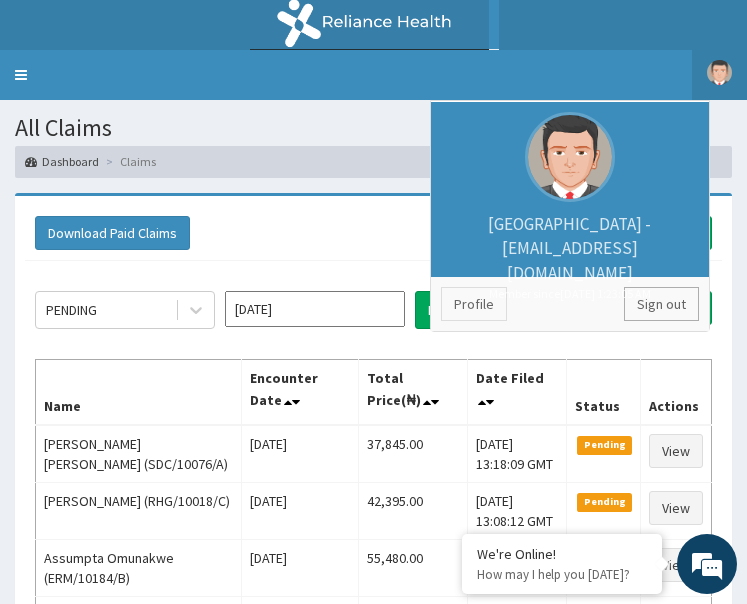 scroll, scrollTop: 0, scrollLeft: 0, axis: both 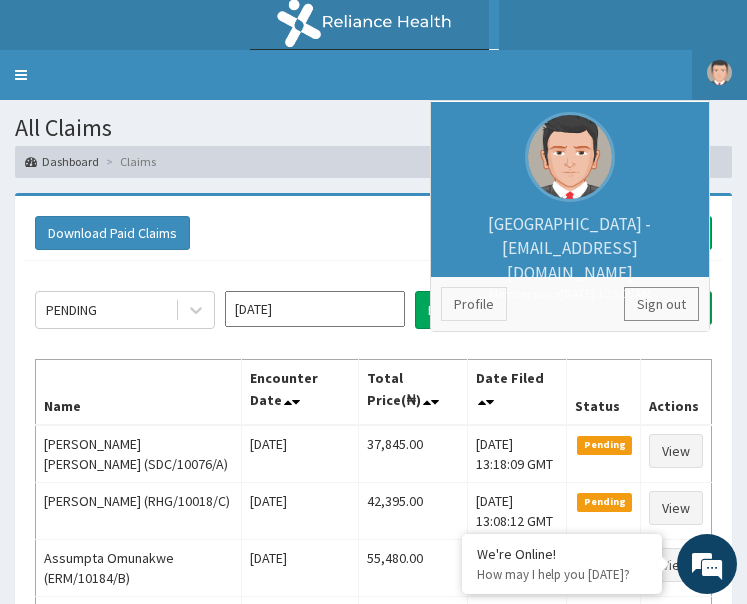 click on "Sign out" at bounding box center (661, 304) 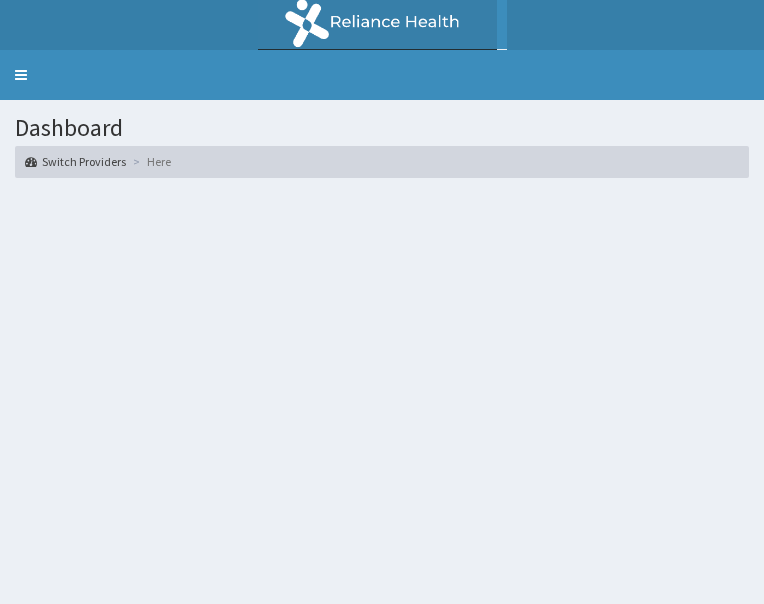 scroll, scrollTop: 0, scrollLeft: 0, axis: both 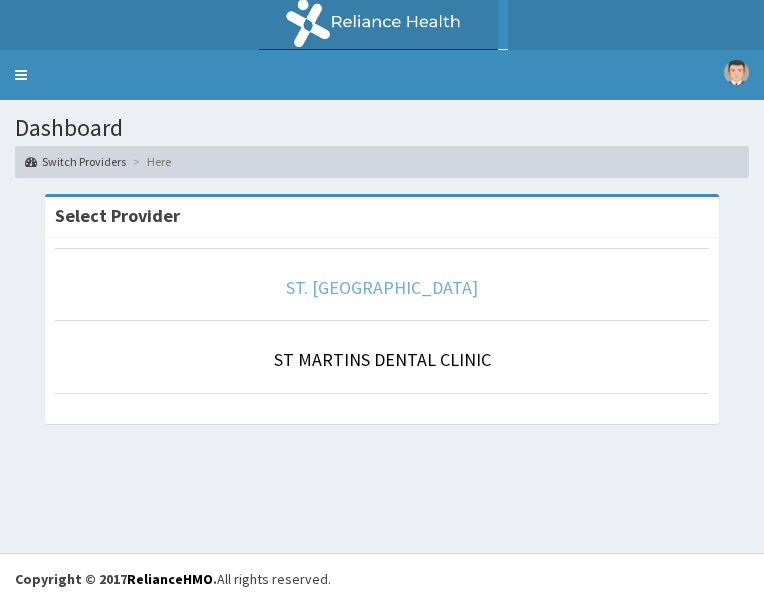 click on "ST. MARTINS HOSPITAL" at bounding box center (382, 287) 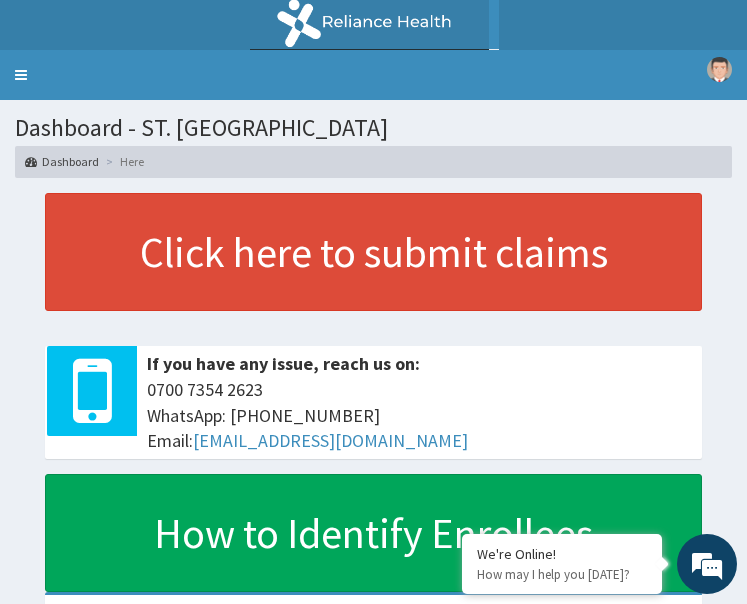 scroll, scrollTop: 0, scrollLeft: 0, axis: both 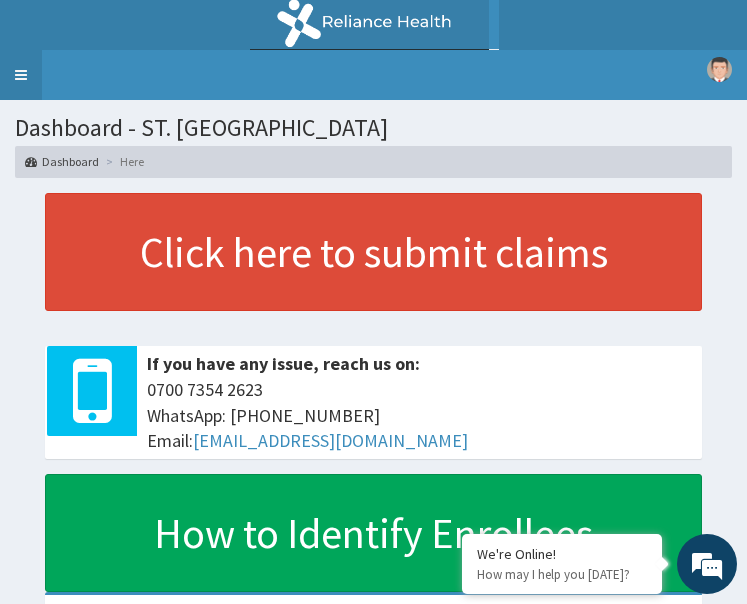 click on "Toggle navigation" at bounding box center (21, 75) 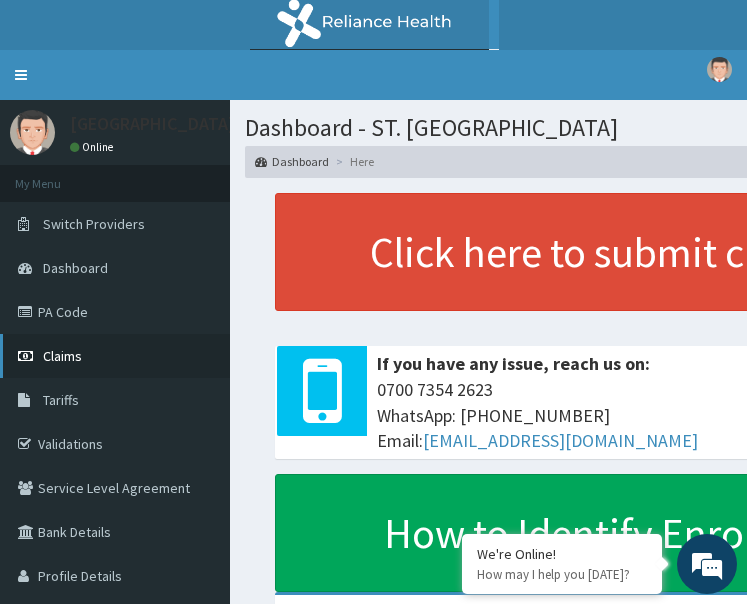click on "Claims" at bounding box center (62, 356) 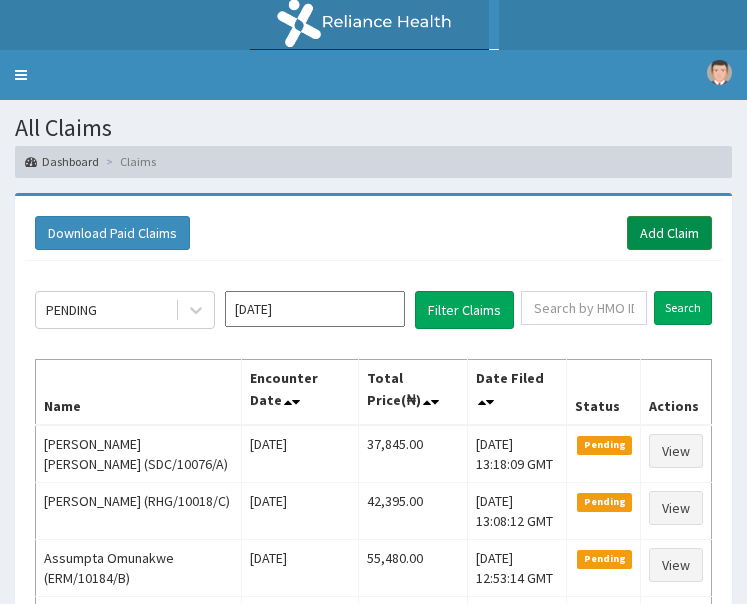 scroll, scrollTop: 0, scrollLeft: 0, axis: both 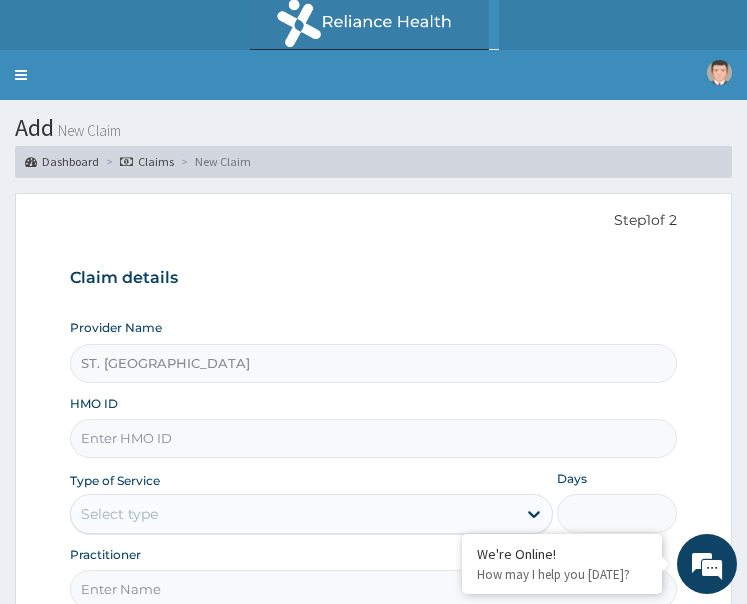 paste on "RSM/10076/C" 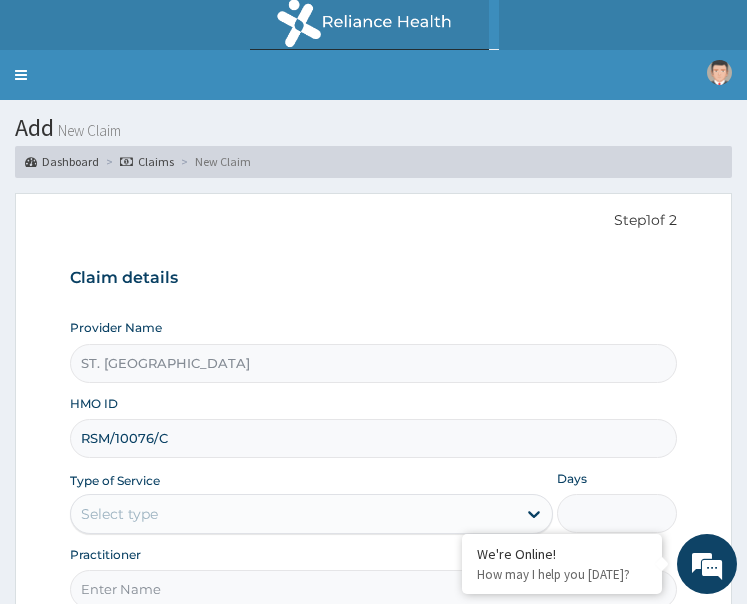 scroll, scrollTop: 193, scrollLeft: 0, axis: vertical 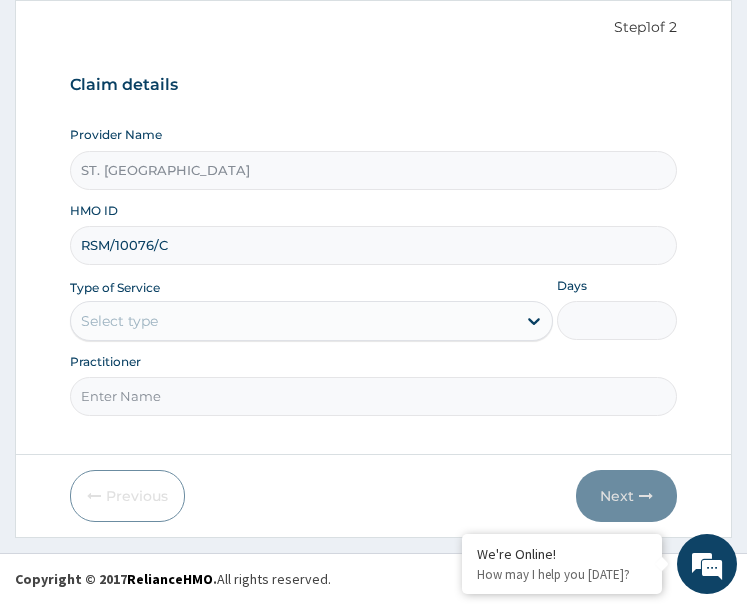 type on "RSM/10076/C" 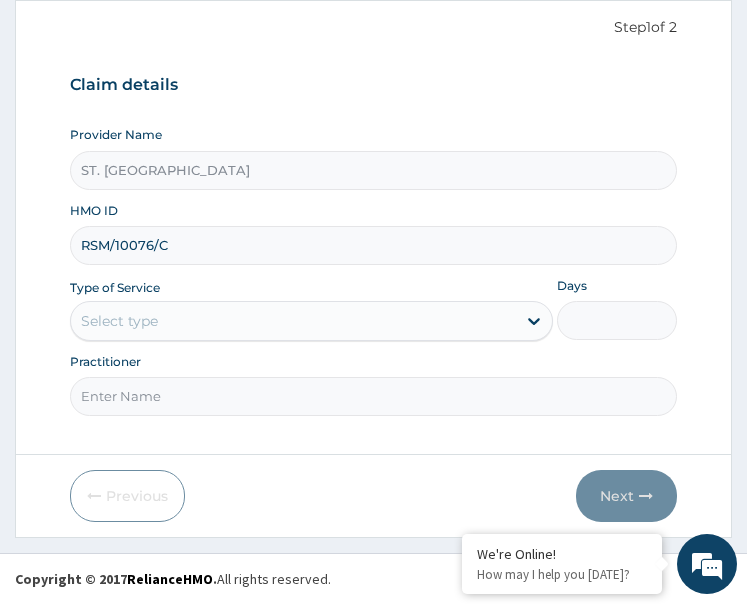 click on "Select type" at bounding box center (293, 321) 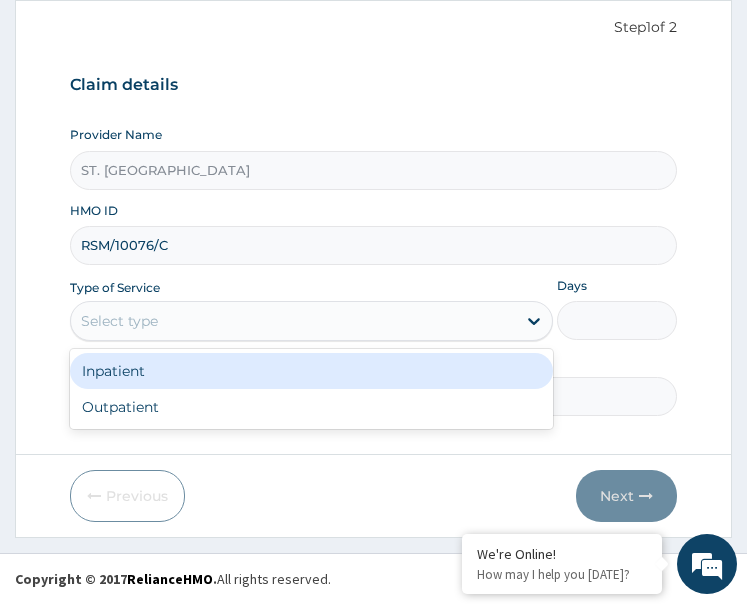 click on "Inpatient" at bounding box center (311, 371) 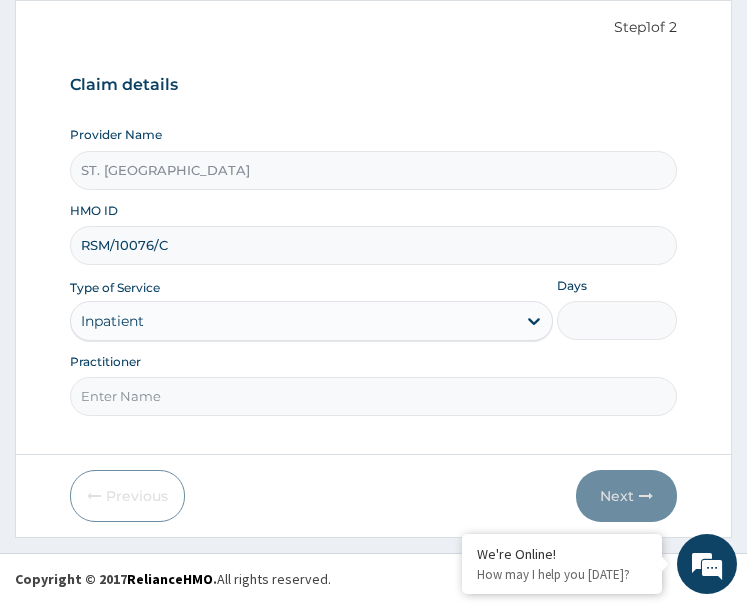 paste on "Etima Ibanga" 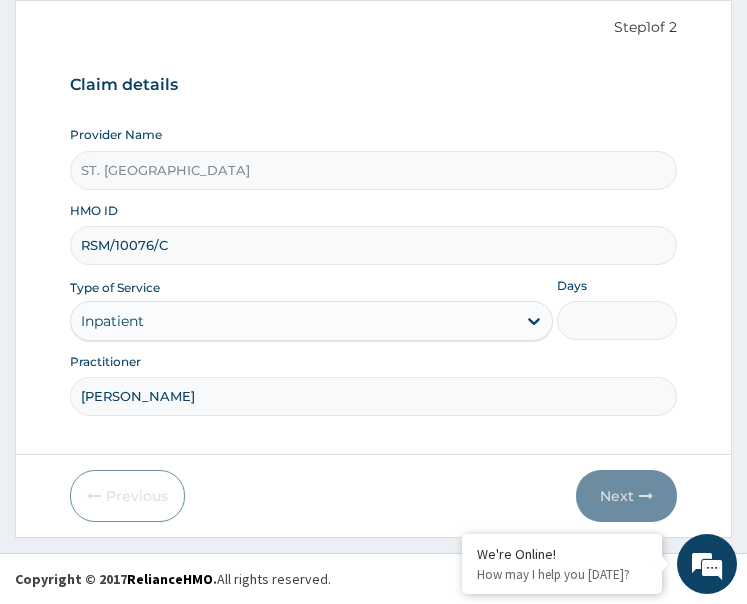 type on "Etima Ibanga" 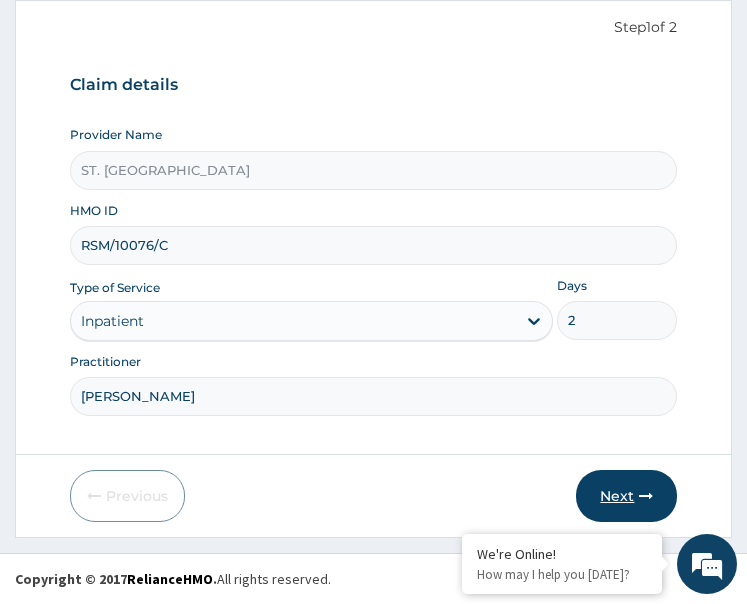 click on "Next" at bounding box center (626, 496) 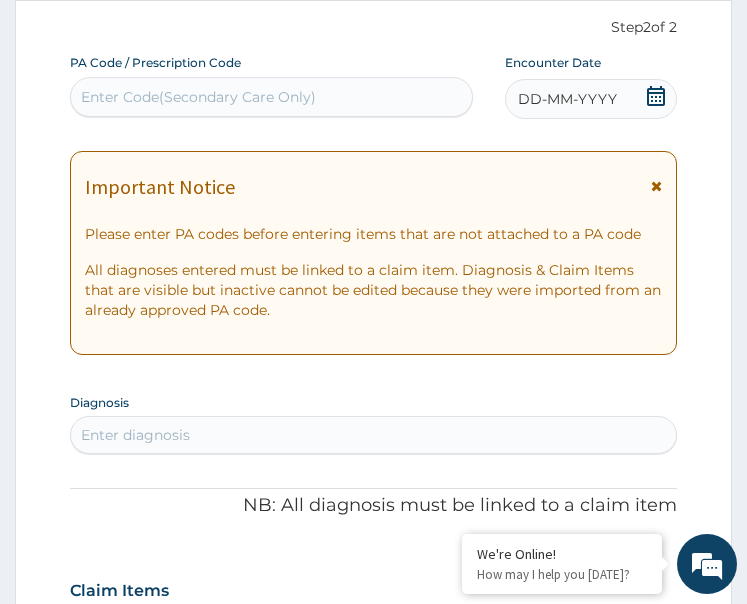 click 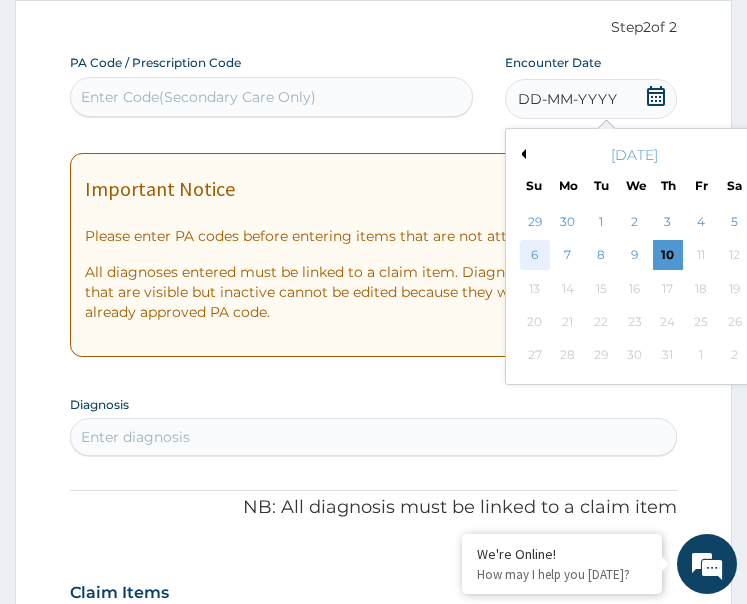 click on "6" at bounding box center [534, 256] 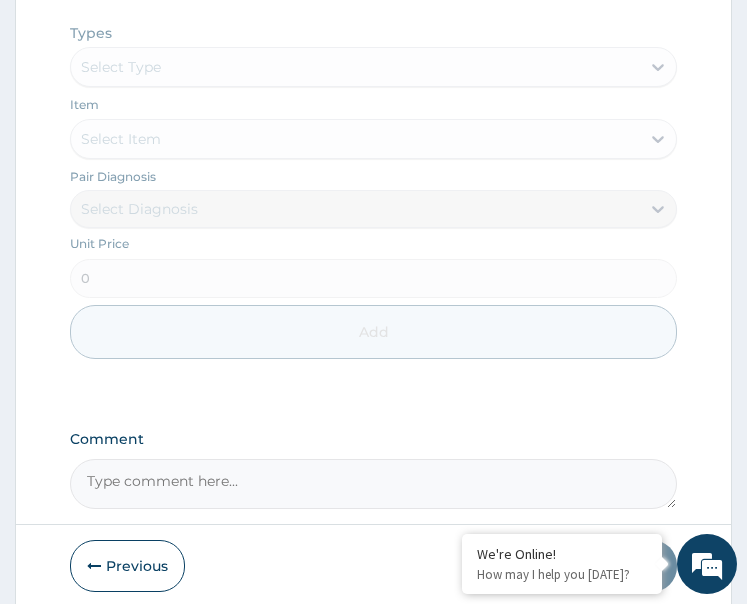 scroll, scrollTop: 1129, scrollLeft: 0, axis: vertical 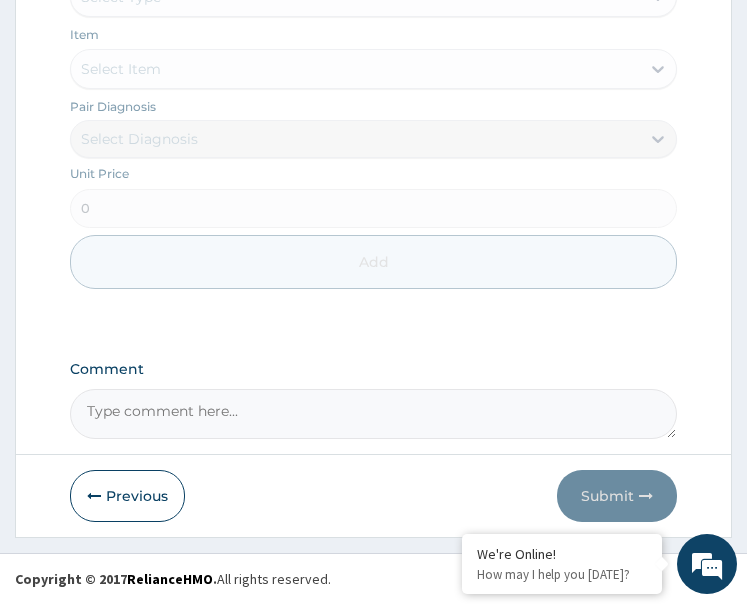 drag, startPoint x: 200, startPoint y: 398, endPoint x: 301, endPoint y: 251, distance: 178.35358 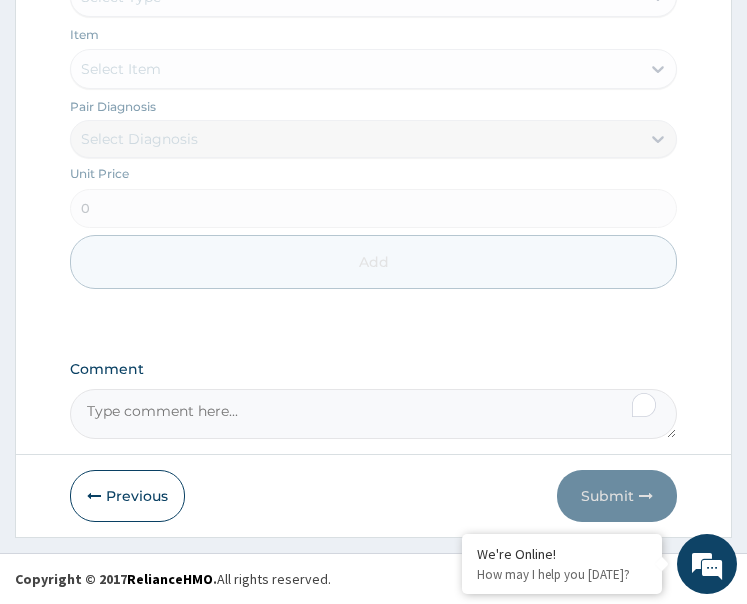 paste on "PA/0911B5" 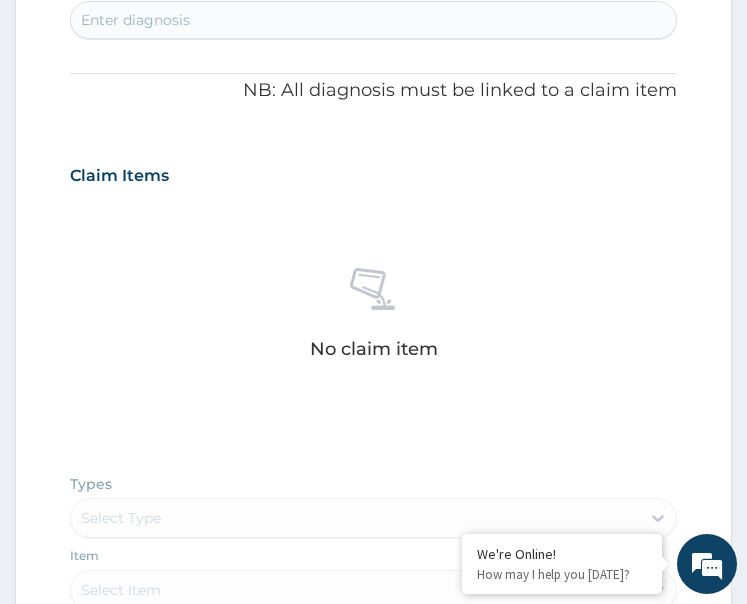 scroll, scrollTop: 529, scrollLeft: 0, axis: vertical 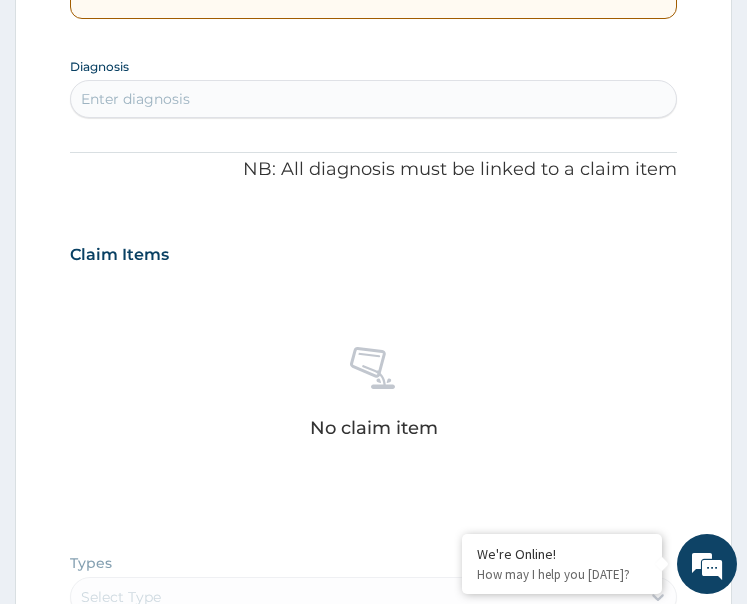type on "PA/0911B5" 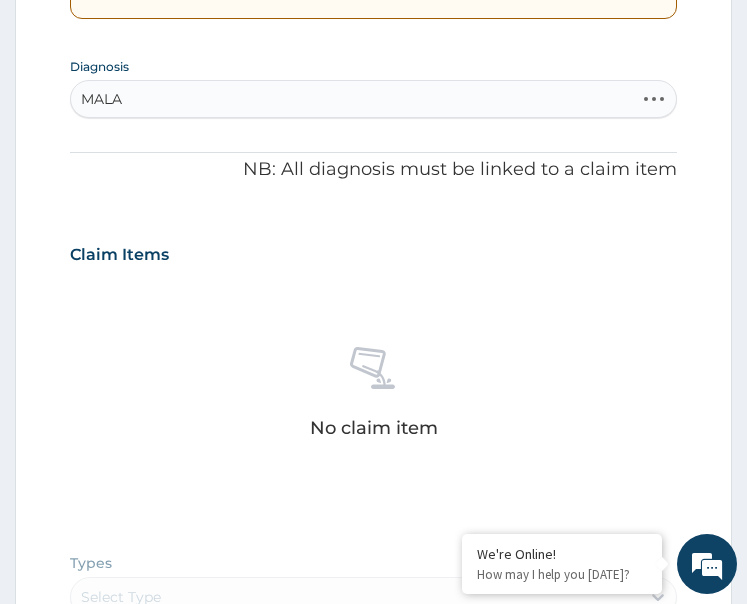 type on "MALAR" 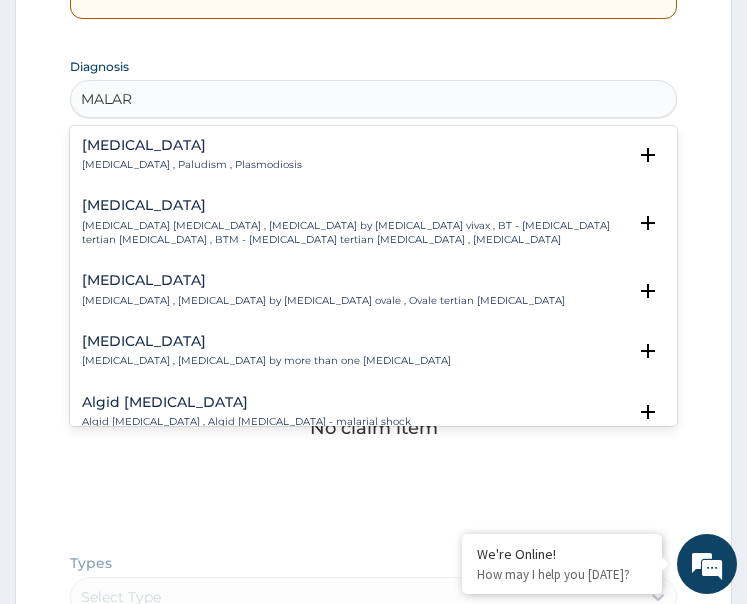 click on "Malaria" at bounding box center (192, 145) 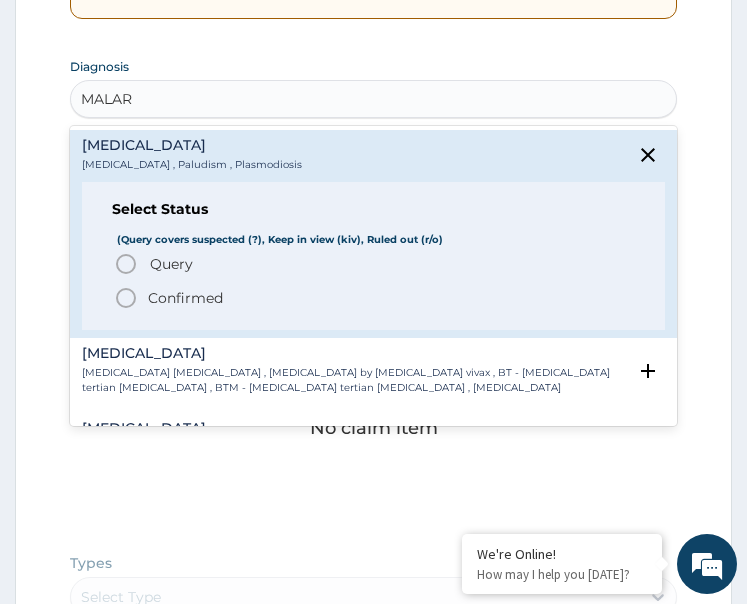 click 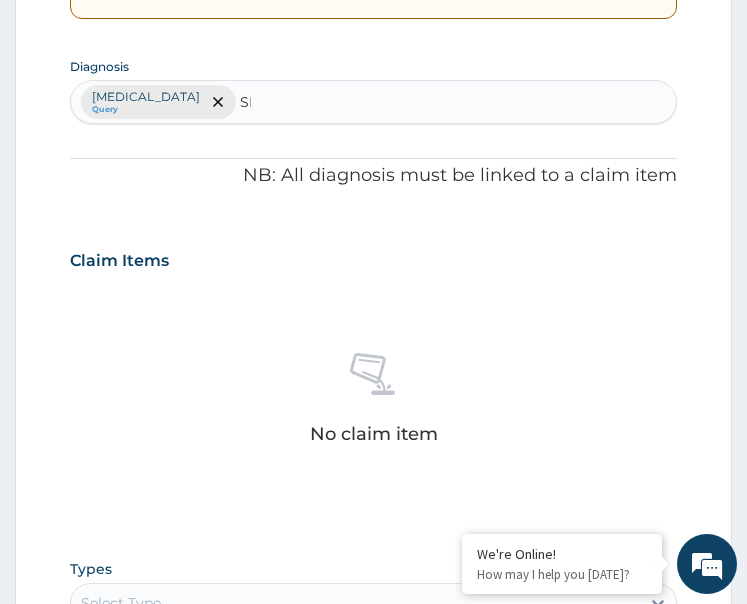 type on "SEP" 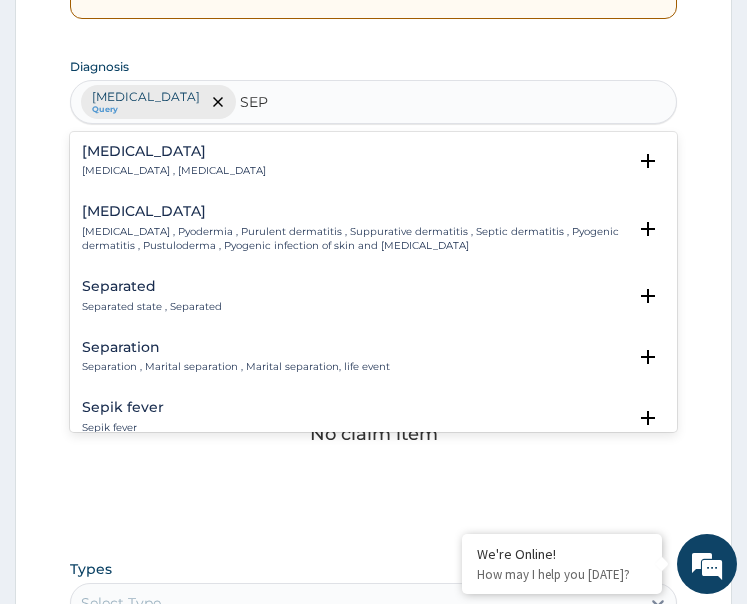 click on "Systemic infection , Sepsis" at bounding box center [174, 171] 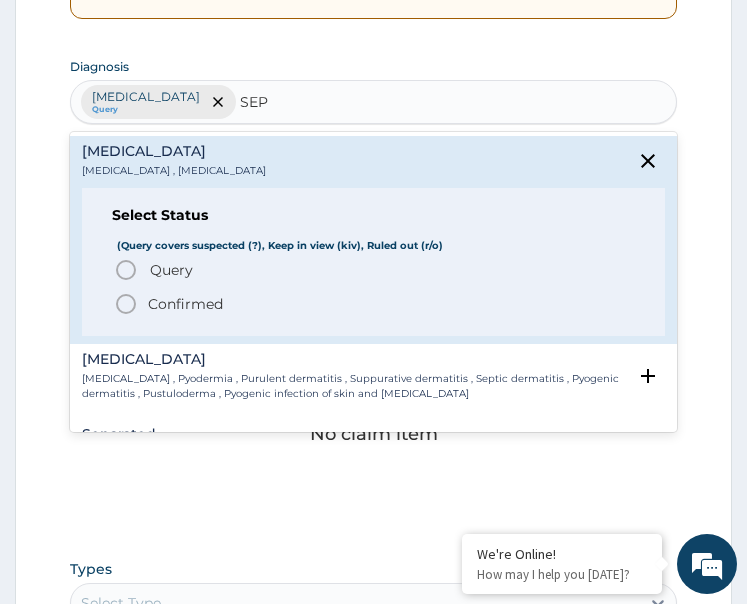 click 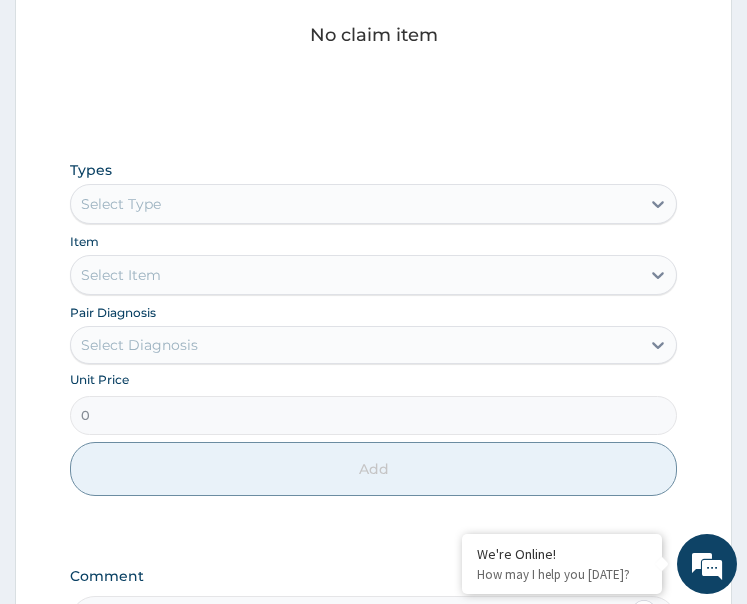scroll, scrollTop: 1029, scrollLeft: 0, axis: vertical 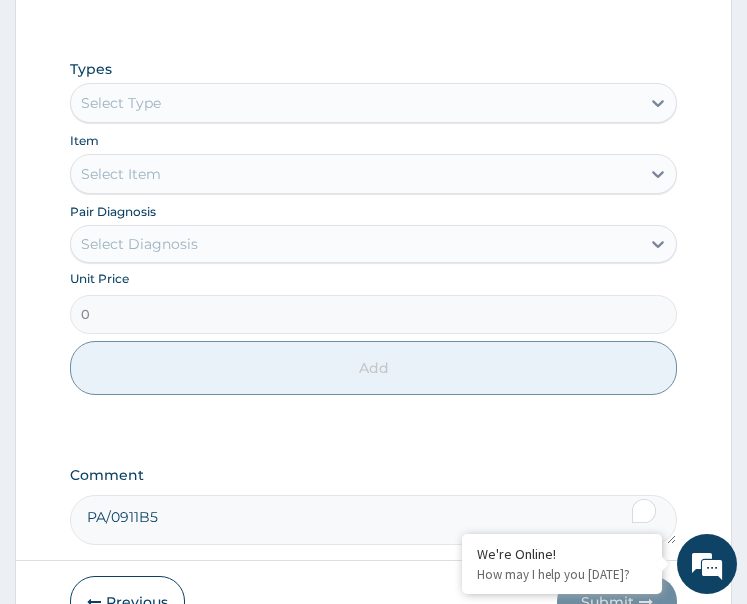 click on "Select Type" at bounding box center (356, 103) 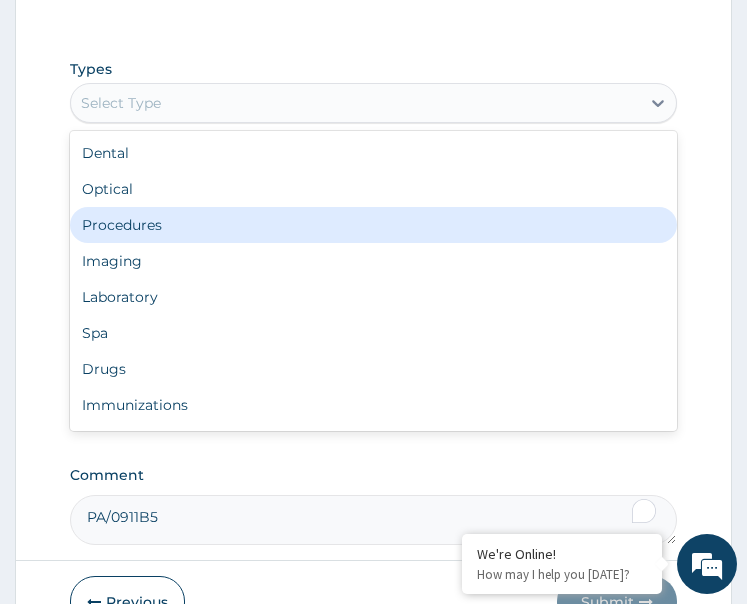 click on "Procedures" at bounding box center [374, 225] 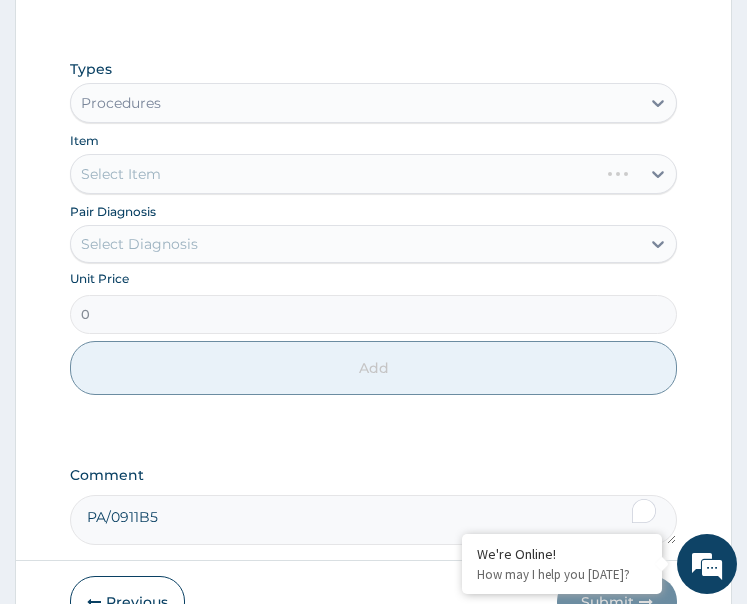 click on "Select Diagnosis" at bounding box center (139, 244) 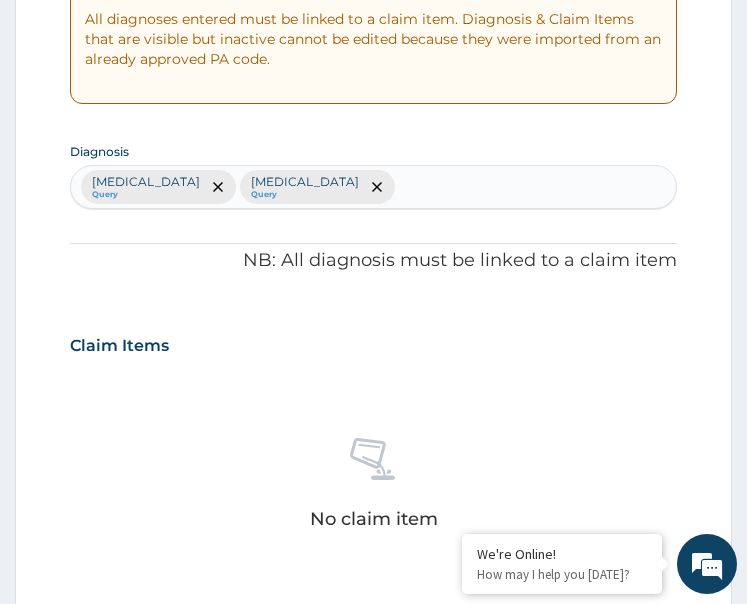 scroll, scrollTop: 429, scrollLeft: 0, axis: vertical 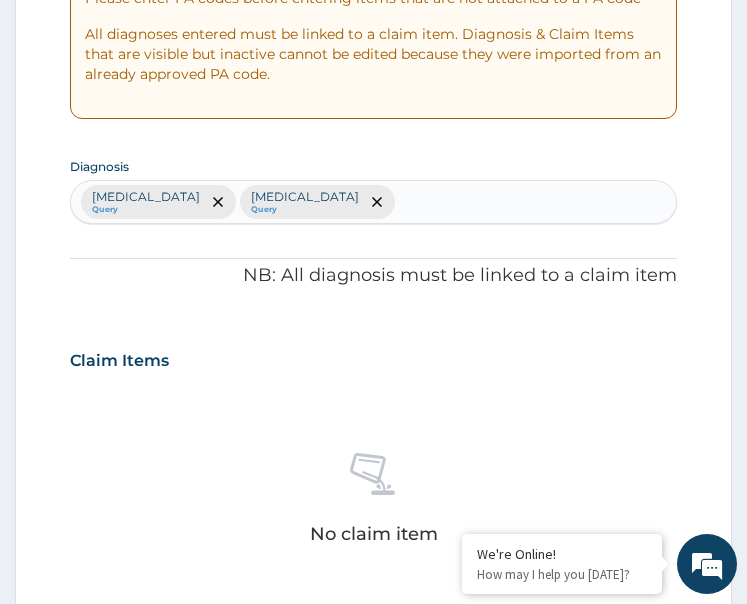 click on "Malaria Query Sepsis Query" at bounding box center [374, 202] 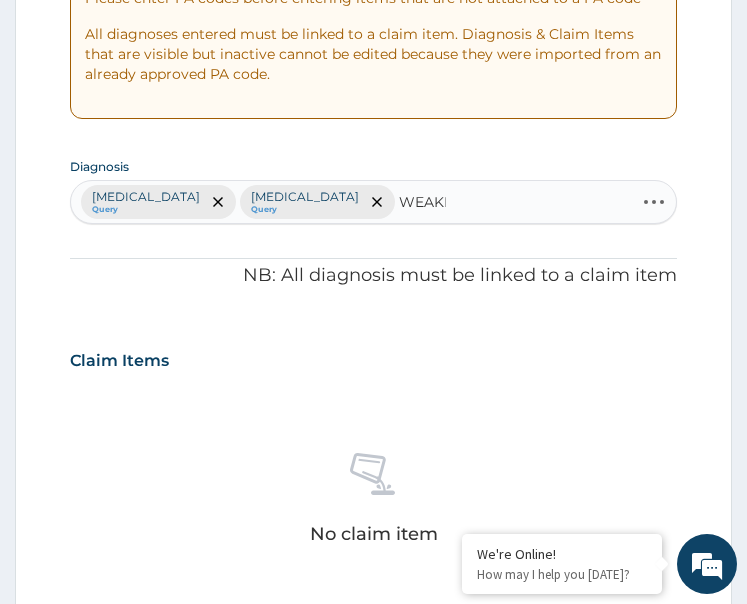 type on "WEAKNE" 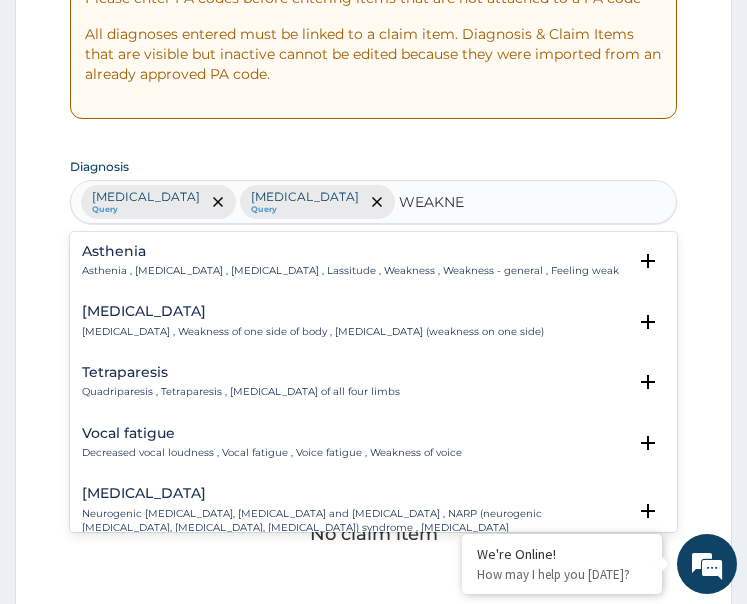 click on "Asthenia , General weakness , Debility , Lassitude , Weakness , Weakness - general , Feeling weak" at bounding box center (350, 271) 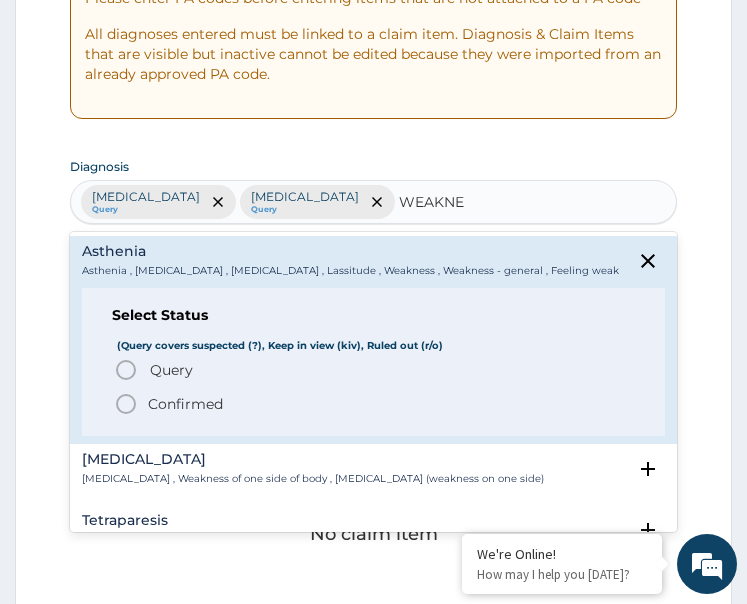 click 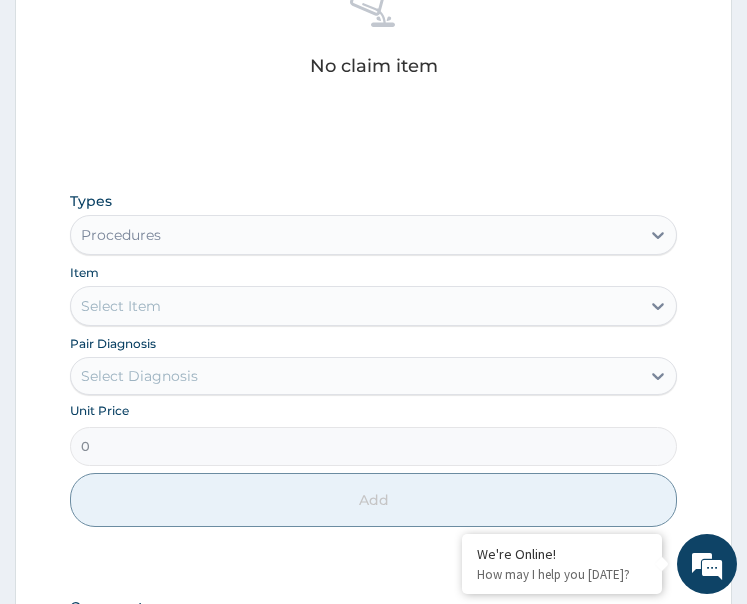 scroll, scrollTop: 929, scrollLeft: 0, axis: vertical 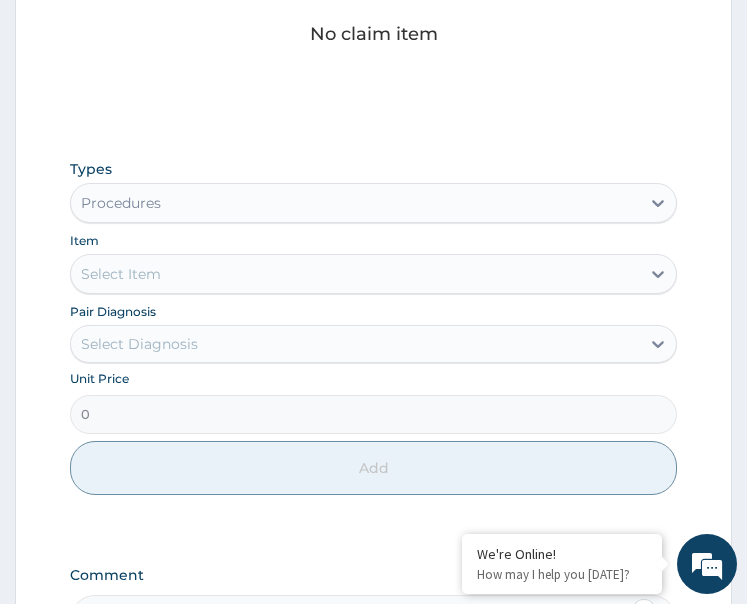 click on "Select Diagnosis" at bounding box center [356, 344] 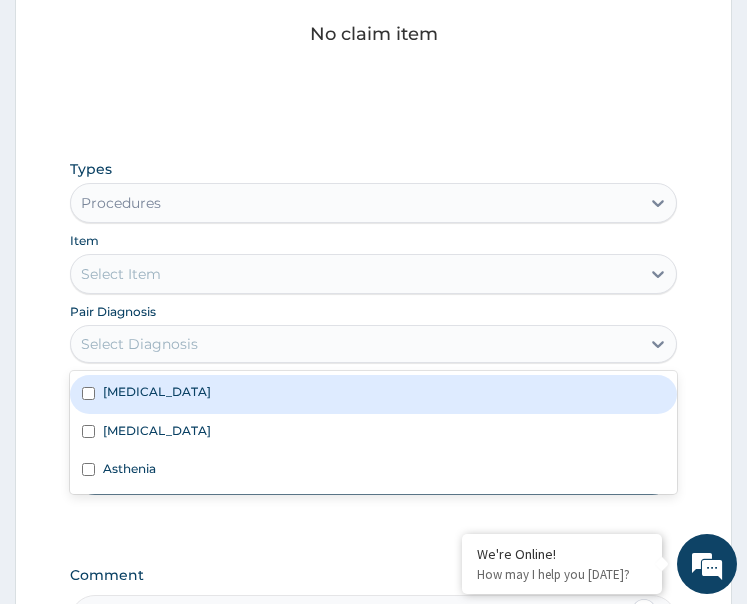 drag, startPoint x: 165, startPoint y: 405, endPoint x: 164, endPoint y: 429, distance: 24.020824 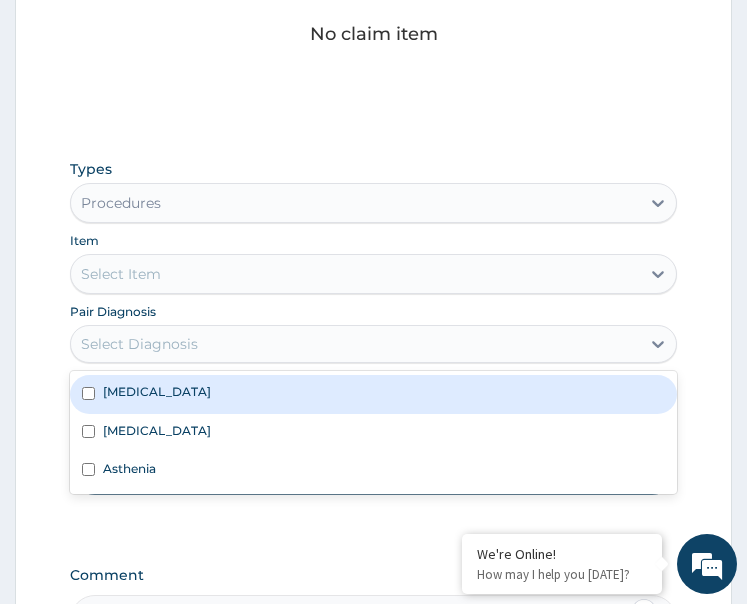 click on "[MEDICAL_DATA]" at bounding box center (374, 394) 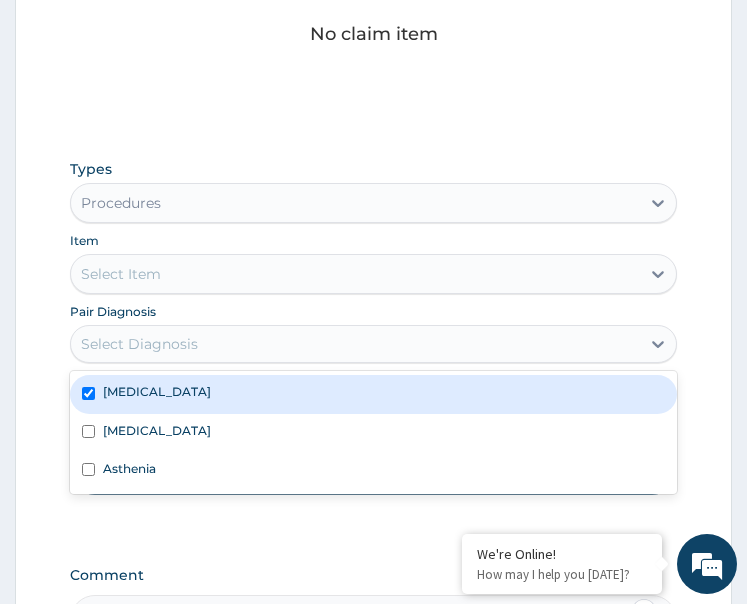 checkbox on "true" 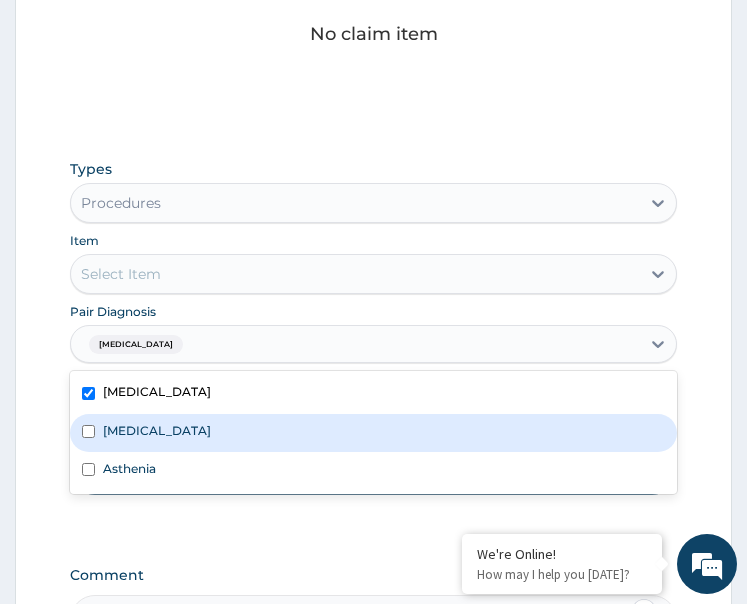 drag, startPoint x: 164, startPoint y: 429, endPoint x: 172, endPoint y: 451, distance: 23.409399 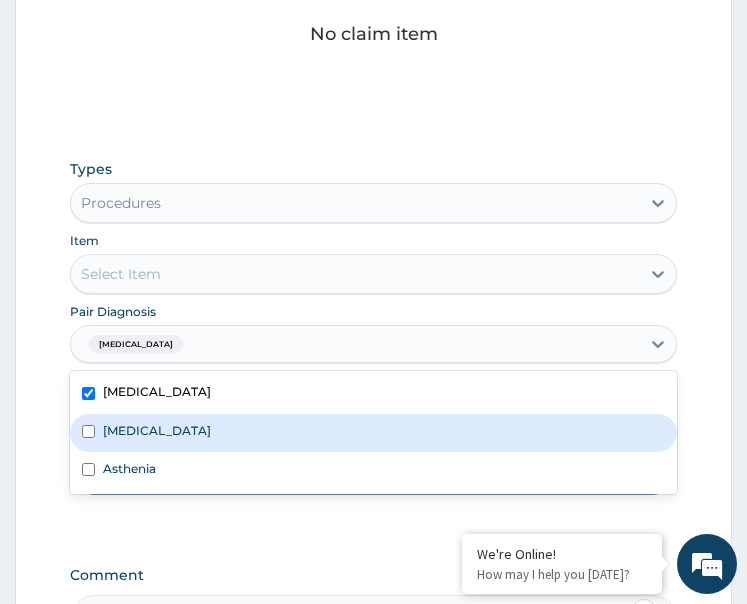 click on "Sepsis" at bounding box center [374, 433] 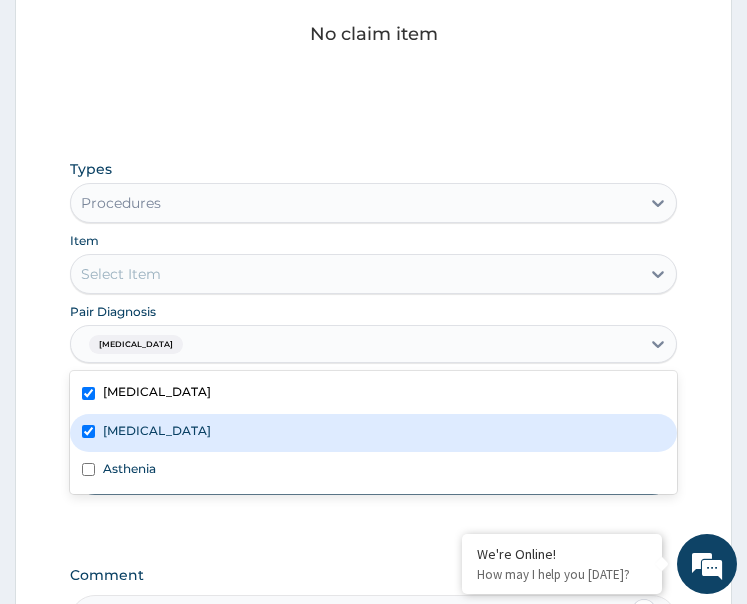 checkbox on "true" 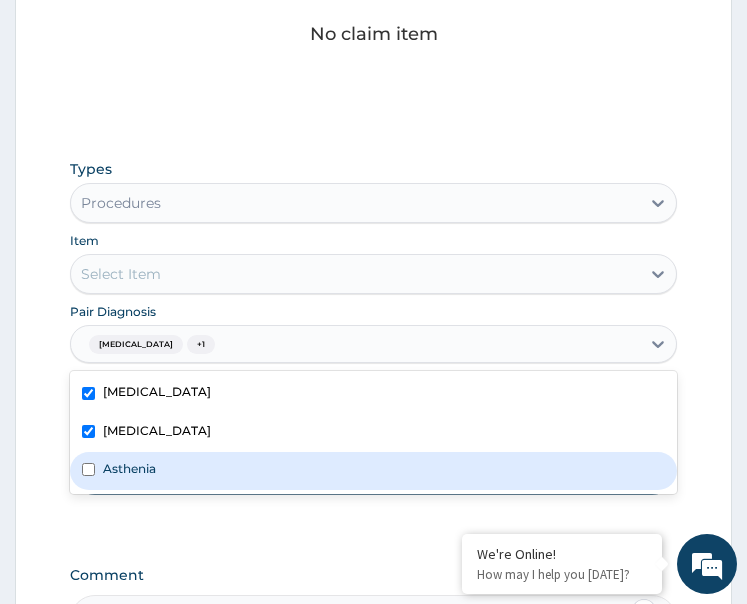 click on "Asthenia" at bounding box center (374, 471) 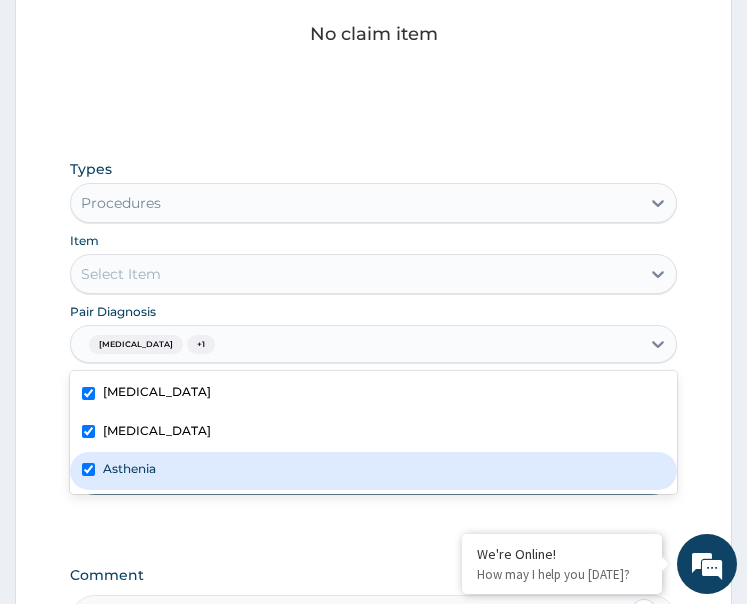 checkbox on "true" 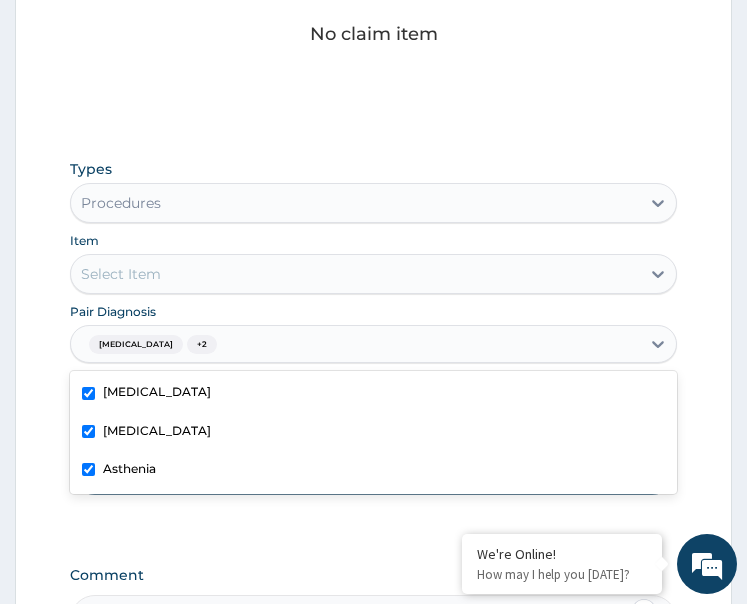 click on "Select Item" at bounding box center [356, 274] 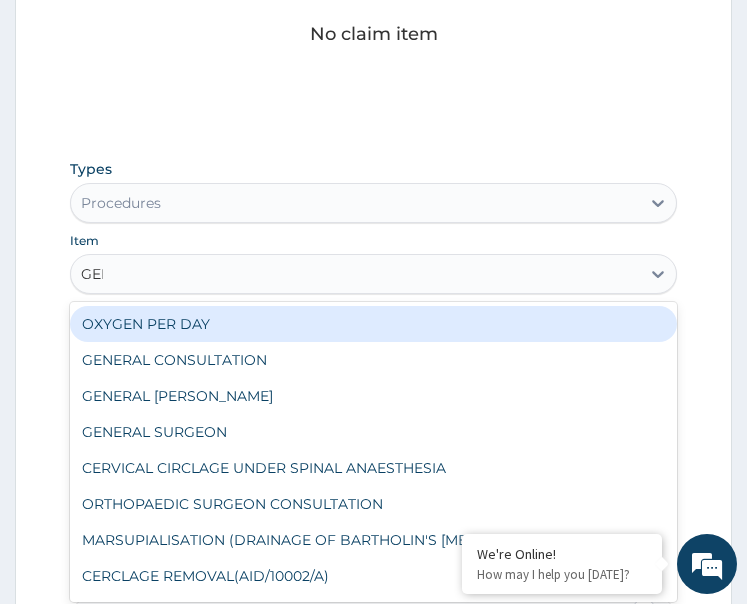 type on "GENE" 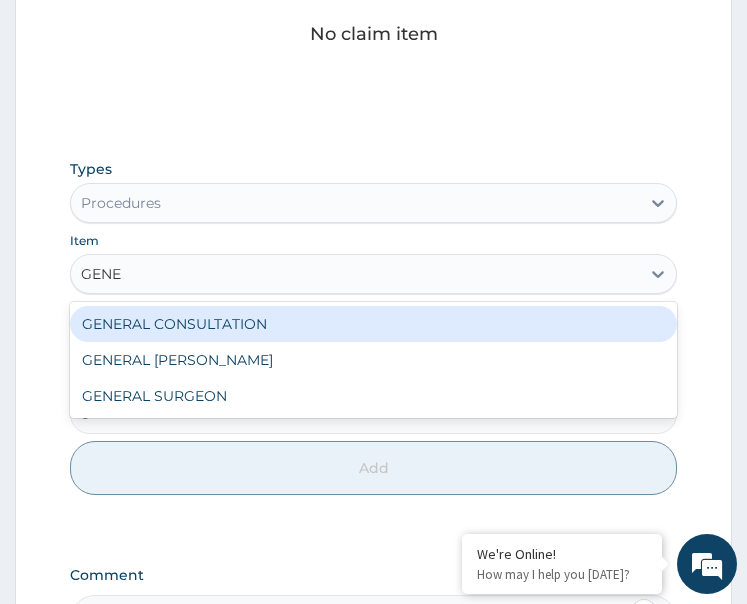 click on "GENERAL CONSULTATION" at bounding box center [374, 324] 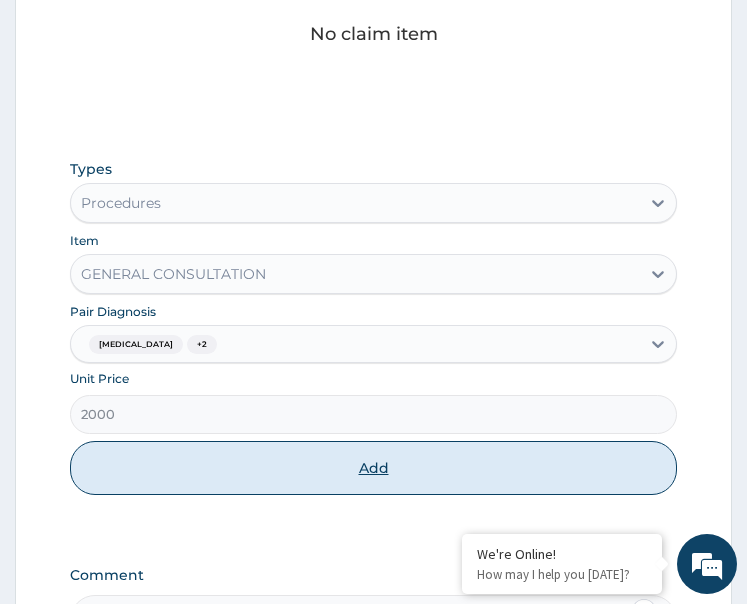 click on "Add" at bounding box center [374, 468] 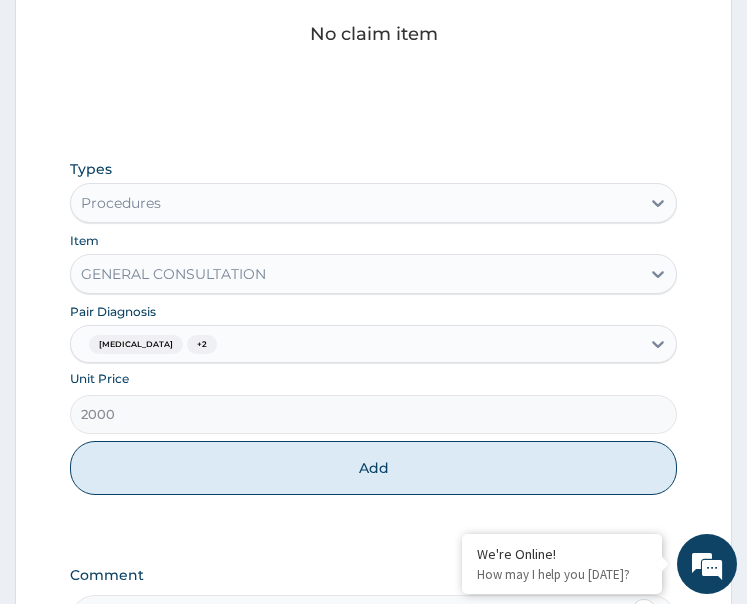 type on "0" 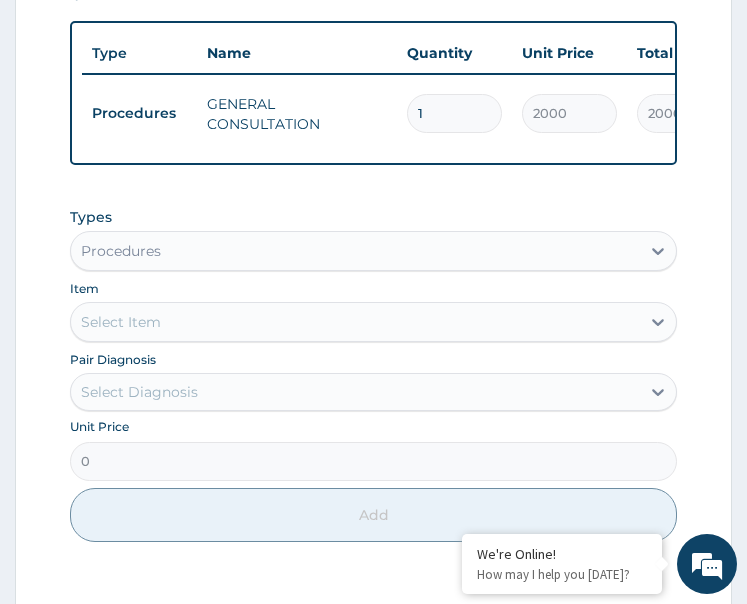 scroll, scrollTop: 902, scrollLeft: 0, axis: vertical 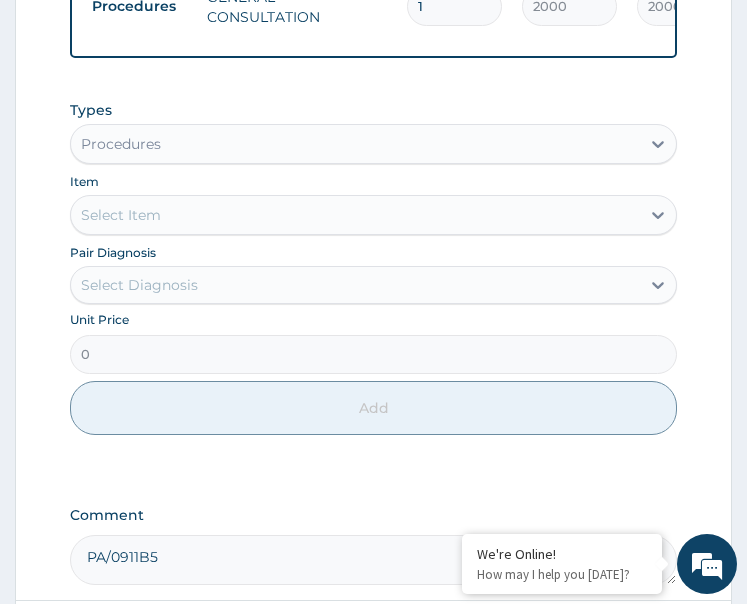 drag, startPoint x: 199, startPoint y: 136, endPoint x: 222, endPoint y: 167, distance: 38.600517 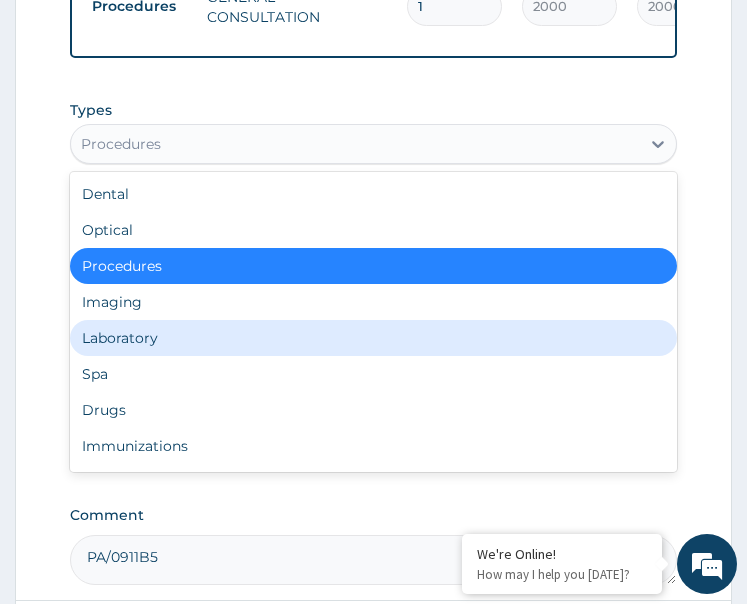 click on "Laboratory" at bounding box center [374, 338] 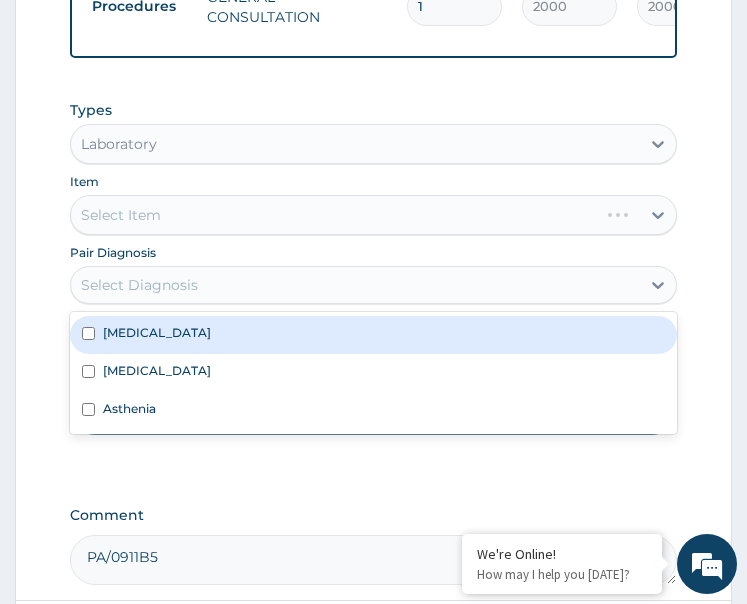 click on "Select Diagnosis" at bounding box center [139, 285] 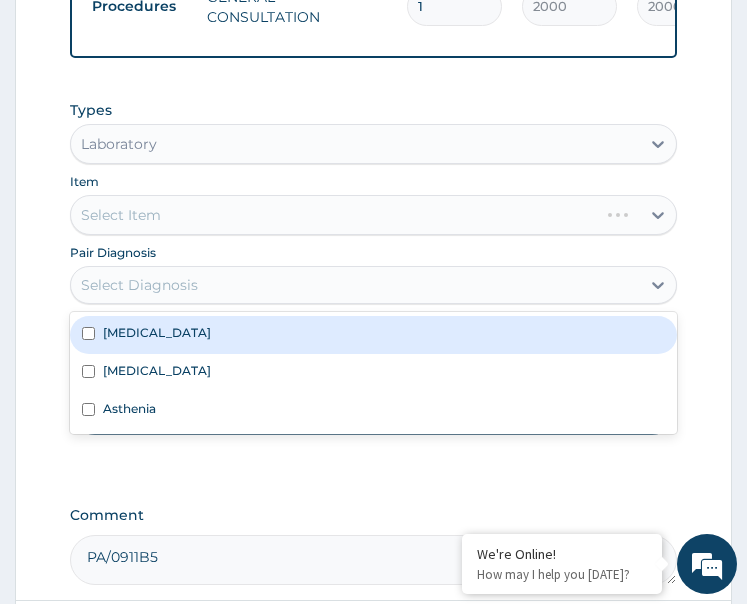 click on "Malaria" at bounding box center [374, 335] 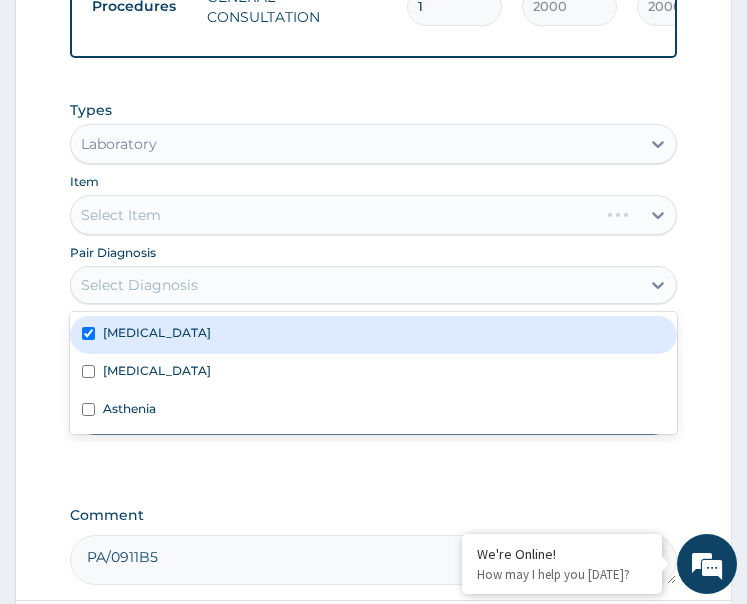 checkbox on "true" 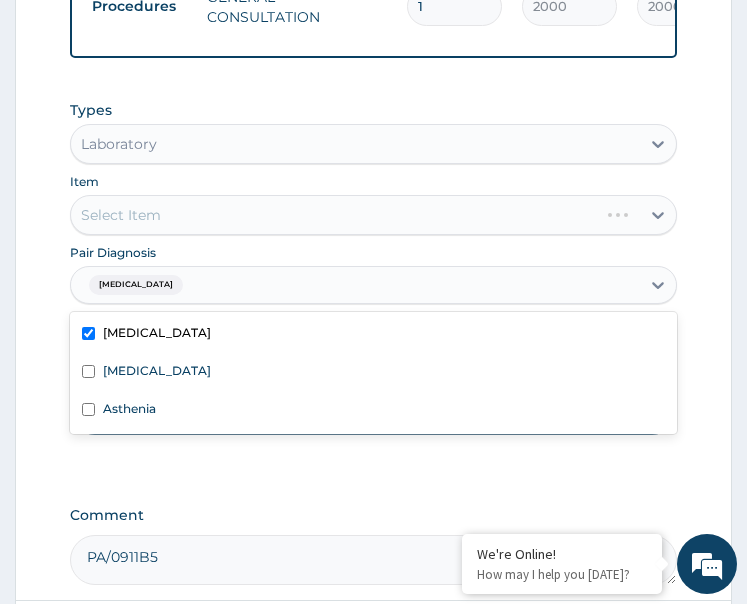click on "Select Item" at bounding box center (374, 215) 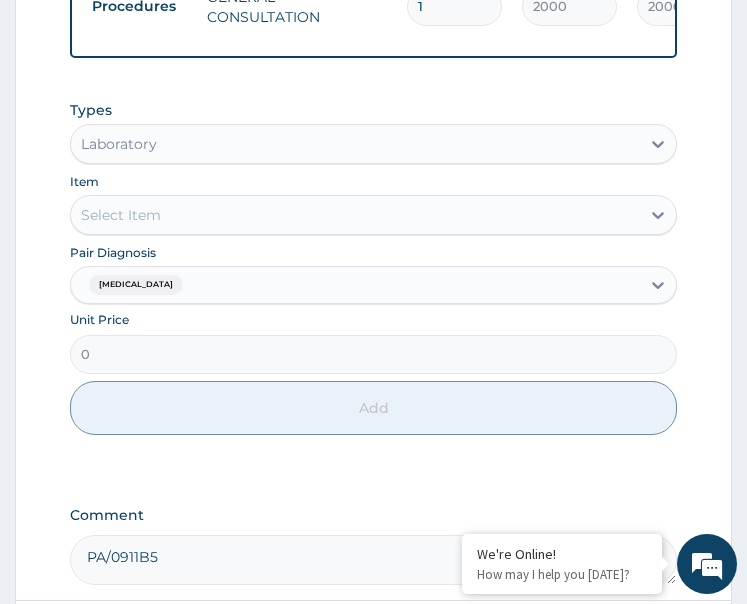 click on "Select Item" at bounding box center (356, 215) 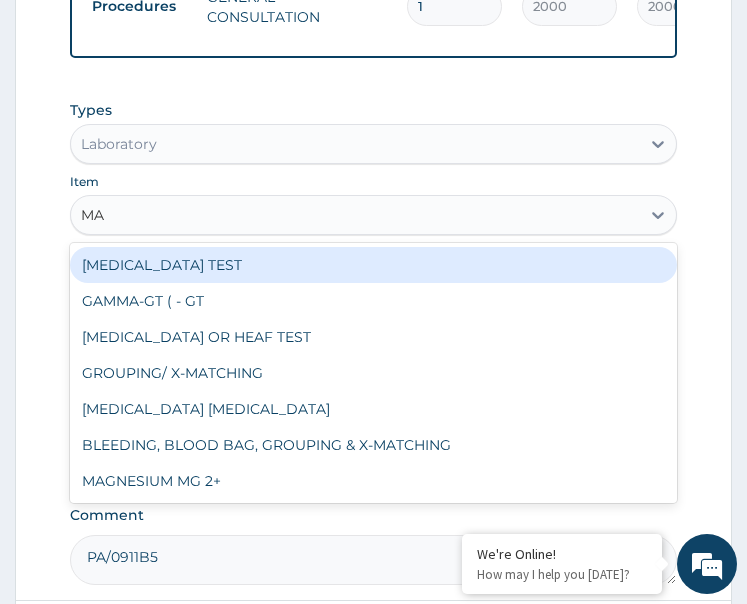 type on "MAL" 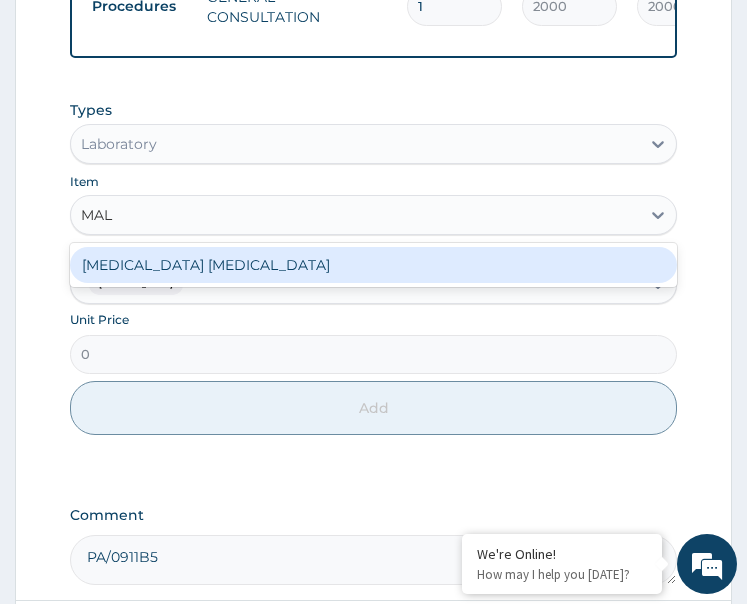 type 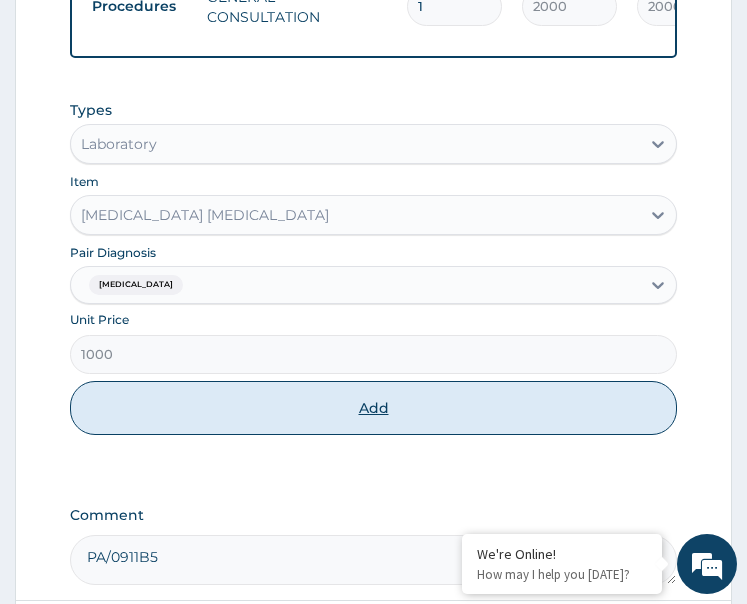 click on "Add" at bounding box center (374, 408) 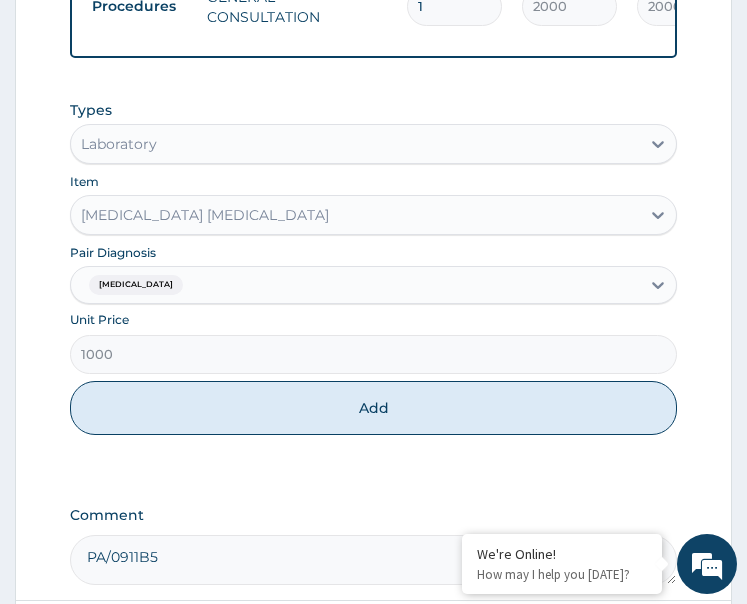type on "0" 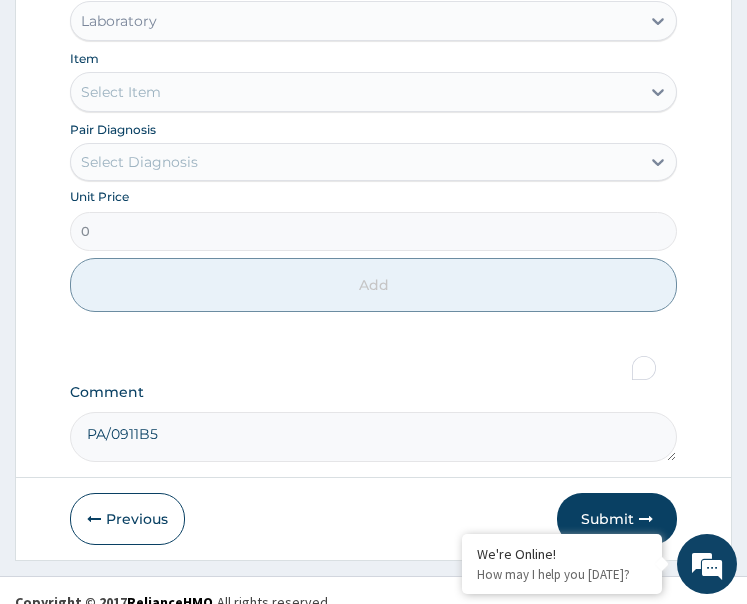 scroll, scrollTop: 1102, scrollLeft: 0, axis: vertical 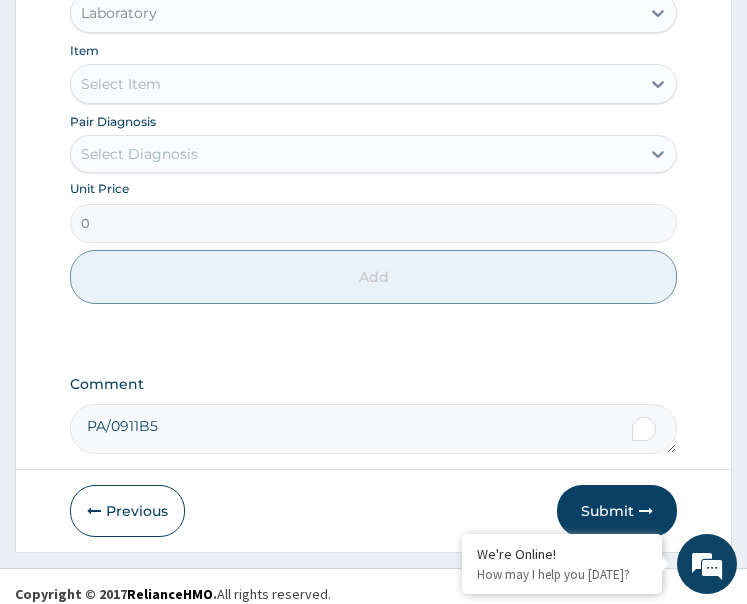 click on "Select Diagnosis" at bounding box center (356, 154) 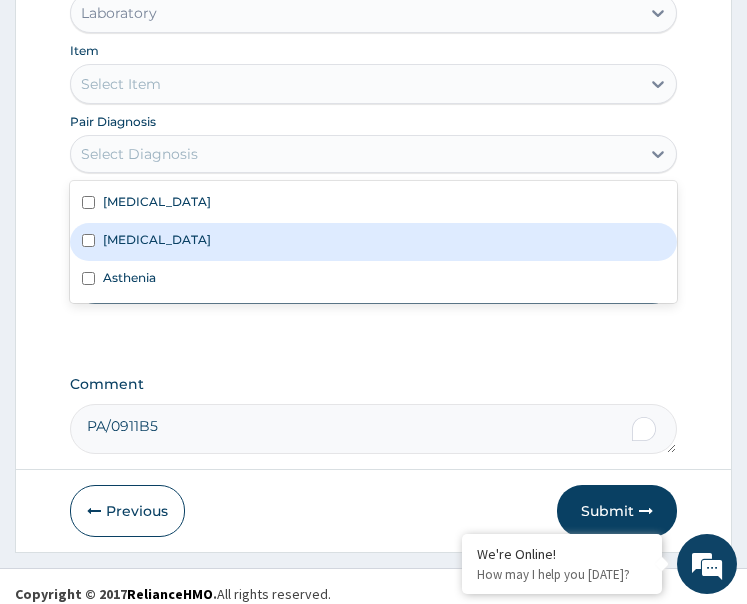 click on "Sepsis" at bounding box center (374, 242) 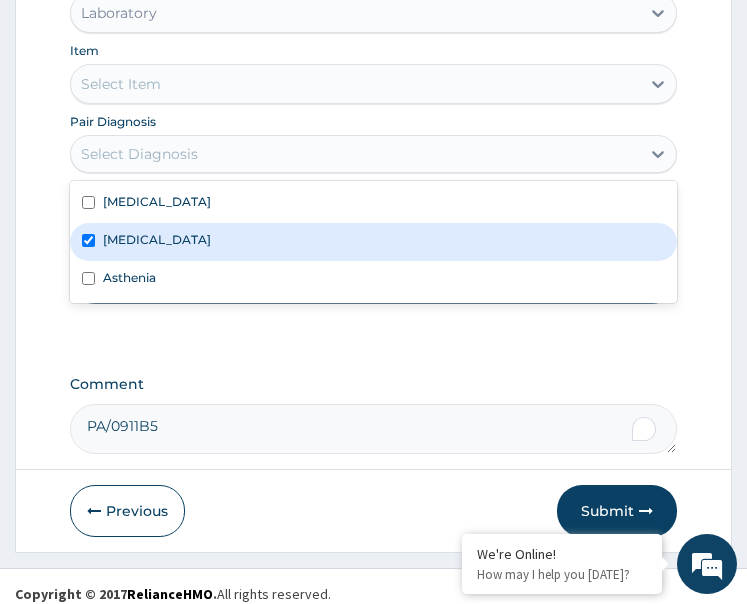checkbox on "true" 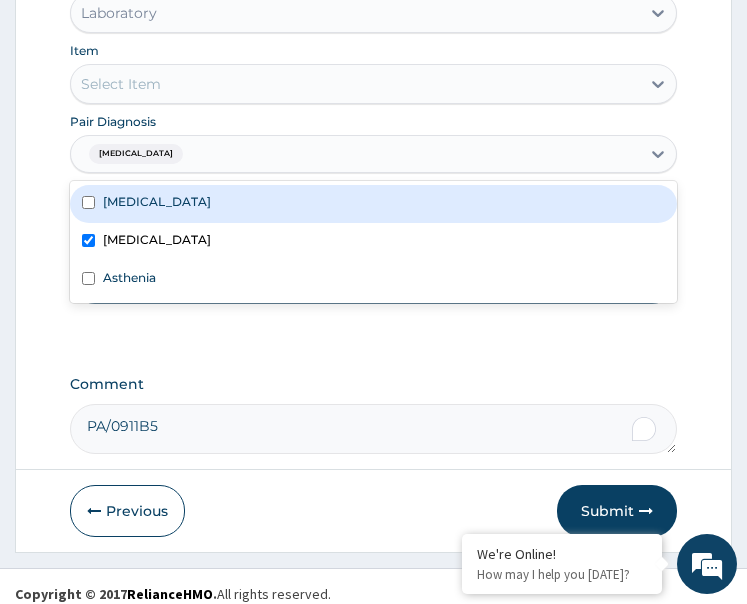 click on "Select Item" at bounding box center (356, 84) 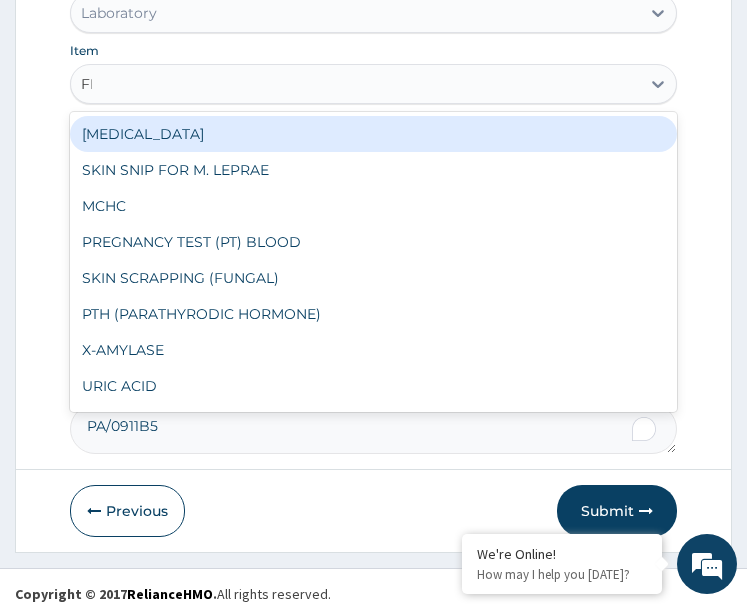 type on "FBC" 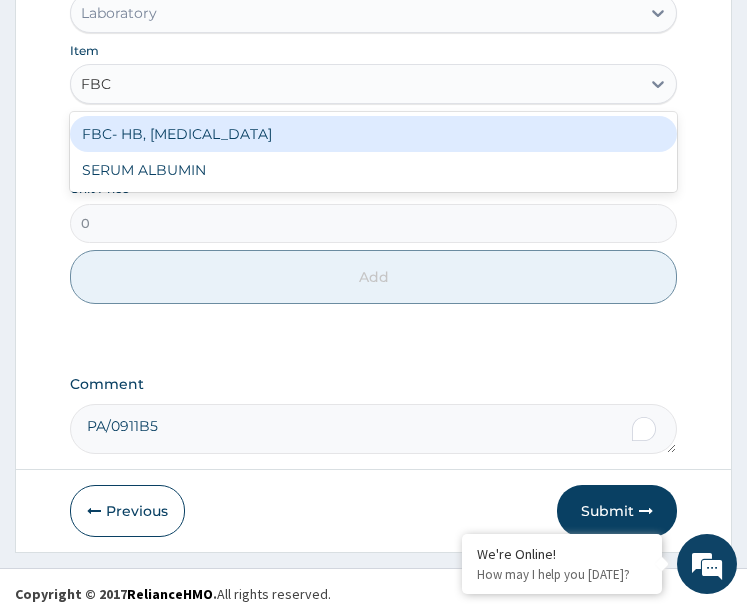 click on "FBC- HB, WBC, DIFFERENTIAL COUNT" at bounding box center [374, 134] 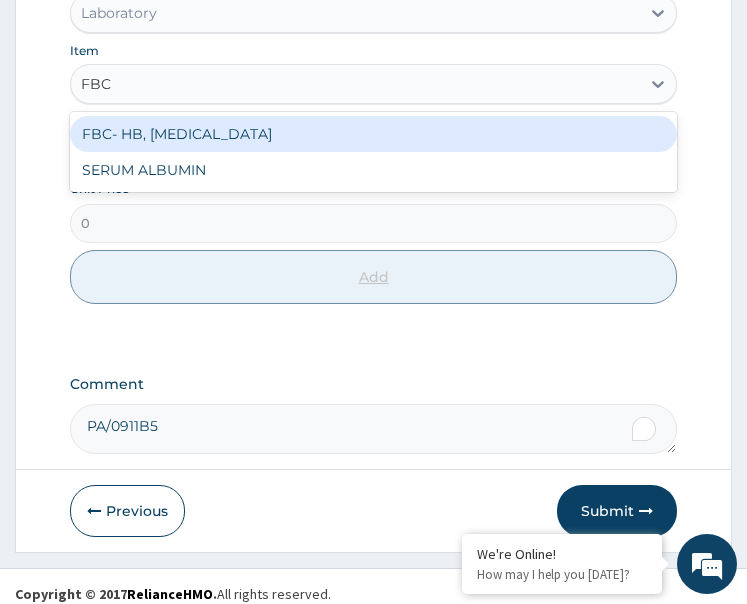 type 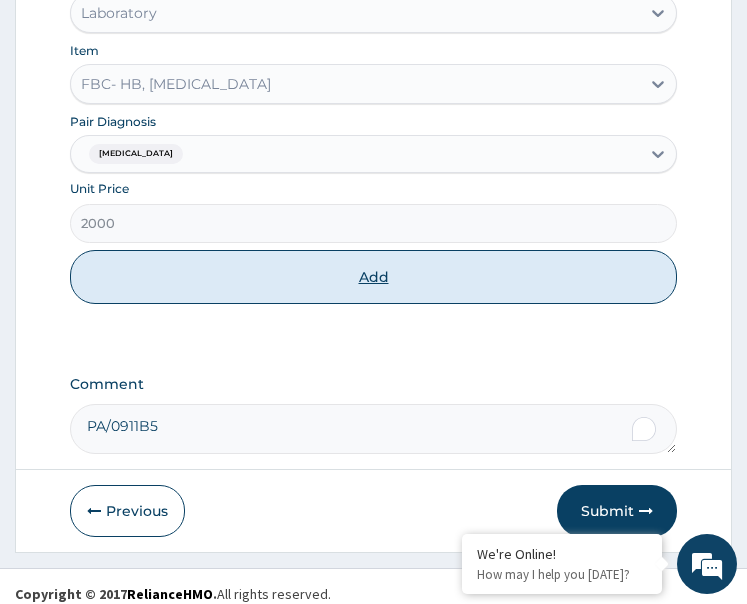 click on "Add" at bounding box center [374, 277] 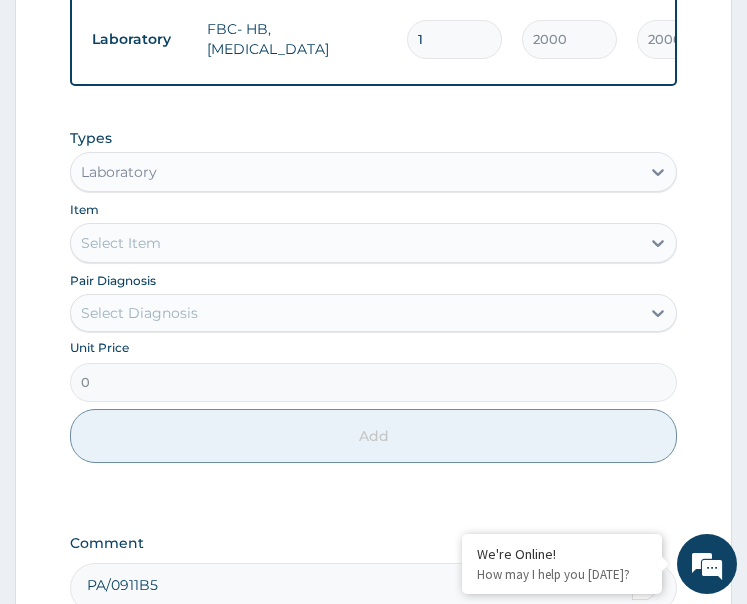 scroll, scrollTop: 1040, scrollLeft: 0, axis: vertical 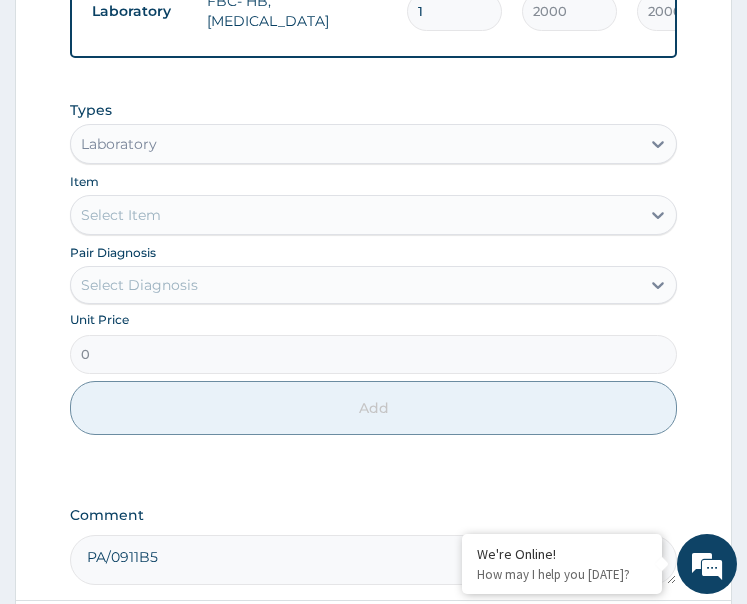 click on "Laboratory" at bounding box center (356, 144) 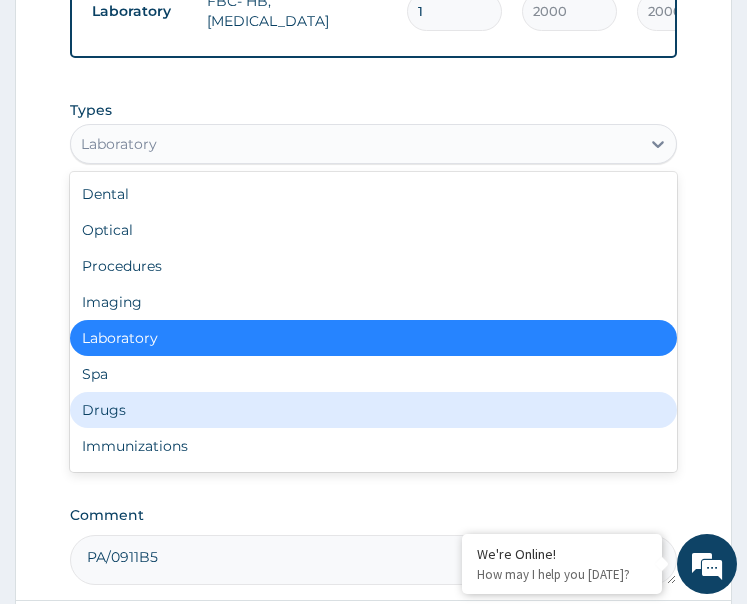 click on "Drugs" at bounding box center [374, 410] 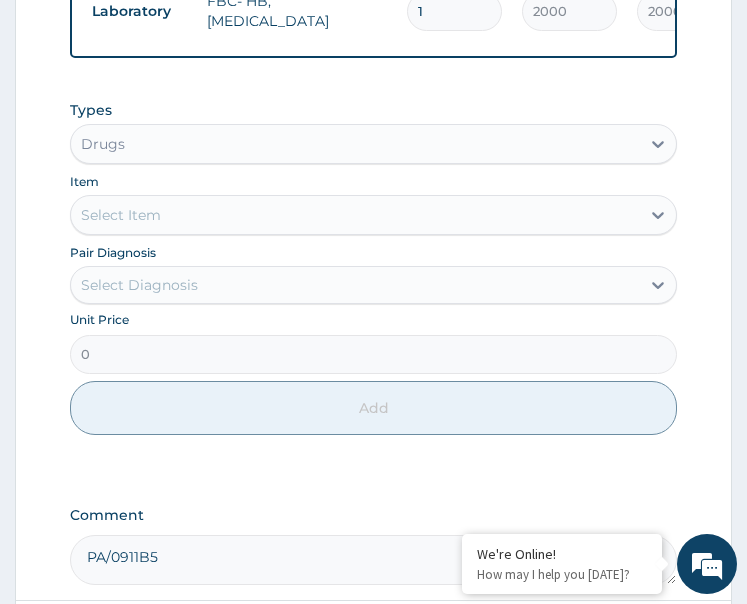 click on "Types option Drugs, selected.   Select is focused ,type to refine list, press Down to open the menu,  Drugs Item Select Item Pair Diagnosis Select Diagnosis Unit Price 0 Add" at bounding box center (374, 283) 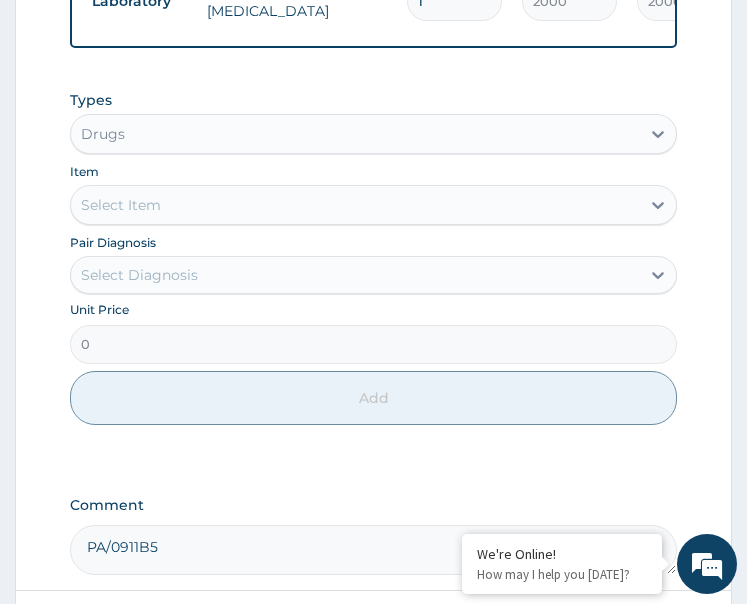 scroll, scrollTop: 1140, scrollLeft: 0, axis: vertical 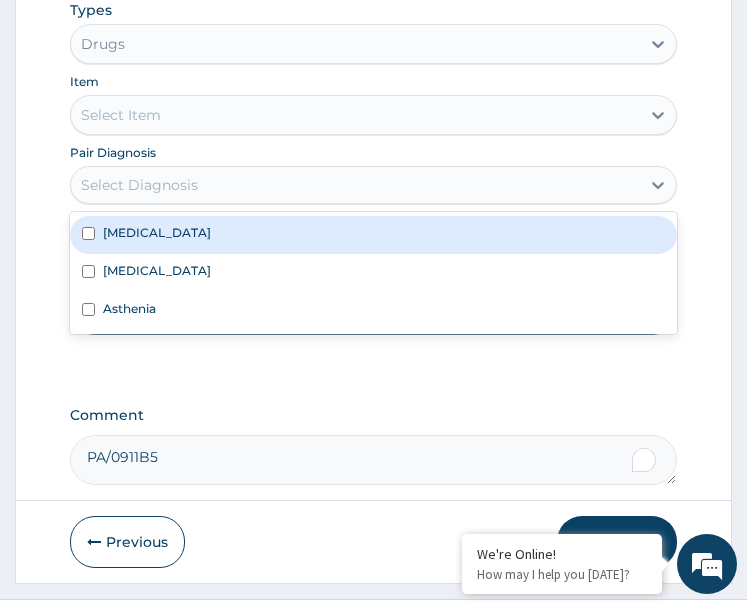 click on "Select Diagnosis" at bounding box center (356, 185) 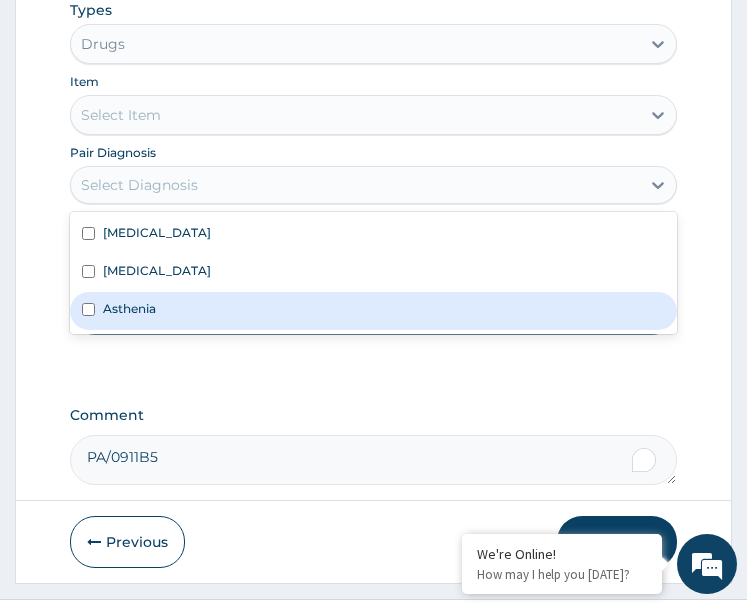 click on "Asthenia" at bounding box center (374, 311) 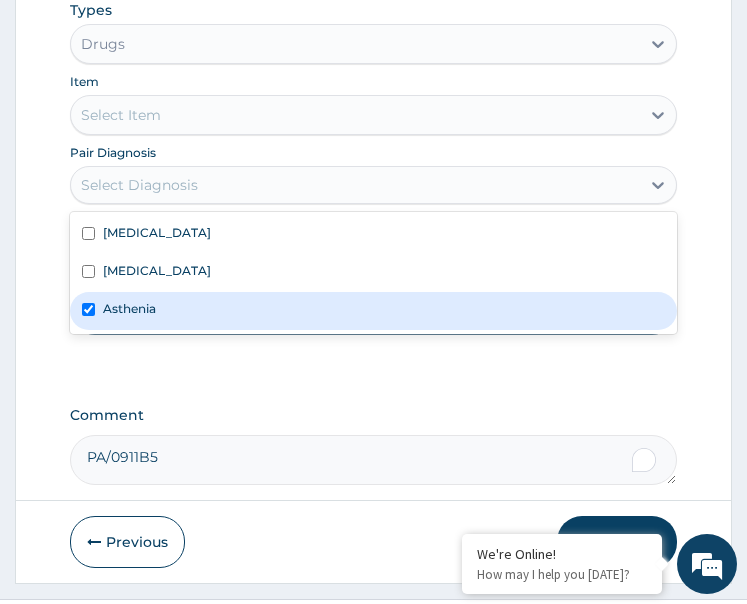 checkbox on "true" 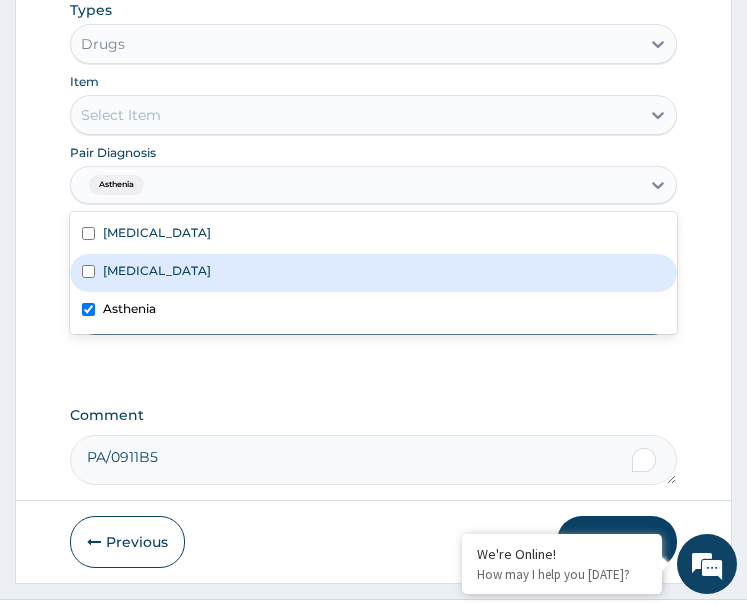 click on "Sepsis" at bounding box center [374, 273] 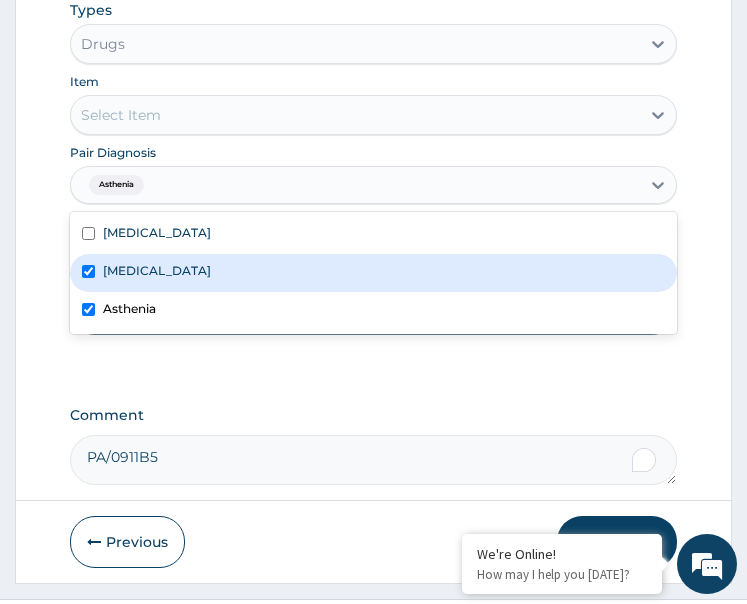checkbox on "true" 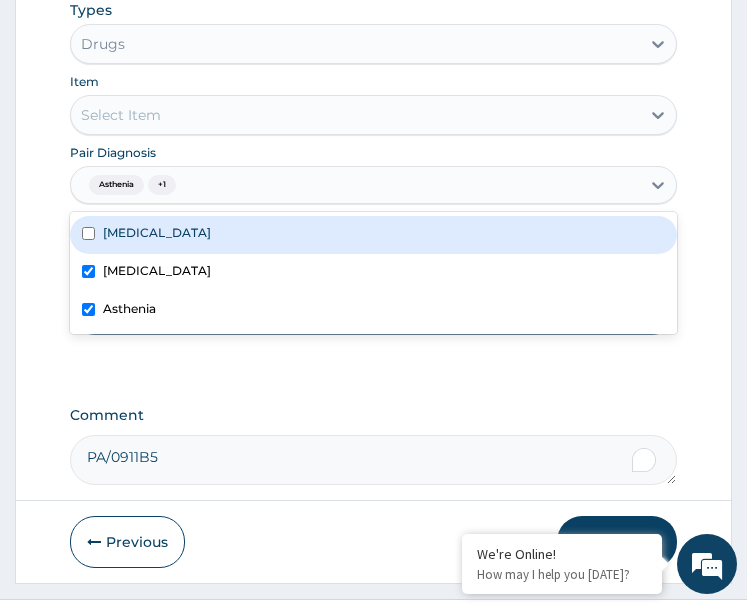 click on "Select Item" at bounding box center [356, 115] 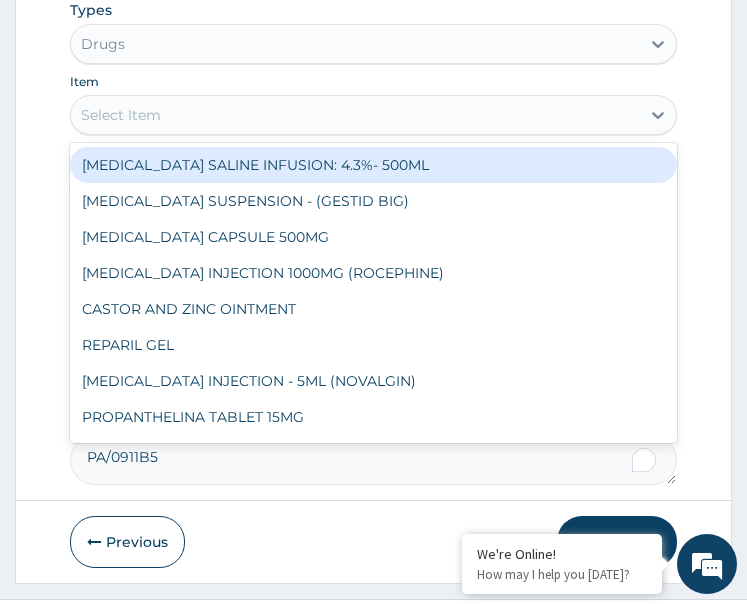 click on "Select Item" at bounding box center (356, 115) 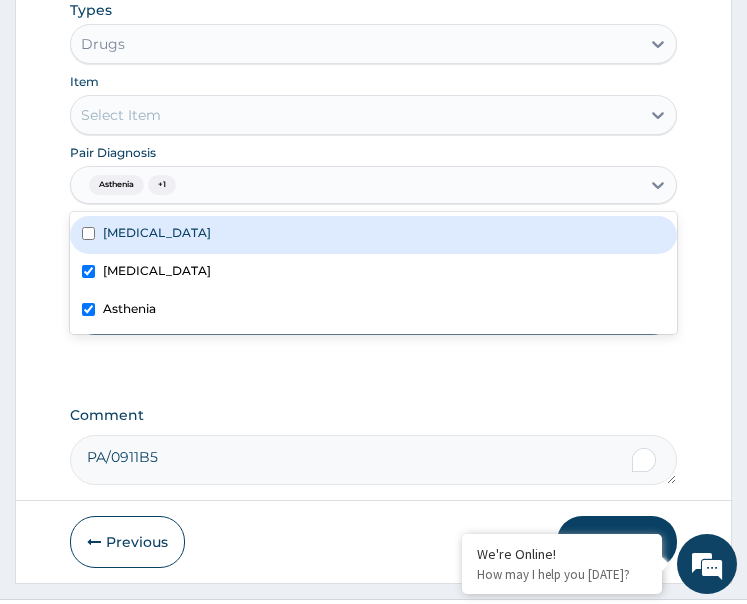 click on "Asthenia  + 1" at bounding box center (356, 185) 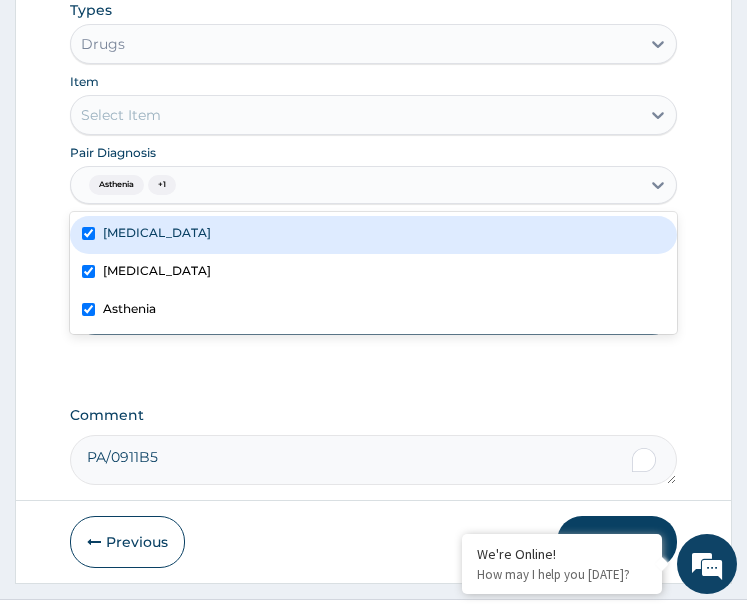 checkbox on "true" 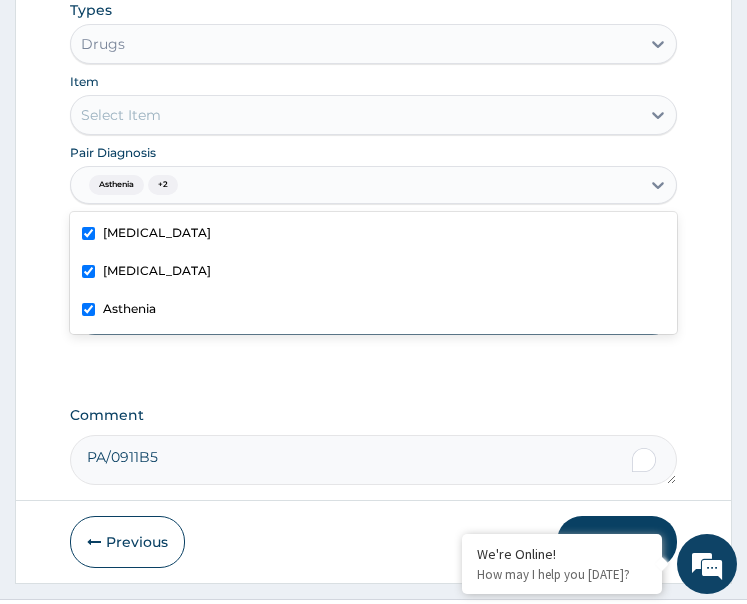 click on "Select Item" at bounding box center (356, 115) 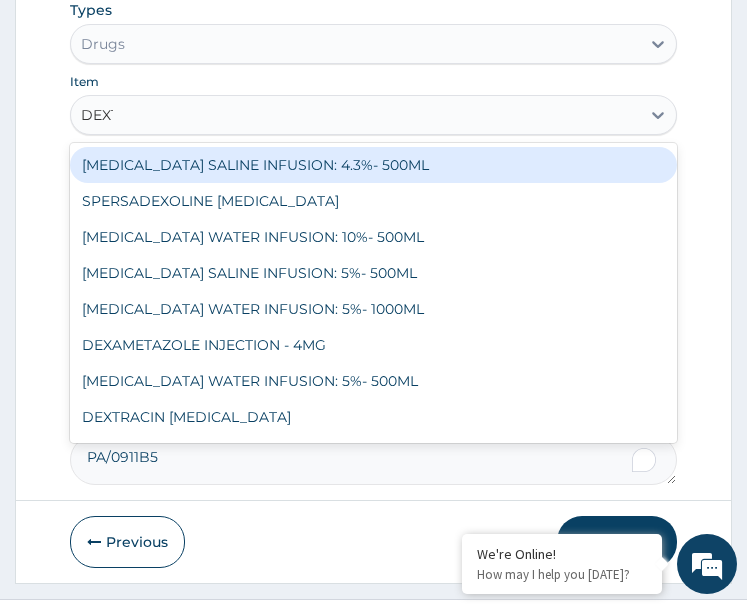 type on "DEXTR" 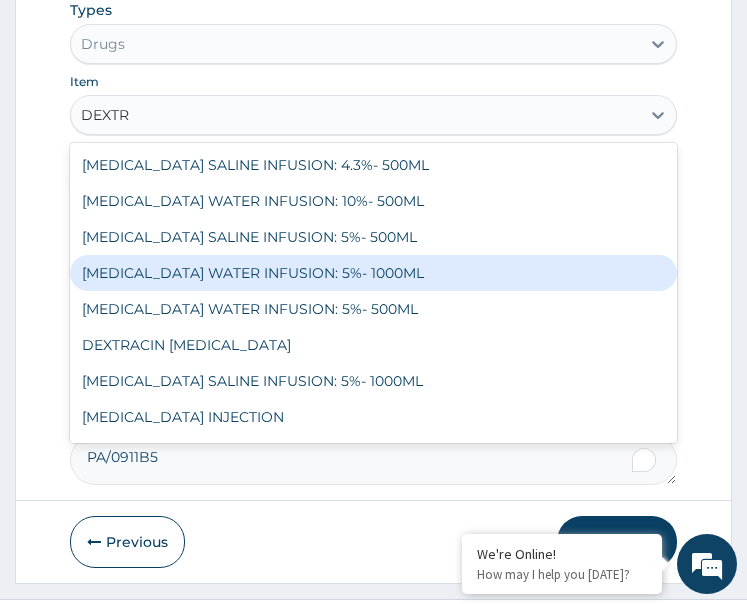 click on "DEXTROSE WATER INFUSION: 5%- 1000ML" at bounding box center (374, 273) 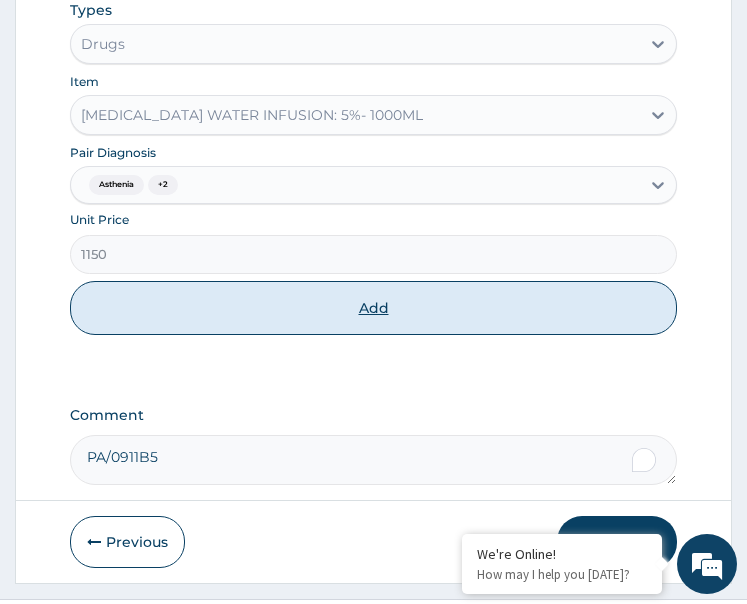 click on "Add" at bounding box center [374, 308] 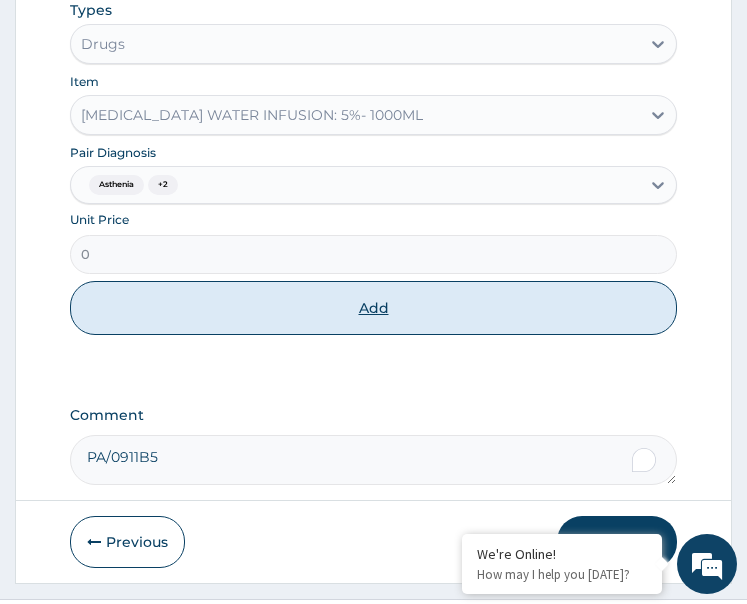 scroll, scrollTop: 809, scrollLeft: 0, axis: vertical 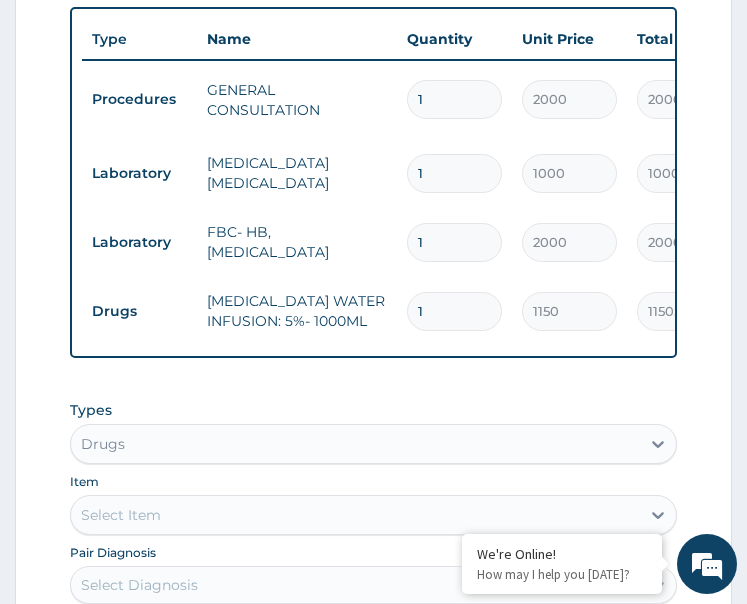 click on "Drugs DEXTROSE WATER INFUSION: 5%- 1000ML 1 1150 1150.00 Asthenia  + 2 Delete" at bounding box center [572, 311] 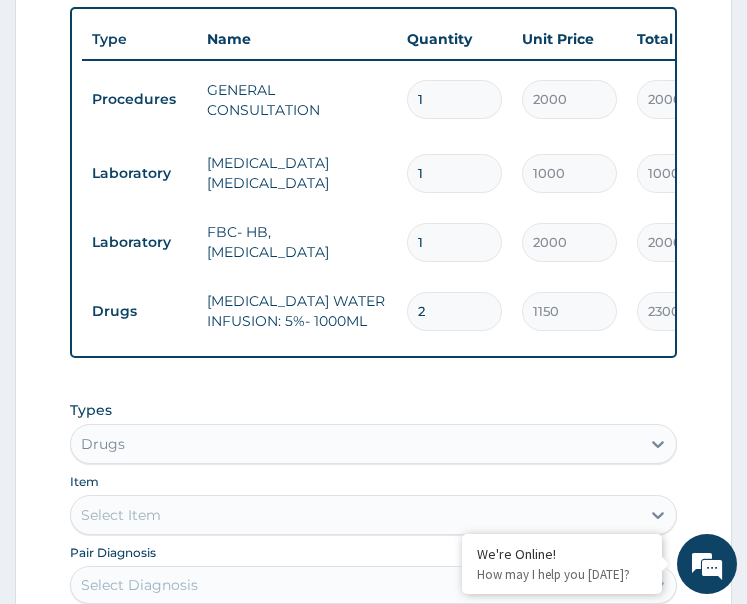 scroll, scrollTop: 1009, scrollLeft: 0, axis: vertical 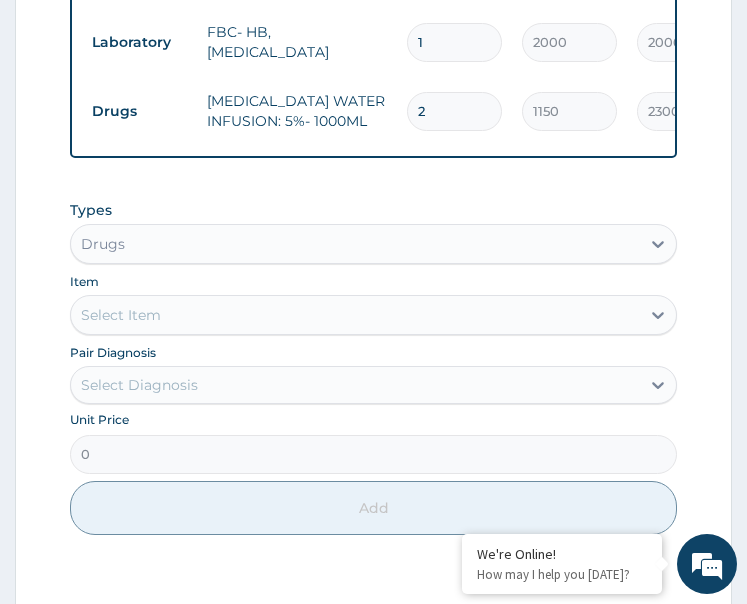 type on "2" 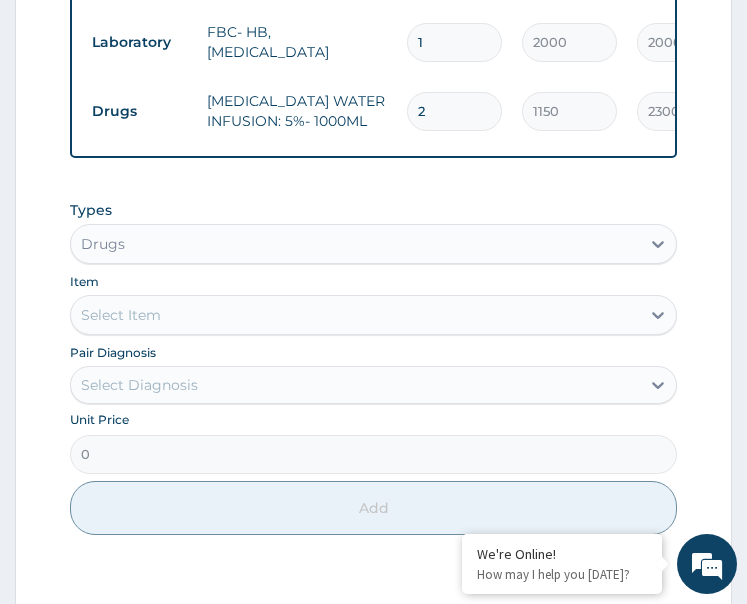 click on "Select Diagnosis" at bounding box center (139, 385) 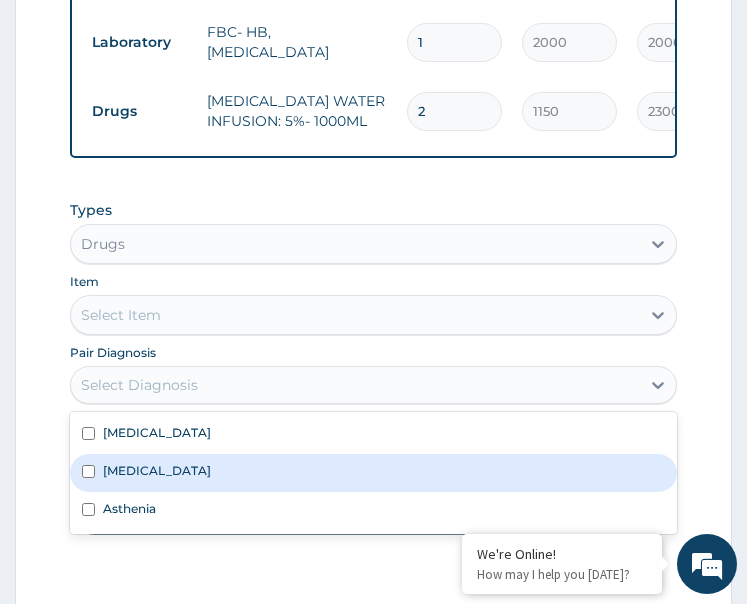 click on "Sepsis" at bounding box center [374, 473] 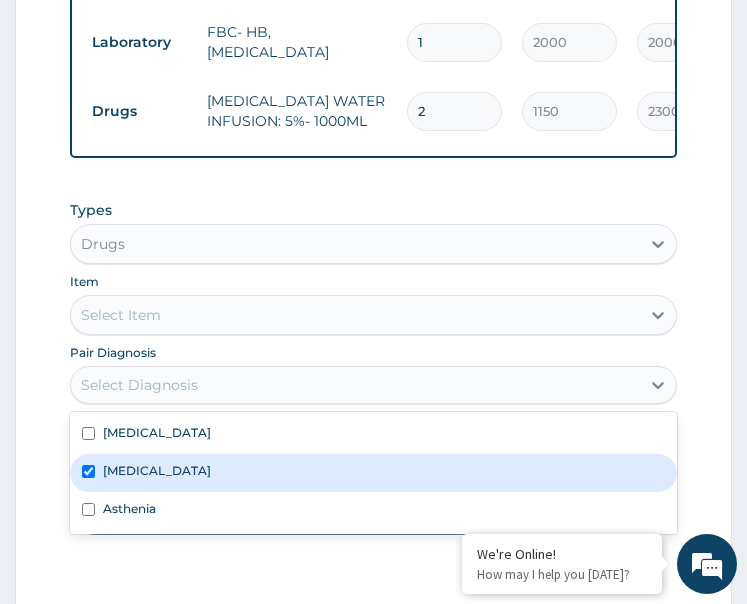 checkbox on "true" 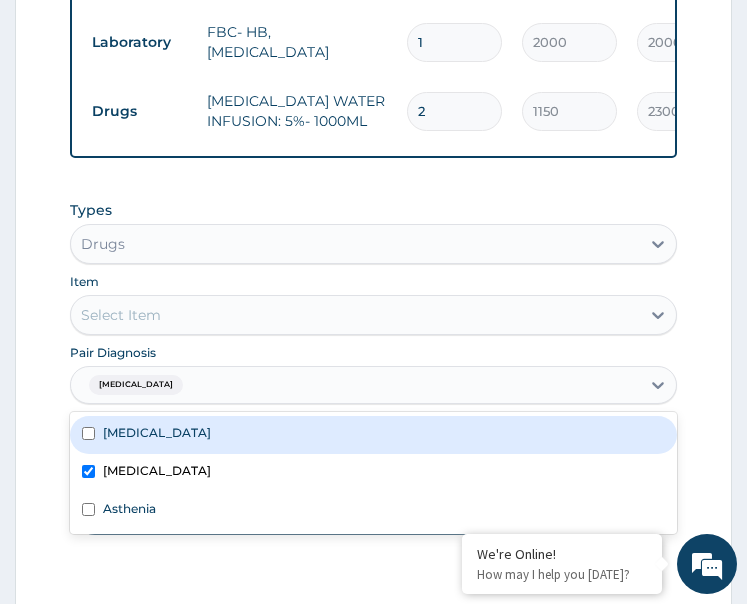 click on "Select Item" at bounding box center [356, 315] 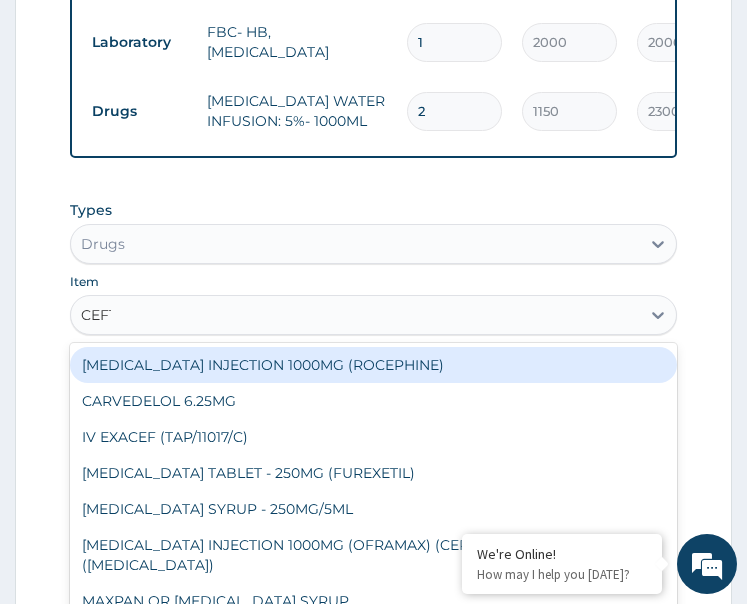 type on "CEFTR" 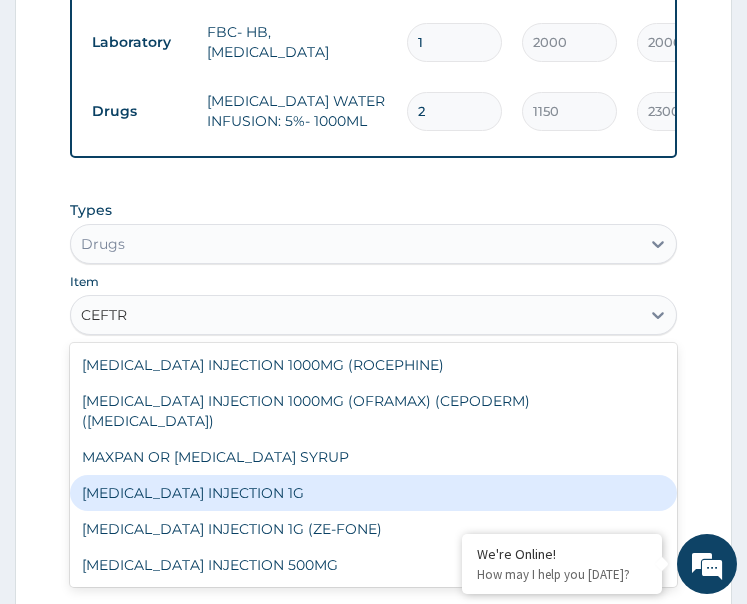 click on "CEFTRIAXONE INJECTION 1G" at bounding box center [374, 493] 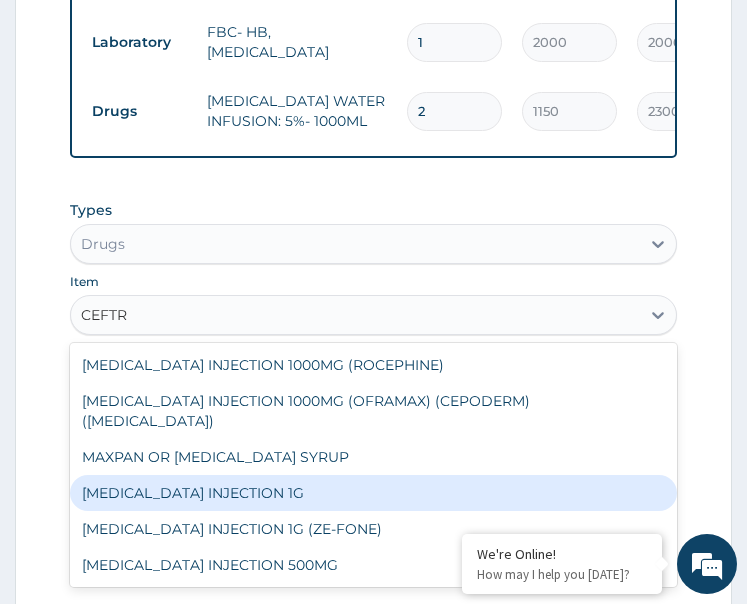type 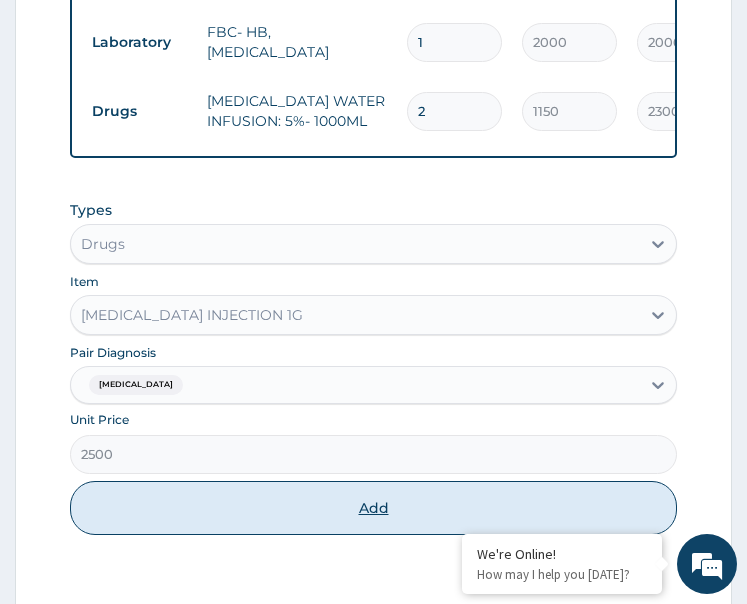 click on "Add" at bounding box center (374, 508) 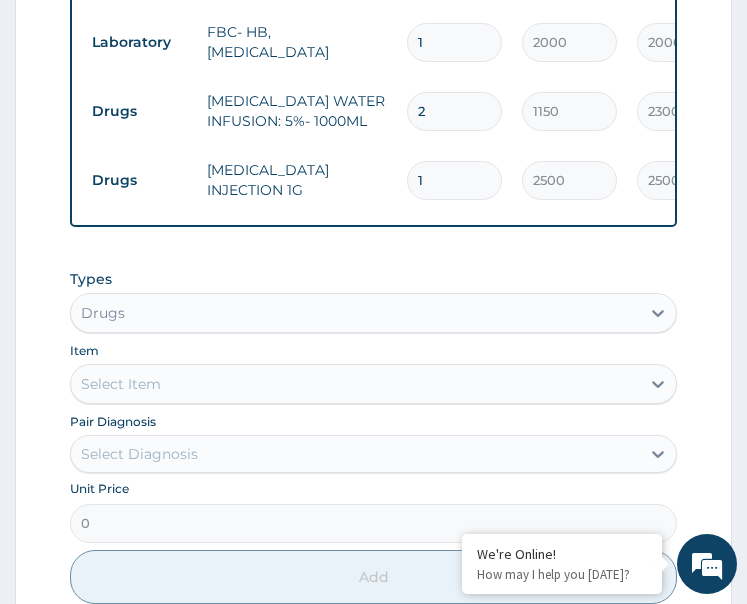 drag, startPoint x: 431, startPoint y: 165, endPoint x: 384, endPoint y: 182, distance: 49.979996 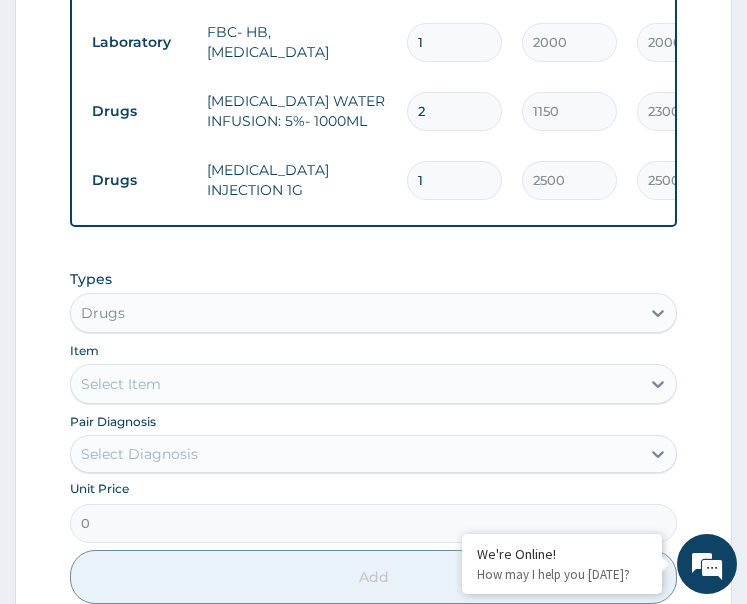 click on "Drugs CEFTRIAXONE INJECTION 1G 1 2500 2500.00 Sepsis Delete" at bounding box center (572, 180) 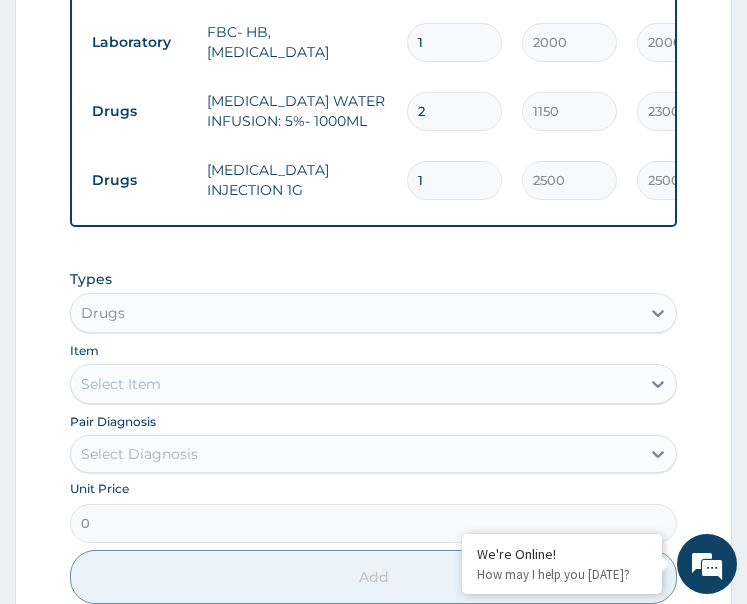 type on "6" 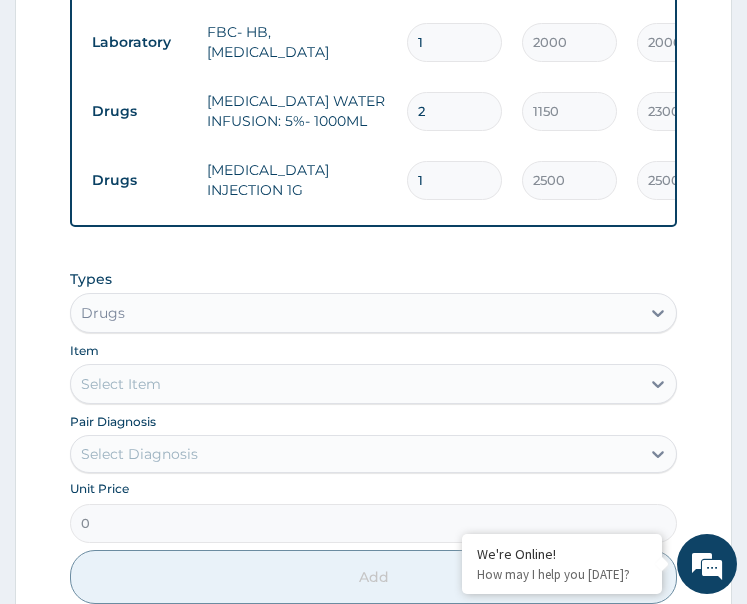 type on "15000.00" 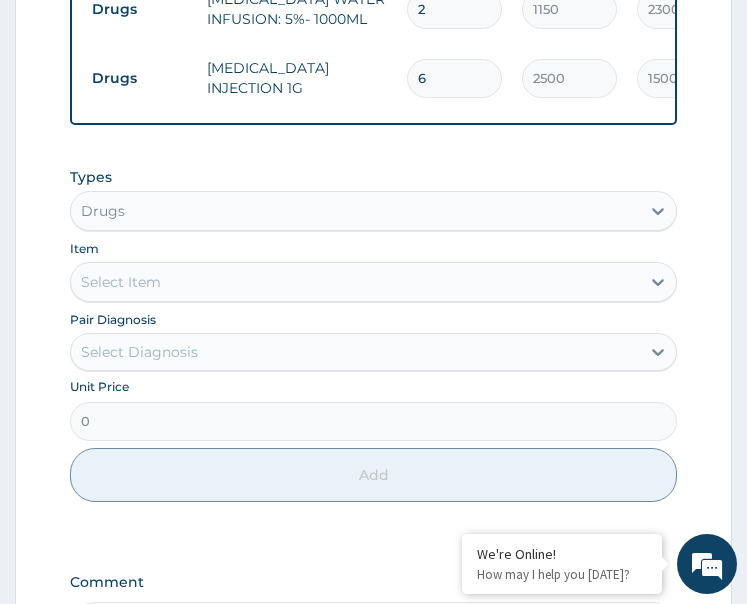 scroll, scrollTop: 1209, scrollLeft: 0, axis: vertical 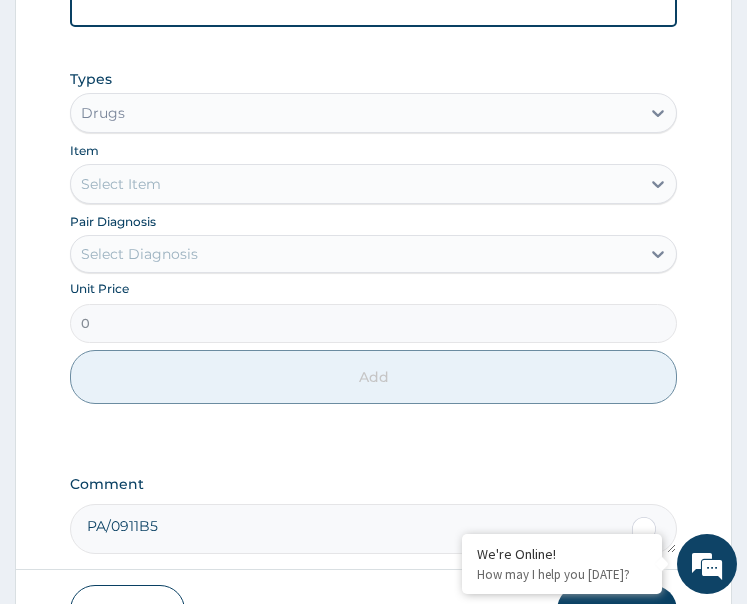 type on "6" 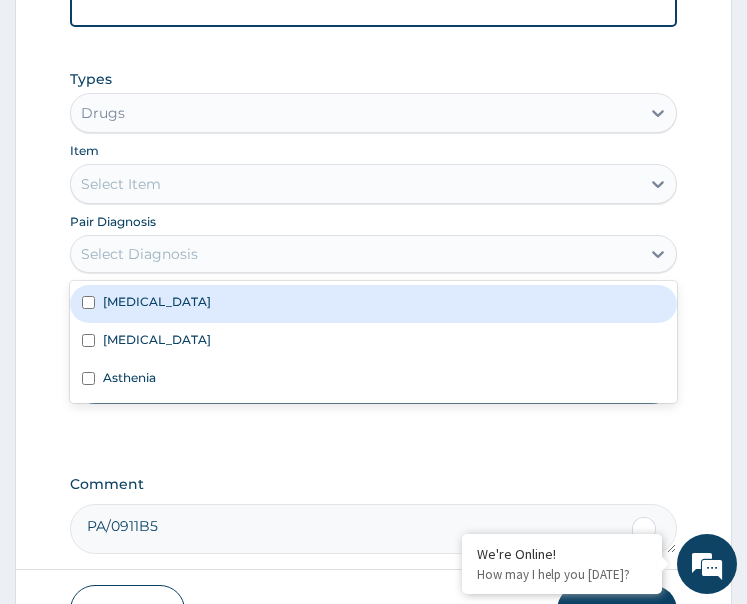 click on "Malaria" at bounding box center [374, 304] 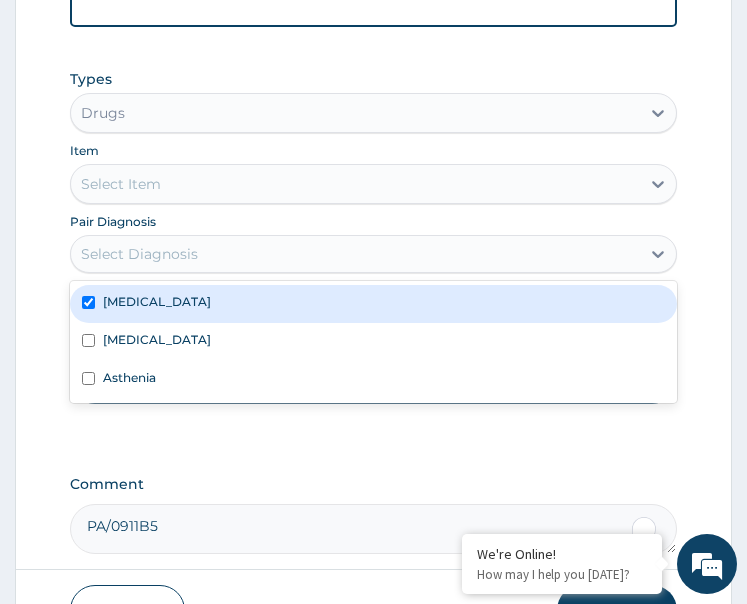 checkbox on "true" 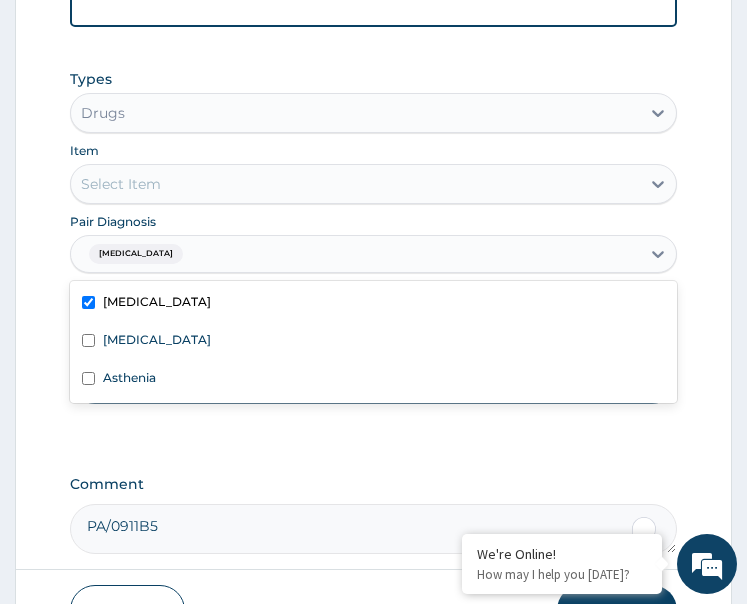 click on "Select Item" at bounding box center [356, 184] 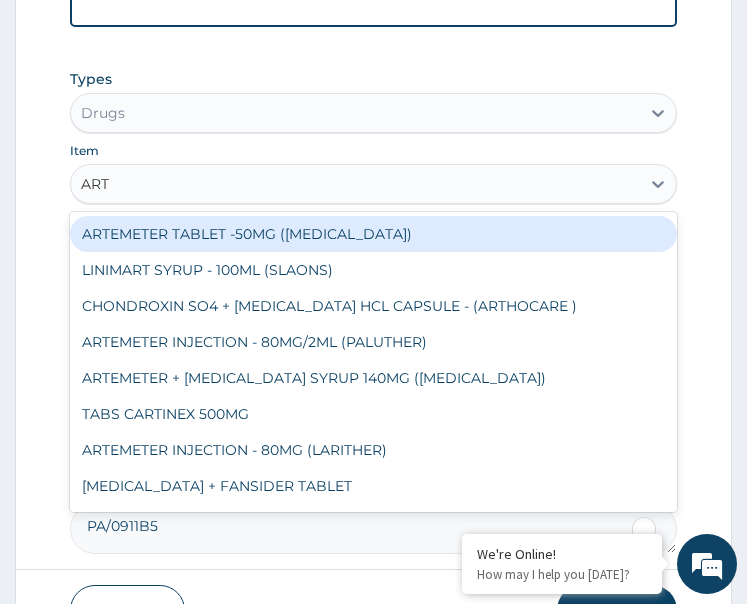 type on "ARTE" 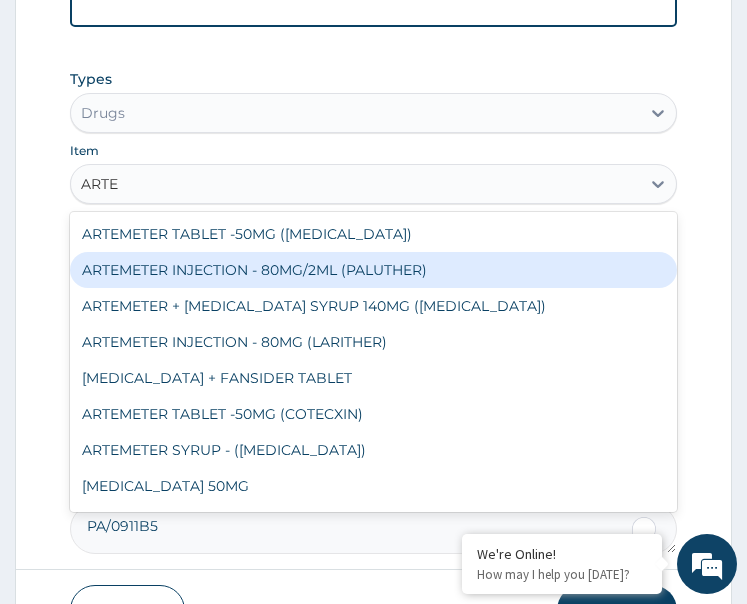 click on "ARTEMETER INJECTION - 80MG/2ML (PALUTHER)" at bounding box center [374, 270] 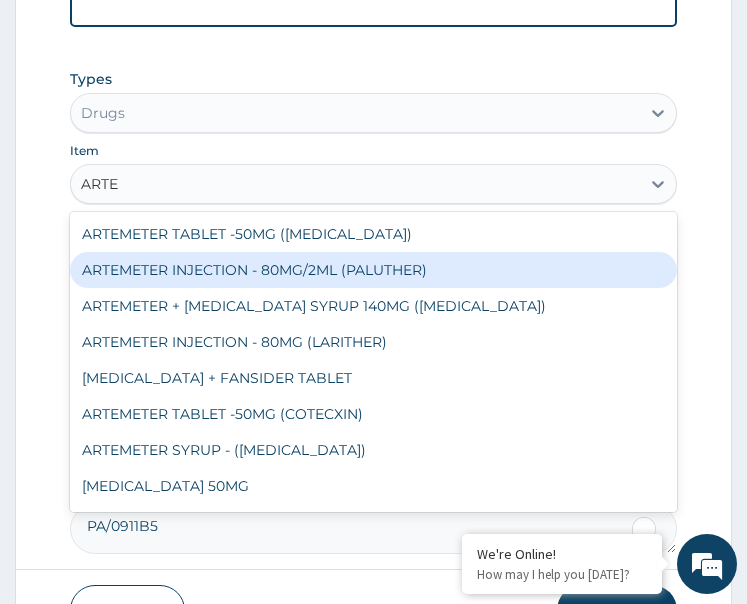 type 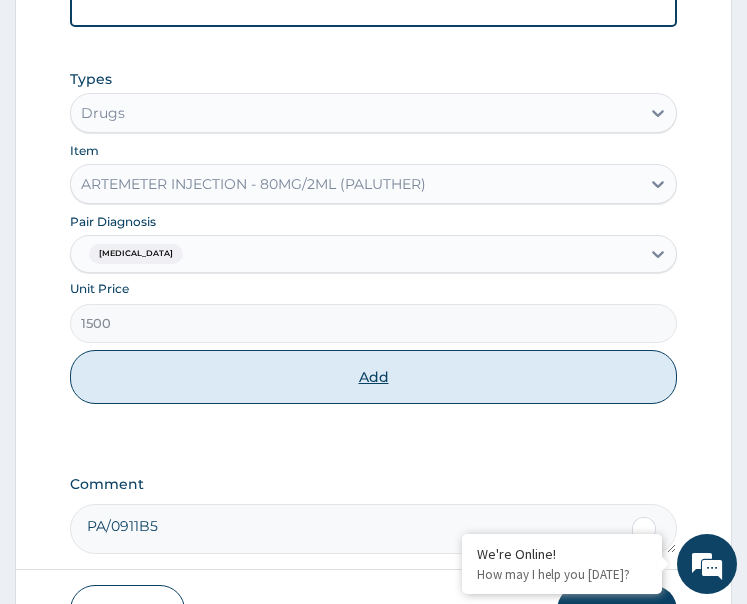 click on "Add" at bounding box center [374, 377] 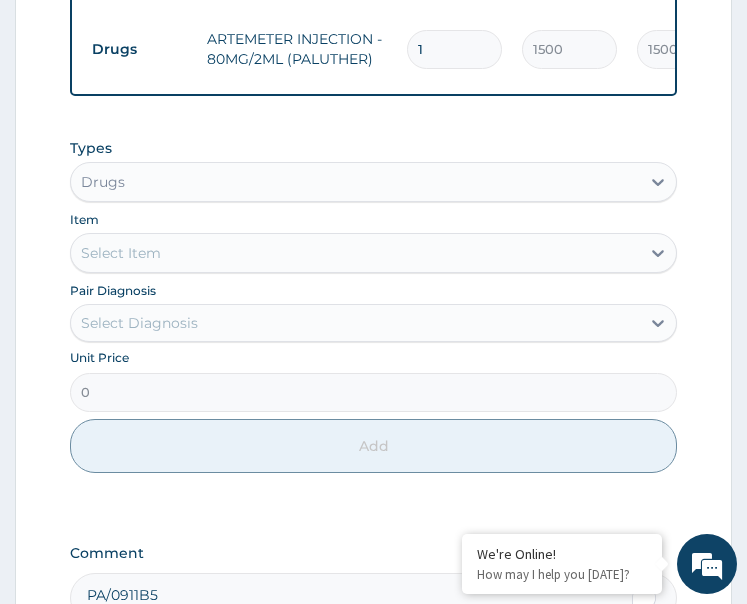drag, startPoint x: 433, startPoint y: 40, endPoint x: 393, endPoint y: 59, distance: 44.28318 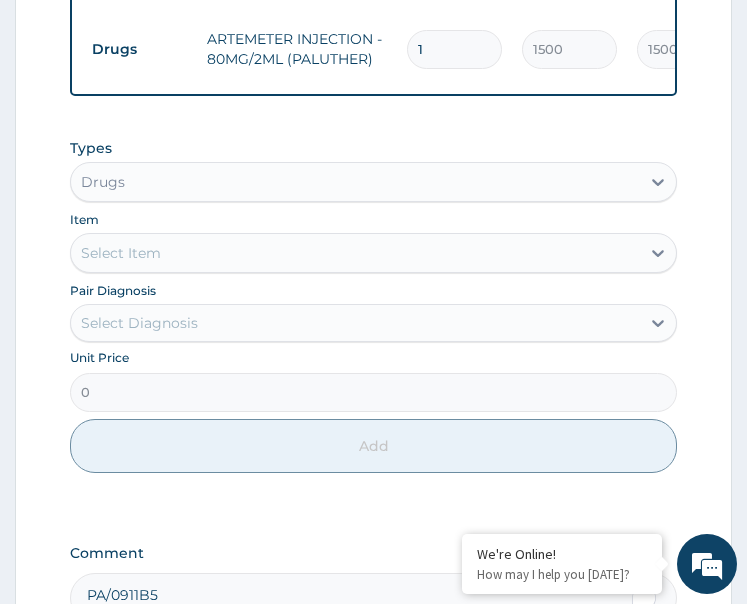 click on "Drugs ARTEMETER INJECTION - 80MG/2ML (PALUTHER) 1 1500 1500.00 Malaria Delete" at bounding box center (572, 49) 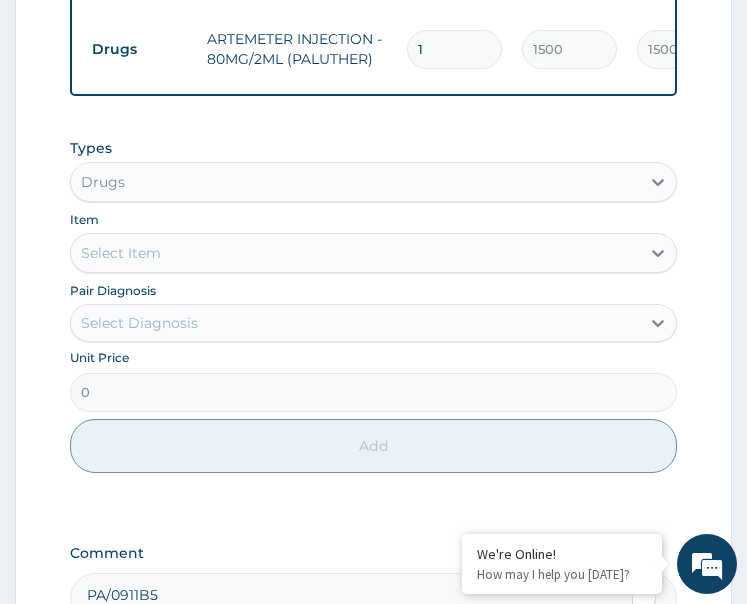 type on "3" 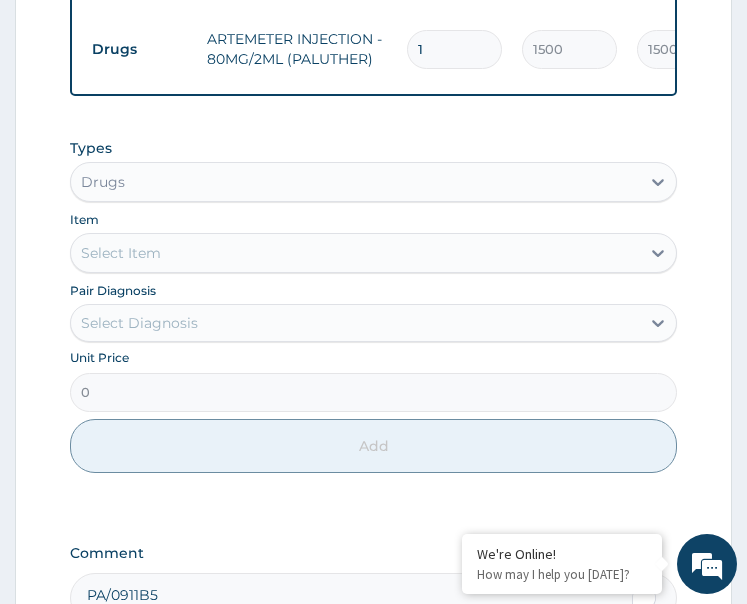 type on "4500.00" 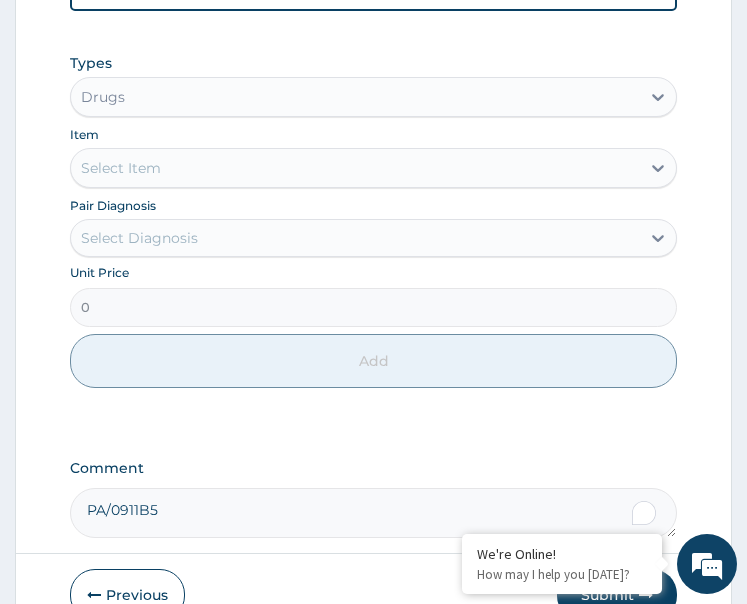 scroll, scrollTop: 1402, scrollLeft: 0, axis: vertical 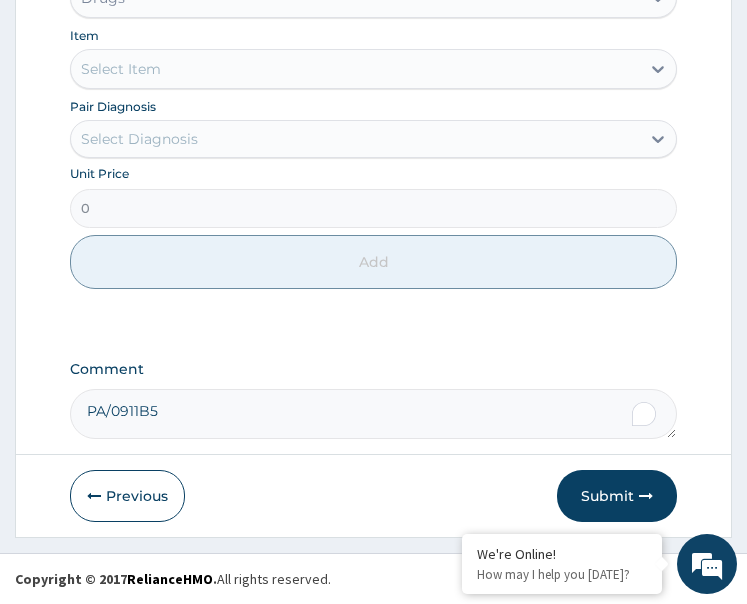 type on "3" 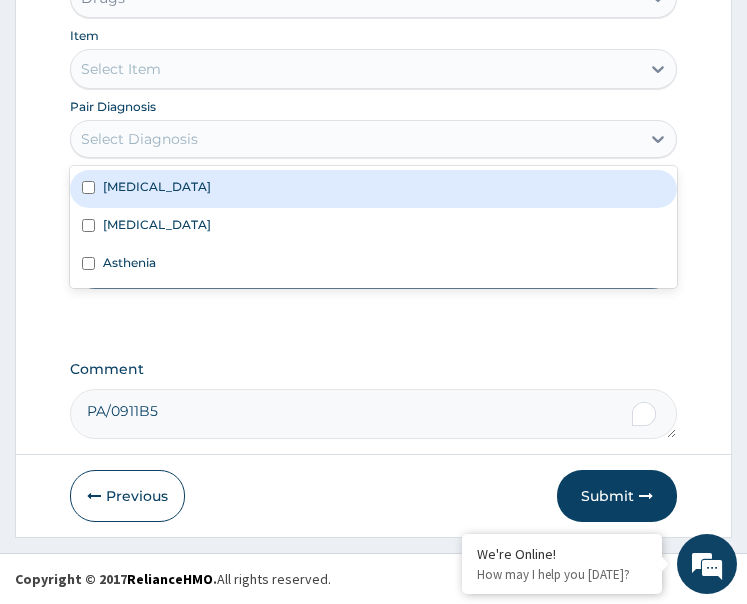 click on "Malaria" at bounding box center (374, 189) 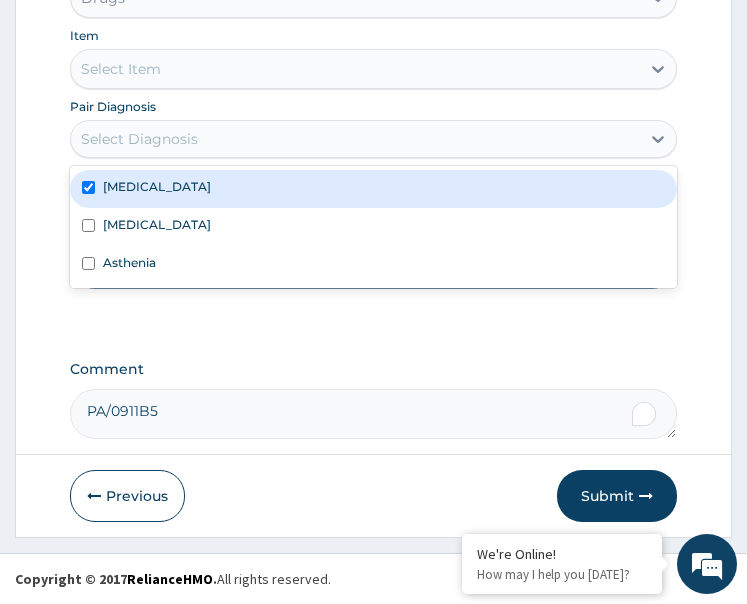 checkbox on "true" 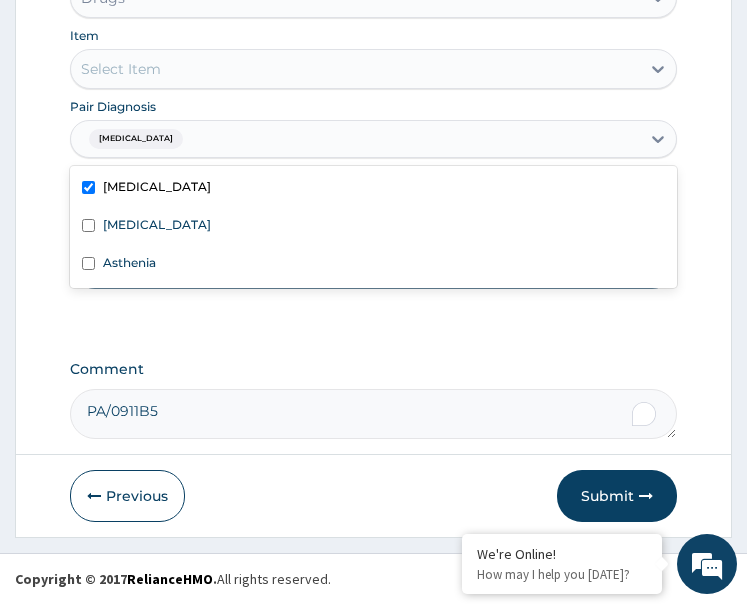 click on "Select Item" at bounding box center [356, 69] 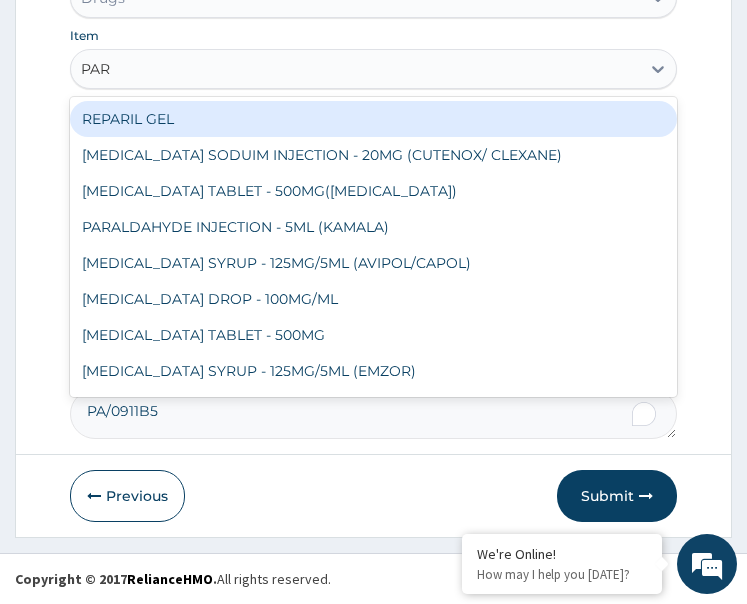 type on "PARA" 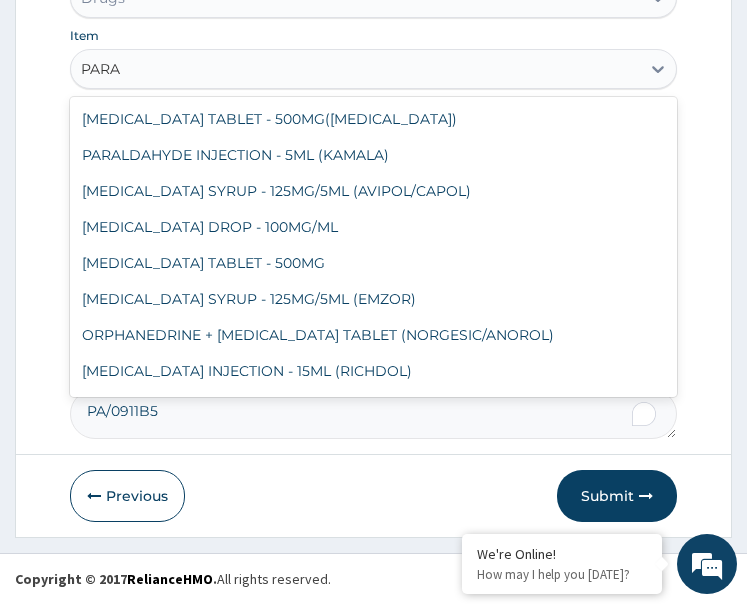 scroll, scrollTop: 104, scrollLeft: 0, axis: vertical 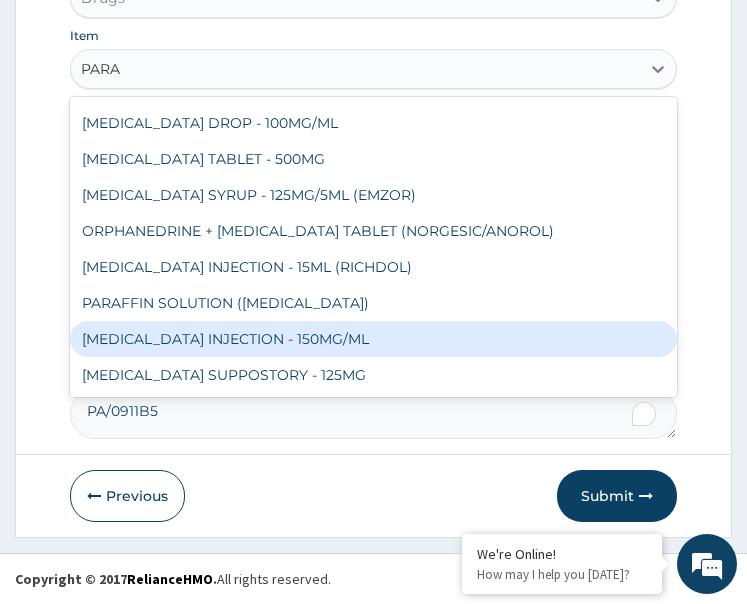 drag, startPoint x: 278, startPoint y: 333, endPoint x: 265, endPoint y: 345, distance: 17.691807 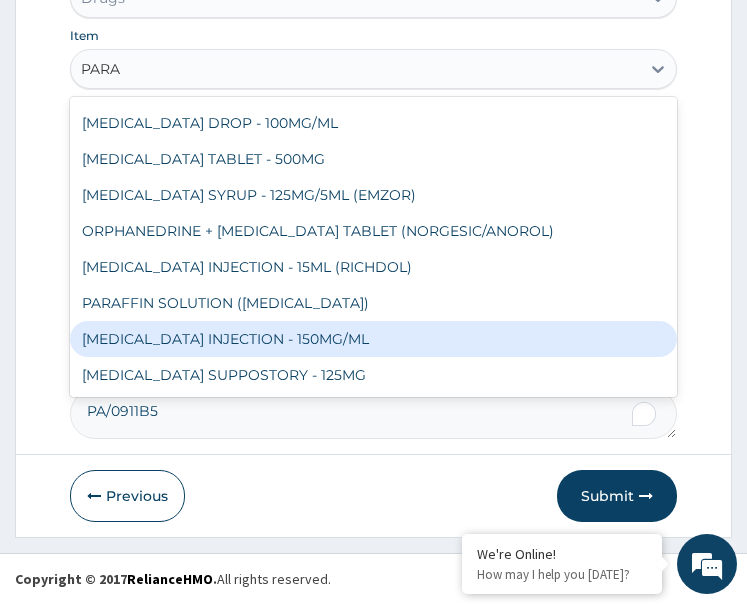 click on "PARACETAMOL INJECTION - 150MG/ML" at bounding box center (374, 339) 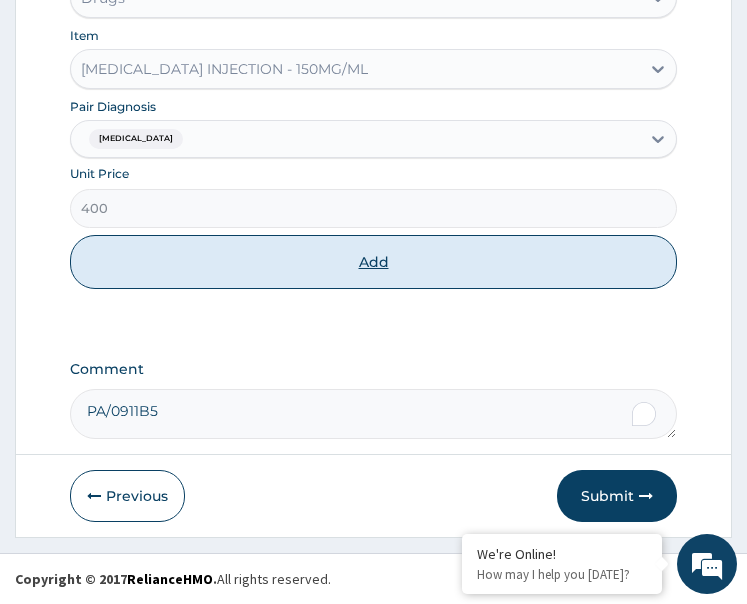 click on "Add" at bounding box center (374, 262) 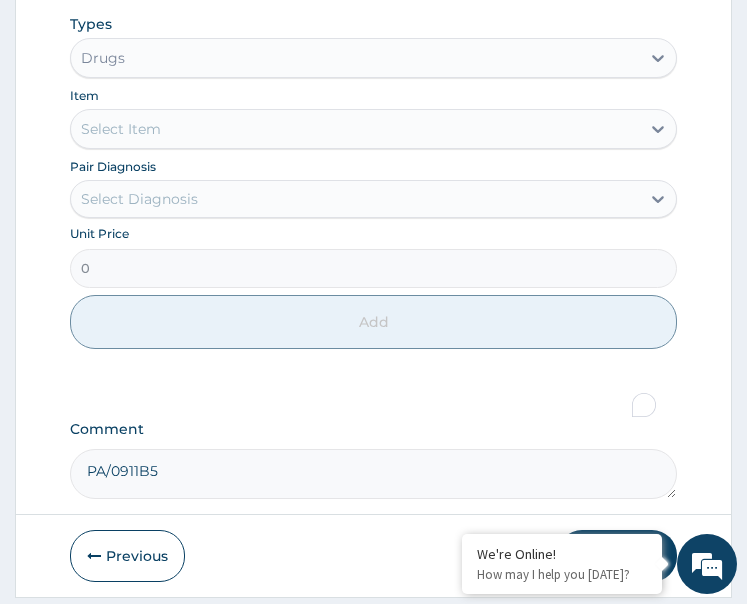 scroll, scrollTop: 1016, scrollLeft: 0, axis: vertical 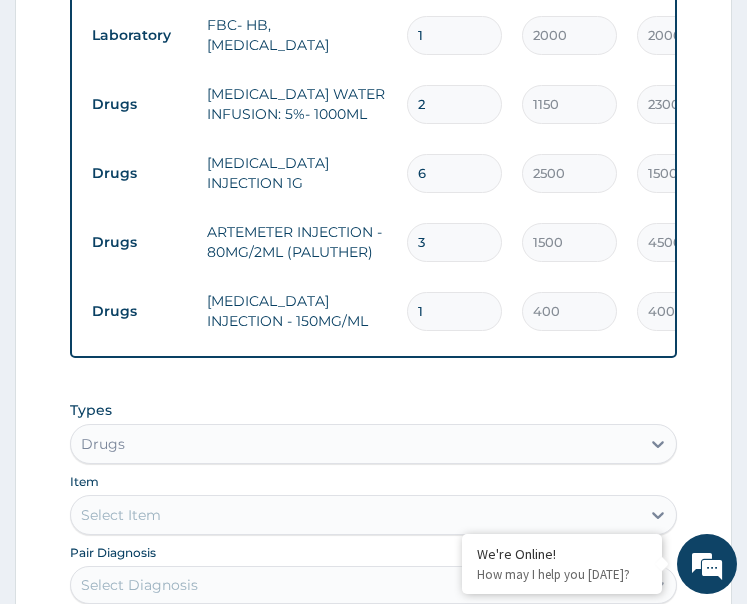 drag, startPoint x: 437, startPoint y: 295, endPoint x: 381, endPoint y: 311, distance: 58.24088 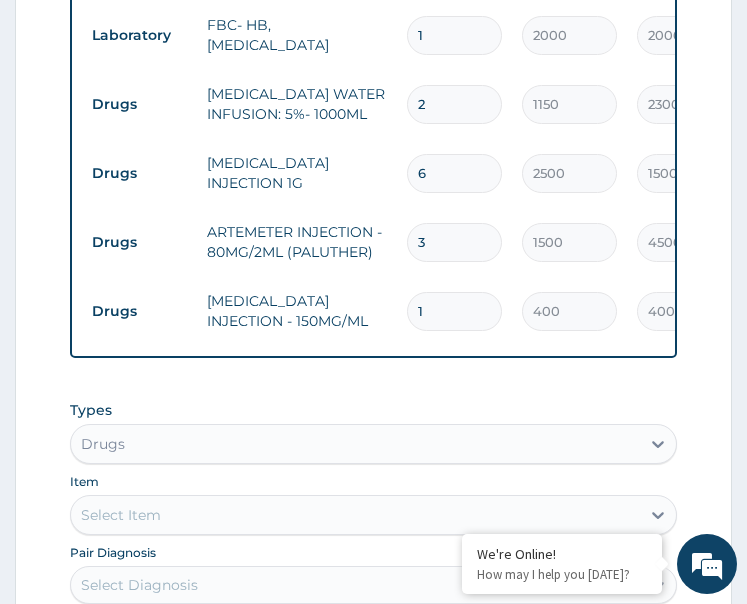click on "Drugs PARACETAMOL INJECTION - 150MG/ML 1 400 400.00 Malaria Delete" at bounding box center [572, 311] 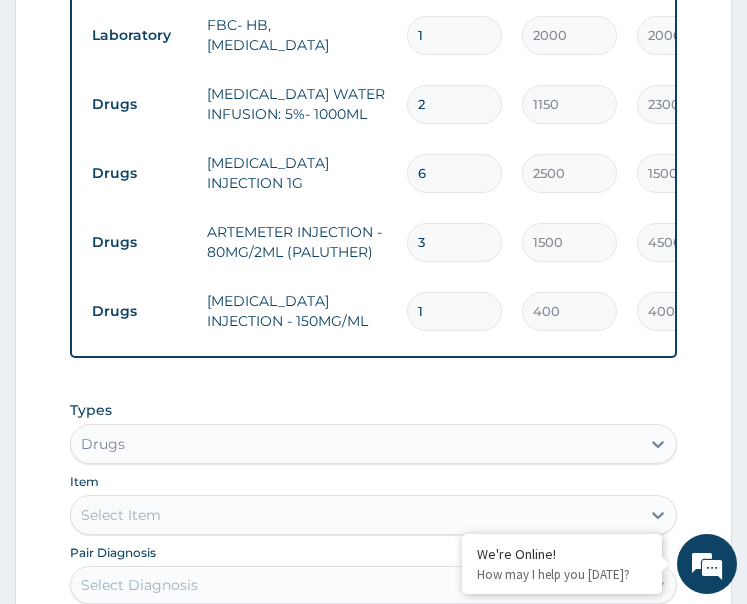type on "6" 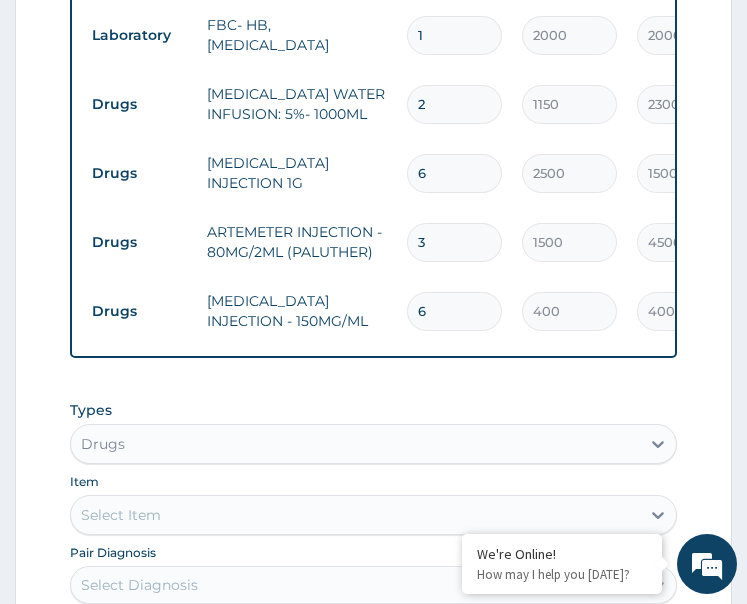type on "2400.00" 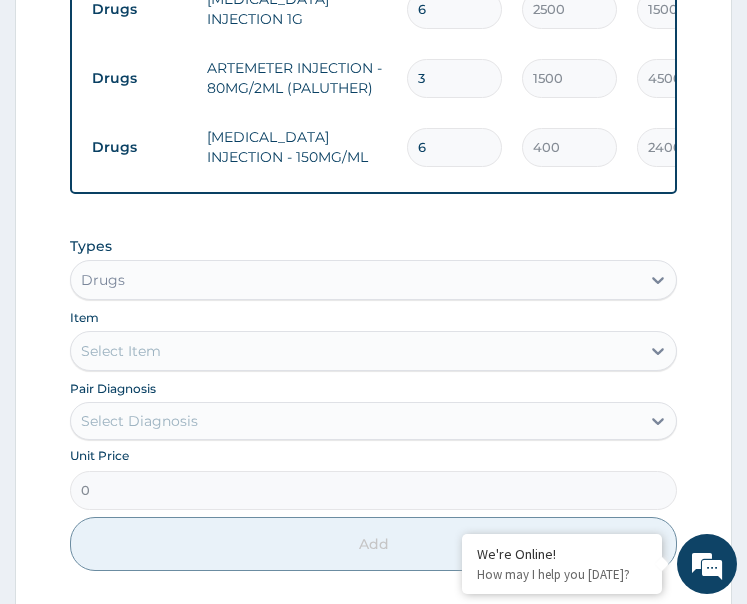 scroll, scrollTop: 1216, scrollLeft: 0, axis: vertical 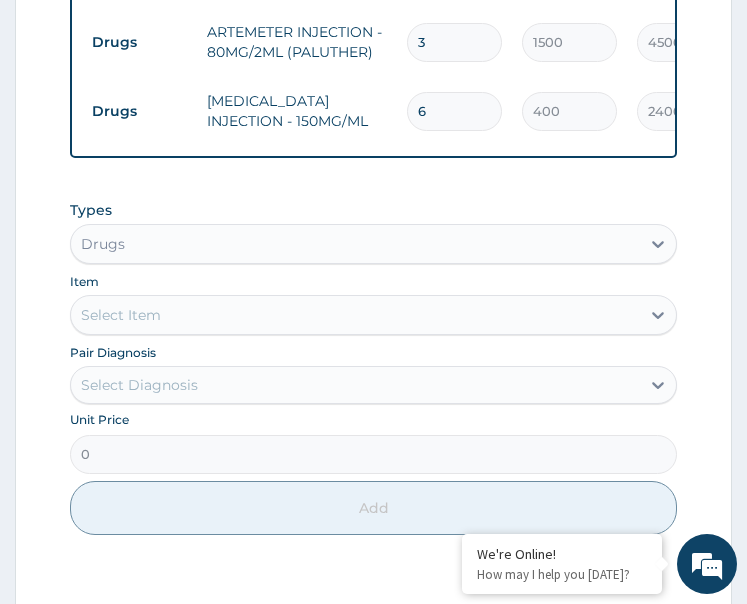 type on "6" 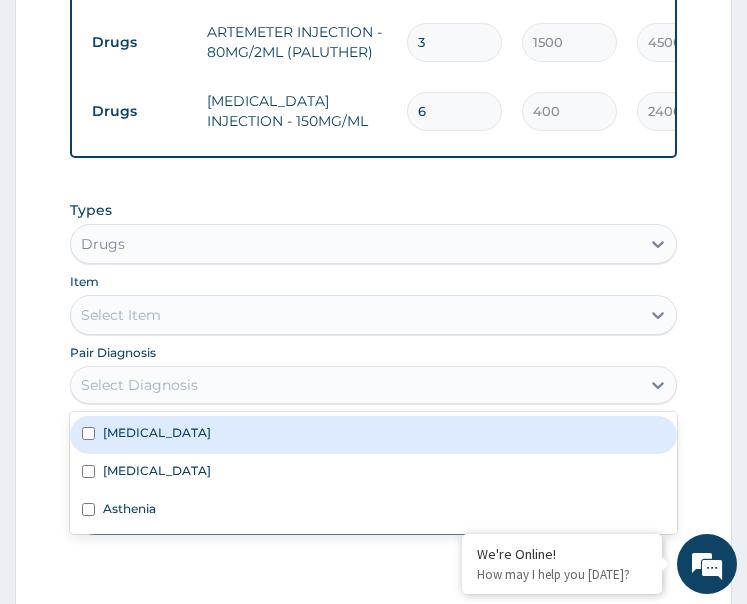 click on "Malaria" at bounding box center (374, 435) 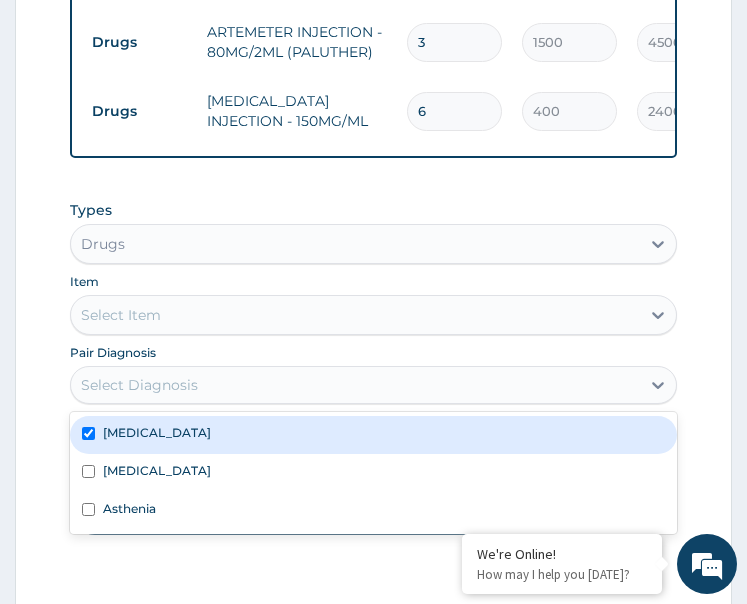 checkbox on "true" 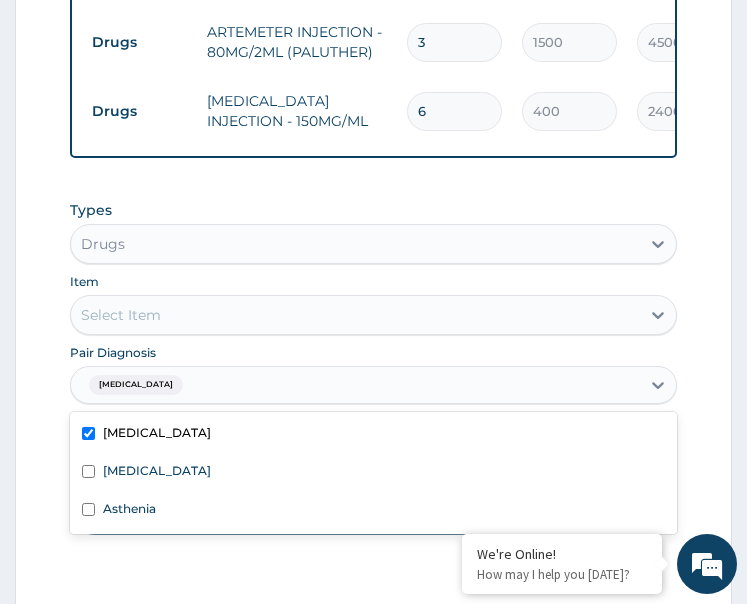 click on "Select Item" at bounding box center (356, 315) 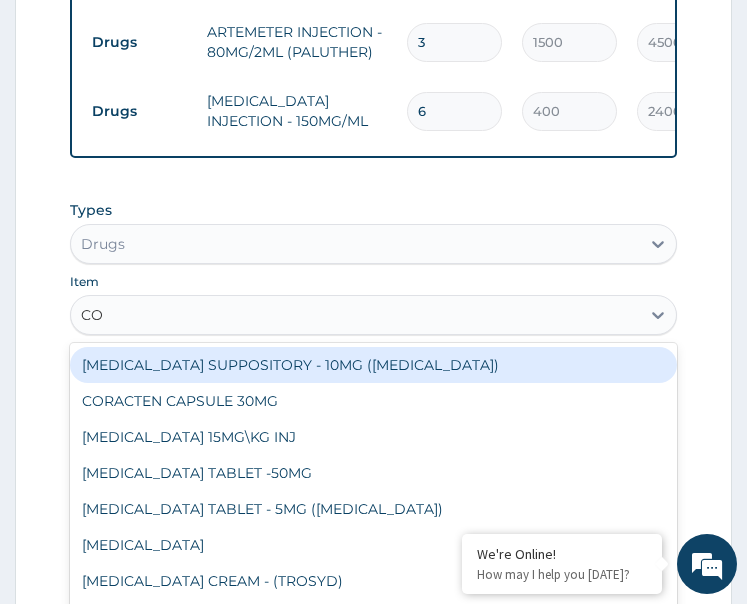 type on "COA" 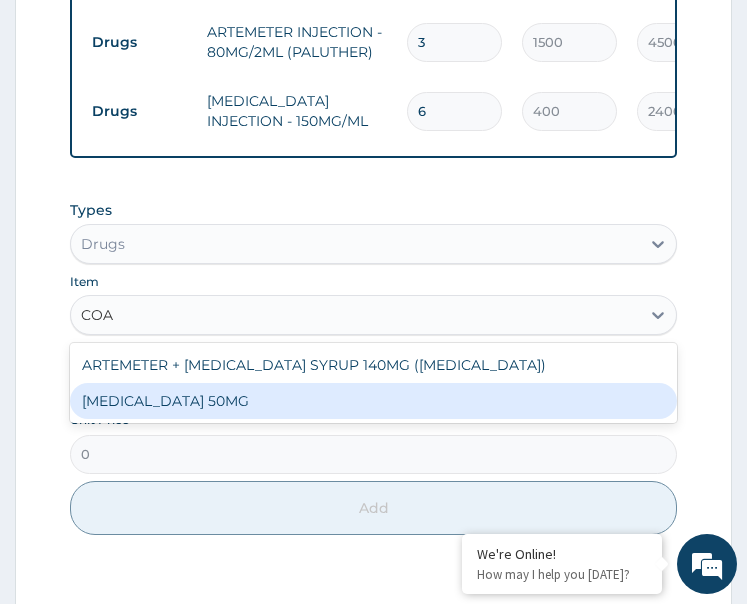 click on "COARTEM 50MG" at bounding box center (374, 401) 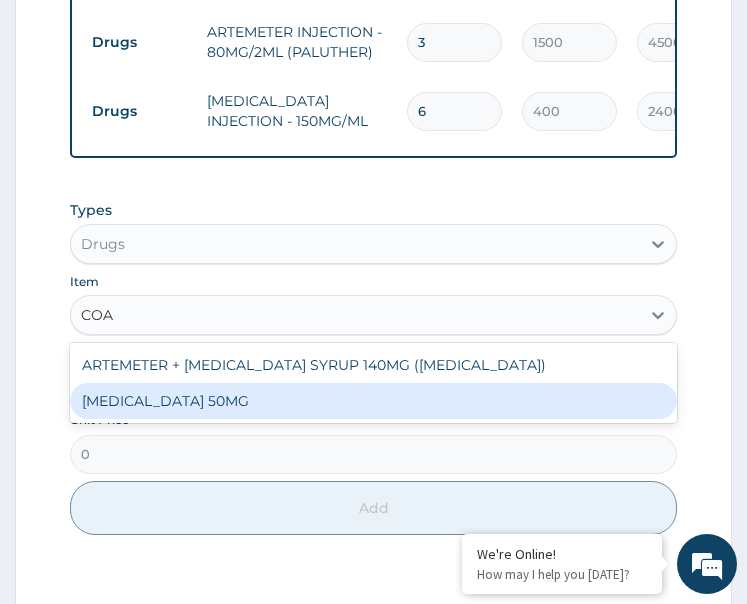 type 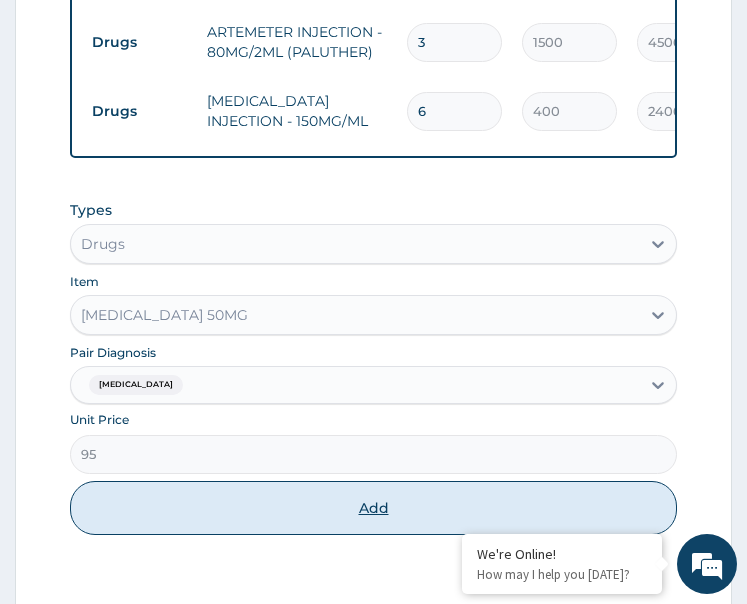 click on "Add" at bounding box center [374, 508] 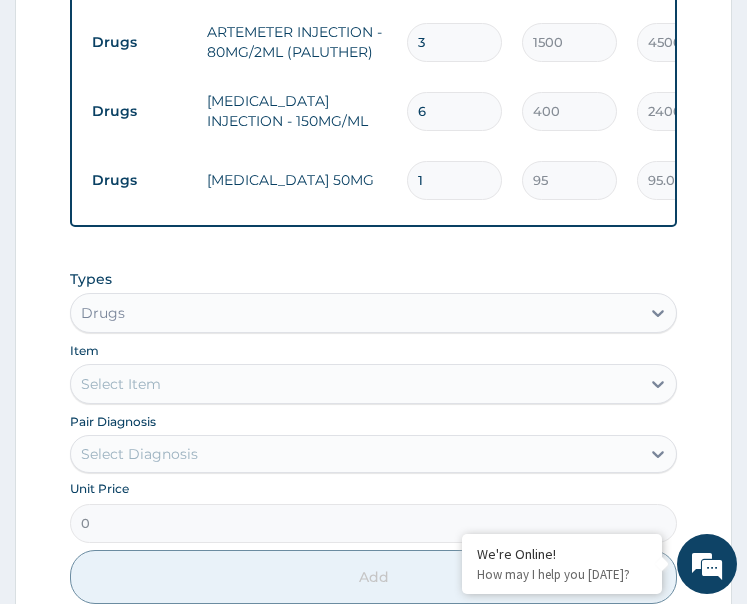 drag, startPoint x: 440, startPoint y: 170, endPoint x: 410, endPoint y: 182, distance: 32.31099 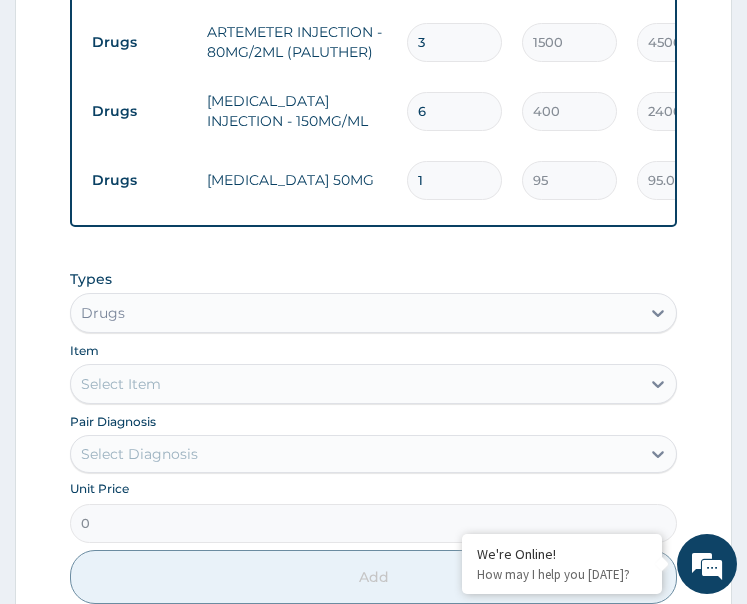click on "1" at bounding box center [454, 180] 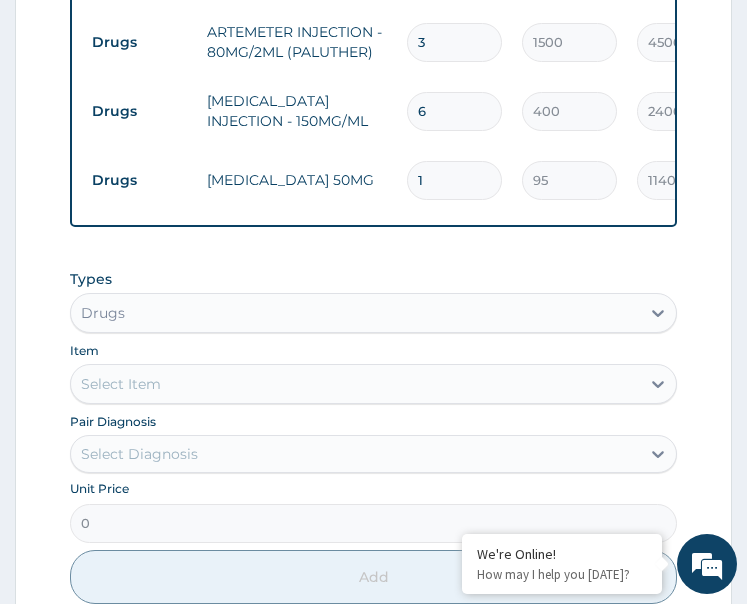 type on "12" 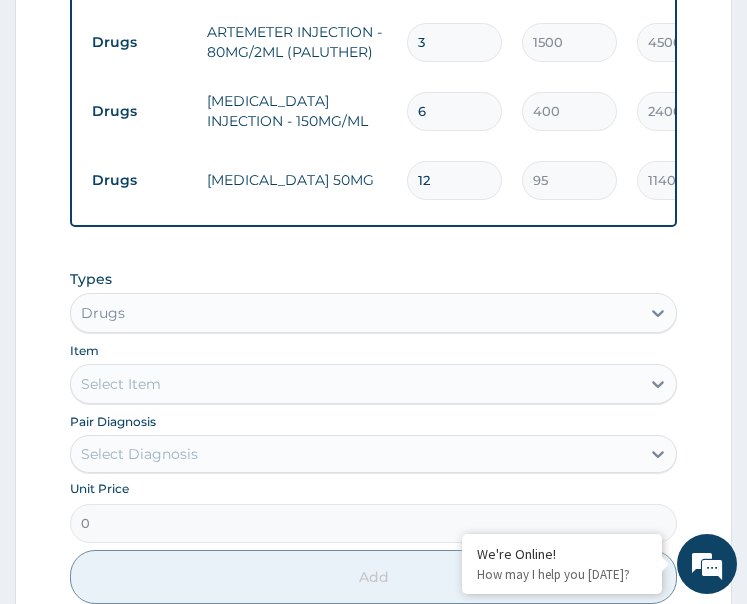 type on "1140.00" 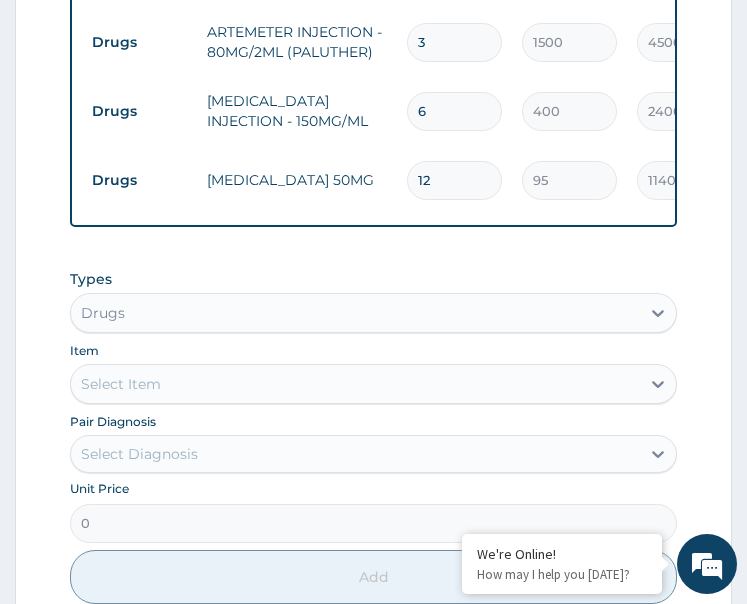 click on "Select Diagnosis" at bounding box center (356, 454) 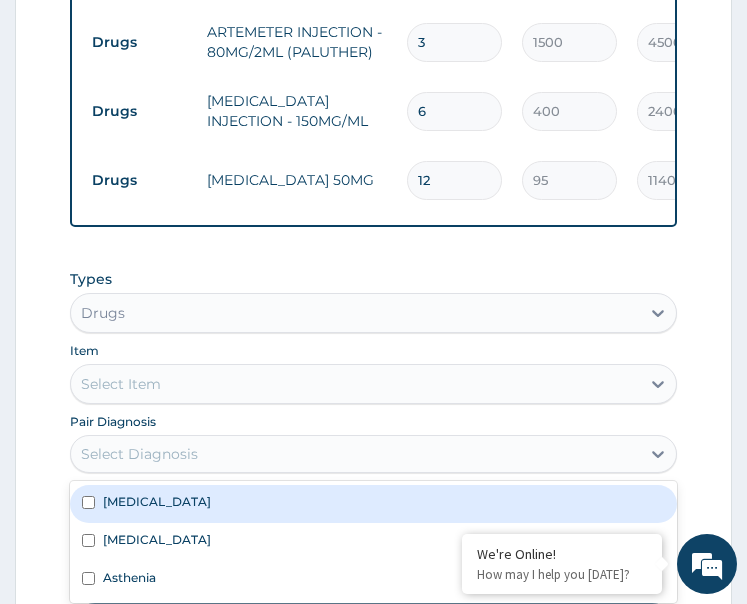 drag, startPoint x: 178, startPoint y: 522, endPoint x: 189, endPoint y: 425, distance: 97.62172 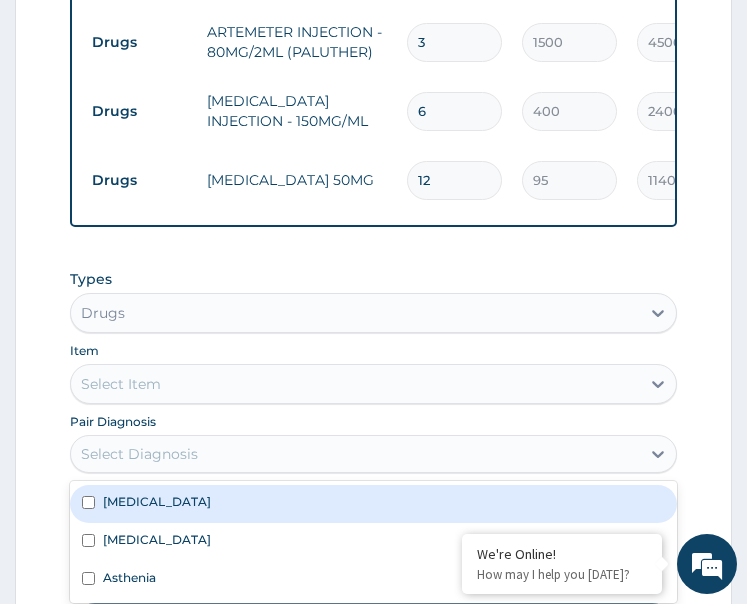 click on "Malaria" at bounding box center (374, 504) 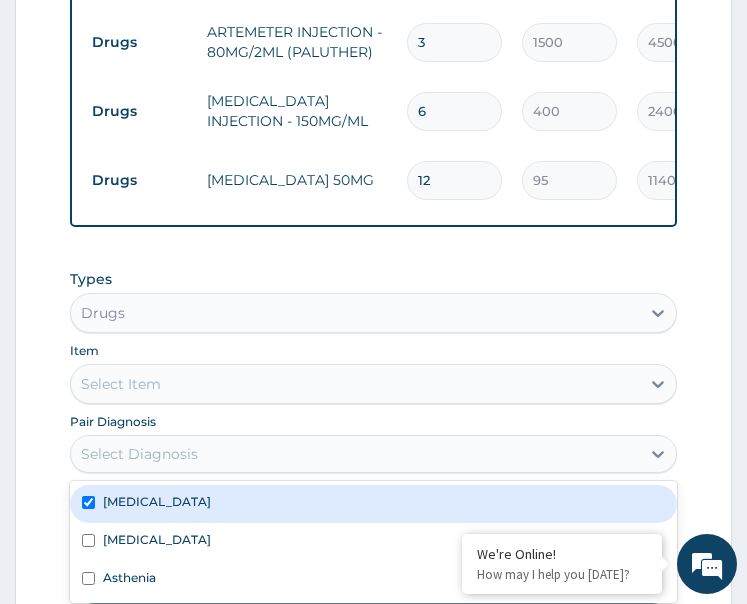 checkbox on "true" 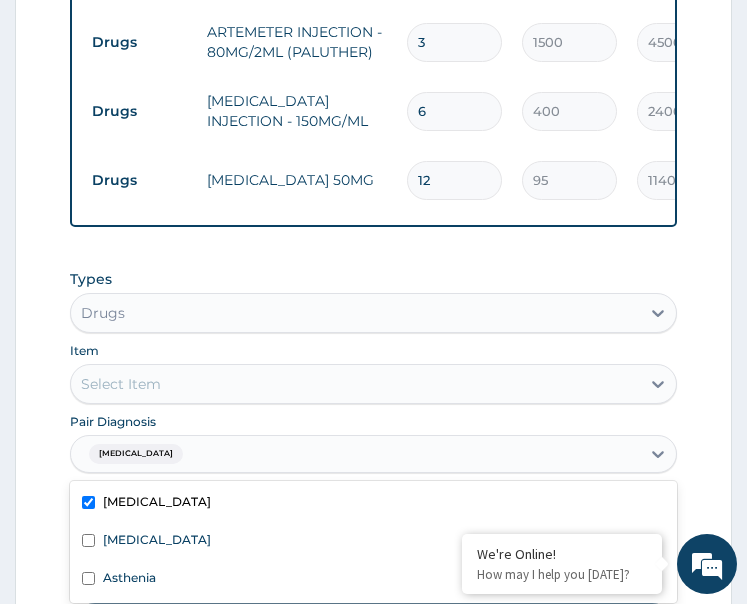 click on "Select Item" at bounding box center (356, 384) 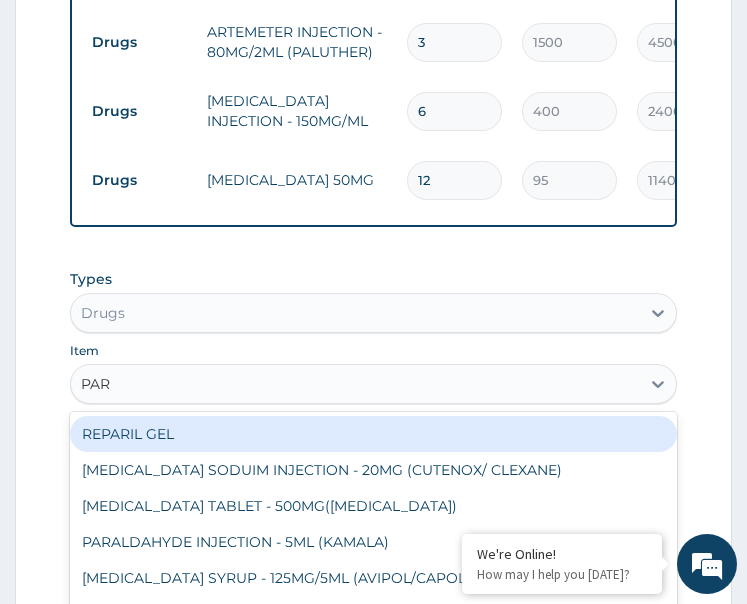 type on "PARA" 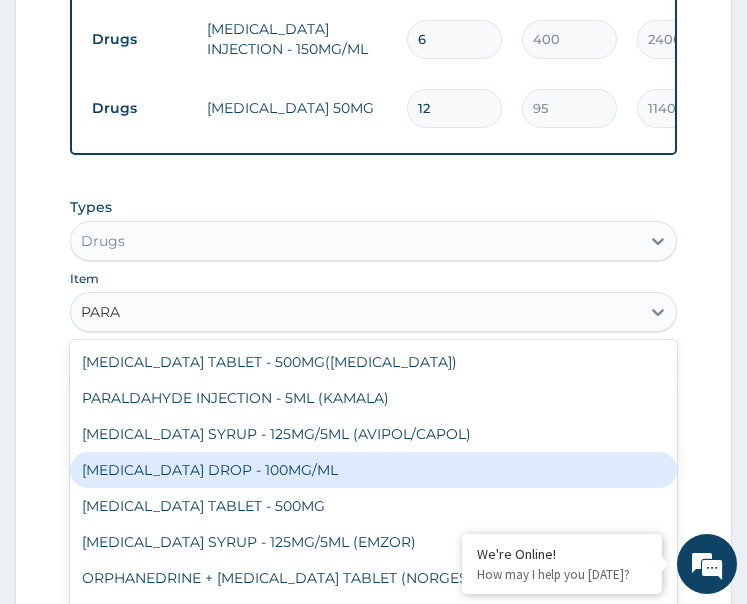 scroll, scrollTop: 1416, scrollLeft: 0, axis: vertical 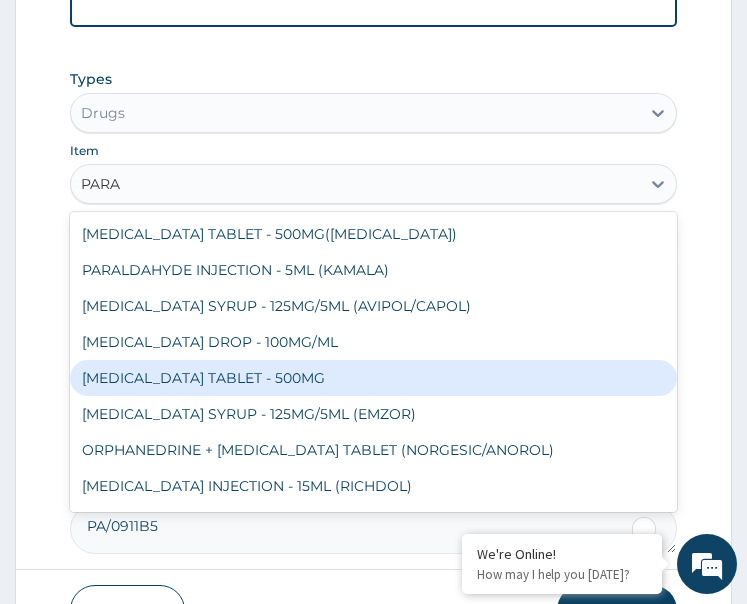 click on "PARACETAMOL TABLET - 500MG" at bounding box center (374, 378) 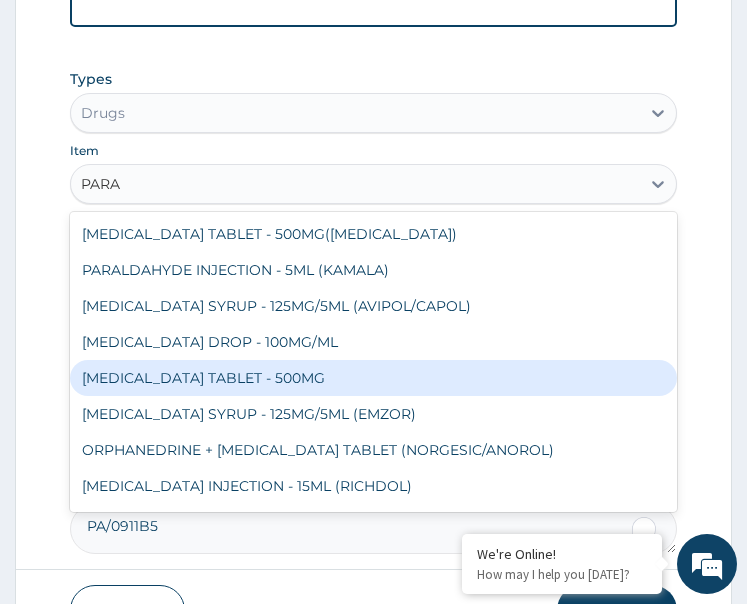type 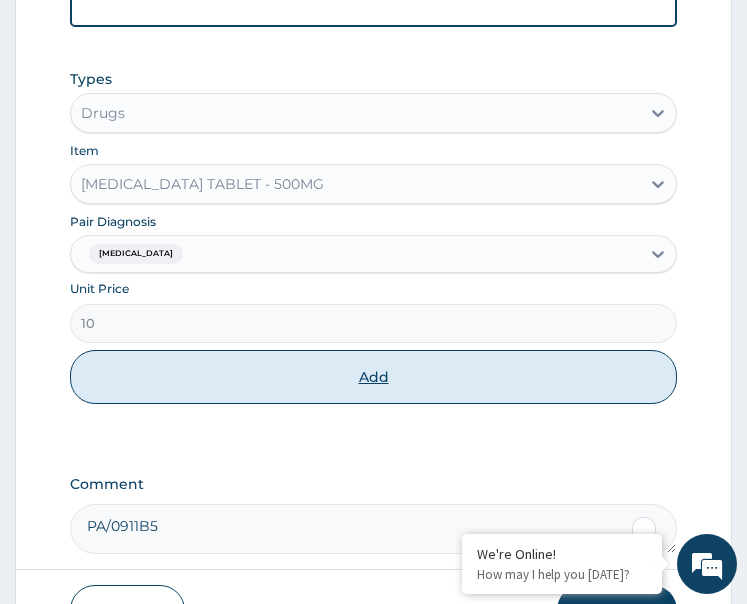 click on "Add" at bounding box center [374, 377] 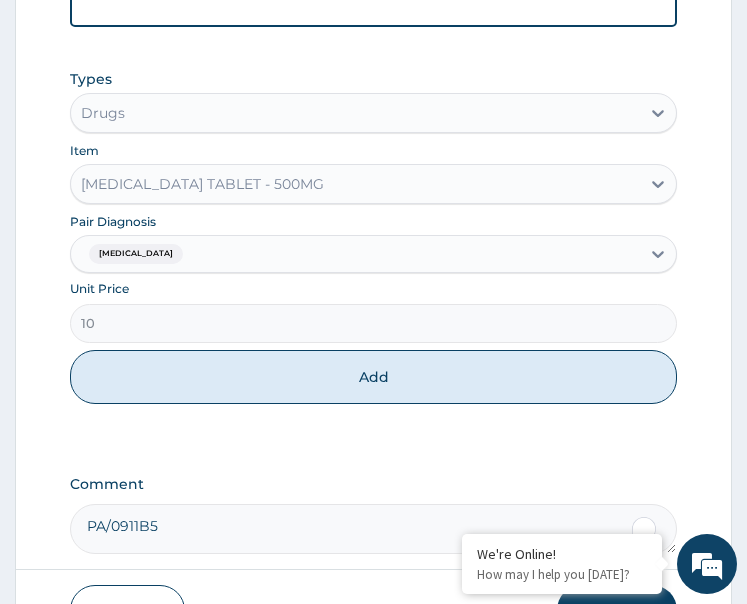 type on "0" 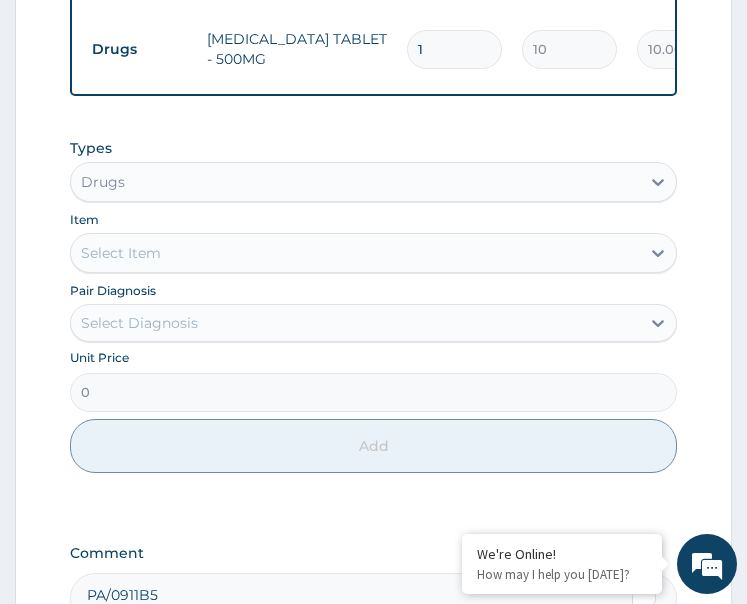 drag, startPoint x: 417, startPoint y: 42, endPoint x: 391, endPoint y: 62, distance: 32.80244 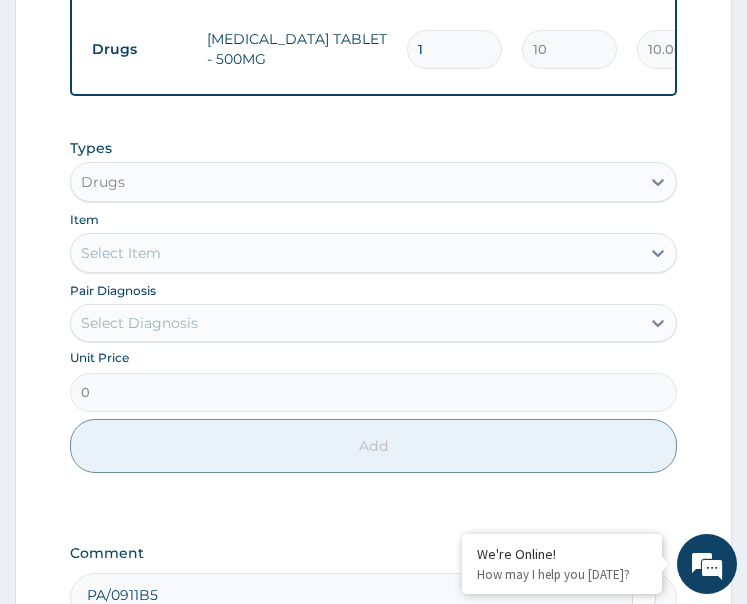 click on "Drugs PARACETAMOL TABLET - 500MG 1 10 10.00 Malaria Delete" at bounding box center (572, 49) 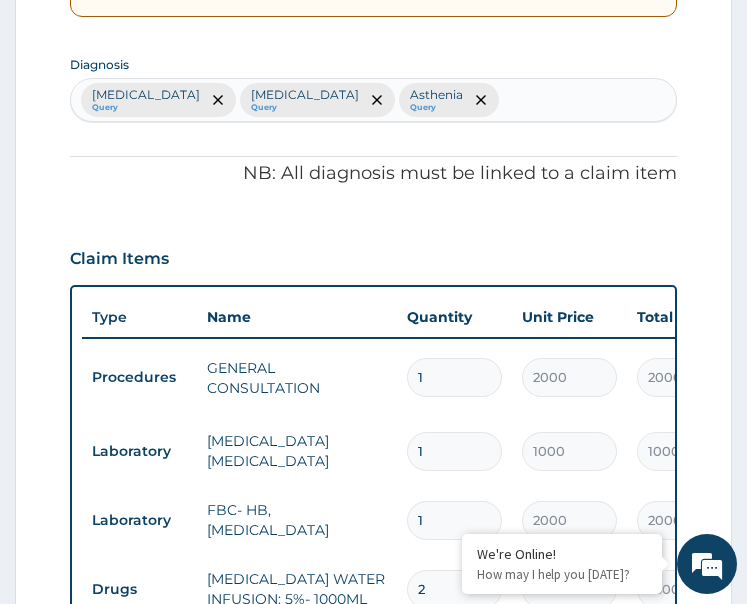 scroll, scrollTop: 416, scrollLeft: 0, axis: vertical 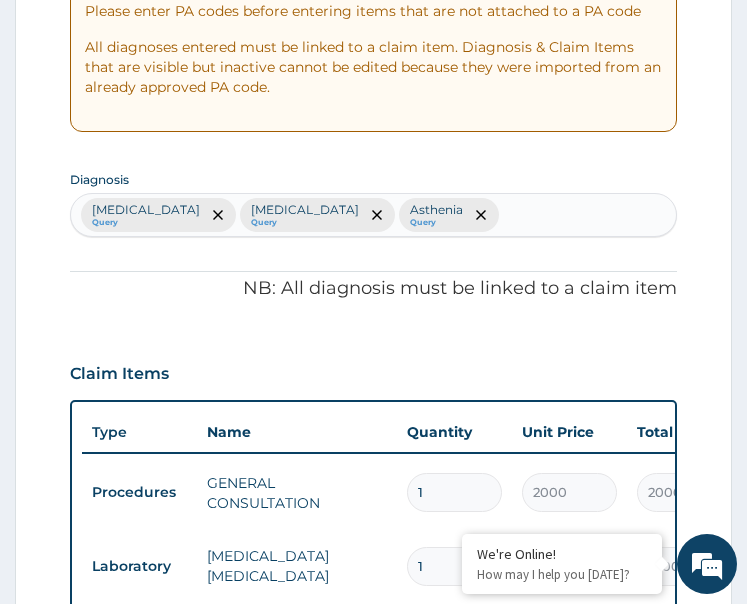 type on "9" 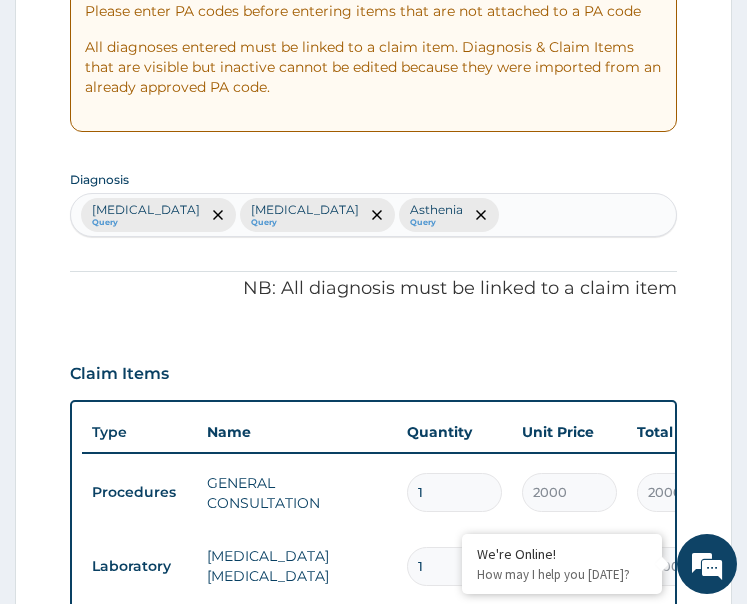 click on "Malaria Query Sepsis Query Asthenia Query" at bounding box center [374, 215] 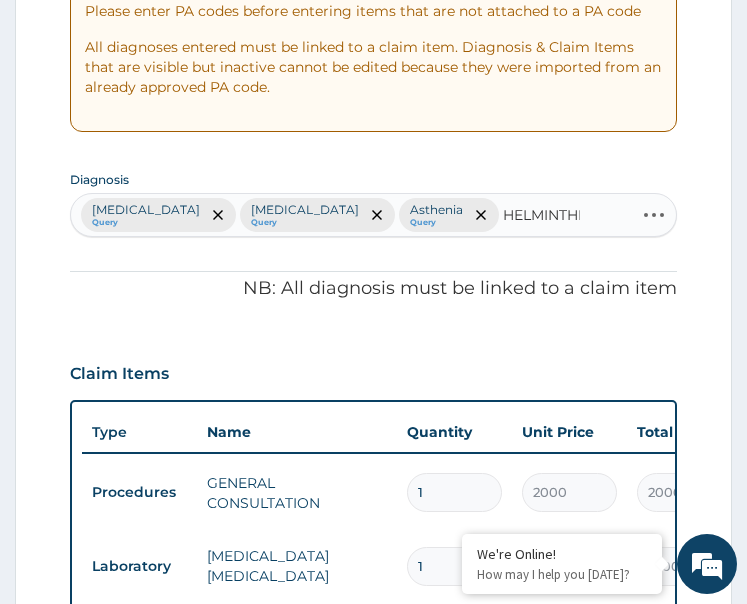 type on "HELMINTHIA" 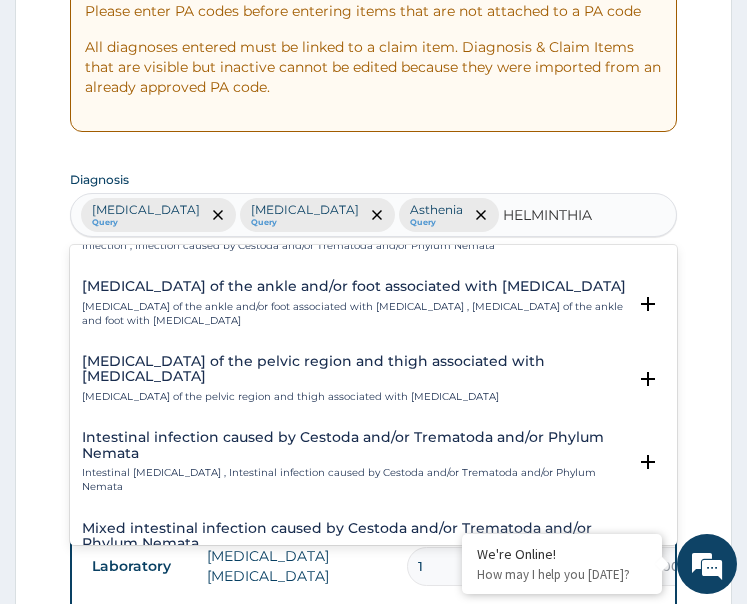 scroll, scrollTop: 357, scrollLeft: 0, axis: vertical 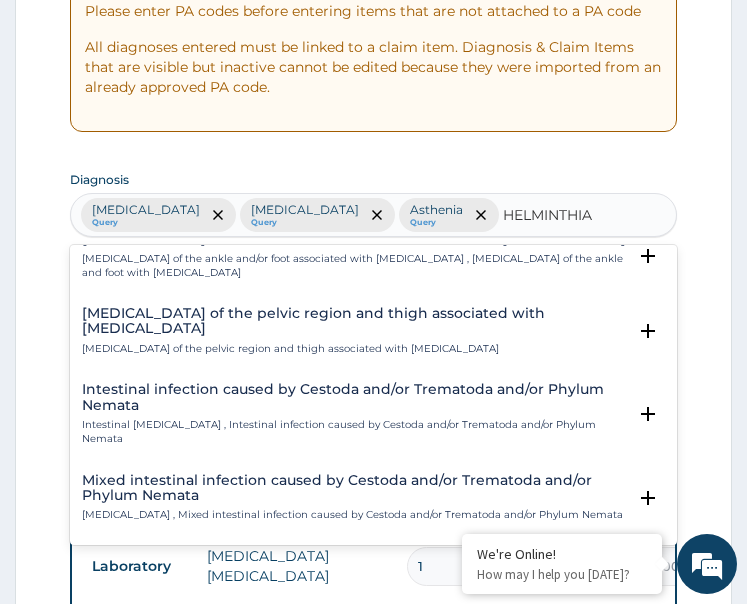 click on "Intestinal helminthiasis , Intestinal infection caused by Cestoda and/or Trematoda and/or Phylum Nemata" at bounding box center (354, 432) 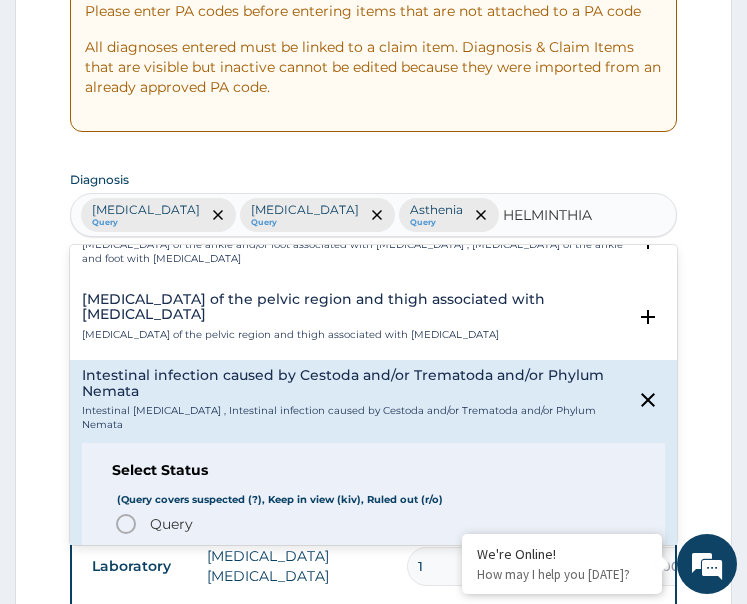 click 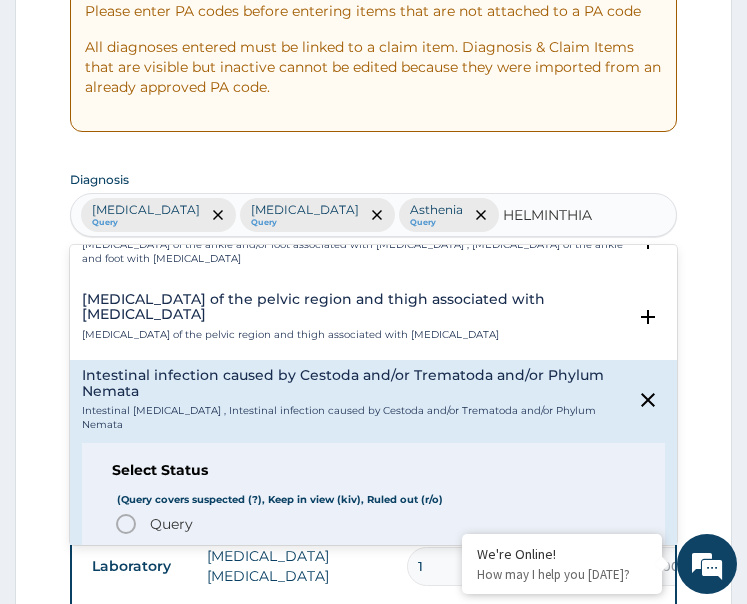 type 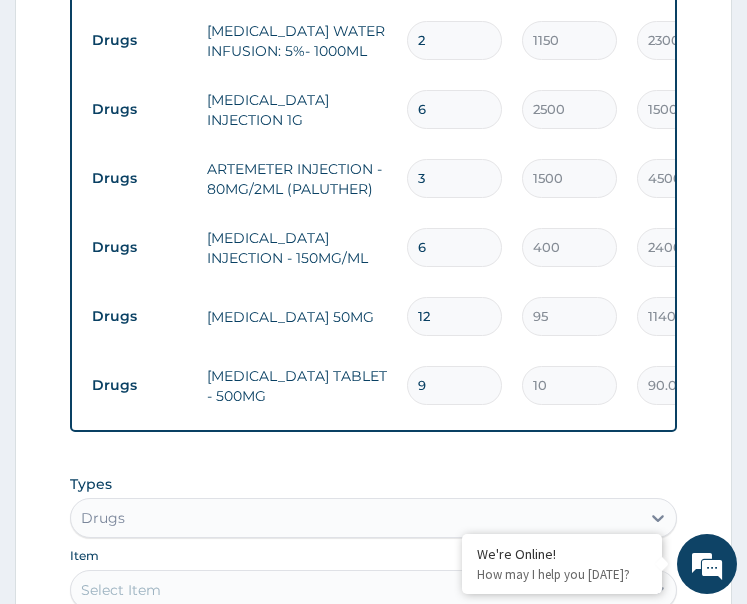 scroll, scrollTop: 1416, scrollLeft: 0, axis: vertical 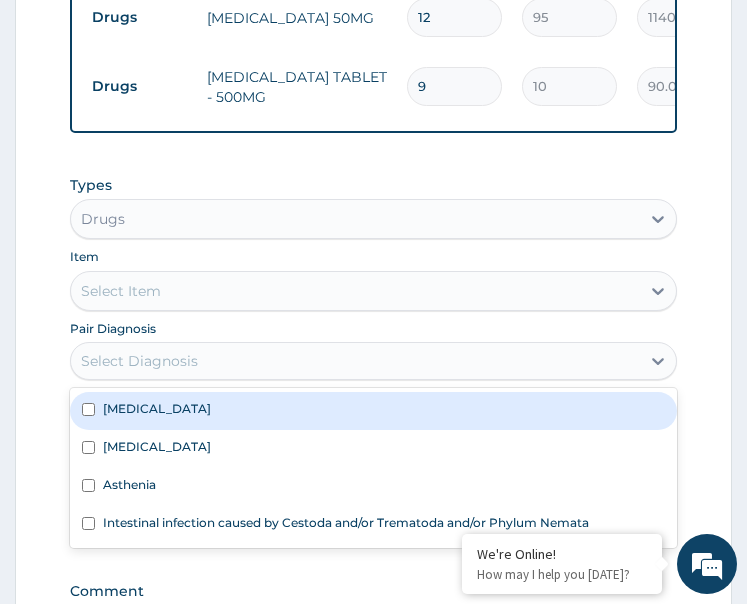 click on "Select Diagnosis" at bounding box center [356, 361] 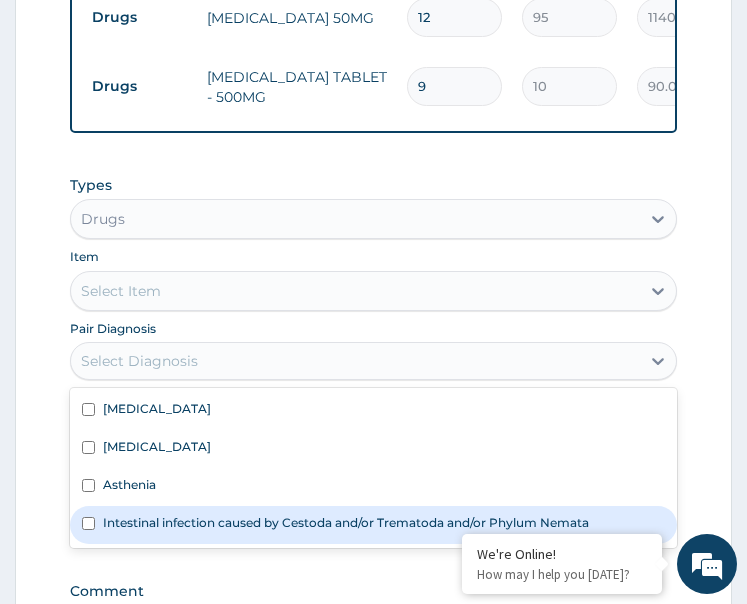 click on "Intestinal infection caused by Cestoda and/or Trematoda and/or Phylum Nemata" at bounding box center (346, 522) 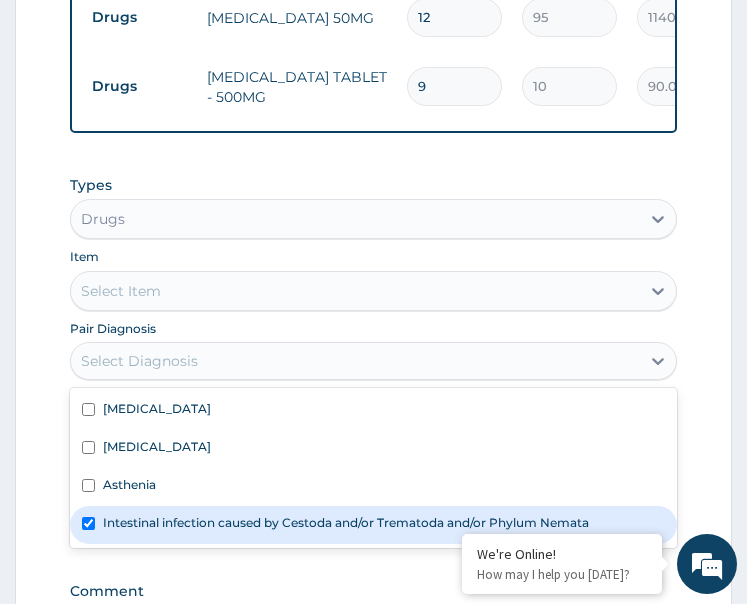 checkbox on "true" 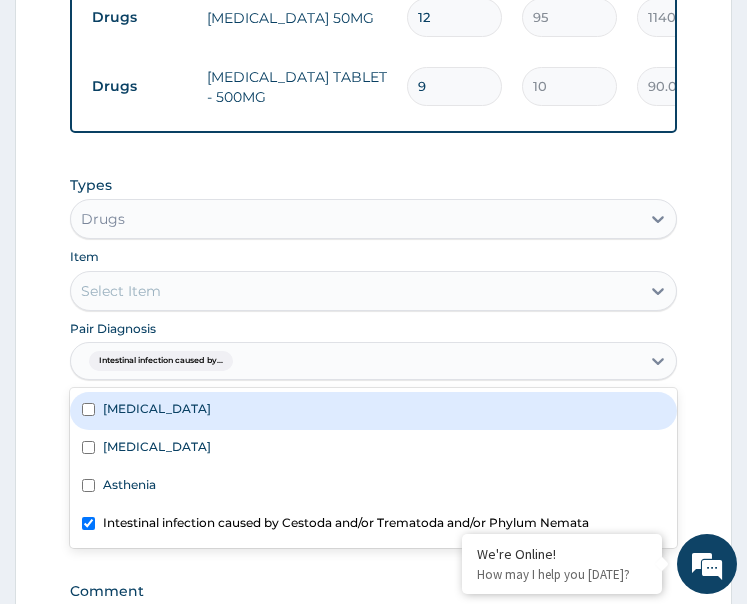 click on "Select Item" at bounding box center (356, 291) 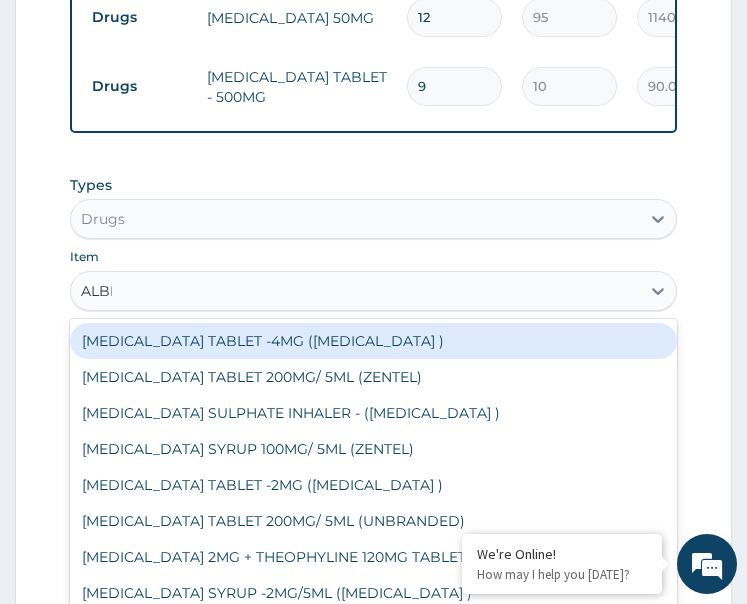 type on "ALBEN" 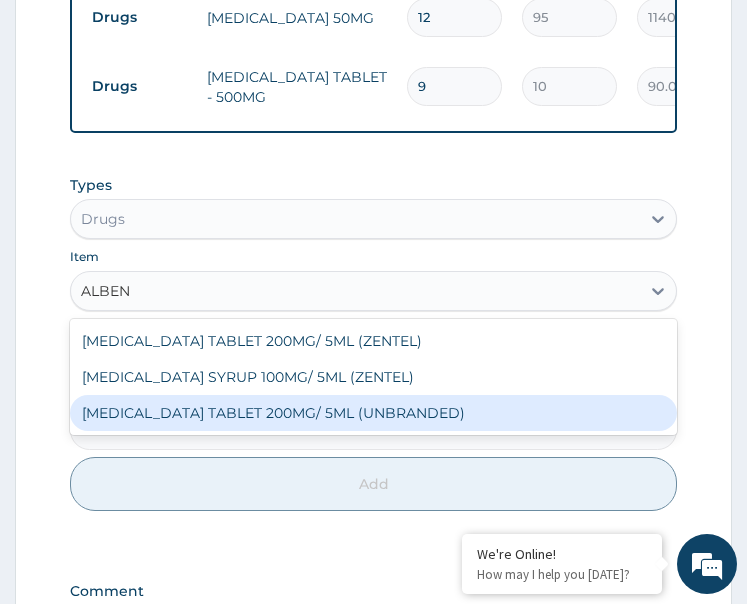 click on "ALBENDAZOLE TABLET 200MG/ 5ML (UNBRANDED)" at bounding box center (374, 413) 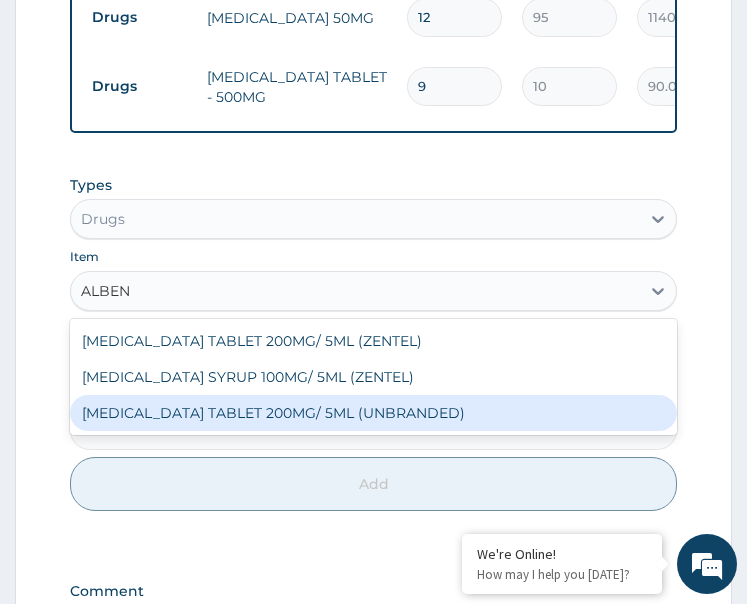 type 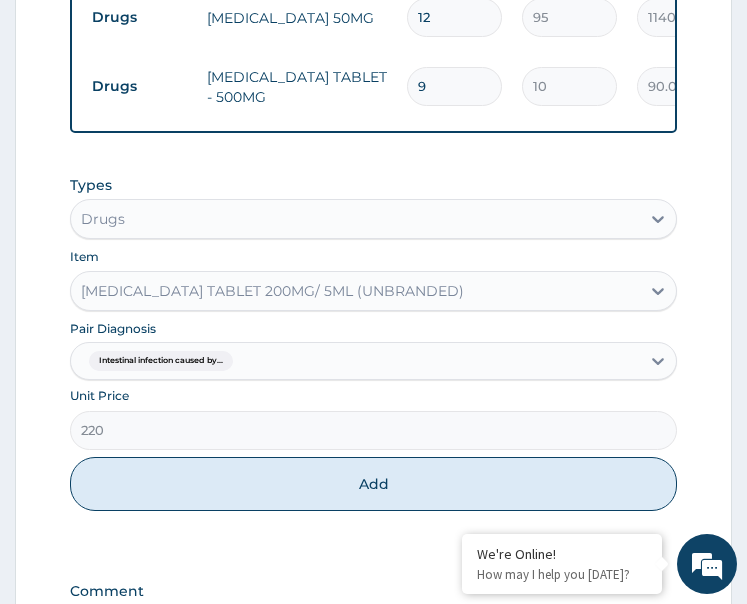 click on "Types Drugs Item option ALBENDAZOLE TABLET 200MG/ 5ML (UNBRANDED), selected.   Select is focused ,type to refine list, press Down to open the menu,  ALBENDAZOLE TABLET 200MG/ 5ML (UNBRANDED) Pair Diagnosis Intestinal infection caused by... Unit Price 220 Add" at bounding box center (374, 343) 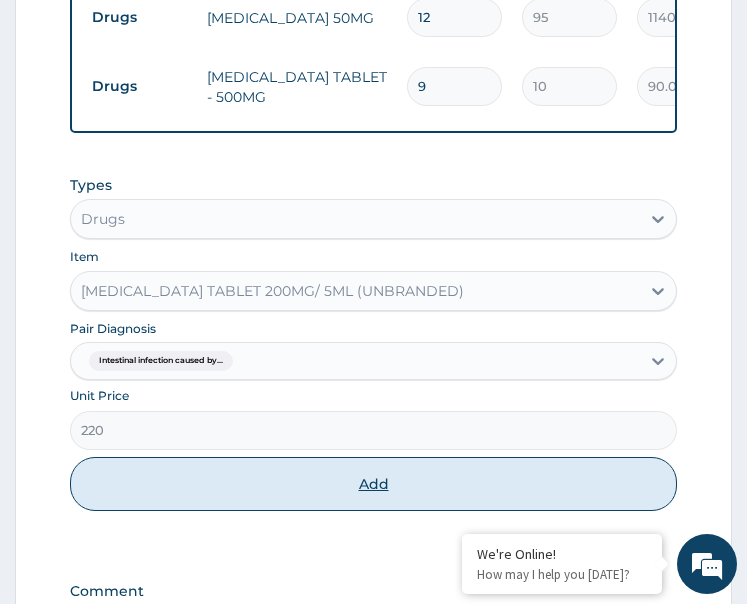 click on "Add" at bounding box center (374, 484) 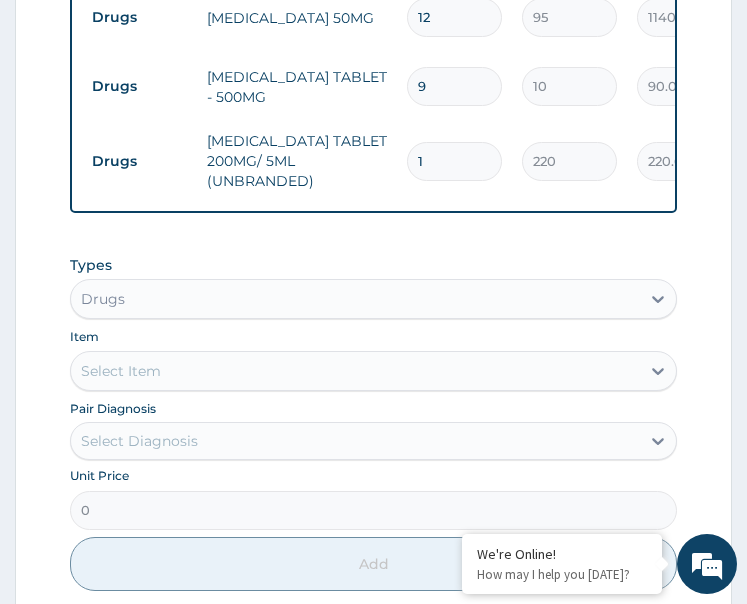 drag, startPoint x: 425, startPoint y: 157, endPoint x: 402, endPoint y: 166, distance: 24.698177 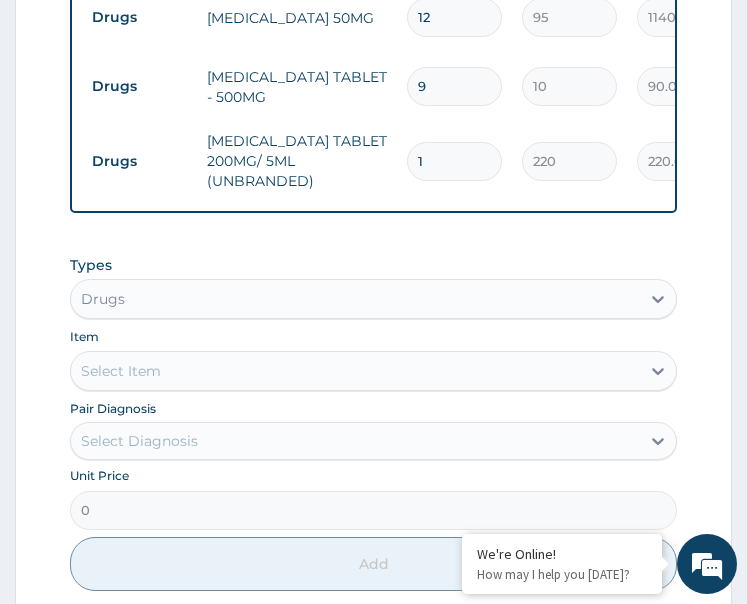 click on "1" at bounding box center (454, 161) 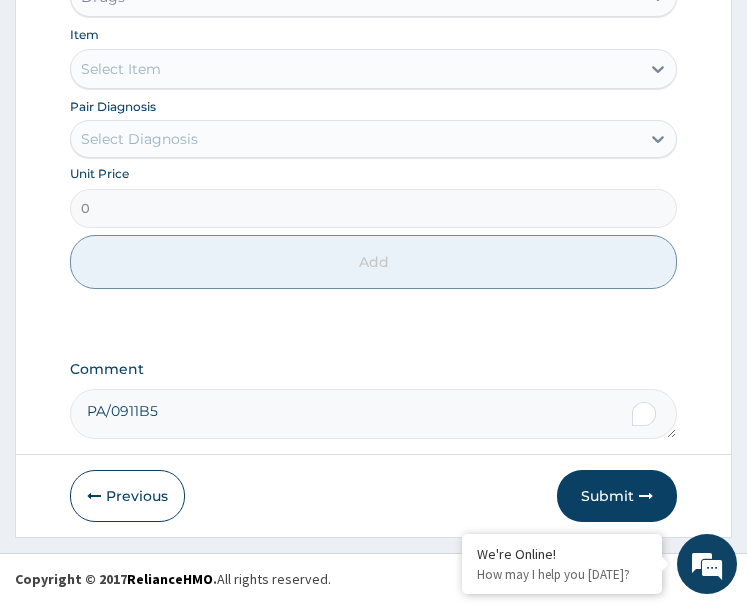 scroll, scrollTop: 1727, scrollLeft: 0, axis: vertical 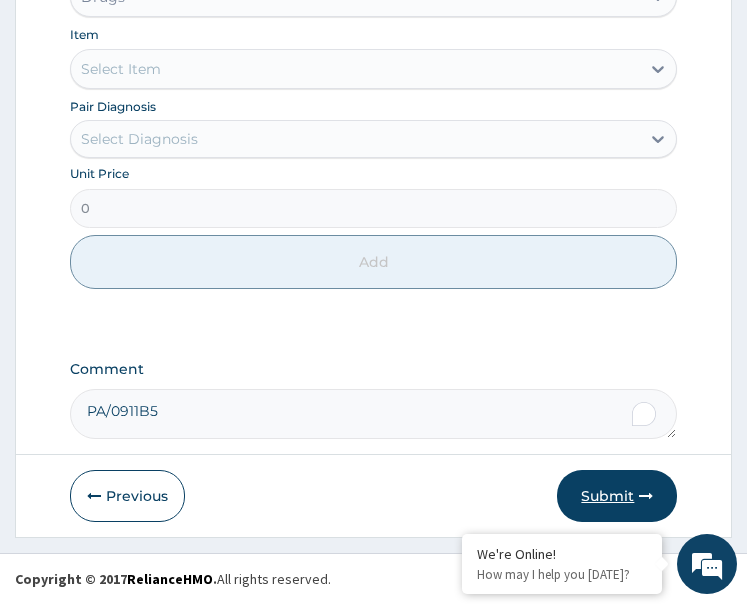 type on "2" 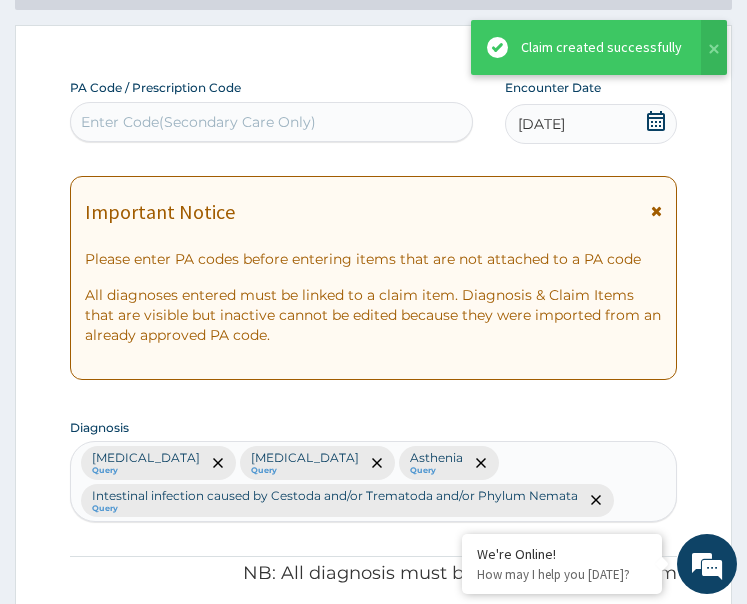 scroll, scrollTop: 1727, scrollLeft: 0, axis: vertical 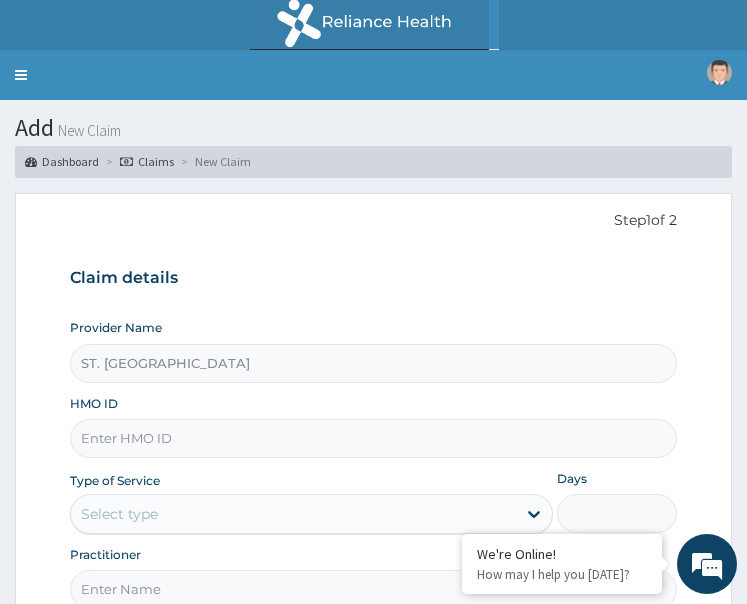 paste on "WID/10026/A" 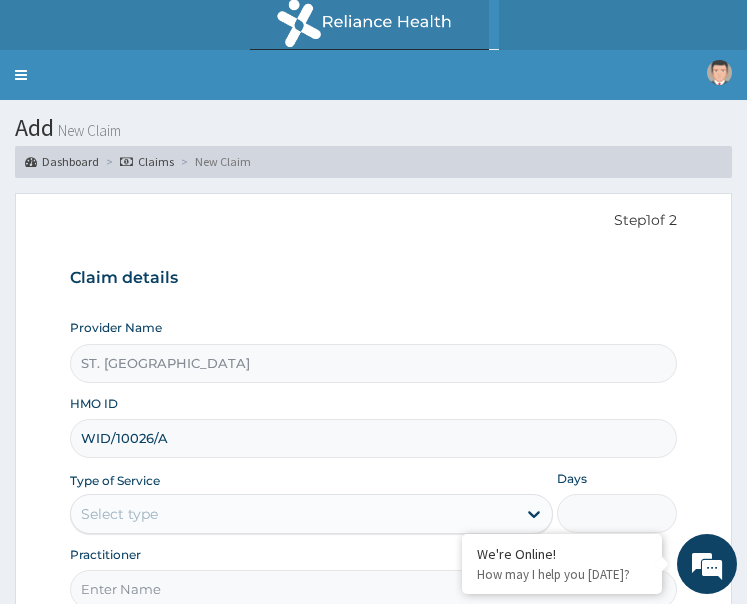 scroll, scrollTop: 144, scrollLeft: 0, axis: vertical 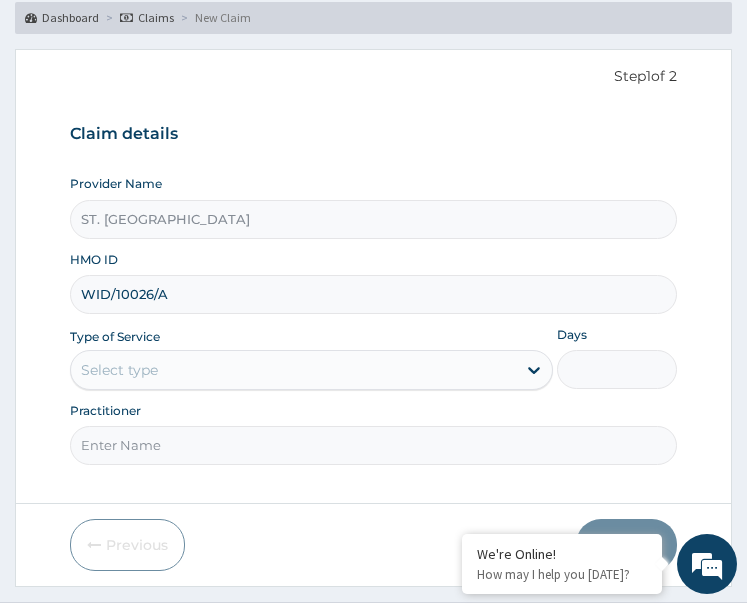 type on "WID/10026/A" 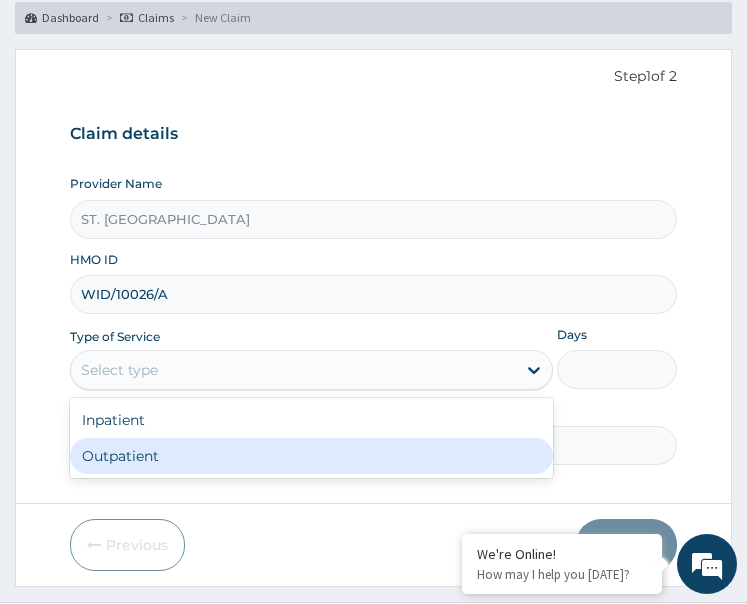scroll, scrollTop: 193, scrollLeft: 0, axis: vertical 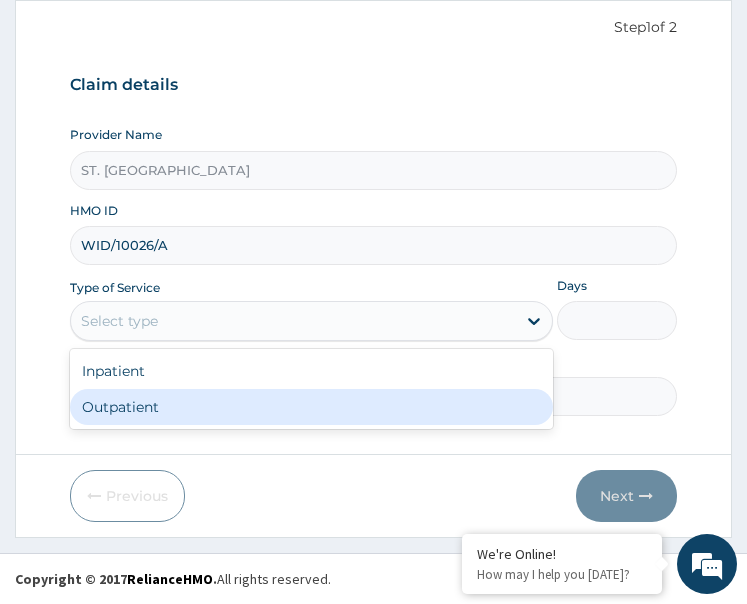 click on "Outpatient" at bounding box center (311, 407) 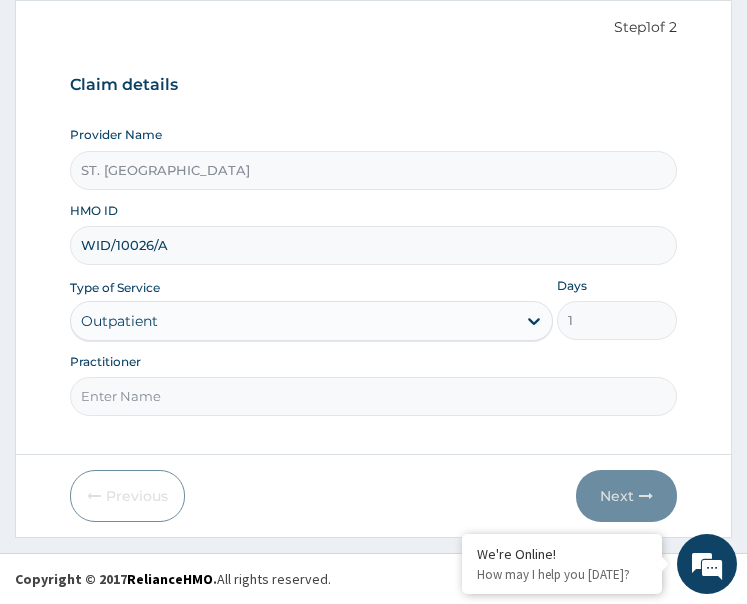 scroll, scrollTop: 0, scrollLeft: 0, axis: both 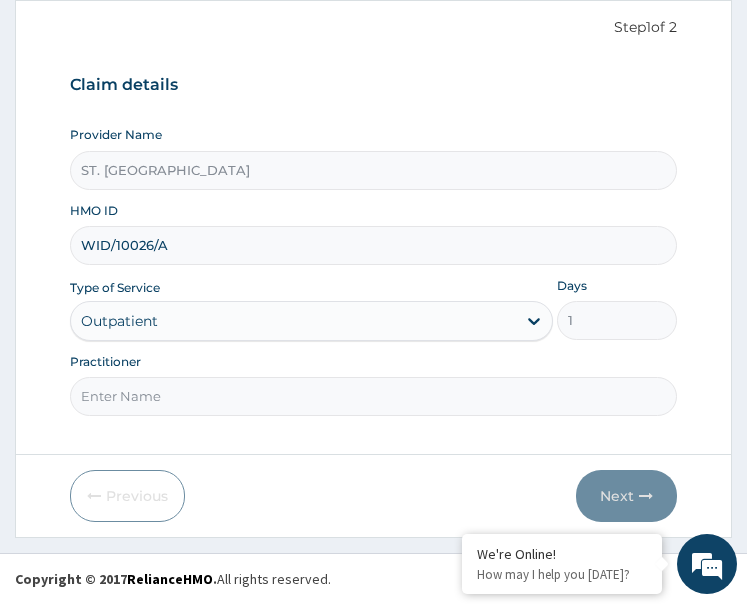 click on "Practitioner" at bounding box center [374, 396] 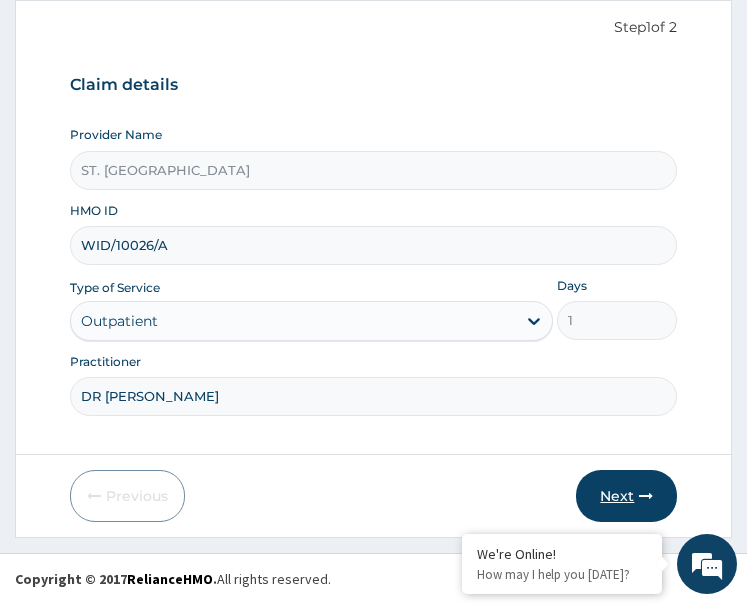 type on "DR CHRIS" 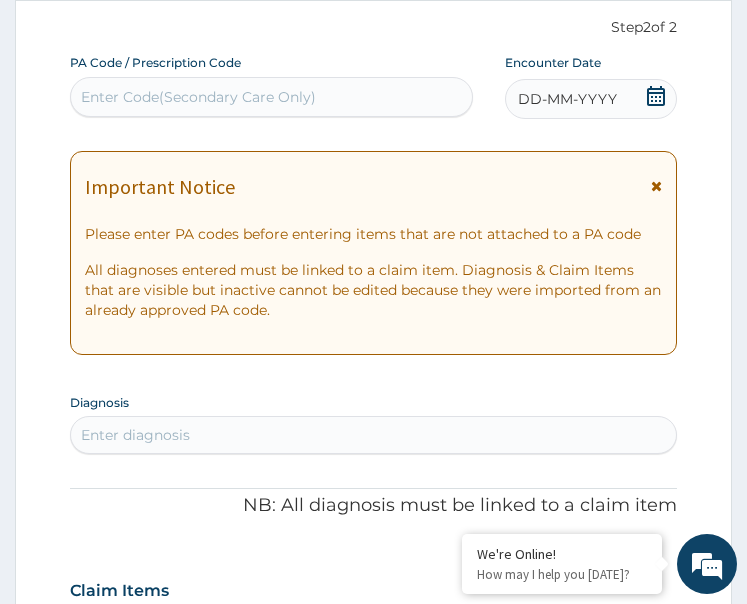click on "DD-MM-YYYY" at bounding box center [591, 99] 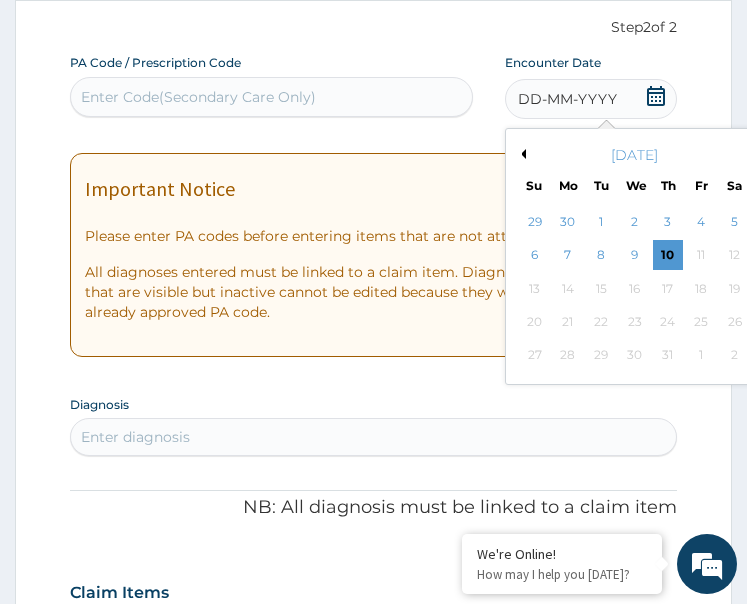 click on "Previous Month" at bounding box center (521, 154) 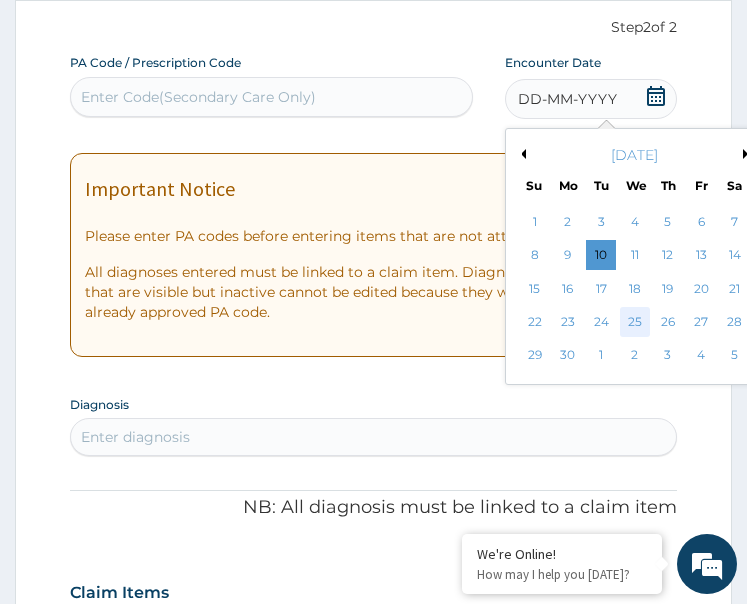 click on "25" at bounding box center (634, 322) 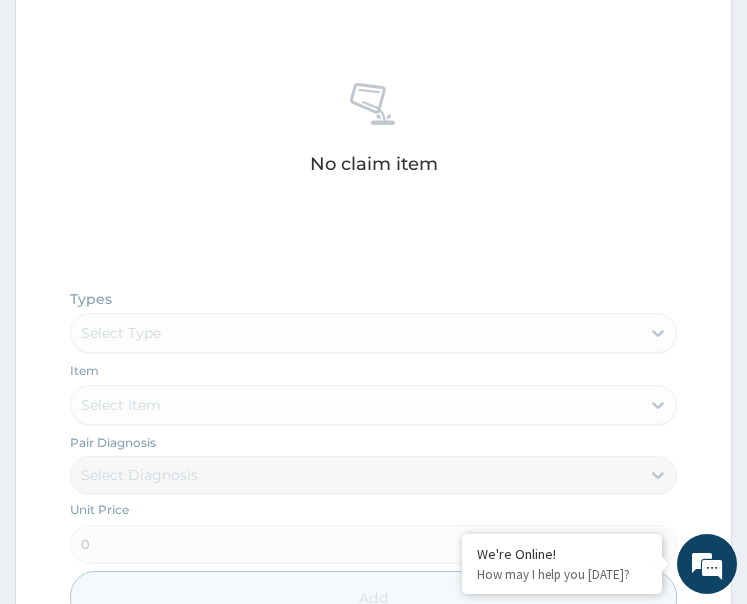 scroll, scrollTop: 1129, scrollLeft: 0, axis: vertical 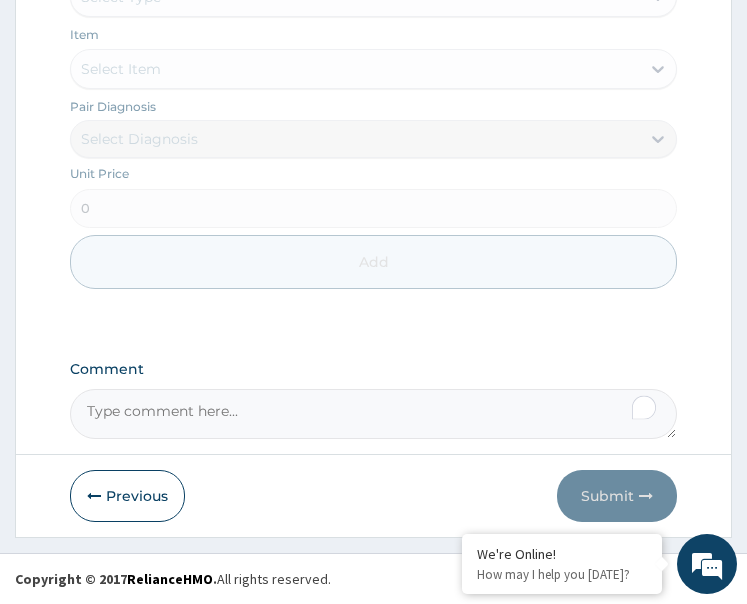 paste on "PA/3A2CCB" 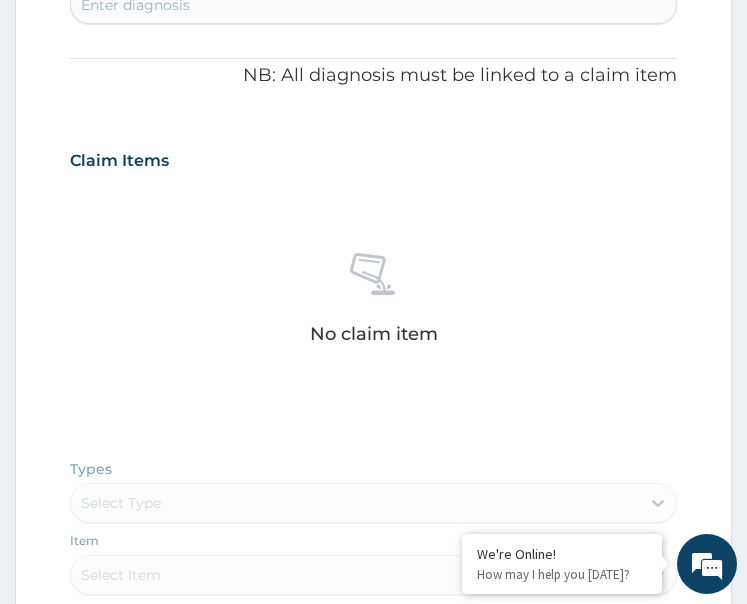 scroll, scrollTop: 529, scrollLeft: 0, axis: vertical 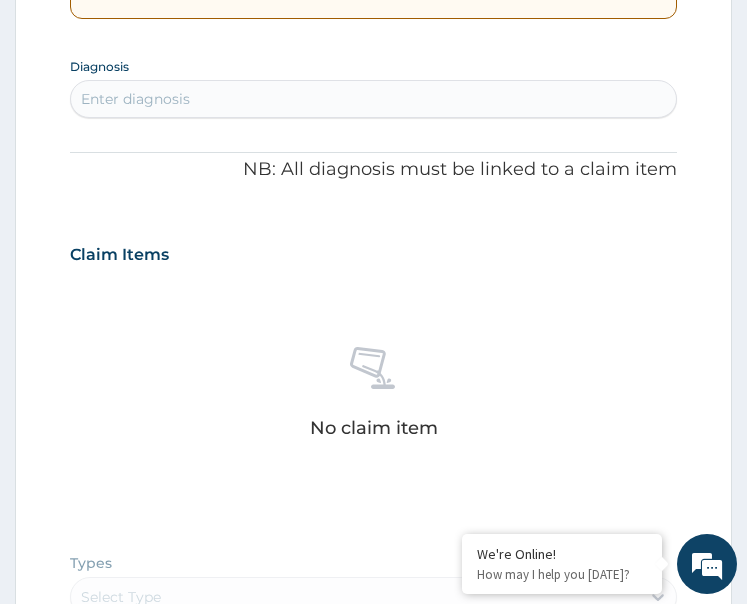 type on "PA/3A2CCB" 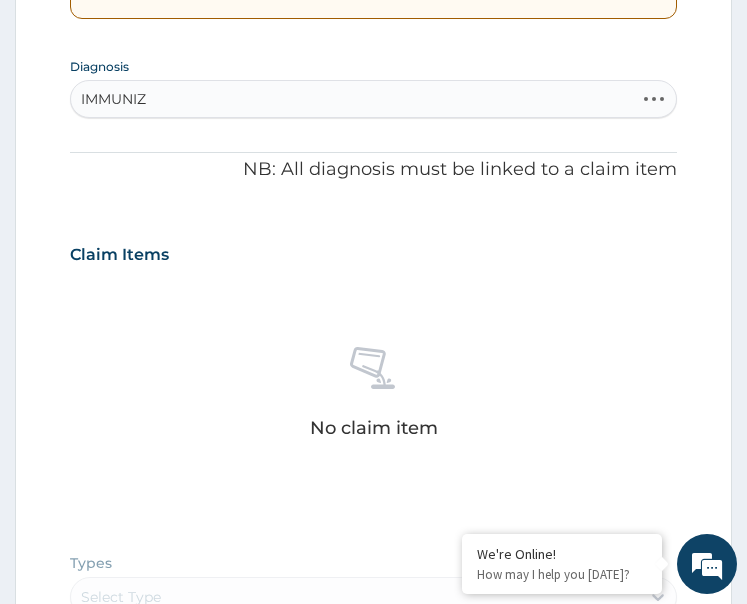type on "IMMUNIZA" 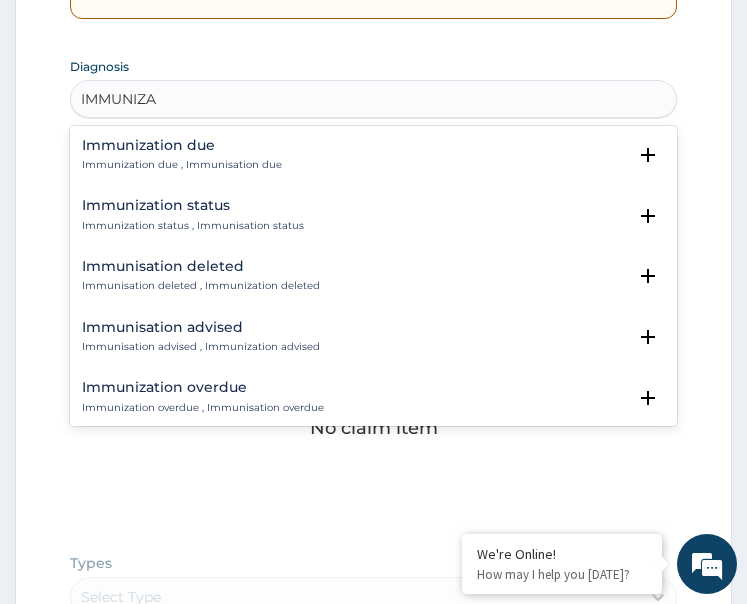 click on "Immunization due" at bounding box center [182, 145] 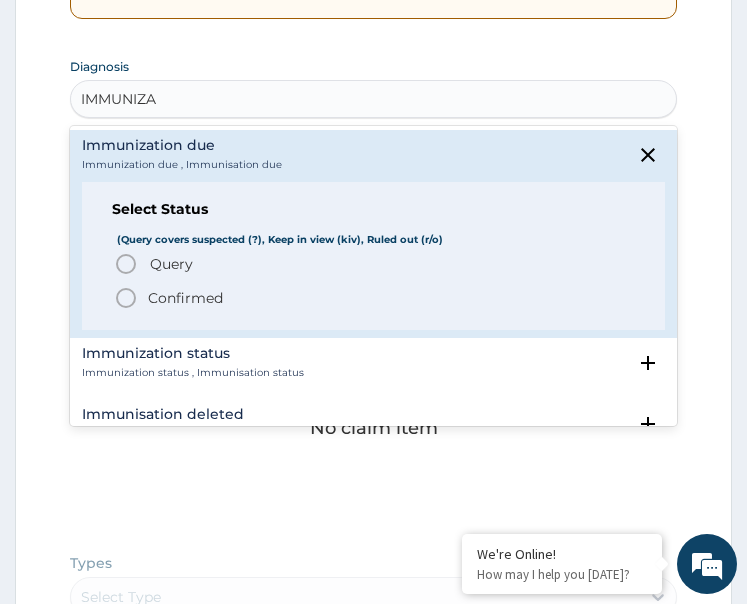 click 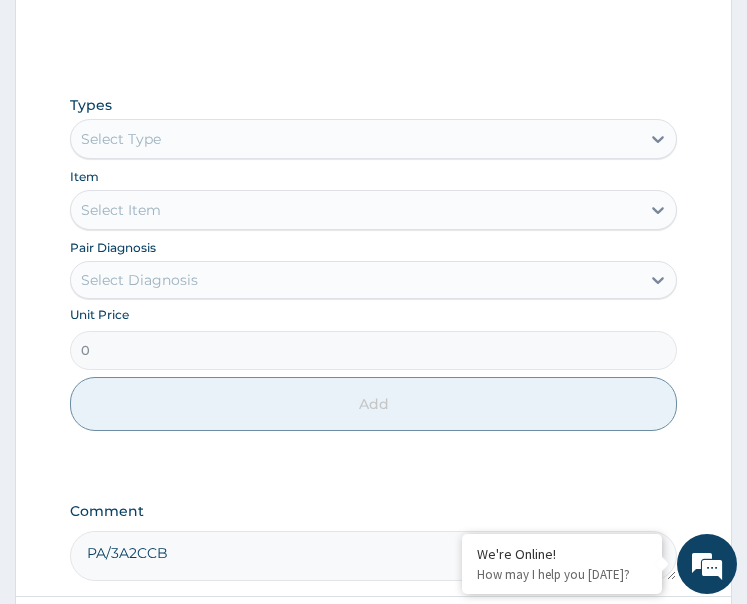 scroll, scrollTop: 1029, scrollLeft: 0, axis: vertical 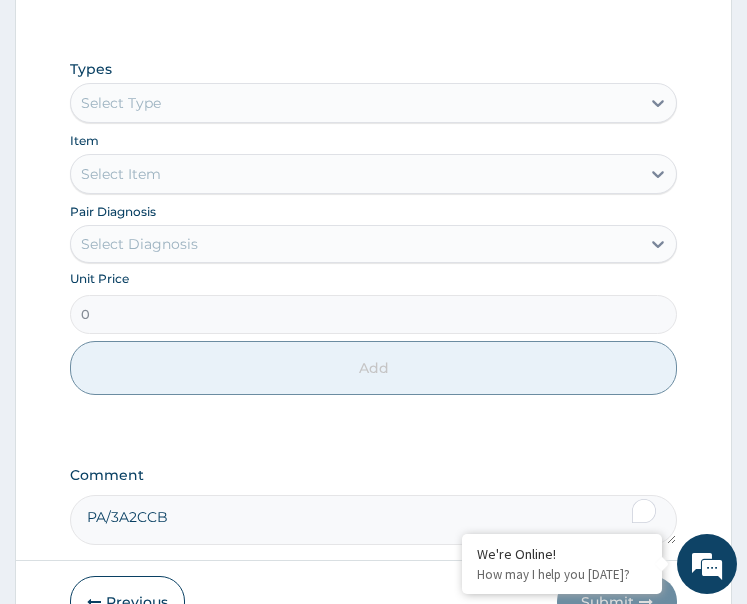 drag, startPoint x: 187, startPoint y: 98, endPoint x: 199, endPoint y: 128, distance: 32.31099 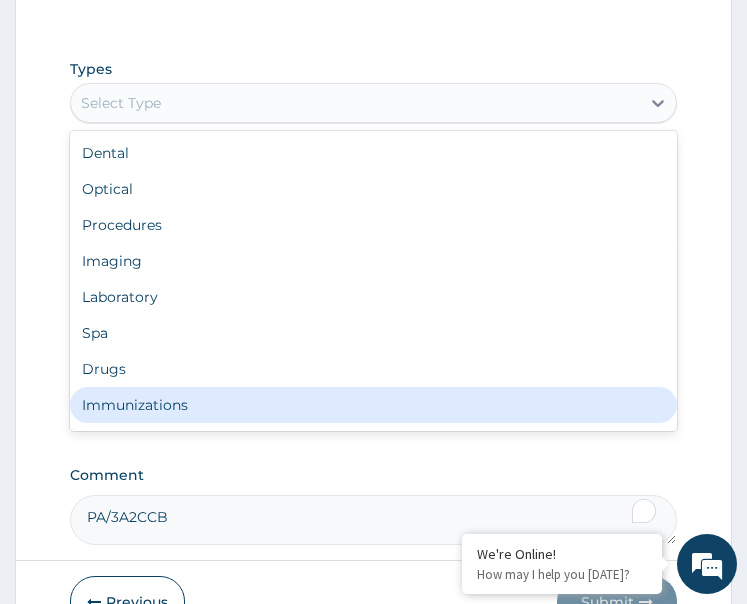 click on "Immunizations" at bounding box center [374, 405] 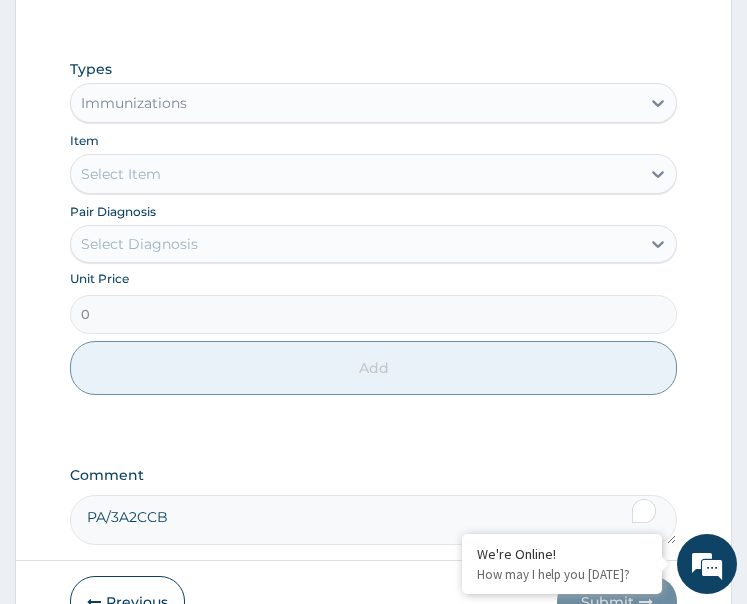 click on "Select Diagnosis" at bounding box center (139, 244) 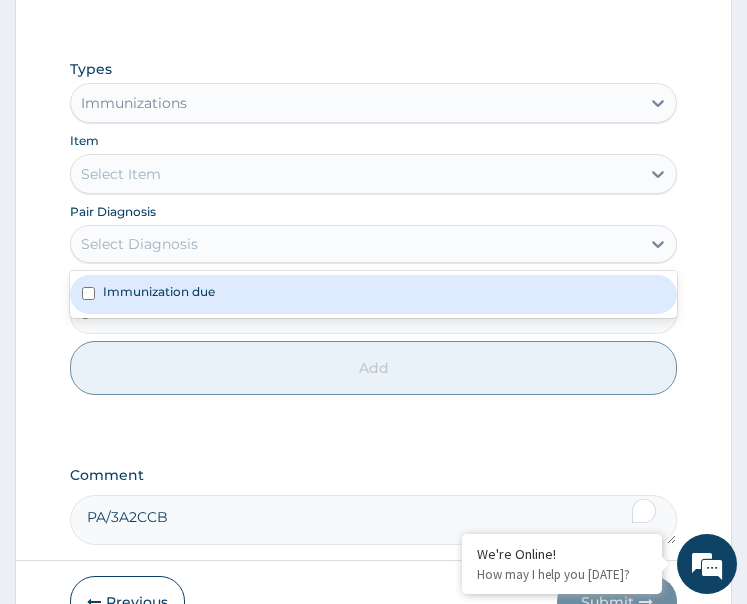 click on "Immunization due" at bounding box center [159, 291] 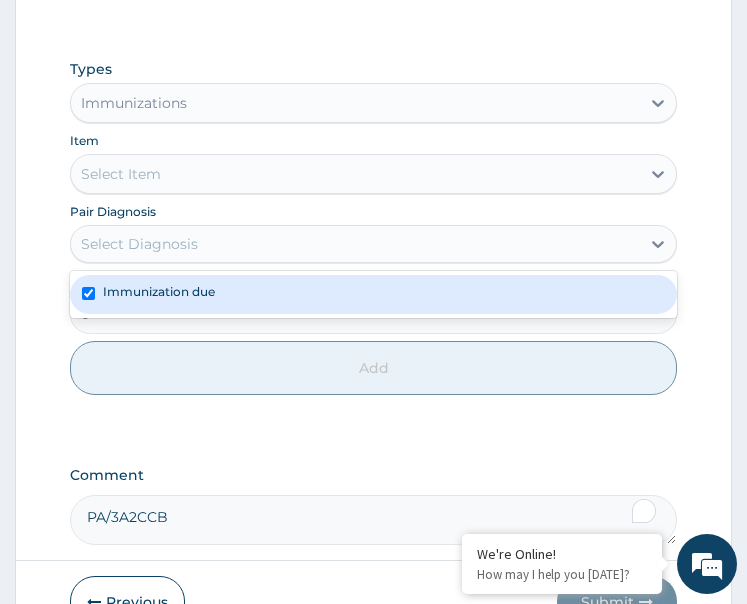 checkbox on "true" 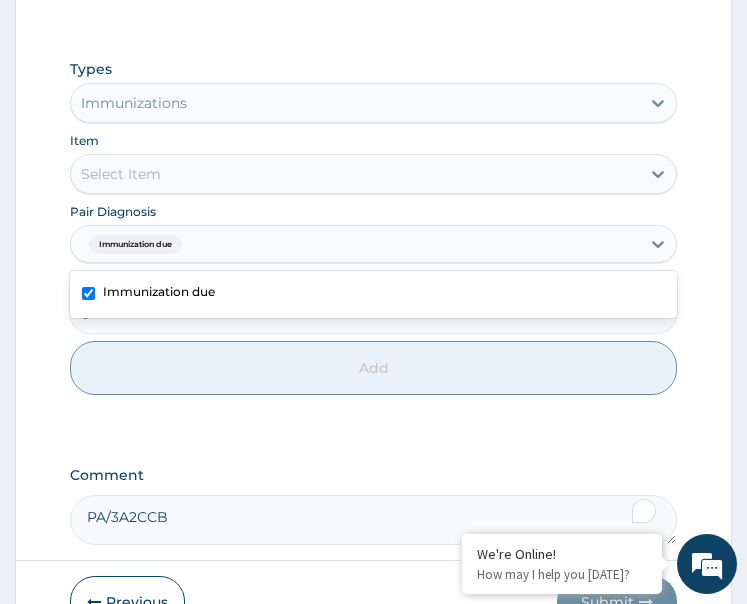 click on "Select Item" at bounding box center (356, 174) 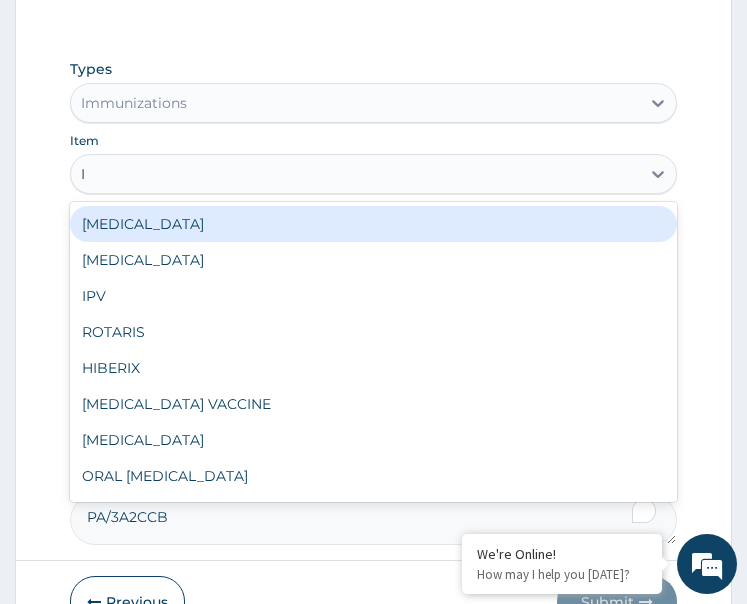 type on "IP" 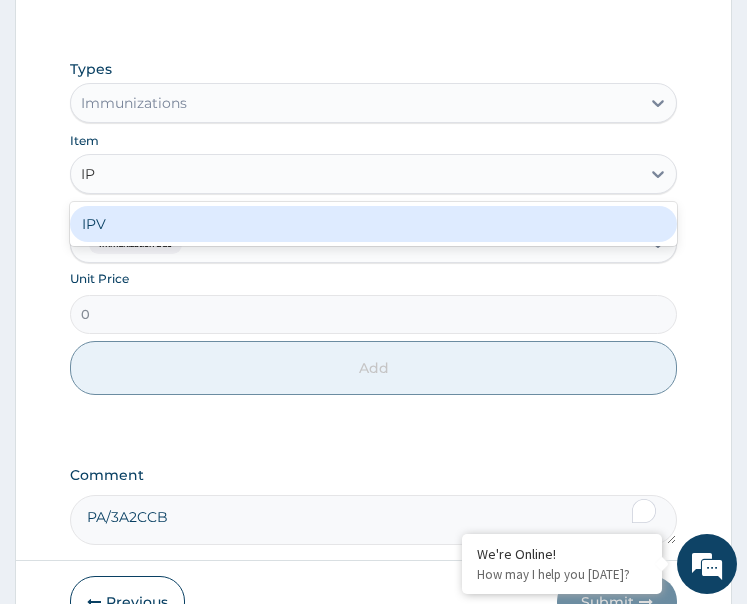 type 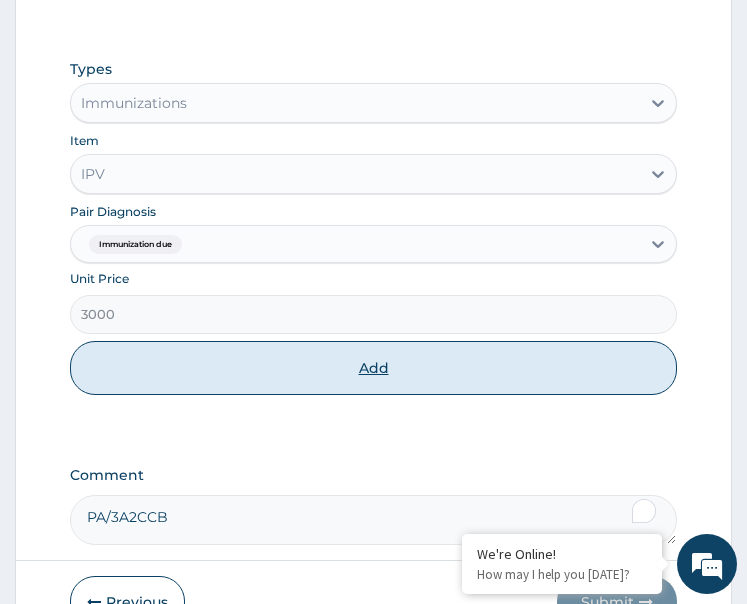 click on "Add" at bounding box center (374, 368) 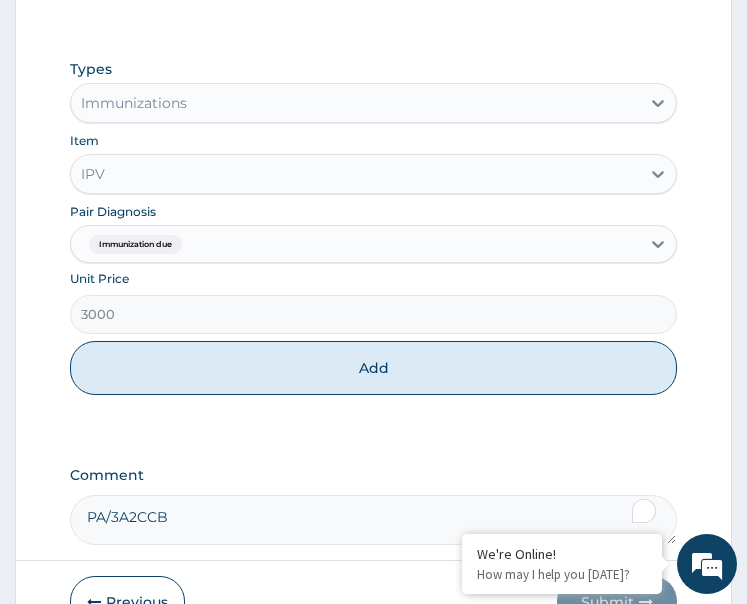 type on "0" 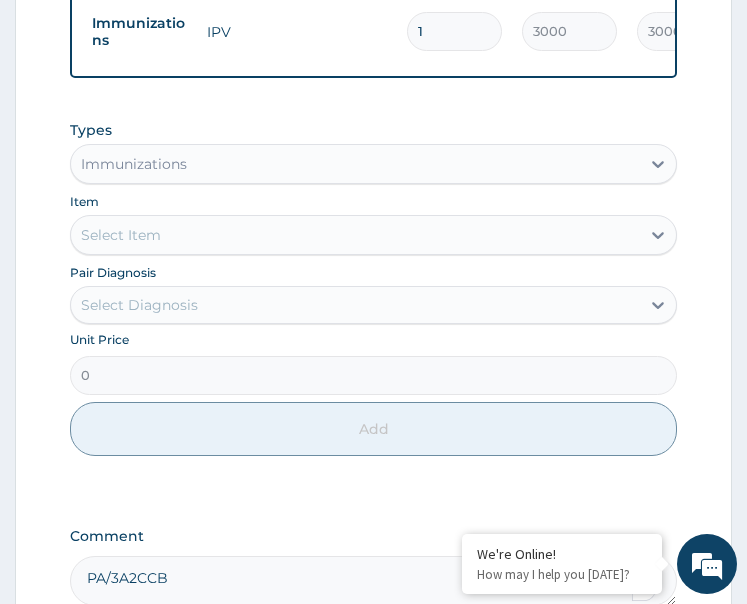 scroll, scrollTop: 902, scrollLeft: 0, axis: vertical 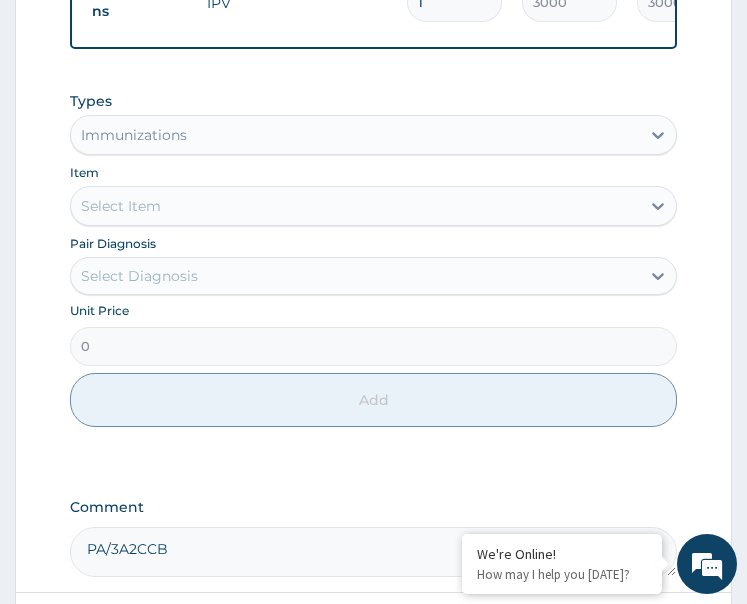 click on "Select Diagnosis" at bounding box center [356, 276] 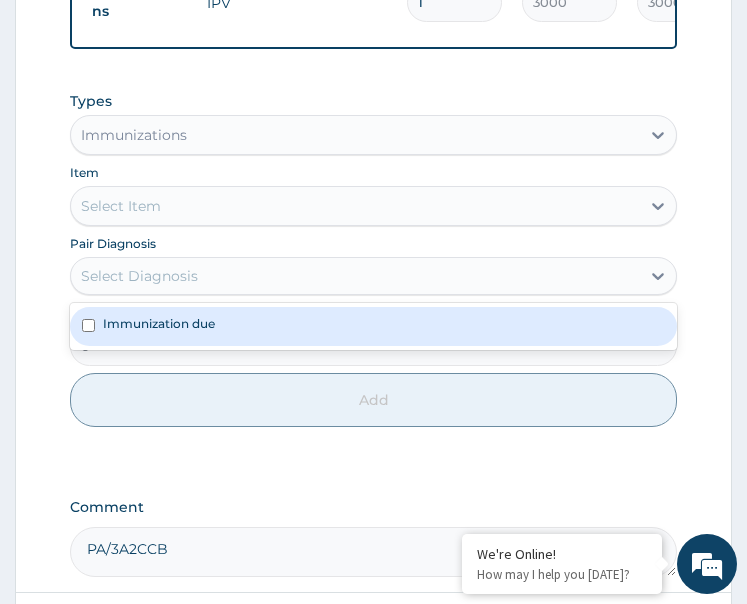 click on "Immunization due" at bounding box center (159, 323) 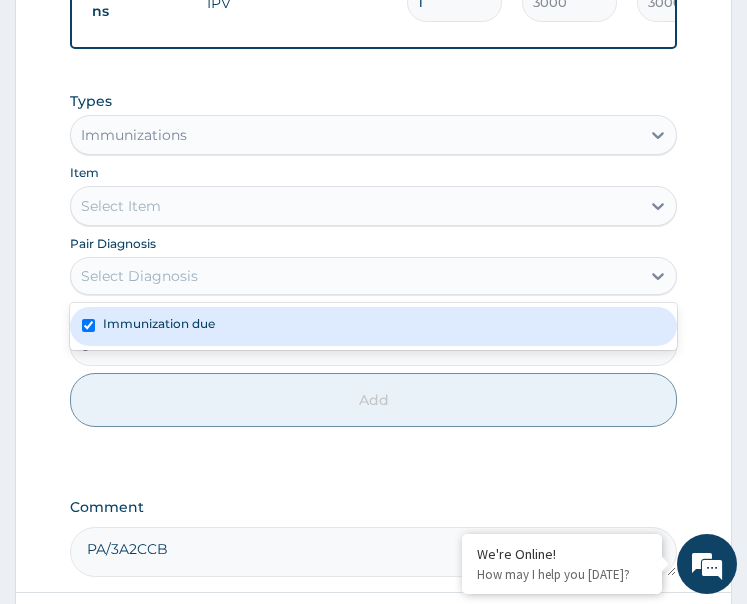 checkbox on "true" 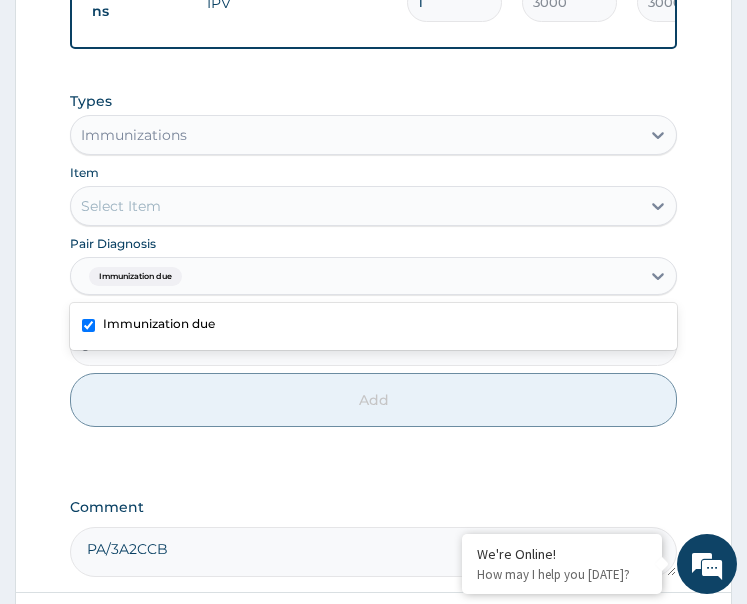 click on "Select Item" at bounding box center (356, 206) 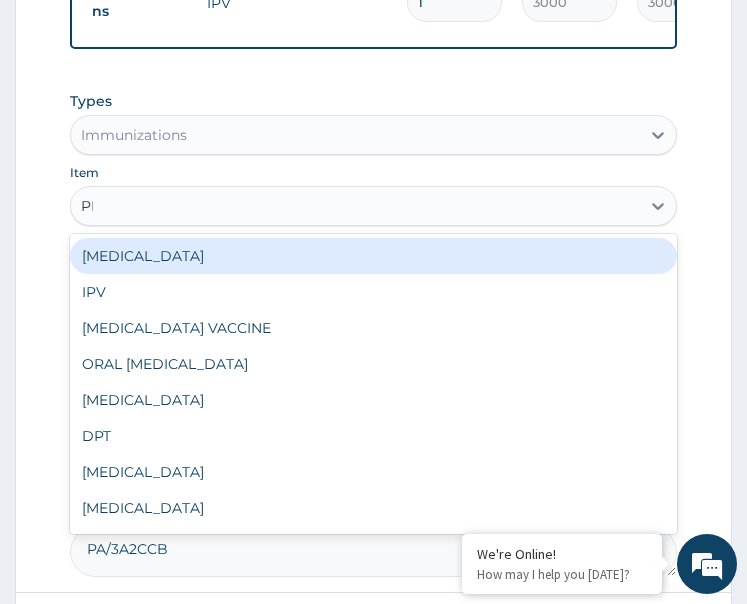 type on "PEN" 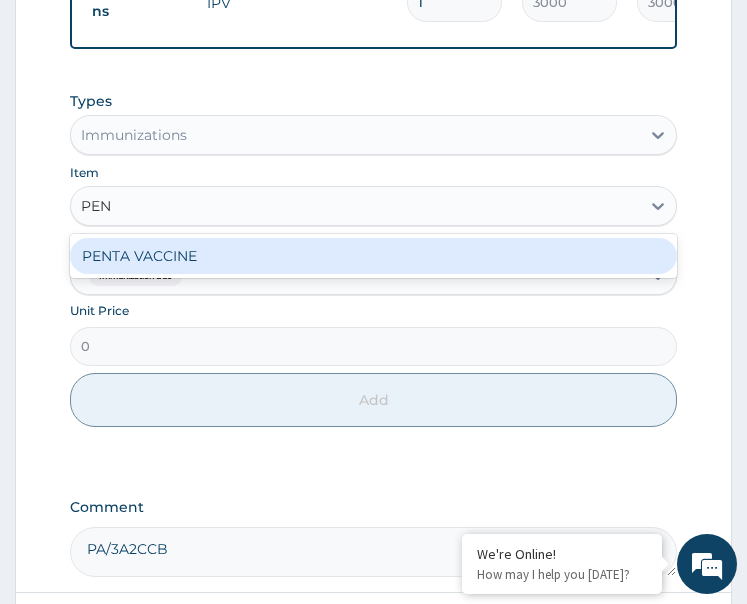 type 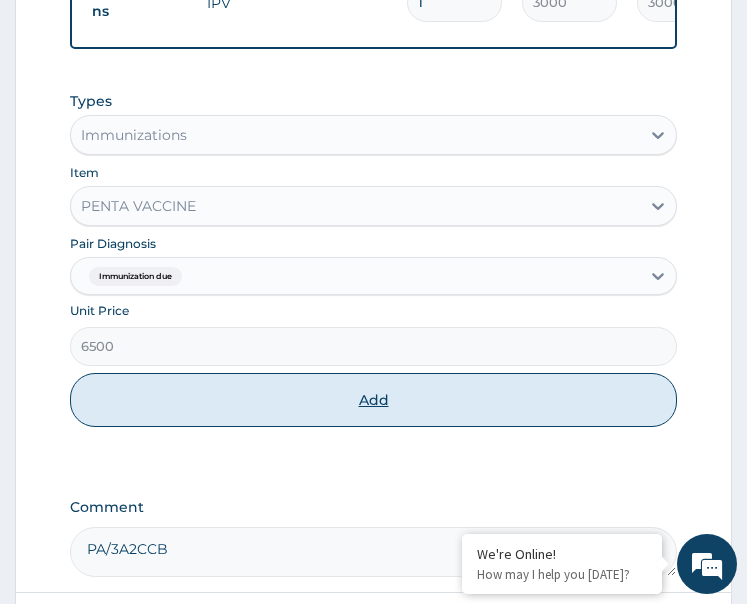 click on "Add" at bounding box center (374, 400) 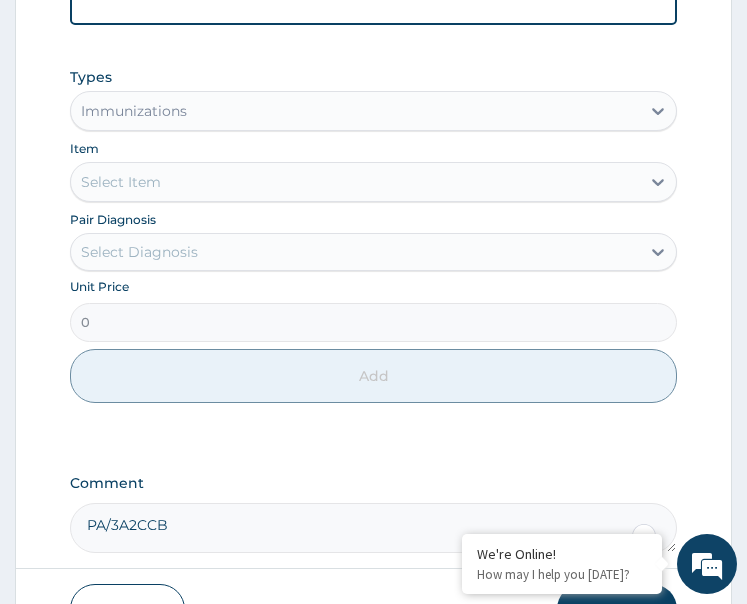 scroll, scrollTop: 1102, scrollLeft: 0, axis: vertical 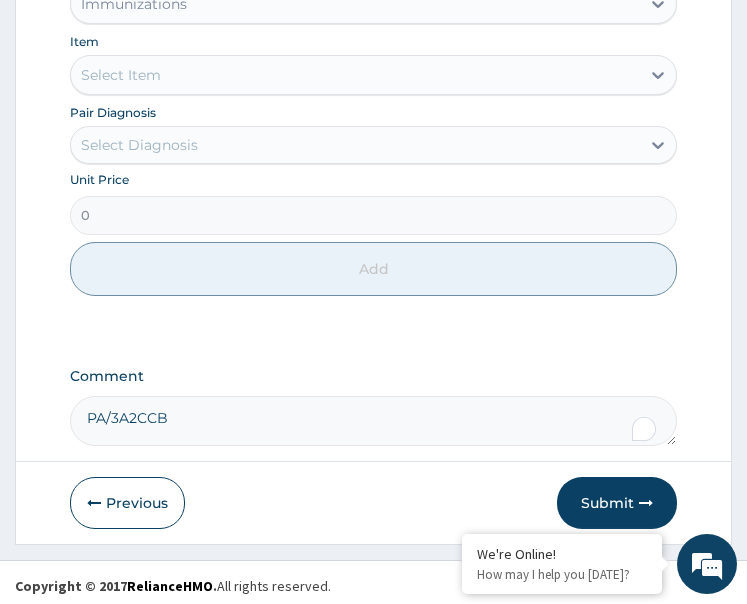 click on "Select Diagnosis" at bounding box center [139, 145] 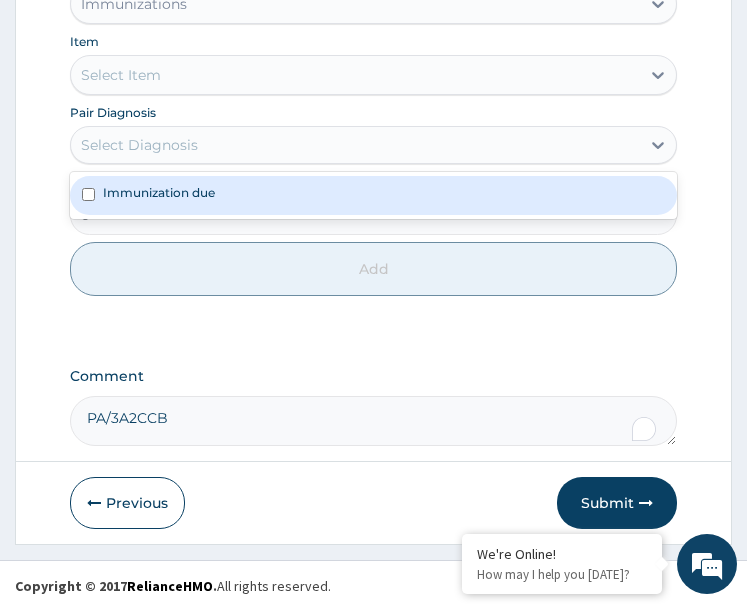 click on "Immunization due" at bounding box center (374, 195) 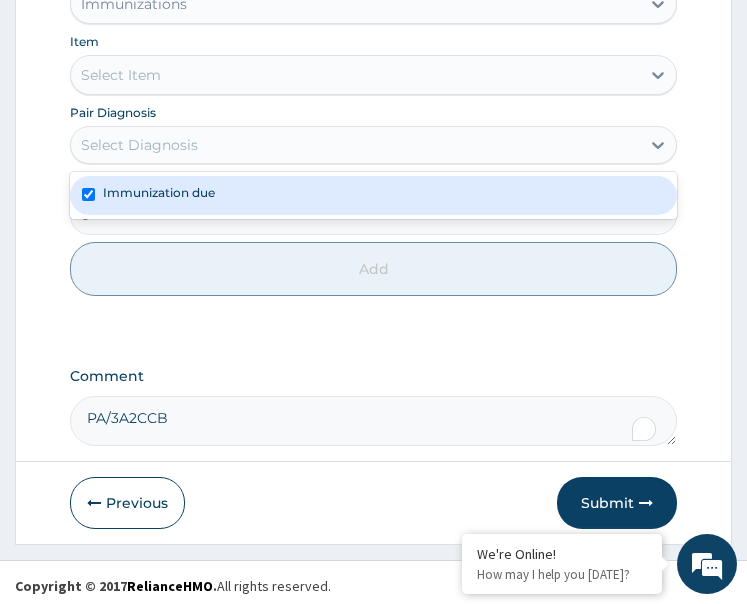 checkbox on "true" 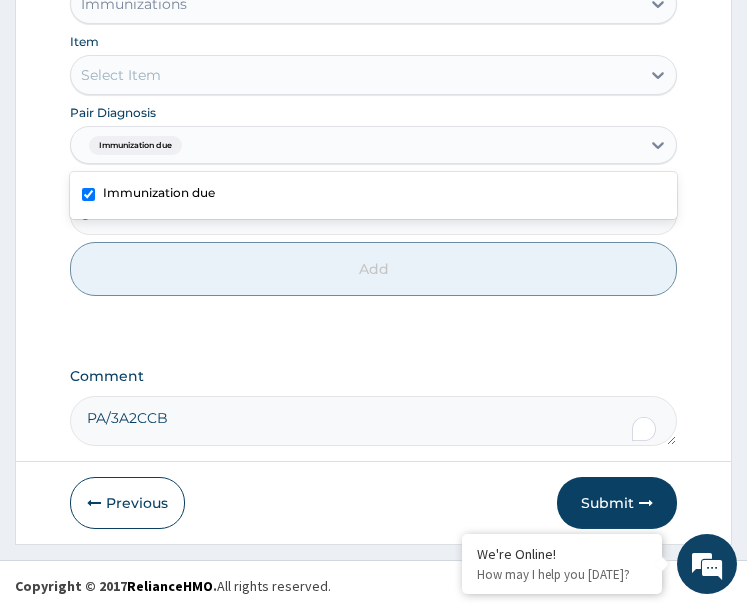 click on "Select Item" at bounding box center (356, 75) 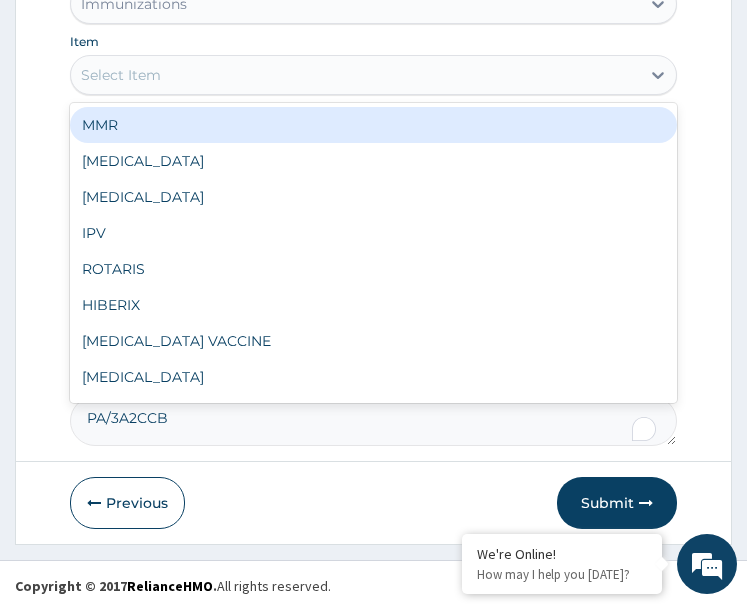 type on "O" 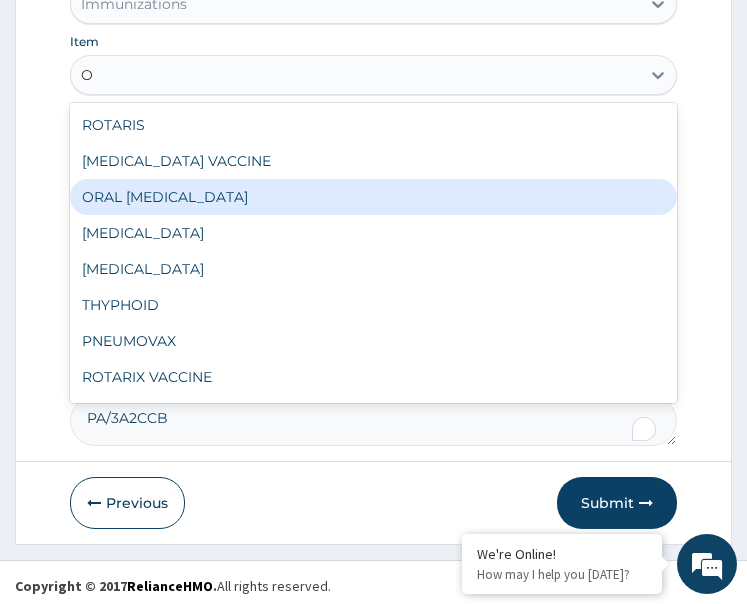 click on "ORAL POLIO" at bounding box center [374, 197] 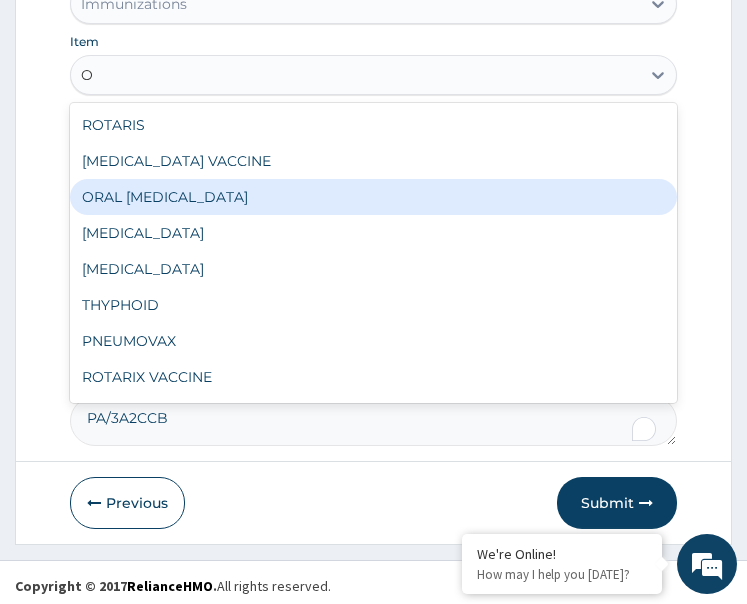 type 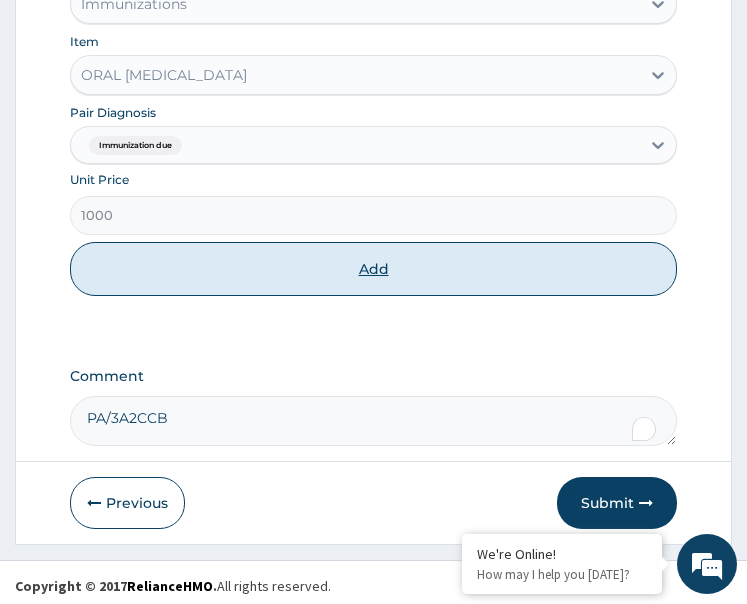 click on "Add" at bounding box center (374, 269) 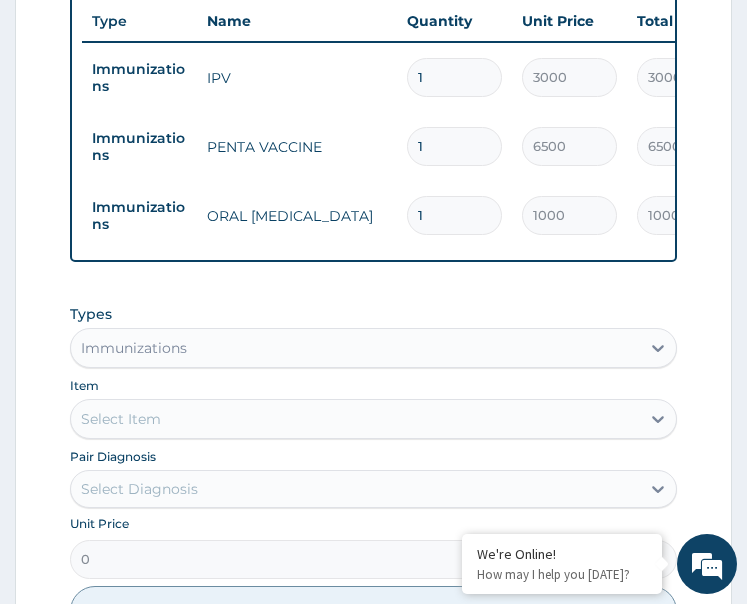scroll, scrollTop: 940, scrollLeft: 0, axis: vertical 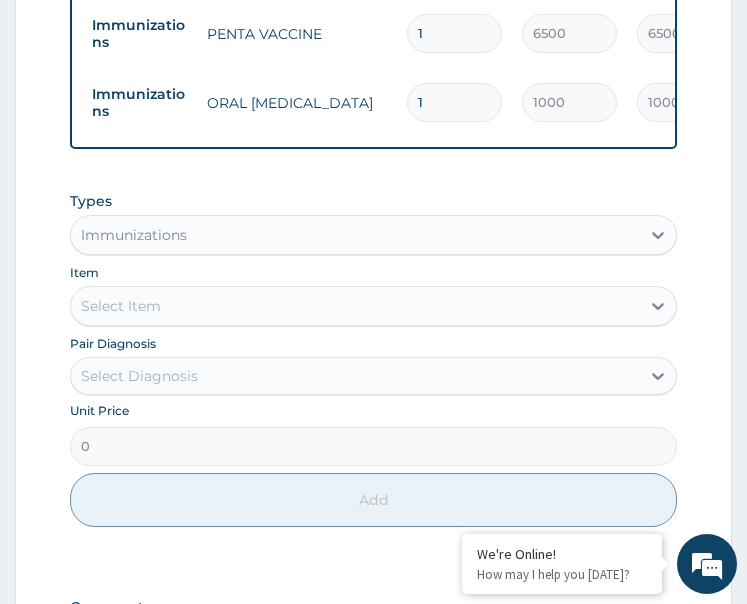click on "Types Immunizations" at bounding box center (374, 223) 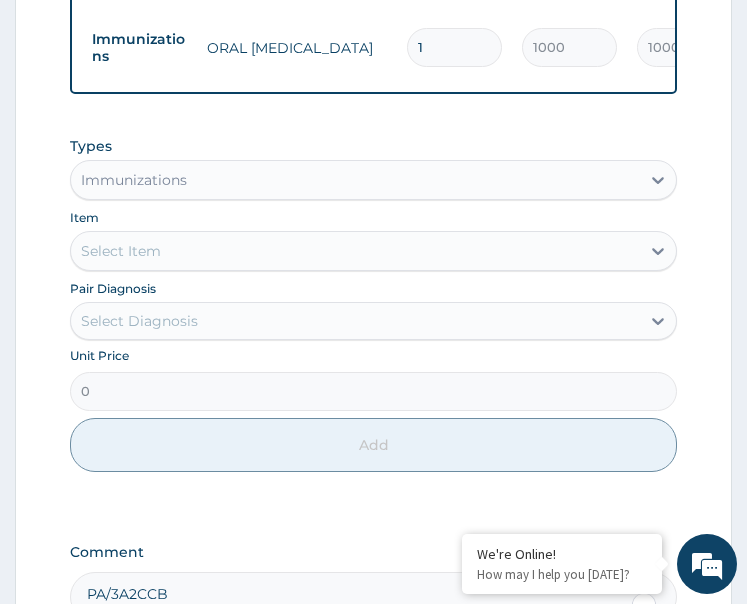 scroll, scrollTop: 1195, scrollLeft: 0, axis: vertical 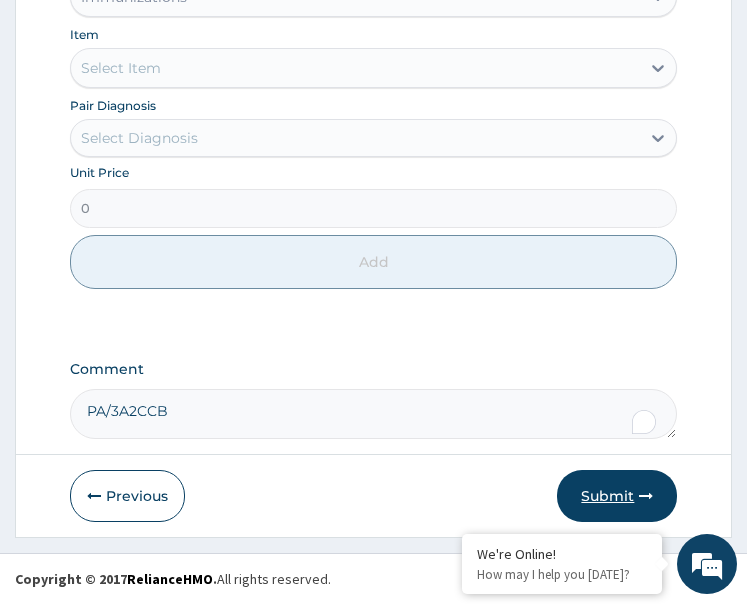 click on "Submit" at bounding box center (617, 496) 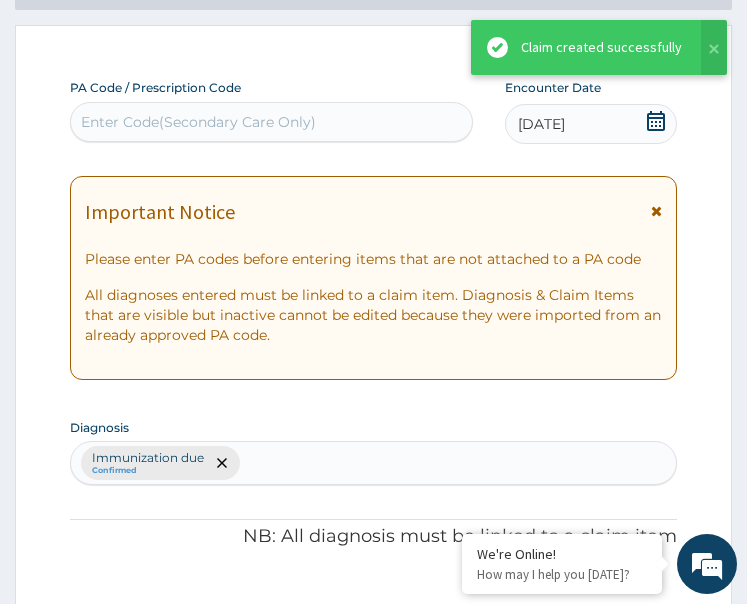 scroll, scrollTop: 1195, scrollLeft: 0, axis: vertical 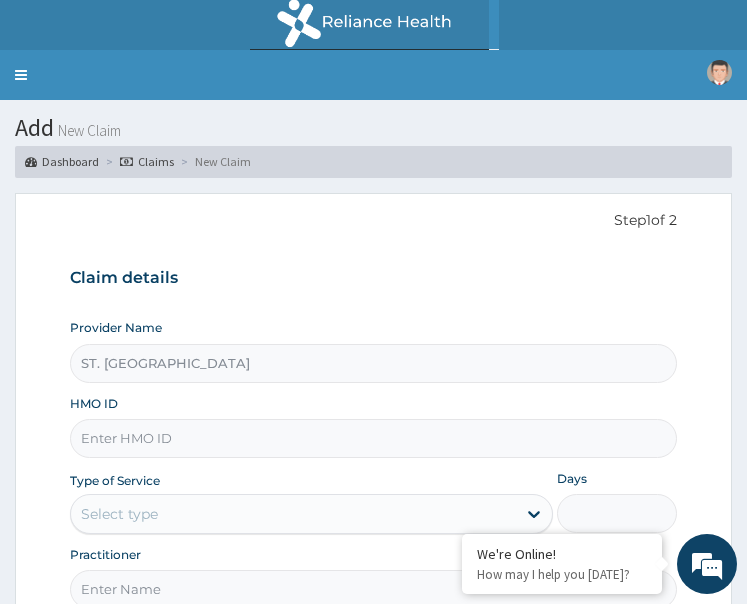 paste on "AOM/10014/F" 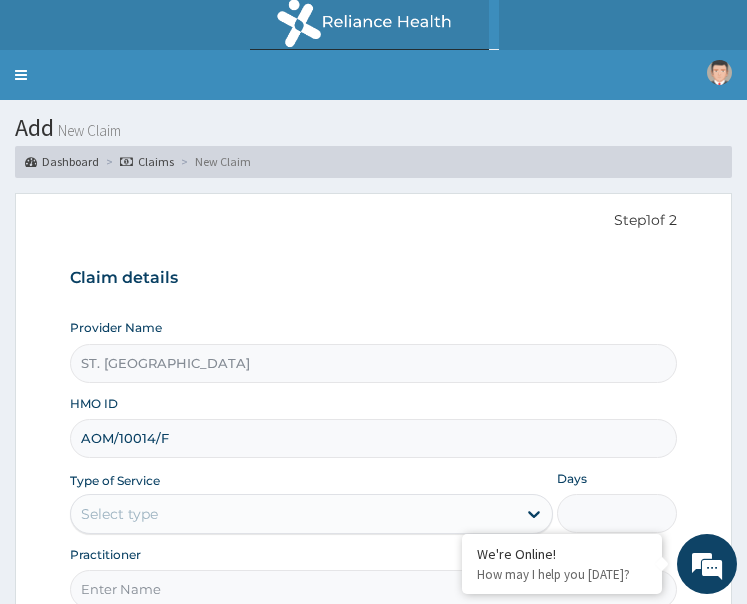 scroll, scrollTop: 193, scrollLeft: 0, axis: vertical 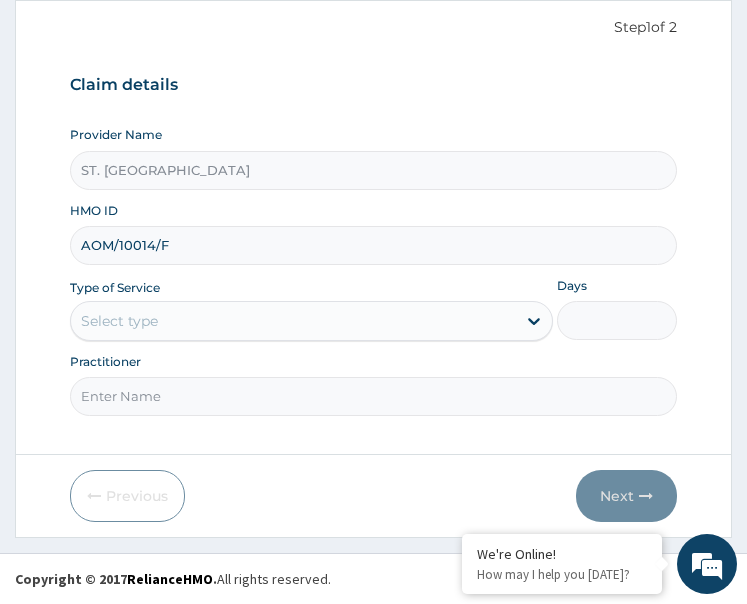 type on "AOM/10014/F" 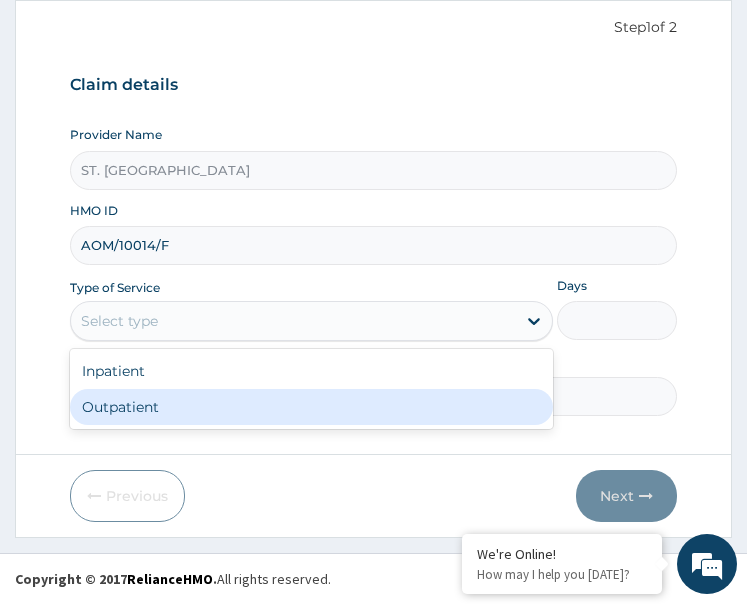 scroll, scrollTop: 0, scrollLeft: 0, axis: both 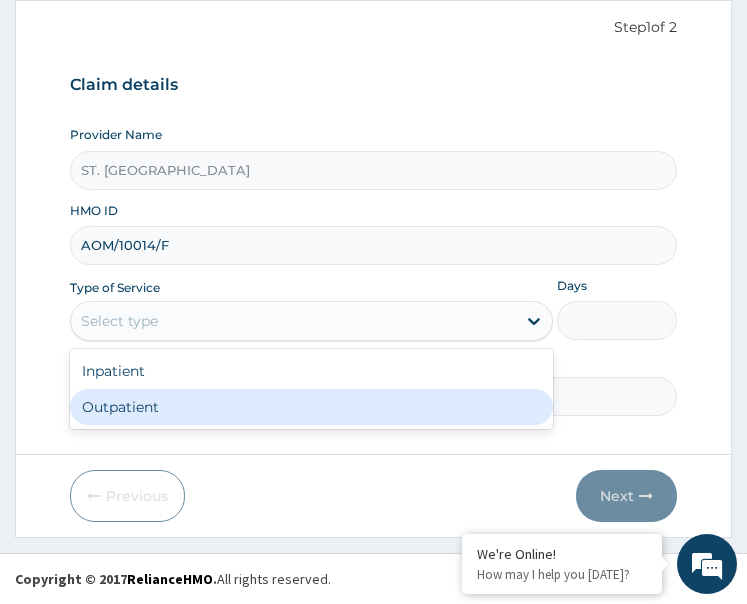 click on "Outpatient" at bounding box center (311, 407) 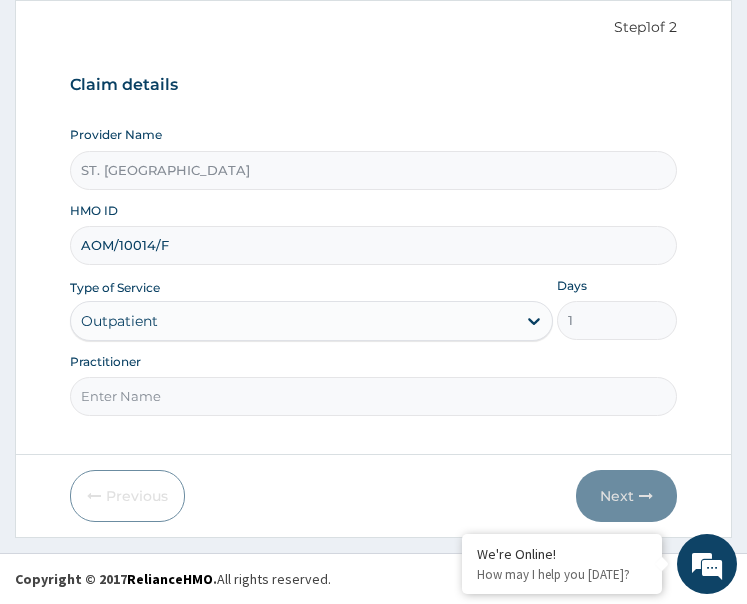 click on "Practitioner" at bounding box center [374, 396] 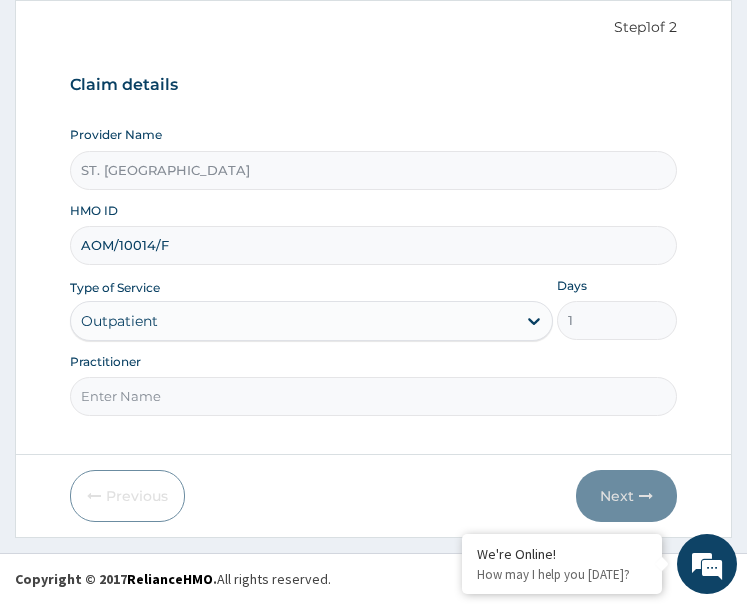 type on "Dr Nnamdi" 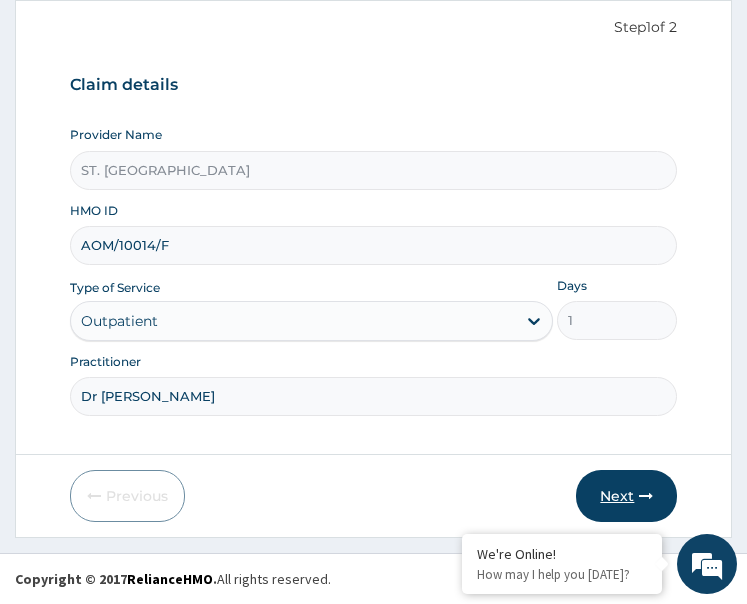 click on "Next" at bounding box center (626, 496) 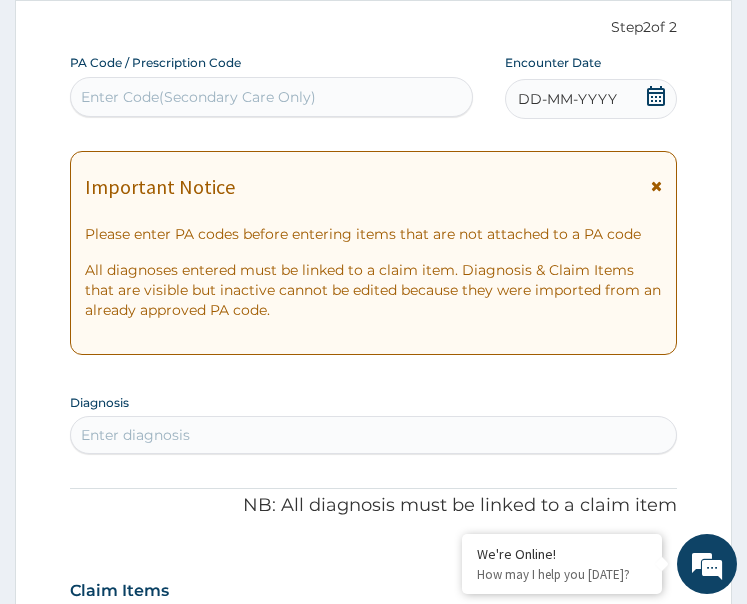 click 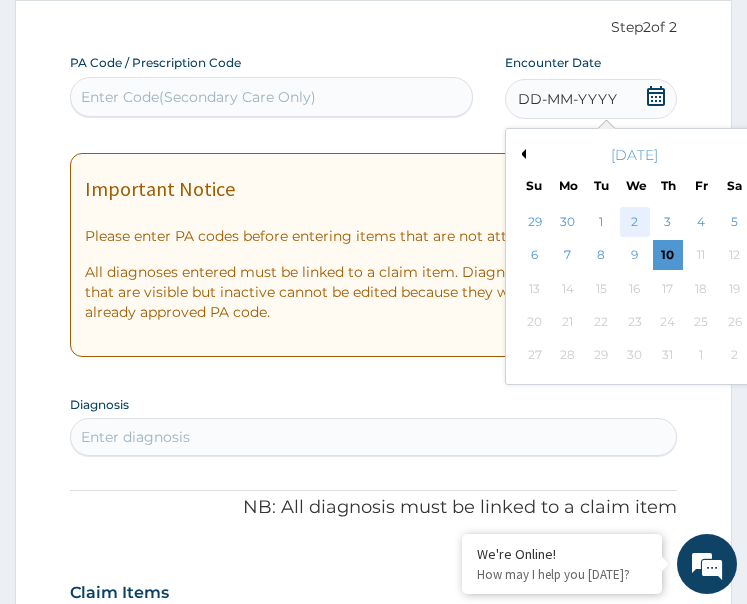 click on "2" at bounding box center [634, 222] 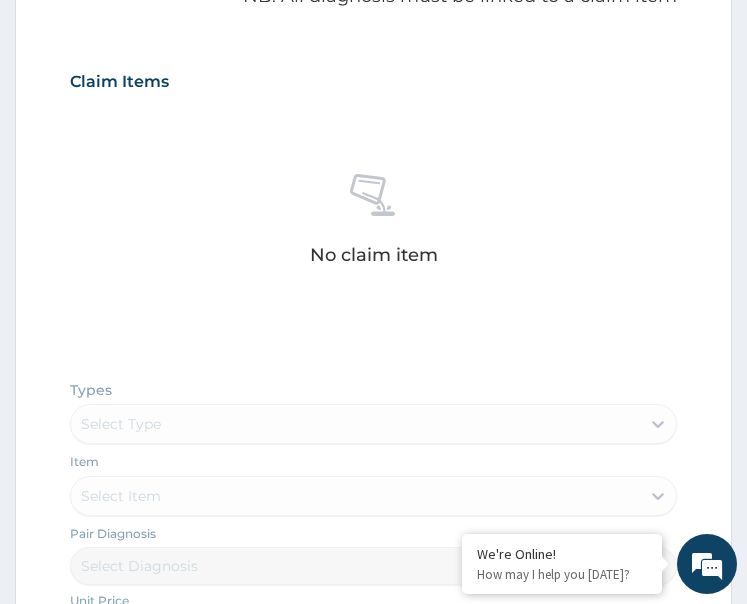scroll, scrollTop: 993, scrollLeft: 0, axis: vertical 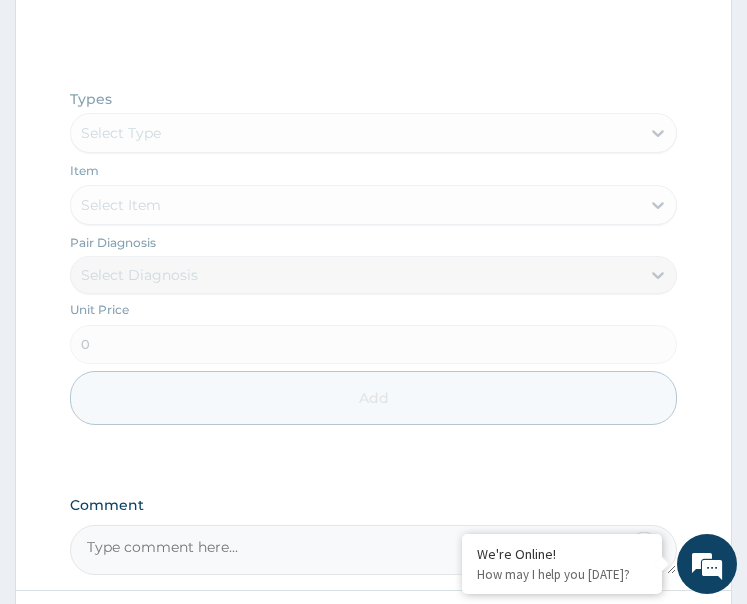 paste on "PA/73B712" 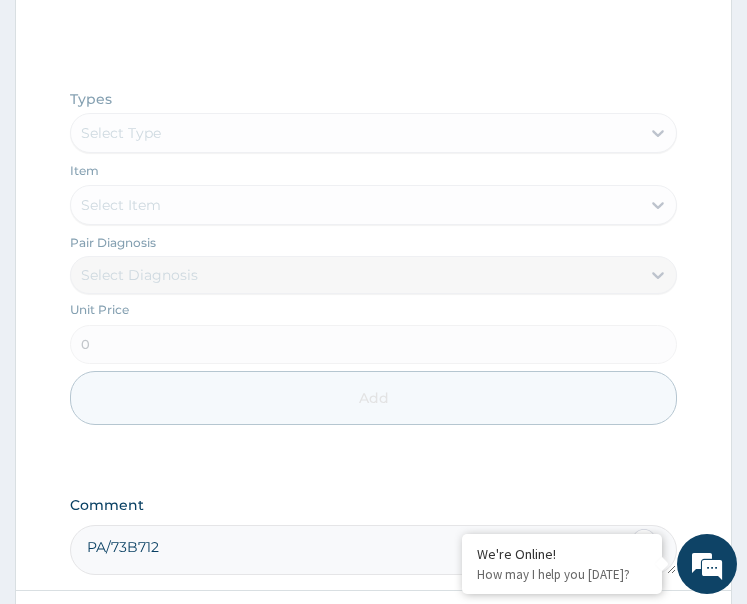 type on "PA/73B712" 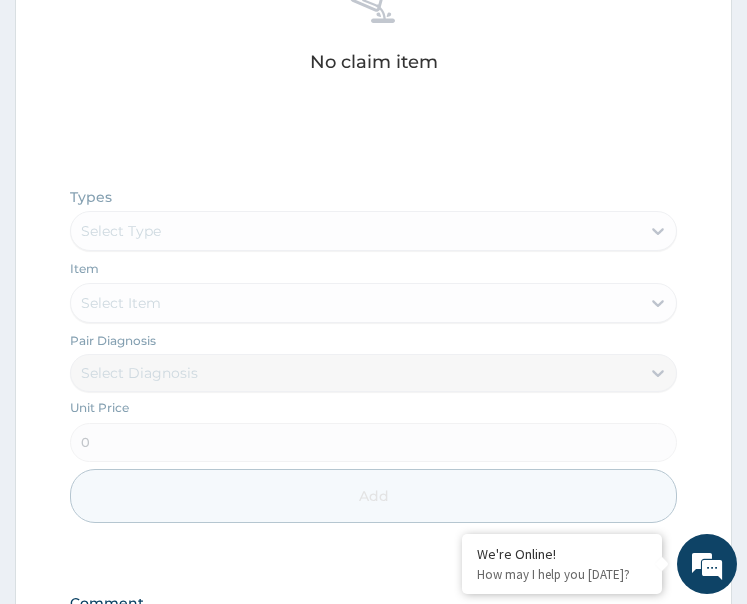 scroll, scrollTop: 493, scrollLeft: 0, axis: vertical 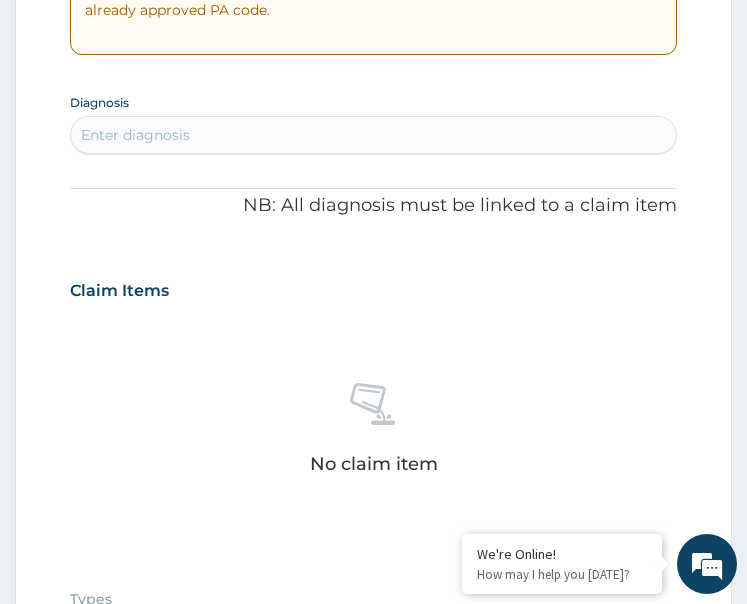 click on "Enter diagnosis" at bounding box center (374, 135) 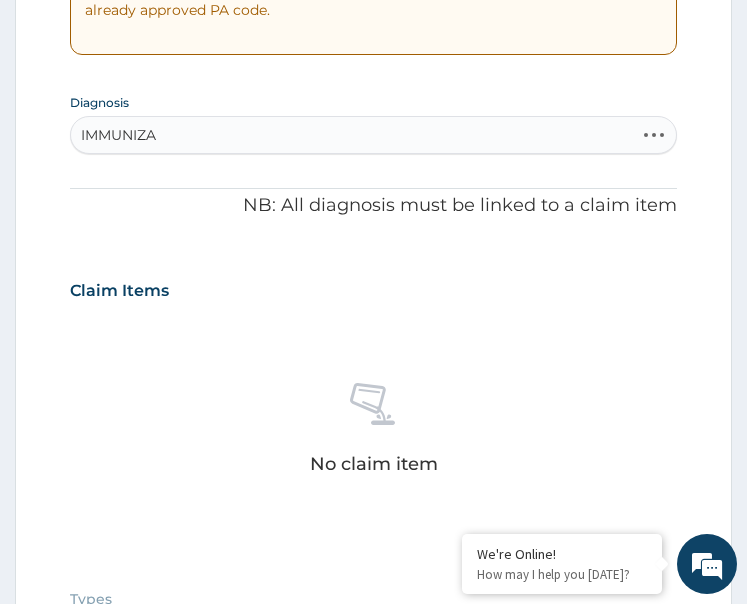 type on "IMMUNIZAT" 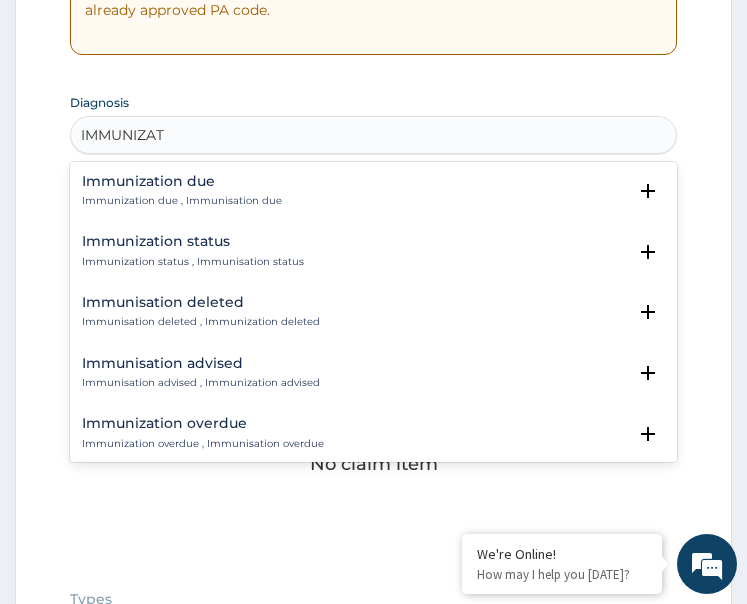 click on "Immunization due , Immunisation due" at bounding box center (182, 201) 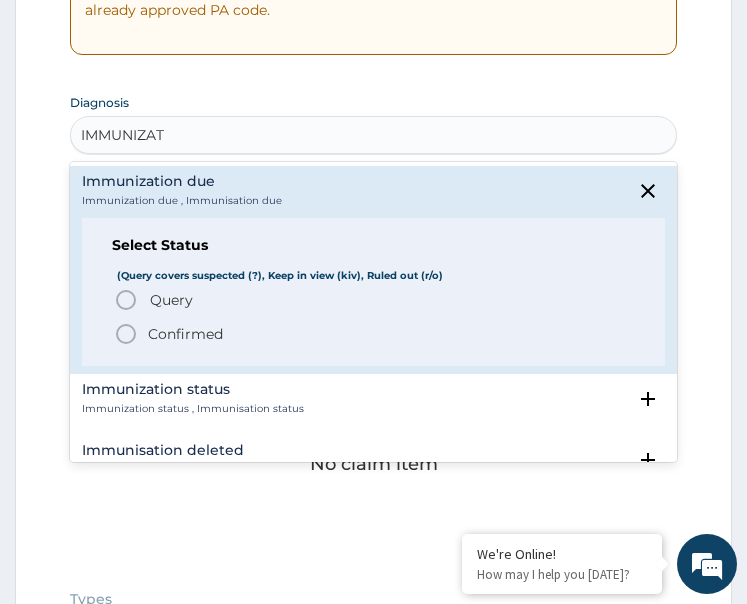 click 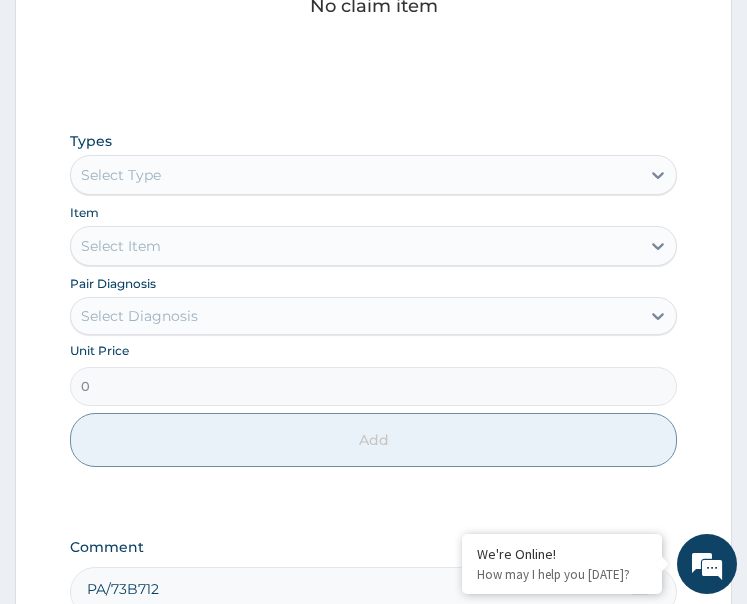 scroll, scrollTop: 993, scrollLeft: 0, axis: vertical 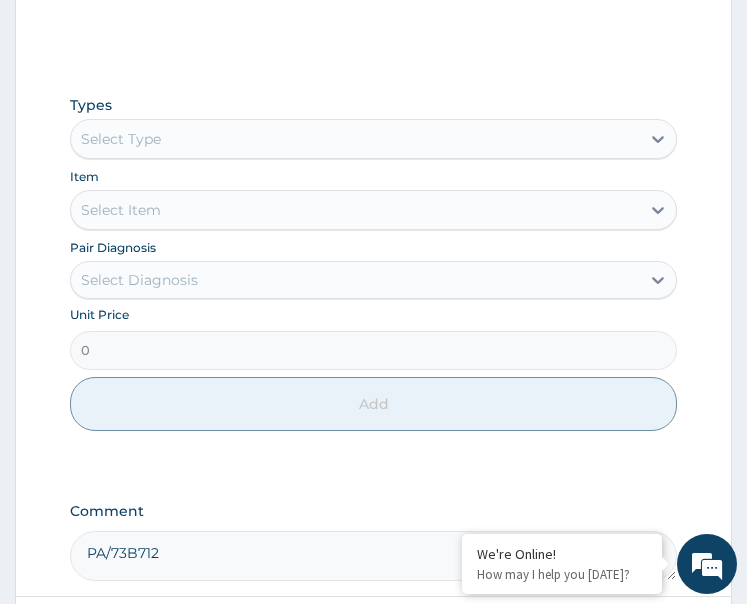 click on "Select Type" at bounding box center [356, 139] 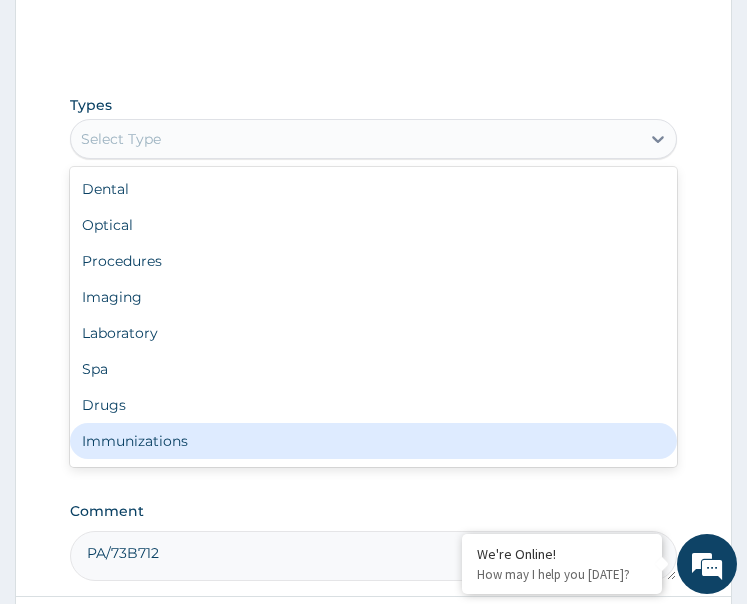 click on "Immunizations" at bounding box center [374, 441] 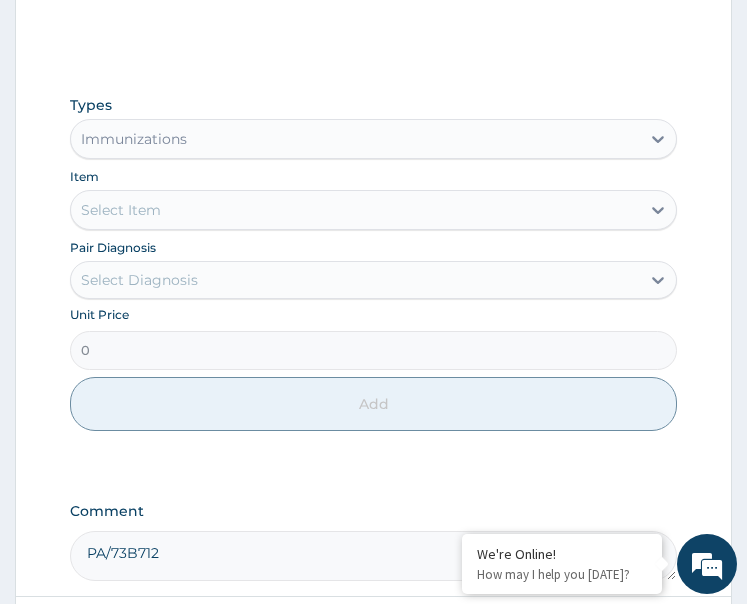 click on "Select Diagnosis" at bounding box center (139, 280) 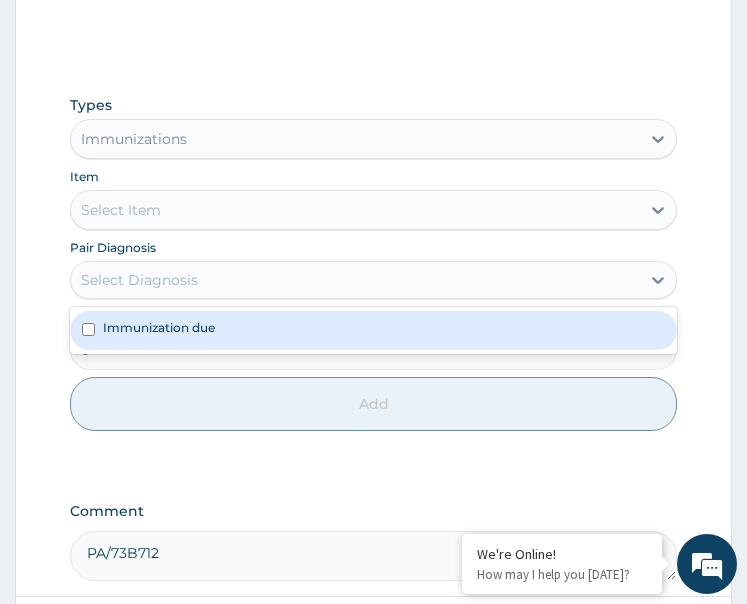 click on "Immunization due" at bounding box center (374, 330) 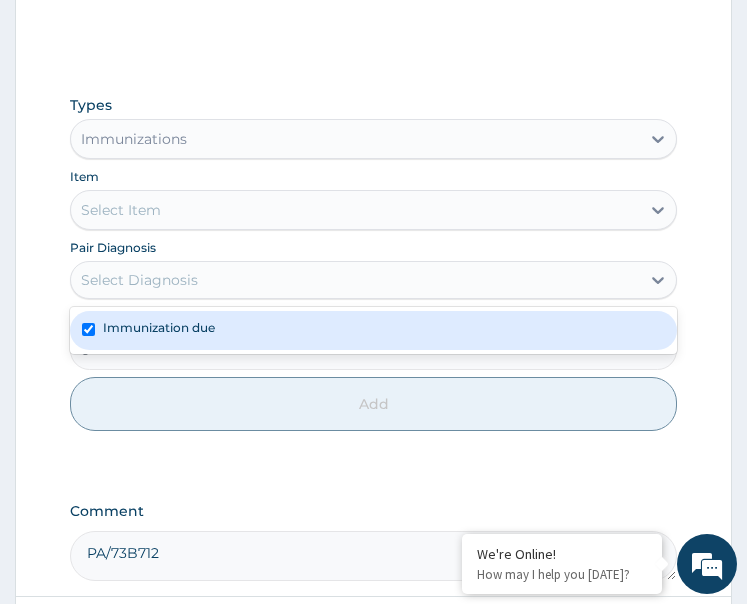 checkbox on "true" 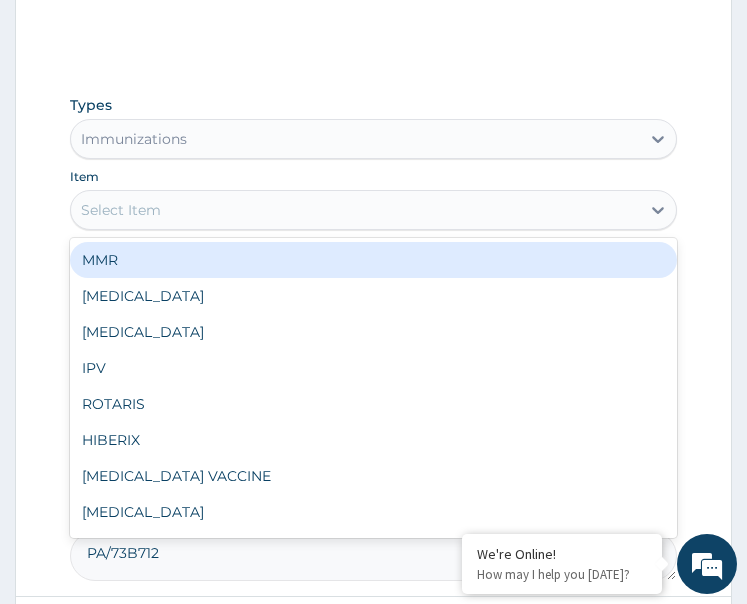 click on "Select Item" at bounding box center (356, 210) 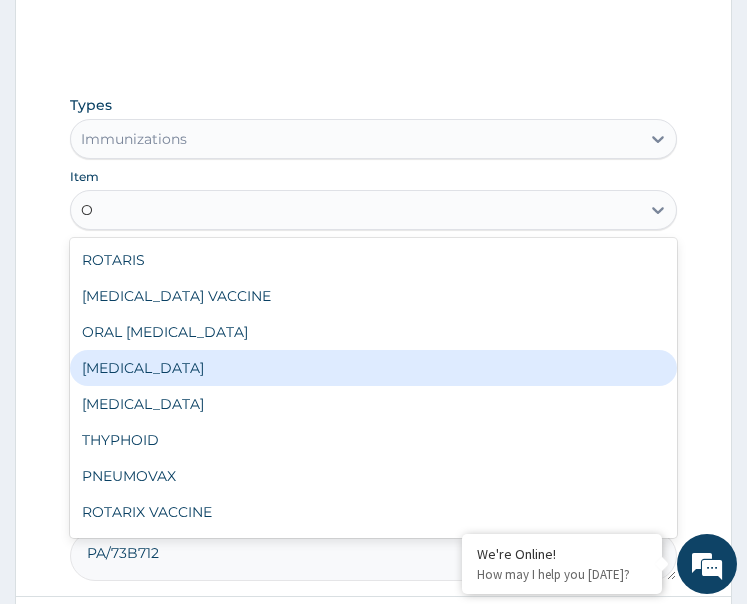 click on "ORAL POLIO" at bounding box center [374, 332] 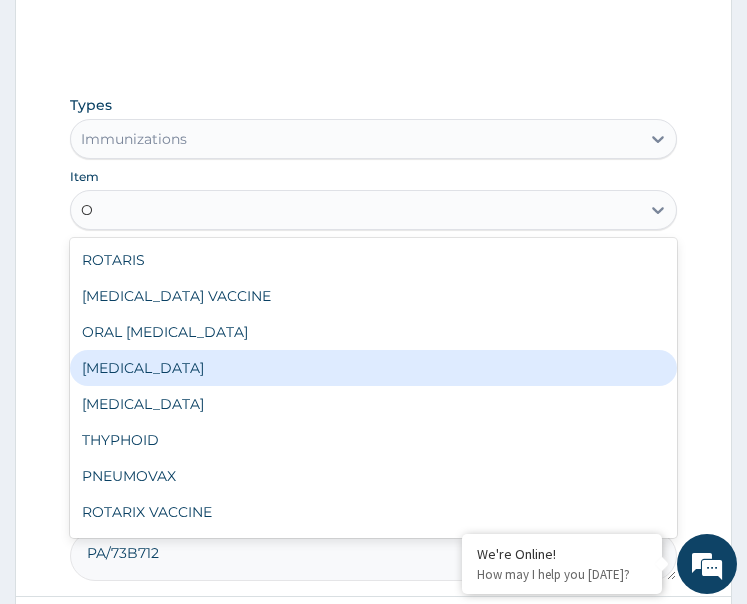 type 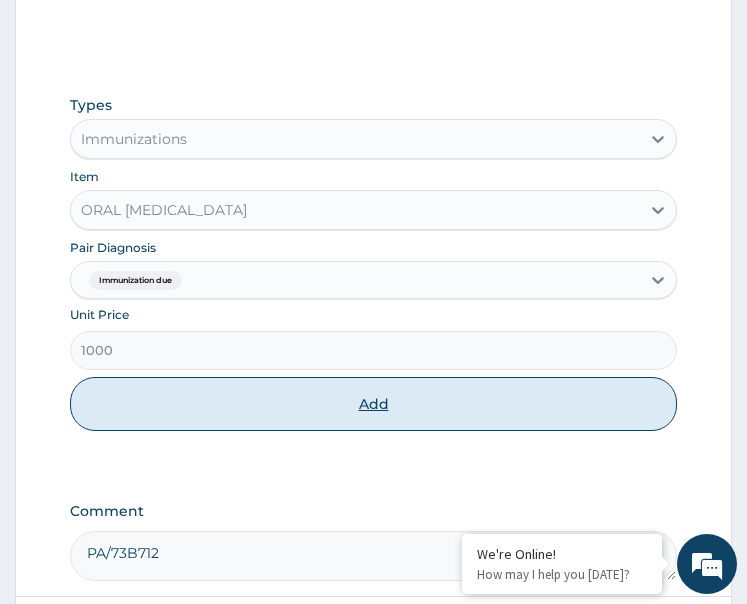 click on "Add" at bounding box center [374, 404] 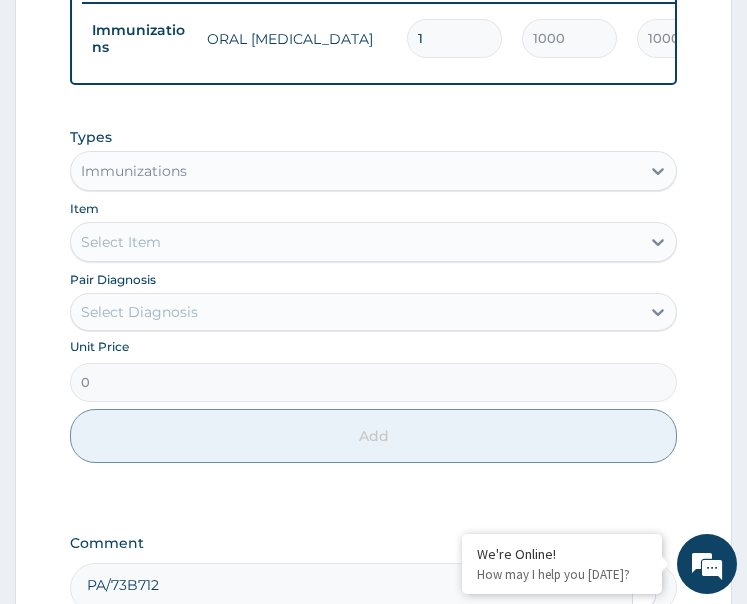 scroll, scrollTop: 902, scrollLeft: 0, axis: vertical 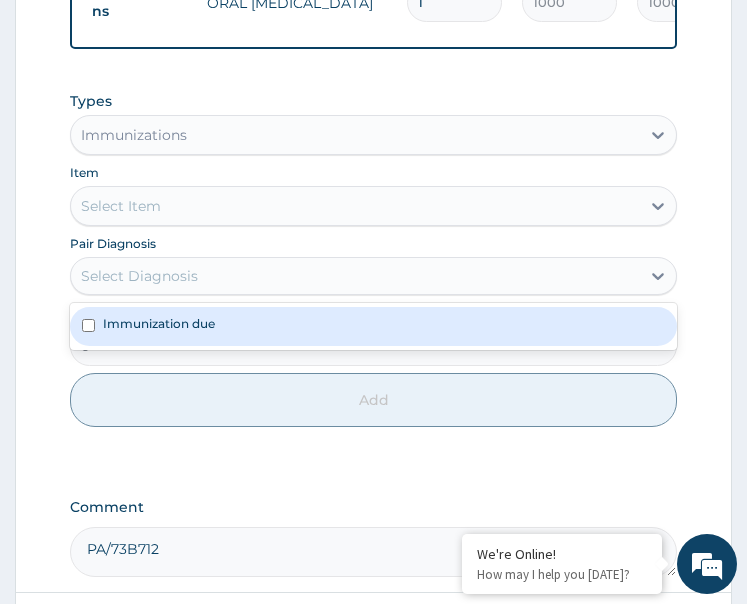 click on "Select Diagnosis" at bounding box center (139, 276) 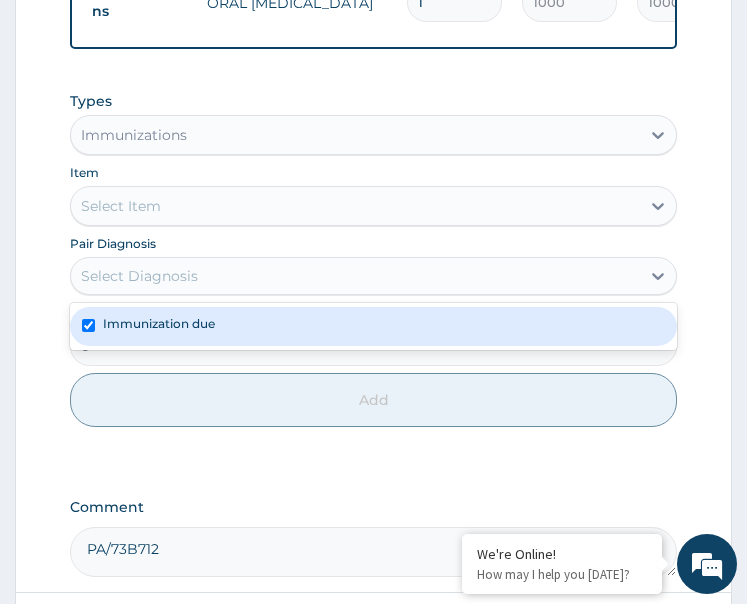 checkbox on "true" 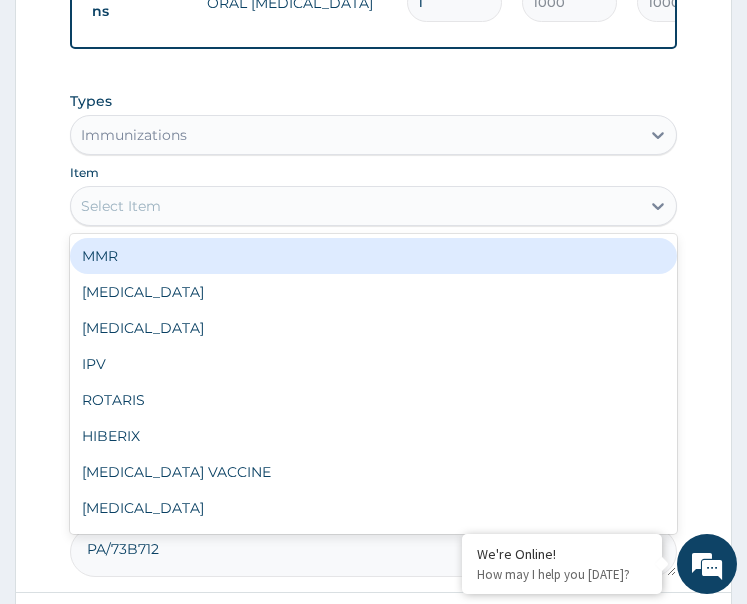 click on "Select Item" at bounding box center [356, 206] 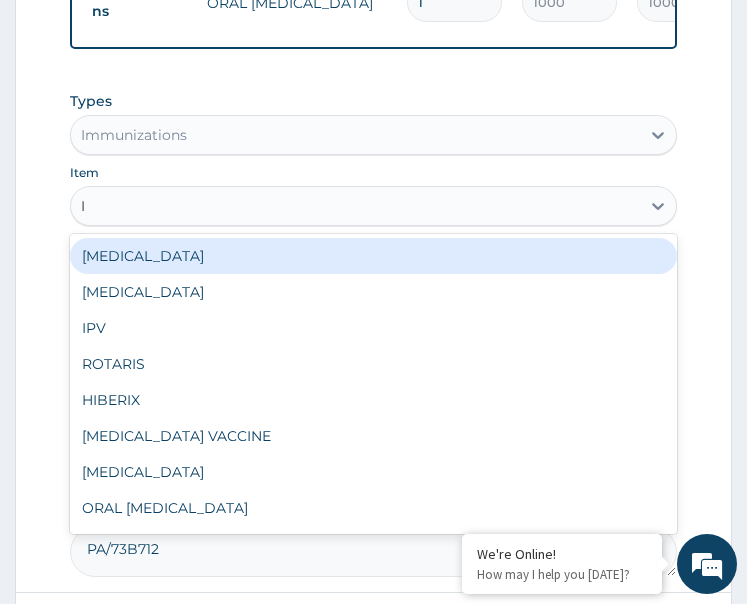 type on "IP" 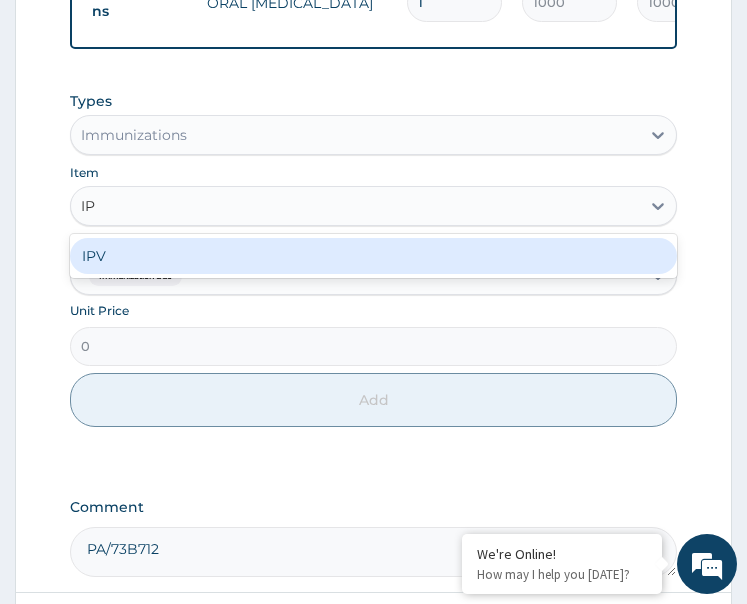 type 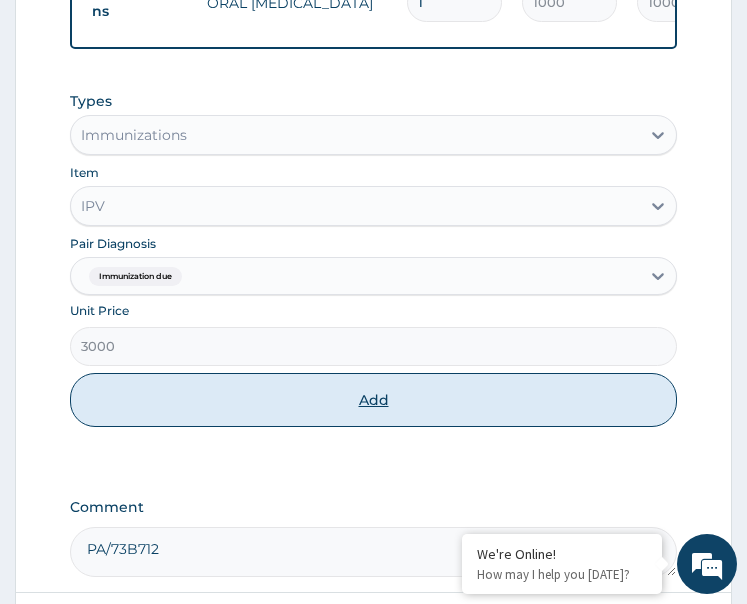 click on "Add" at bounding box center (374, 400) 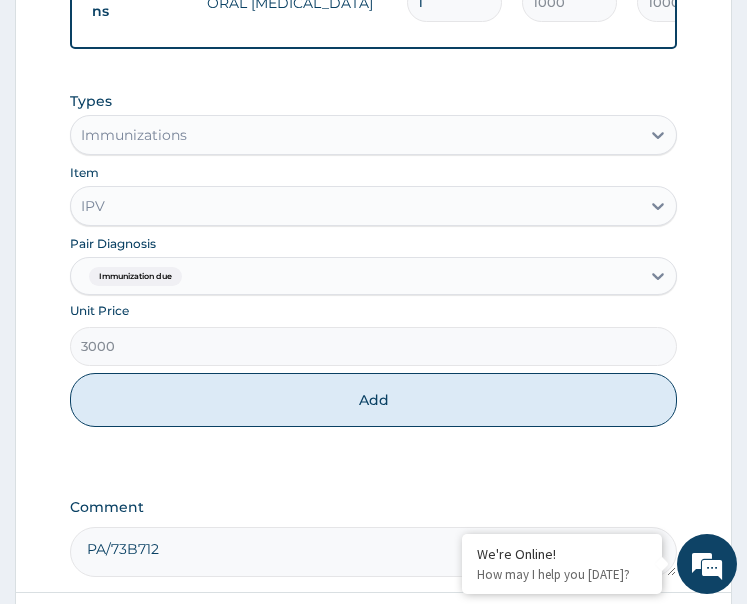 type on "0" 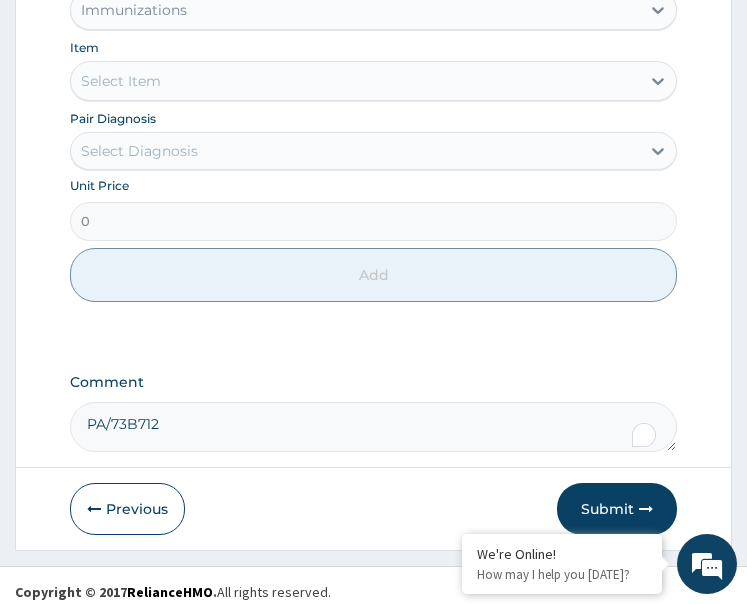scroll, scrollTop: 1102, scrollLeft: 0, axis: vertical 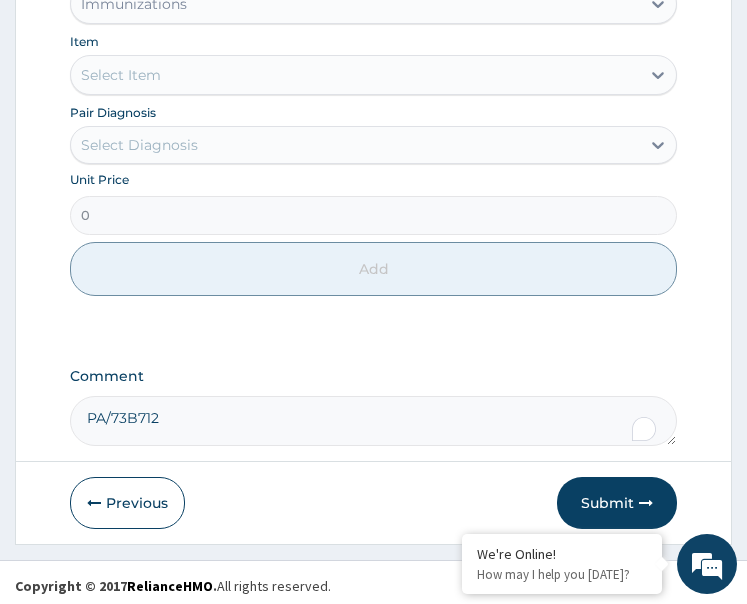 click on "Select Diagnosis" at bounding box center [139, 145] 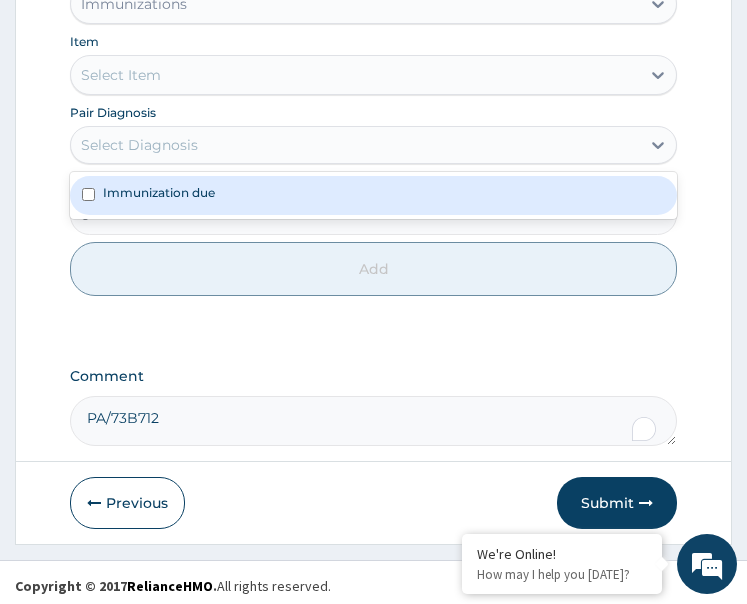 click on "Immunization due" at bounding box center (159, 192) 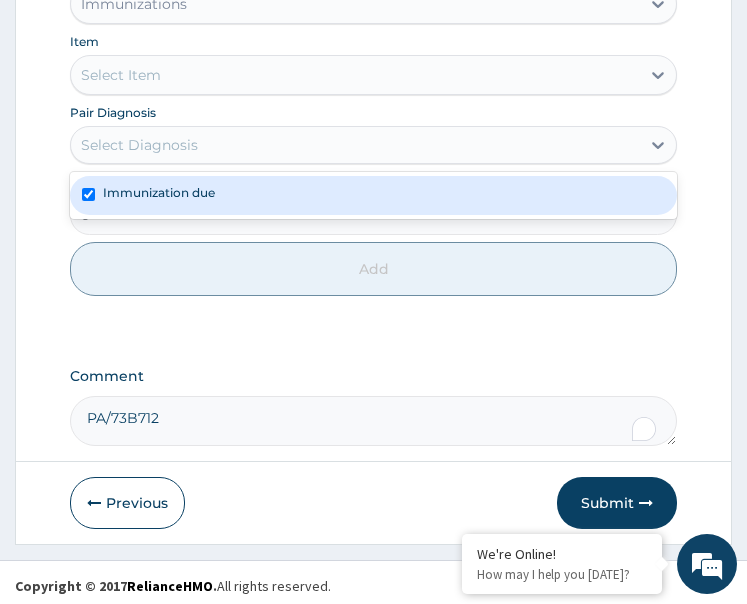 checkbox on "true" 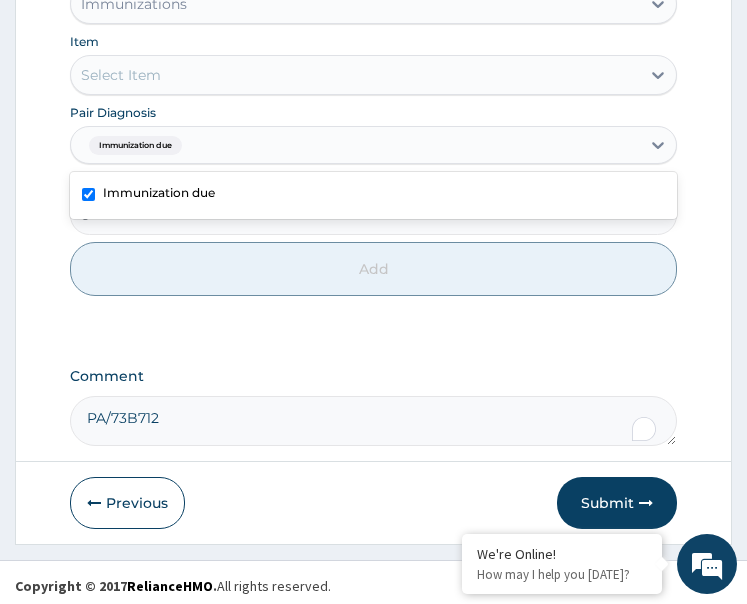 click on "Select Item" at bounding box center (356, 75) 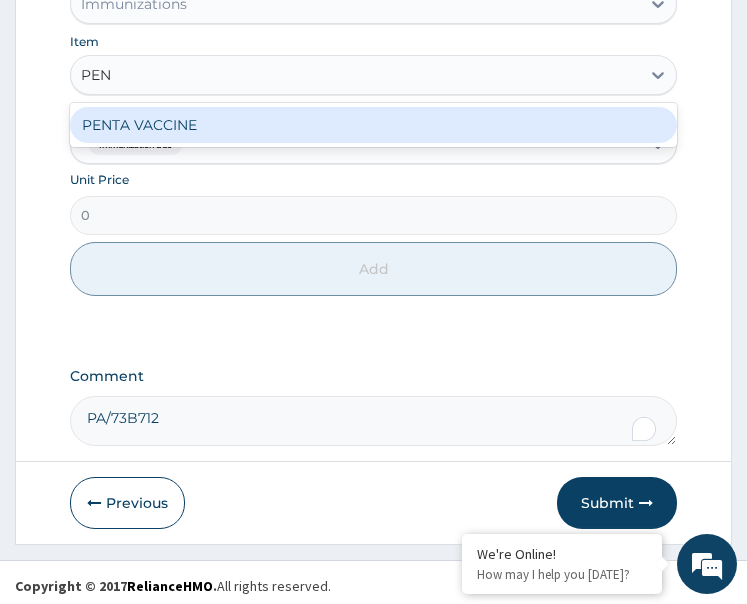 type on "PENT" 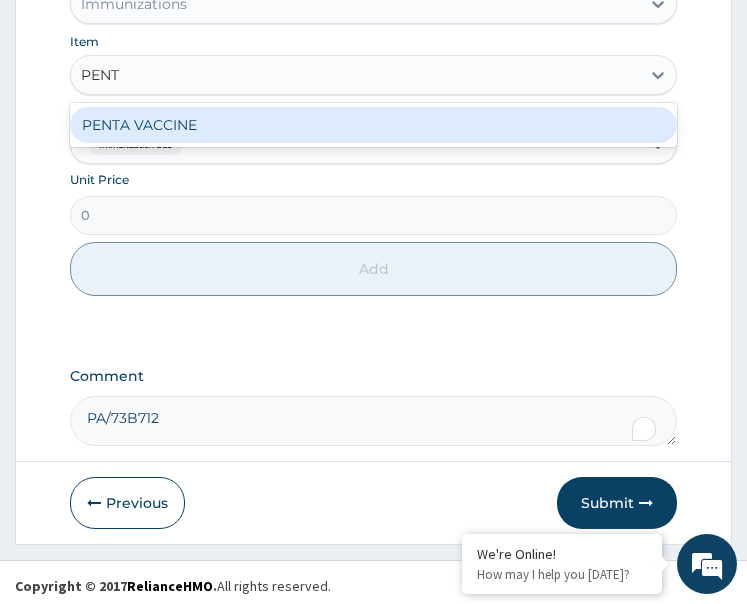 type 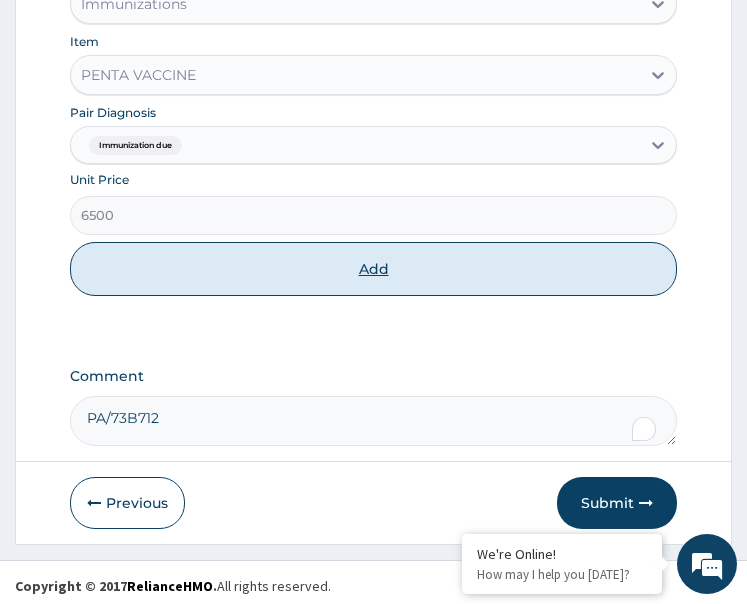 click on "Add" at bounding box center [374, 269] 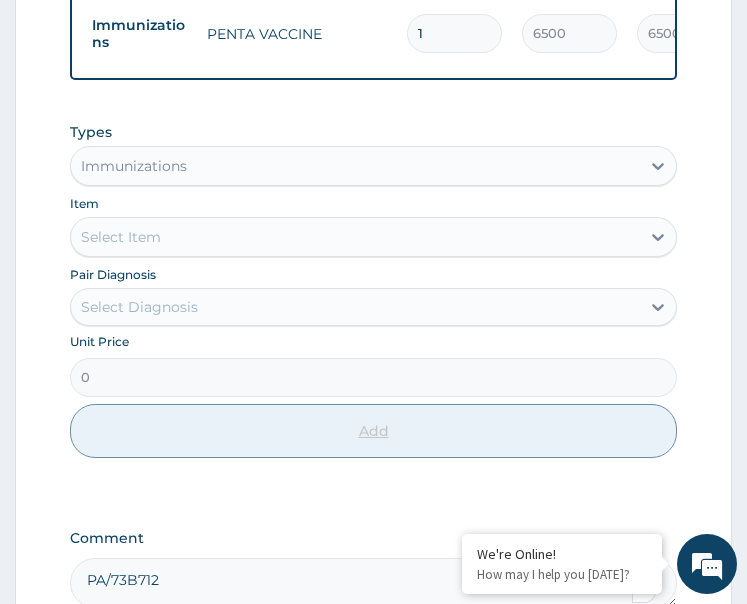scroll, scrollTop: 1040, scrollLeft: 0, axis: vertical 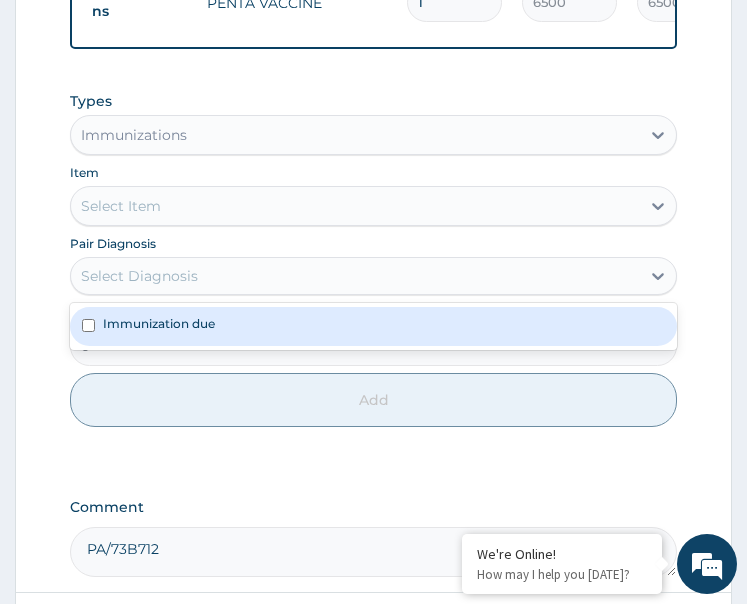click on "Select Diagnosis" at bounding box center [356, 276] 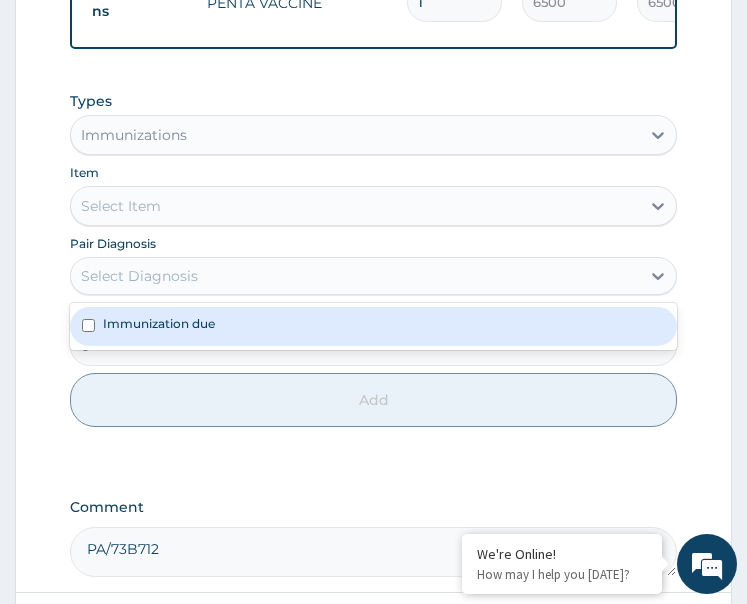 click on "Immunization due" at bounding box center (374, 326) 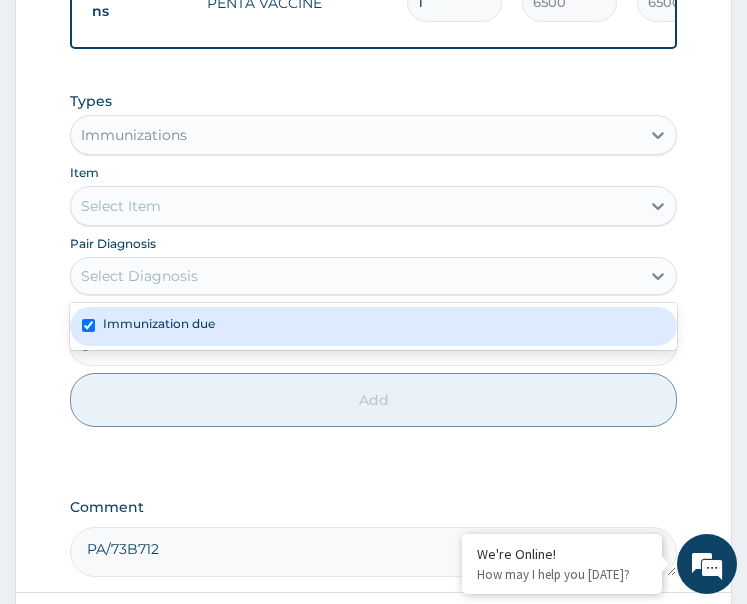 checkbox on "true" 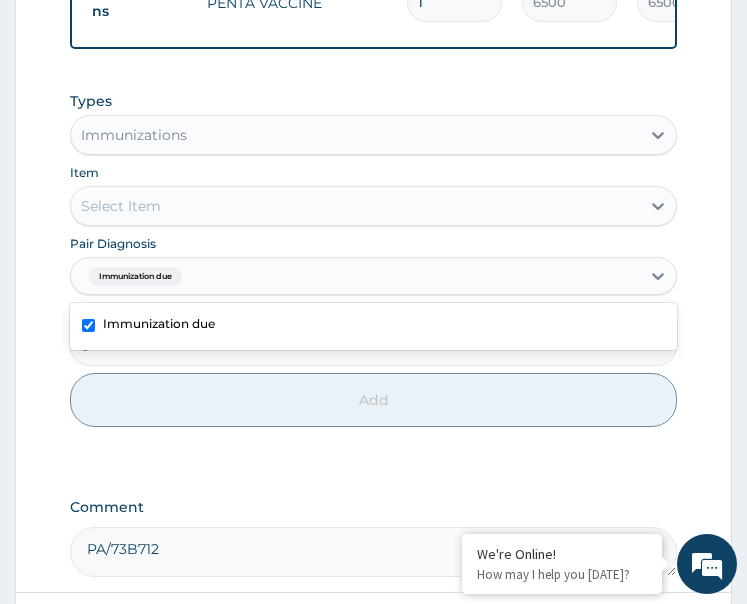 click on "Select Item" at bounding box center [356, 206] 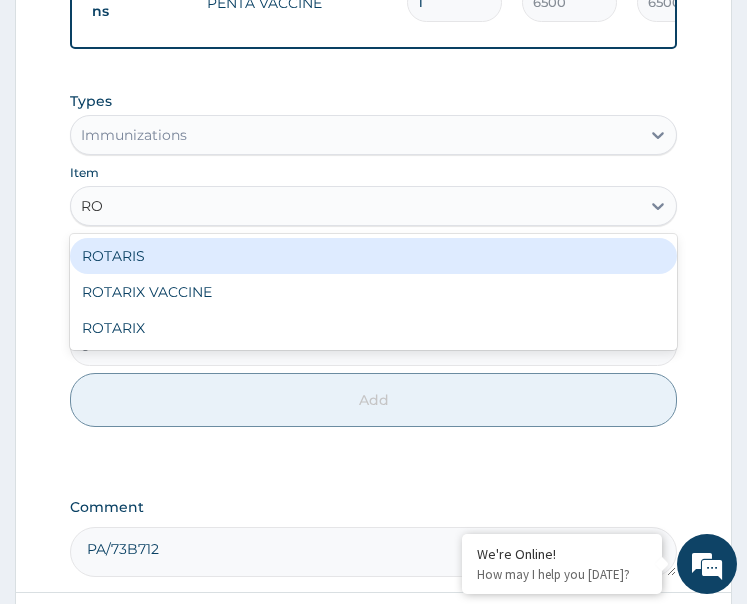 type on "ROT" 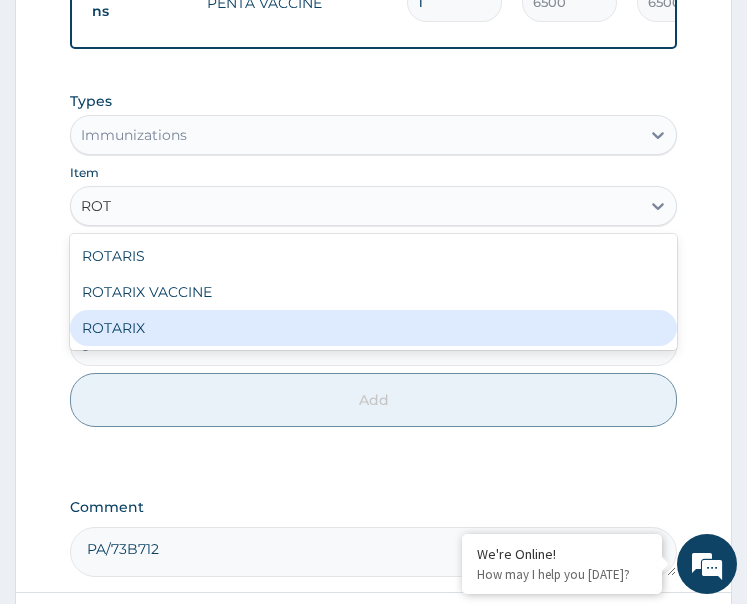 click on "ROTARIX" at bounding box center [374, 328] 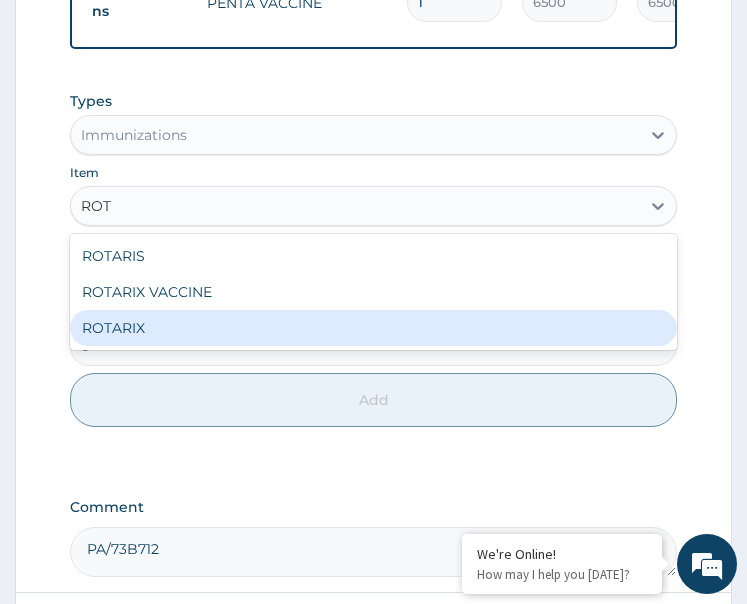 type 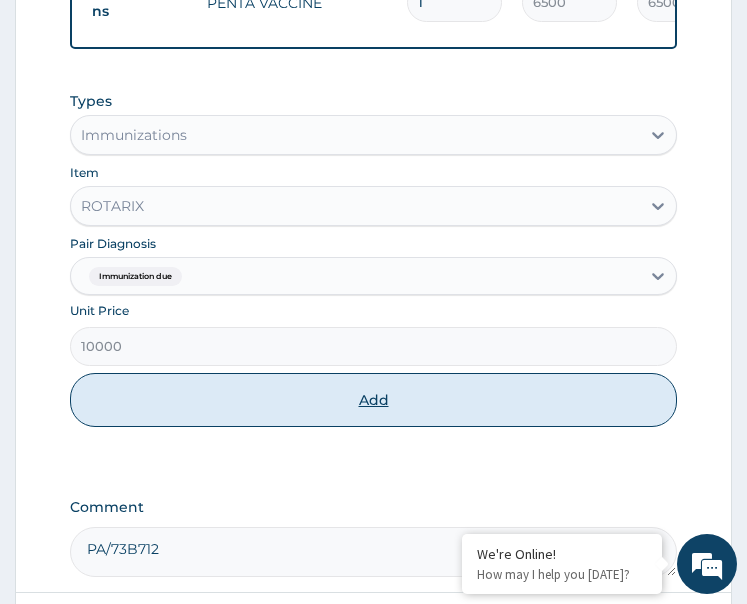 click on "Add" at bounding box center (374, 400) 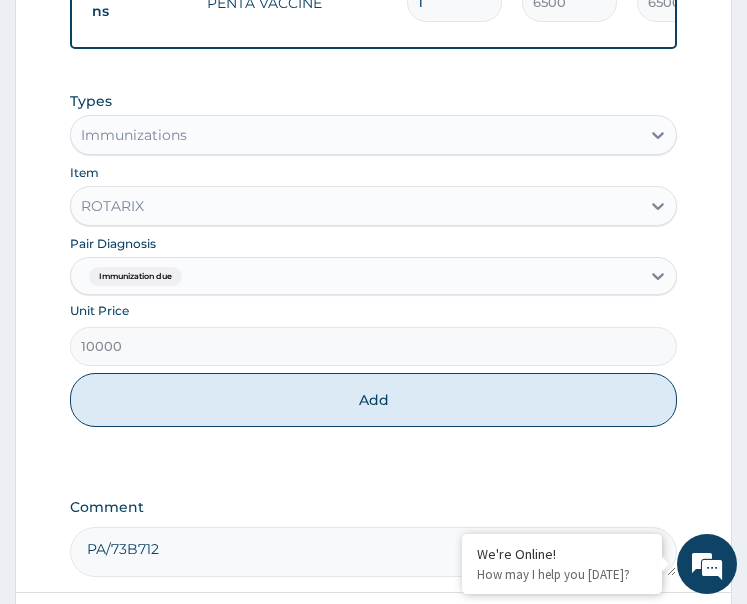 type on "0" 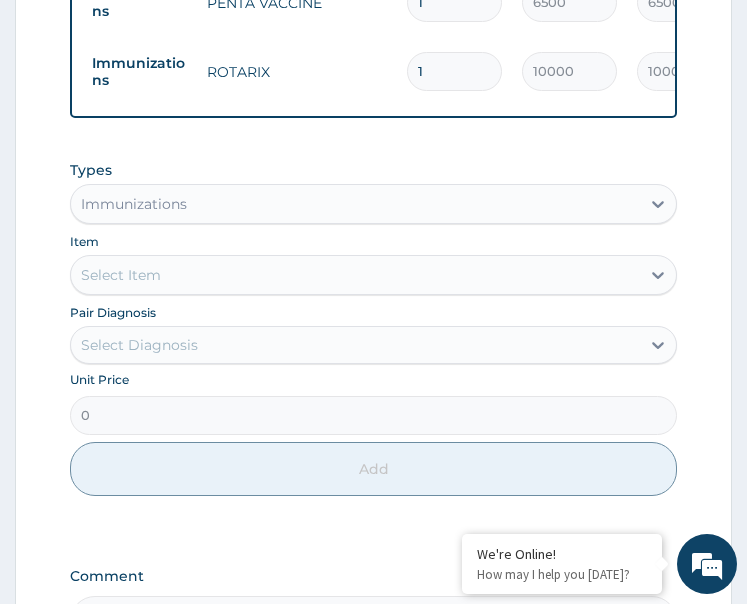 scroll, scrollTop: 1140, scrollLeft: 0, axis: vertical 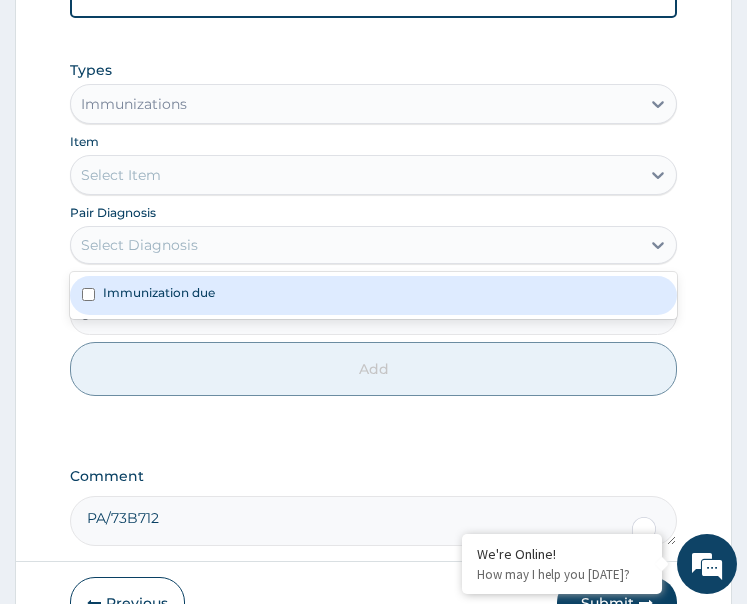 click on "Select Diagnosis" at bounding box center (356, 245) 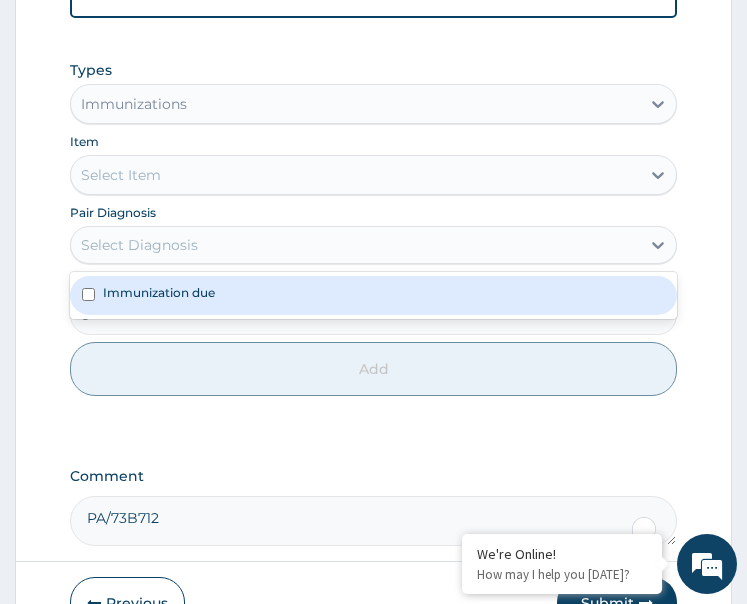 click on "Immunization due" at bounding box center [374, 295] 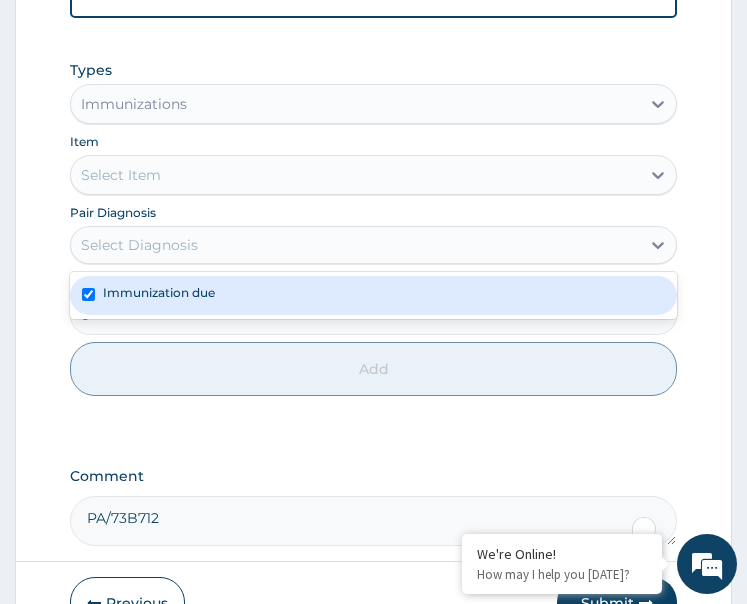 checkbox on "true" 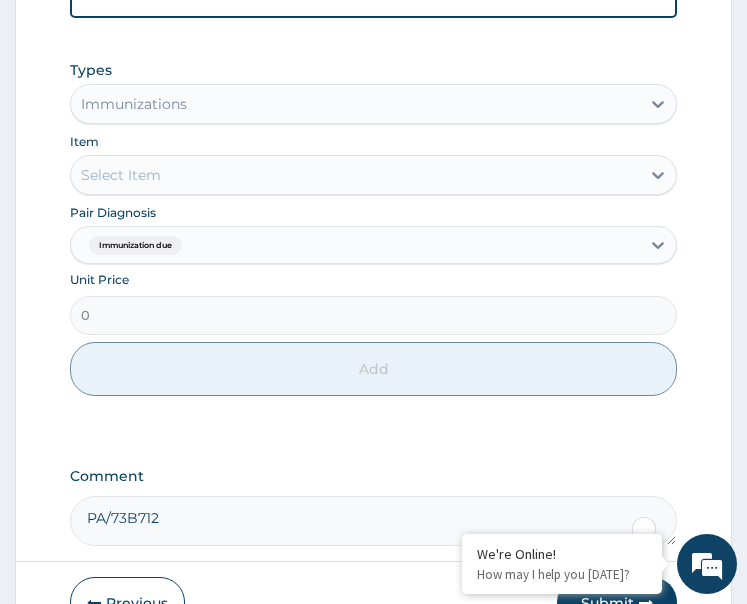 click on "Select Item" at bounding box center [356, 175] 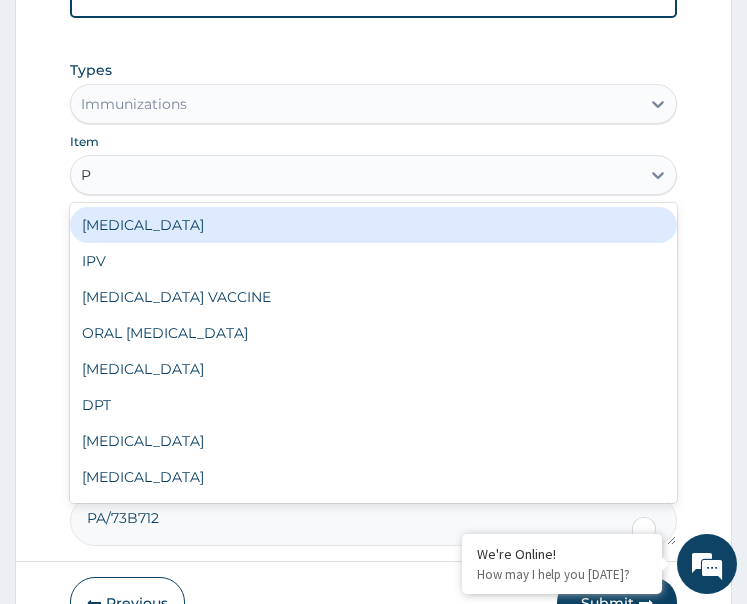 type on "PN" 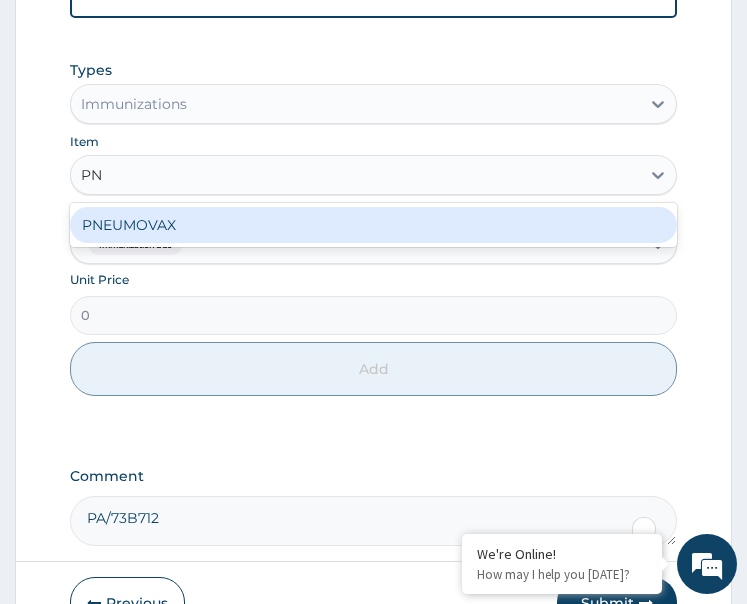 type 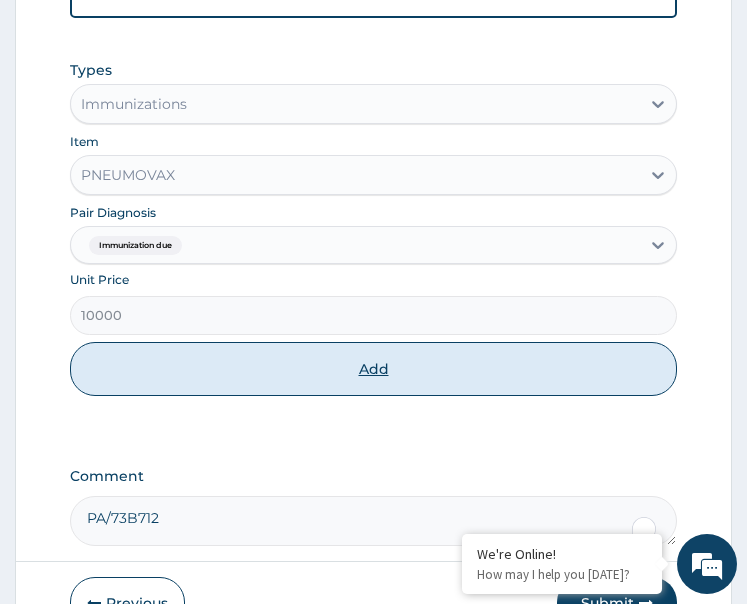 click on "Add" at bounding box center [374, 369] 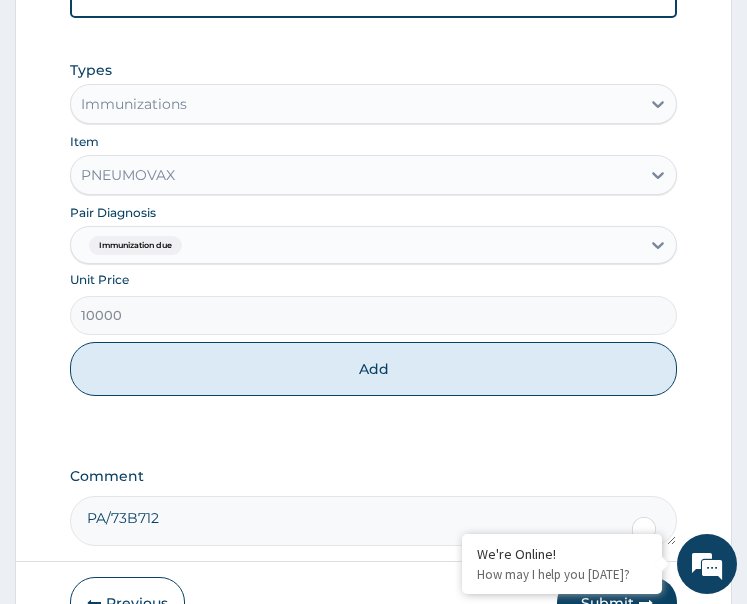 type on "0" 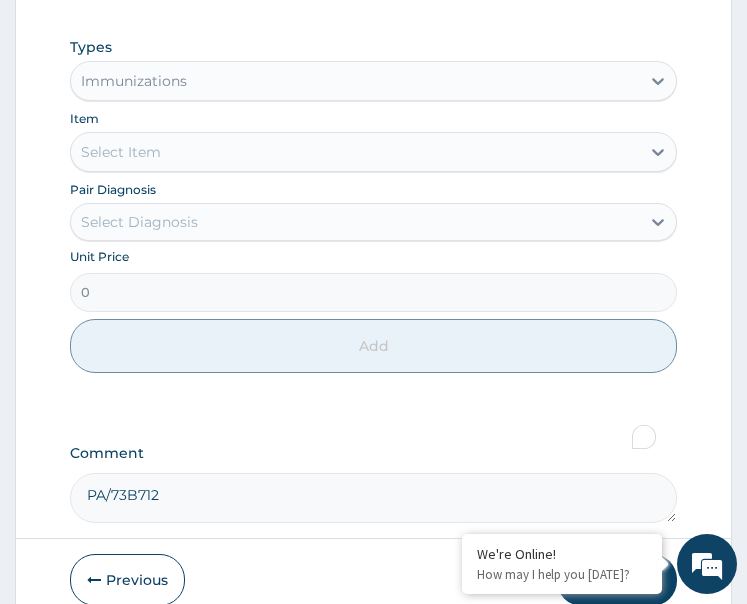 scroll, scrollTop: 1333, scrollLeft: 0, axis: vertical 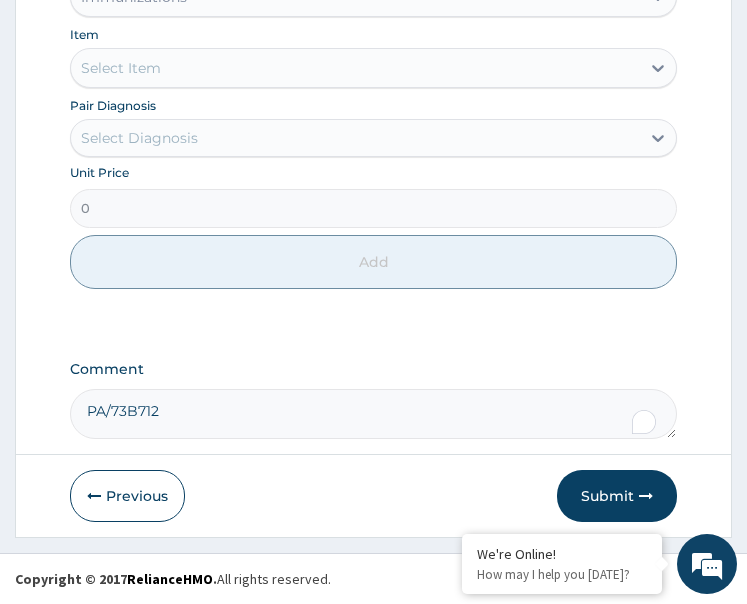 click on "PA Code / Prescription Code Enter Code(Secondary Care Only) Encounter Date 02-07-2025 Important Notice Please enter PA codes before entering items that are not attached to a PA code   All diagnoses entered must be linked to a claim item. Diagnosis & Claim Items that are visible but inactive cannot be edited because they were imported from an already approved PA code. Diagnosis Immunization due Confirmed NB: All diagnosis must be linked to a claim item Claim Items Type Name Quantity Unit Price Total Price Pair Diagnosis Actions Immunizations ORAL POLIO 1 1000 1000.00 Immunization due Delete Immunizations IPV 1 3000 3000.00 Immunization due Delete Immunizations PENTA VACCINE 1 6500 6500.00 Immunization due Delete Immunizations ROTARIX 1 10000 10000.00 Immunization due Delete Immunizations PNEUMOVAX 1 10000 10000.00 Immunization due Delete Types Immunizations Item Select Item Pair Diagnosis Select Diagnosis Unit Price 0 Add Comment PA/73B712" at bounding box center [374, -316] 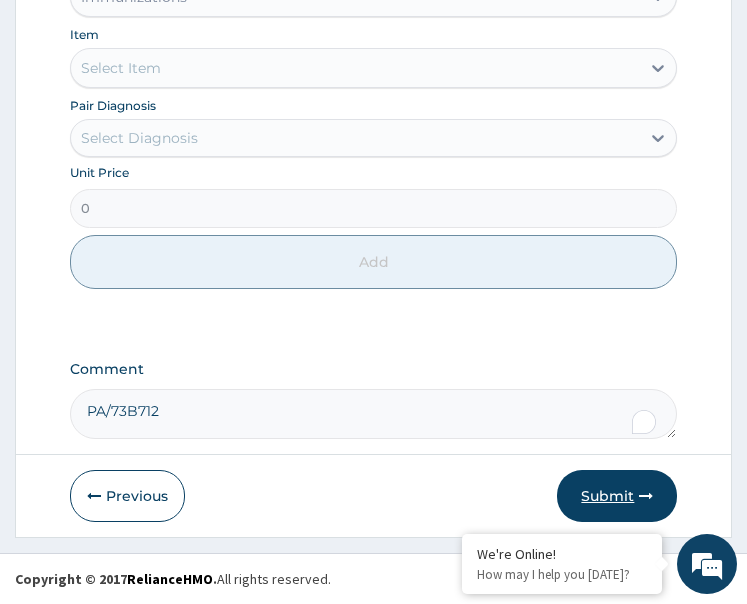 click on "Submit" at bounding box center (617, 496) 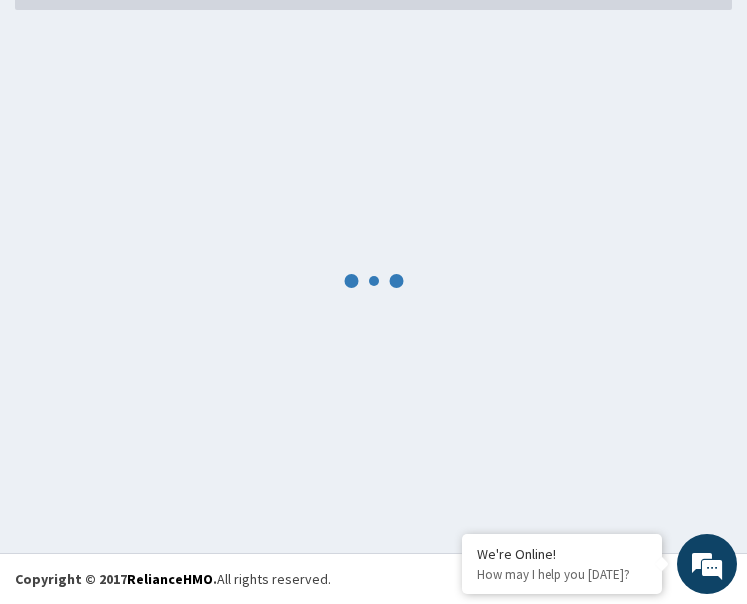 scroll, scrollTop: 1333, scrollLeft: 0, axis: vertical 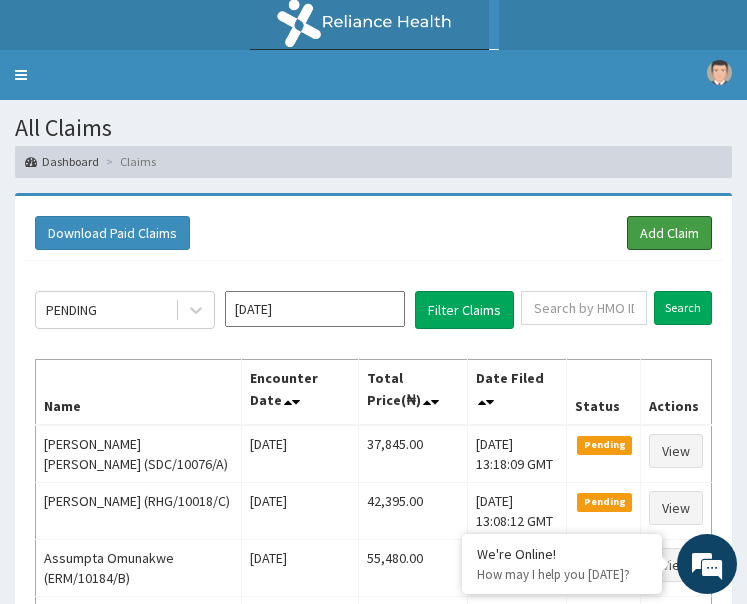 click on "Add Claim" at bounding box center [669, 233] 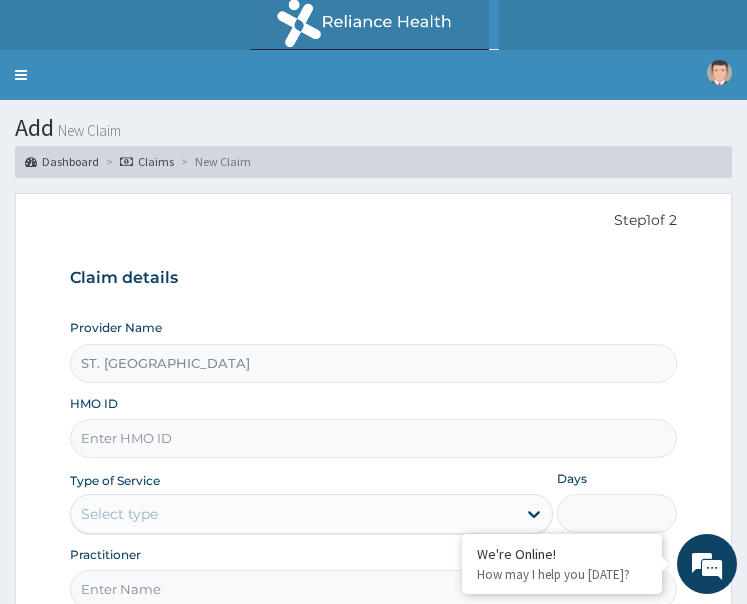 scroll, scrollTop: 0, scrollLeft: 0, axis: both 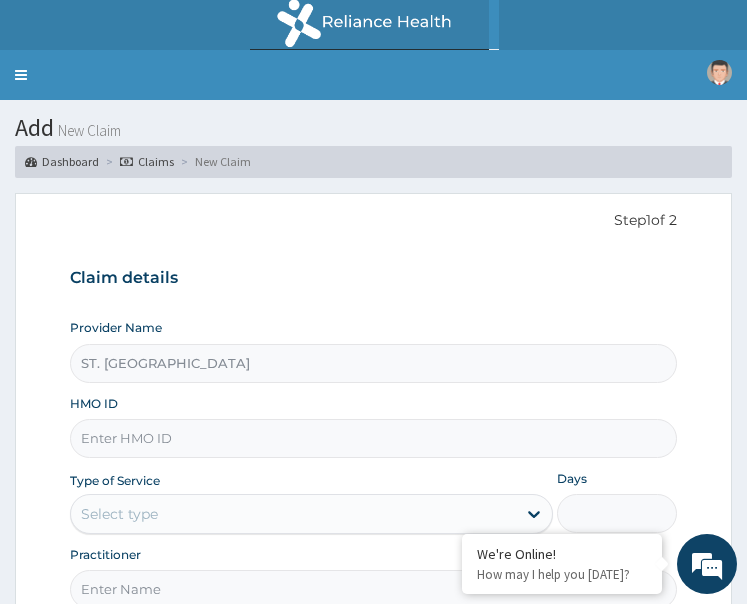 type on "CYU/10040/A" 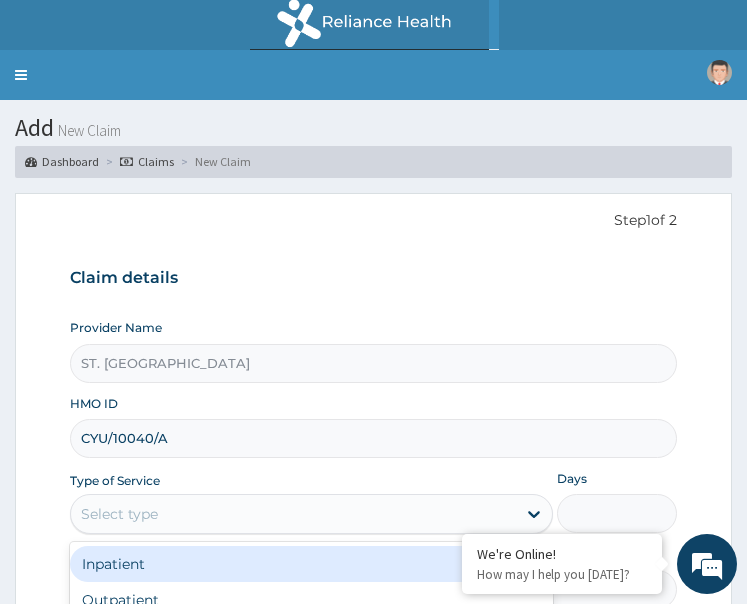 click on "Select type" at bounding box center (293, 514) 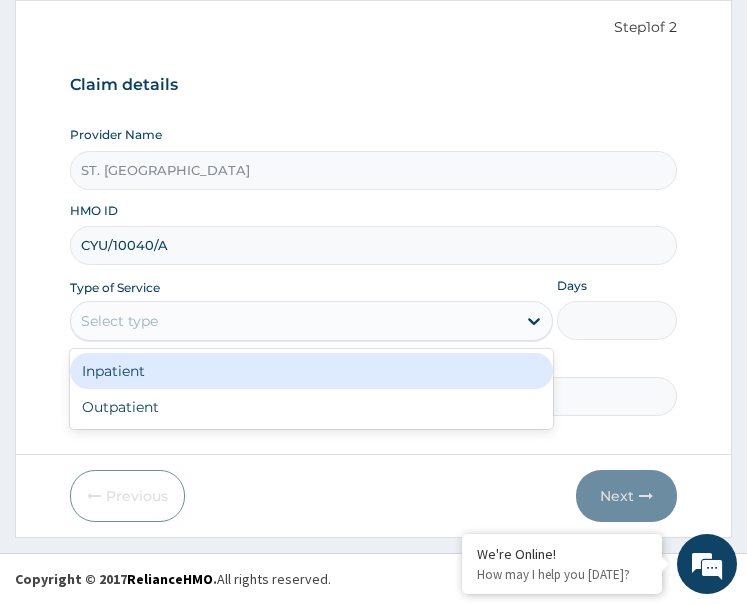 click on "Outpatient" at bounding box center [311, 407] 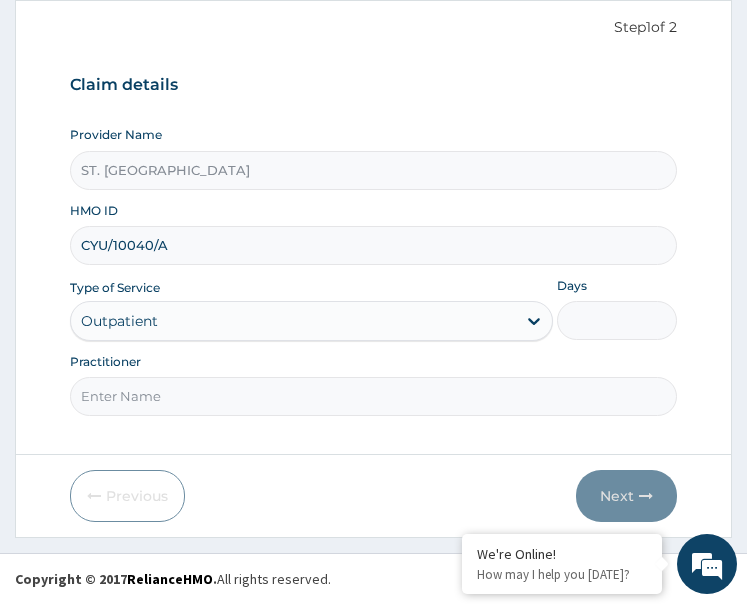 type on "1" 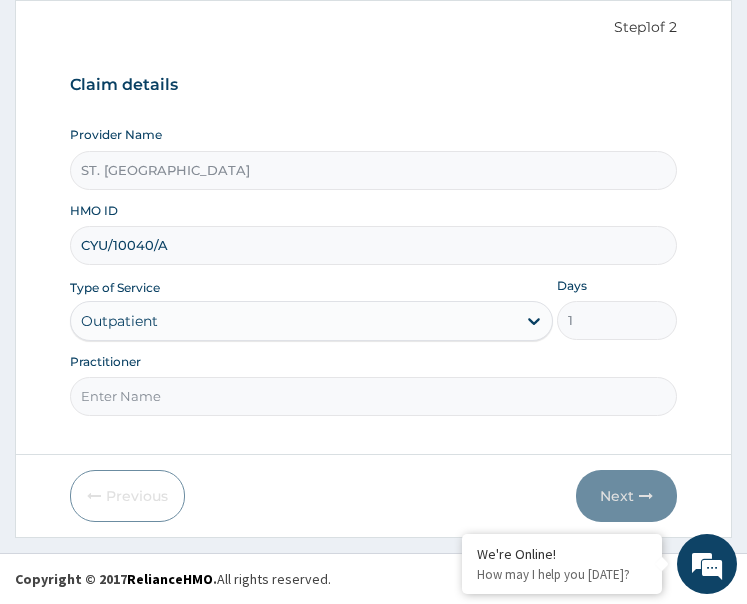 click on "Practitioner" at bounding box center (374, 396) 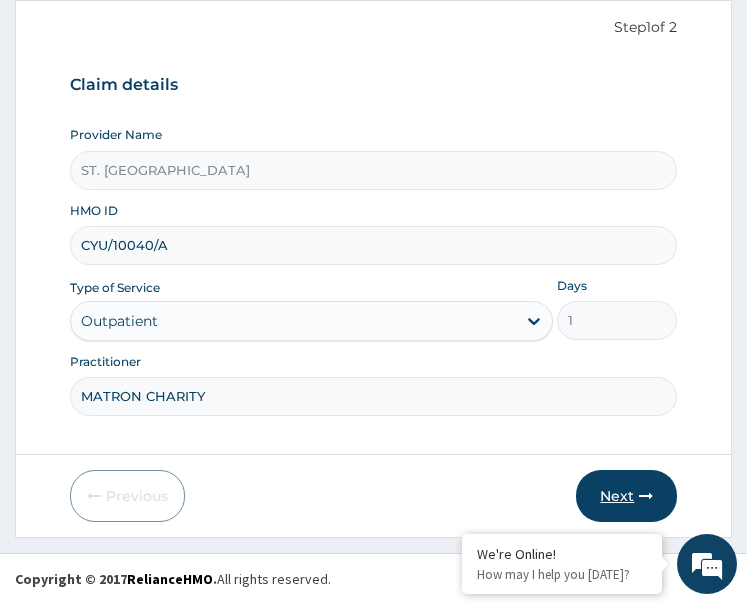 type on "MATRON CHARITY" 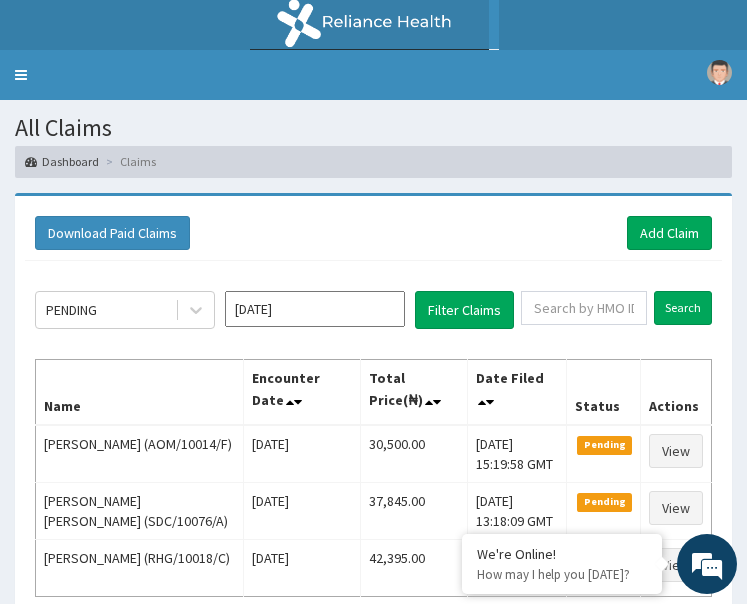 scroll, scrollTop: 0, scrollLeft: 0, axis: both 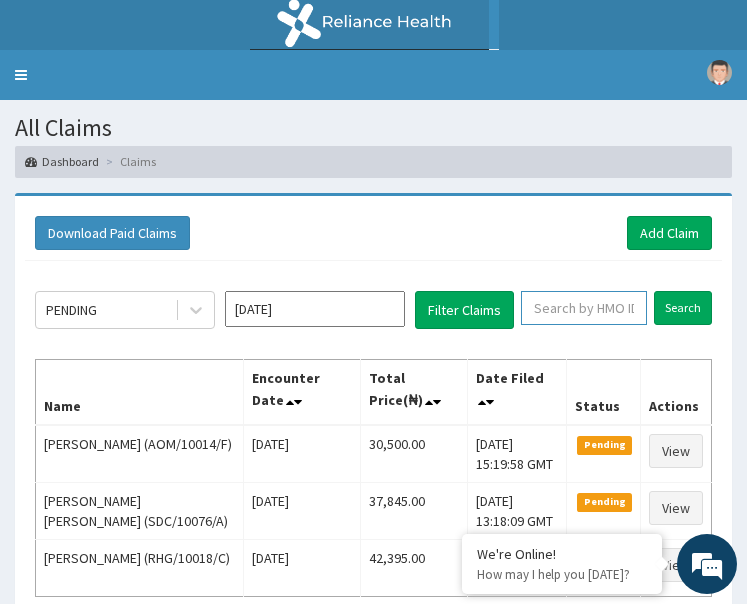 click at bounding box center (584, 308) 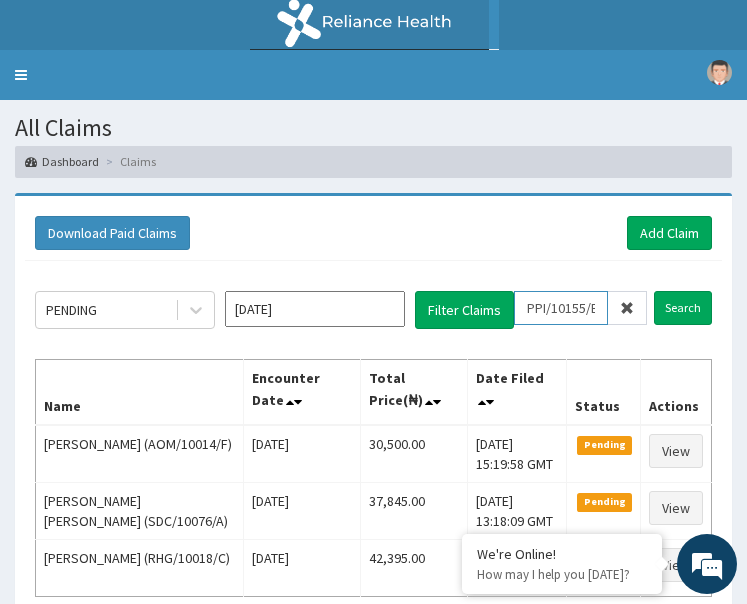 scroll, scrollTop: 0, scrollLeft: 2, axis: horizontal 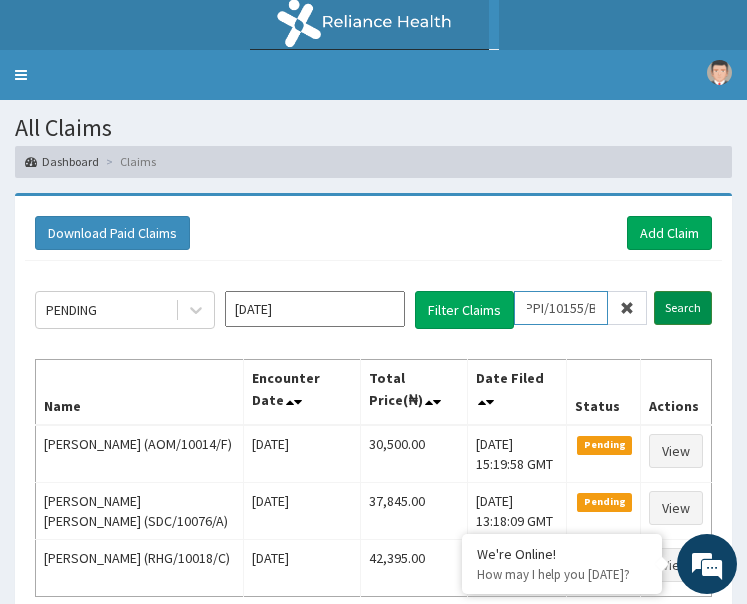 type on "PPI/10155/B" 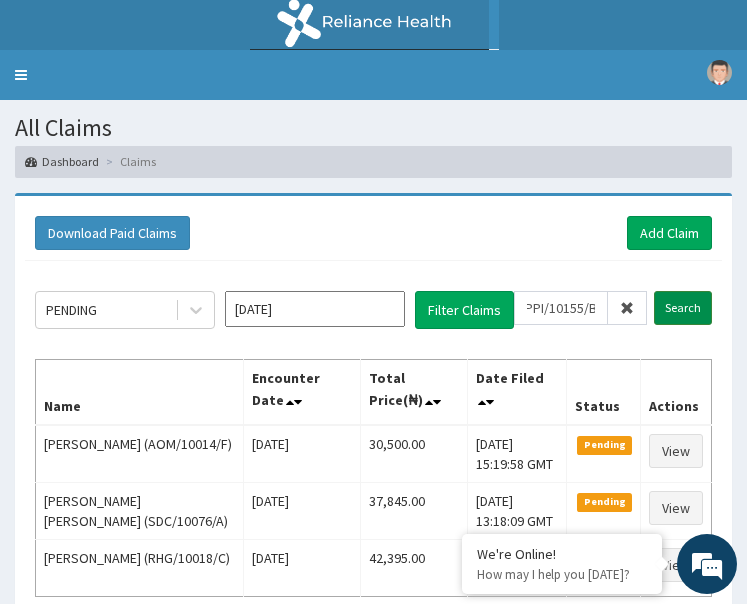 click on "Search" at bounding box center (683, 308) 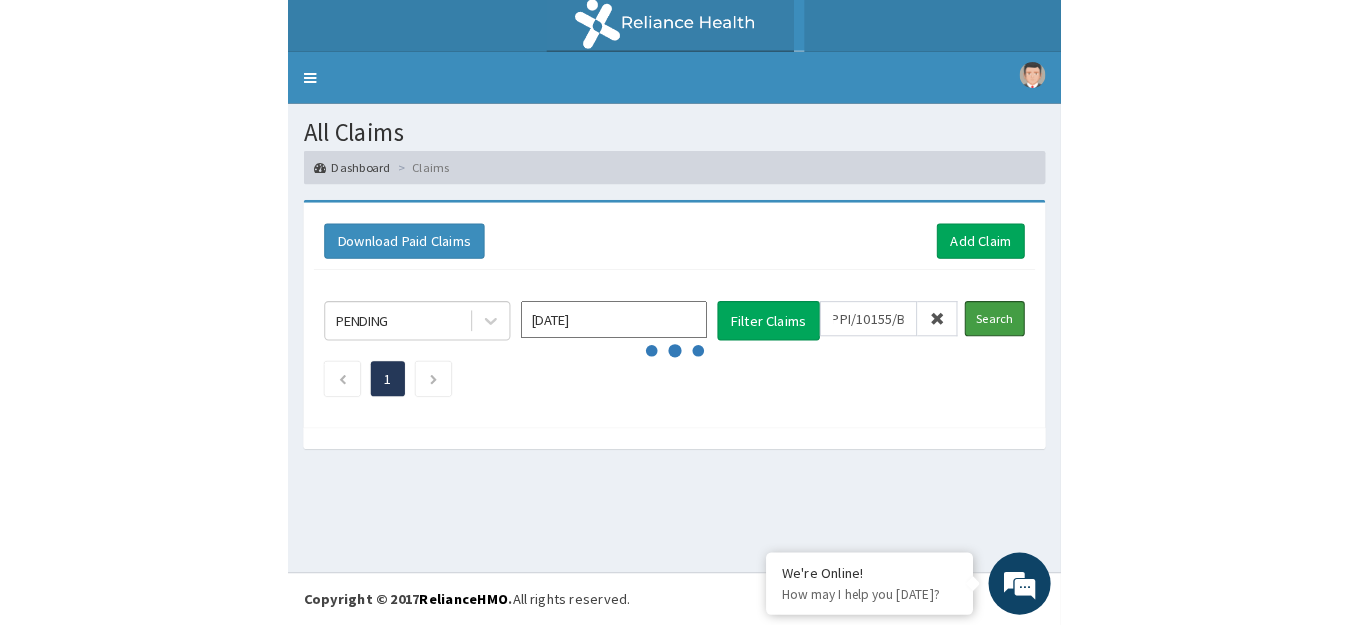 scroll, scrollTop: 0, scrollLeft: 0, axis: both 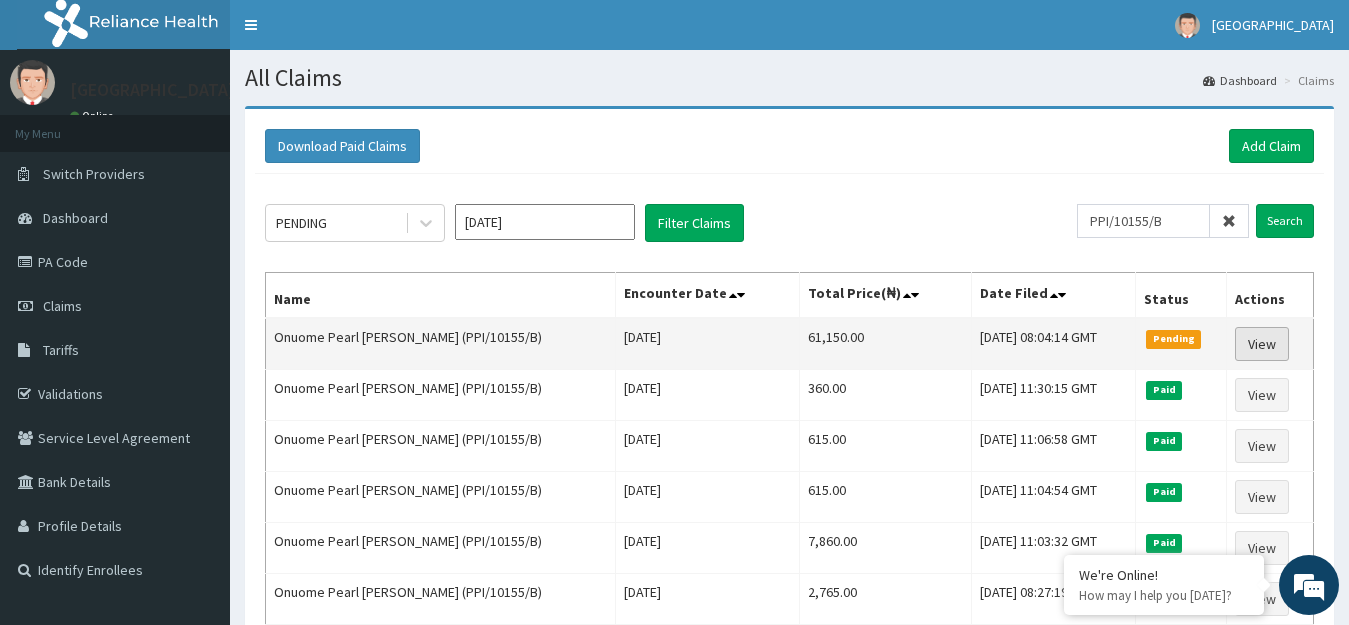 click on "View" at bounding box center [1262, 344] 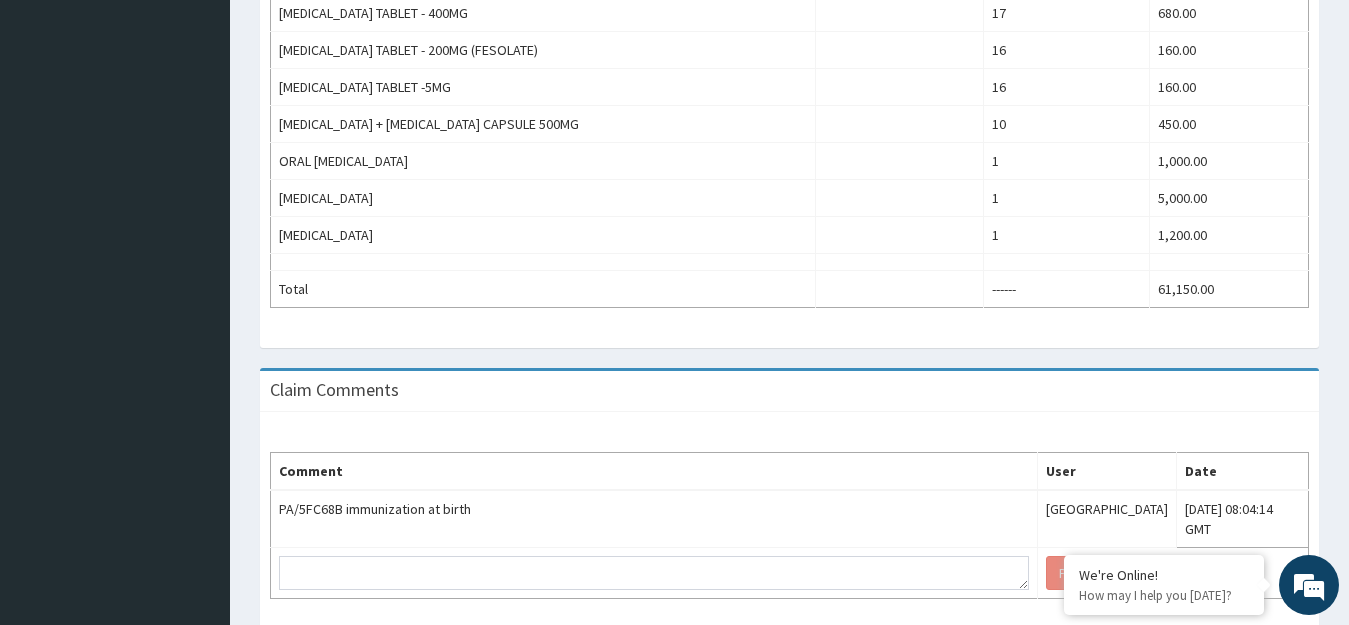 scroll, scrollTop: 900, scrollLeft: 0, axis: vertical 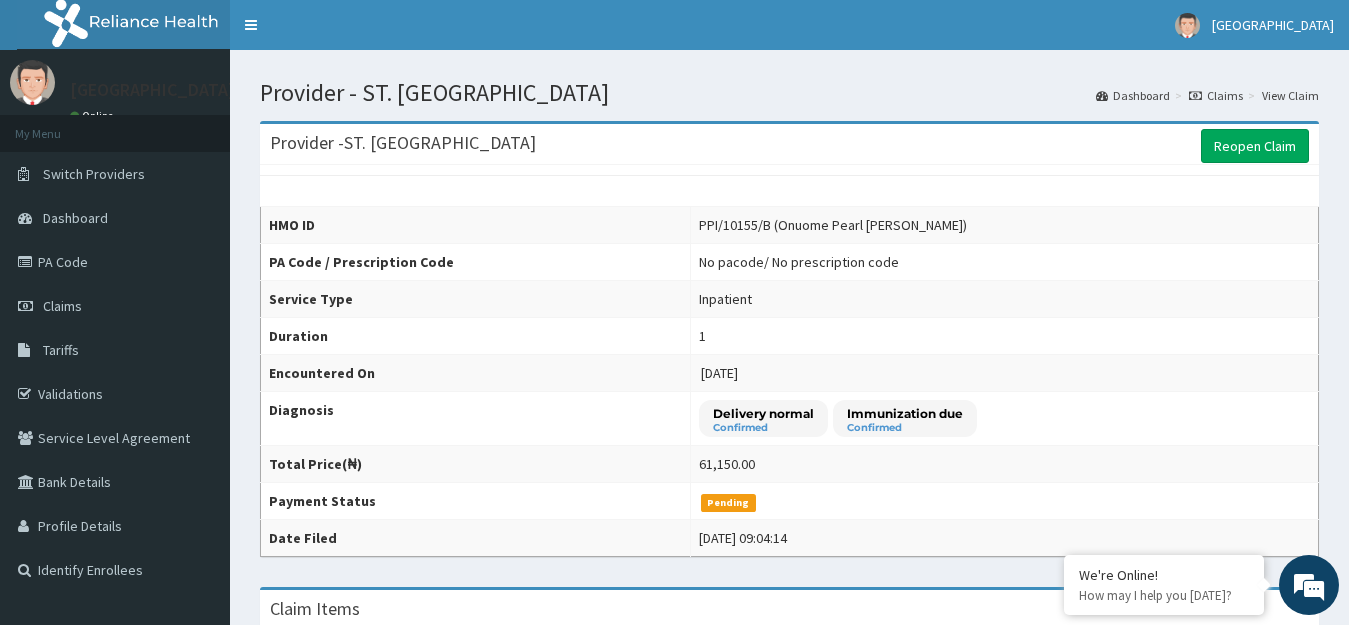 click on "Claims" at bounding box center [1216, 95] 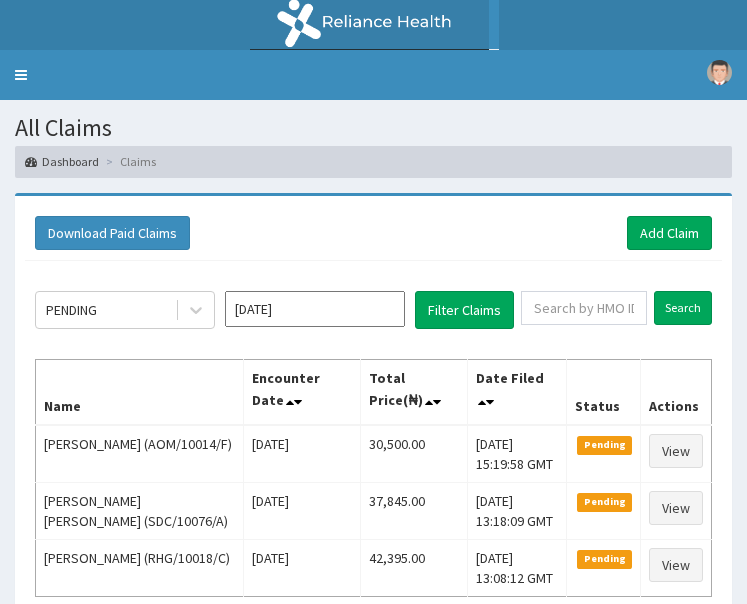 scroll, scrollTop: 0, scrollLeft: 0, axis: both 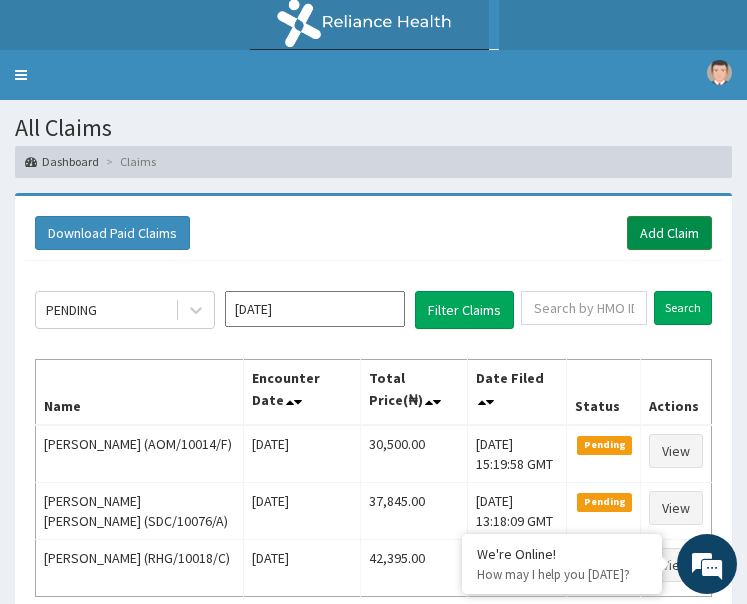 click on "Add Claim" at bounding box center [669, 233] 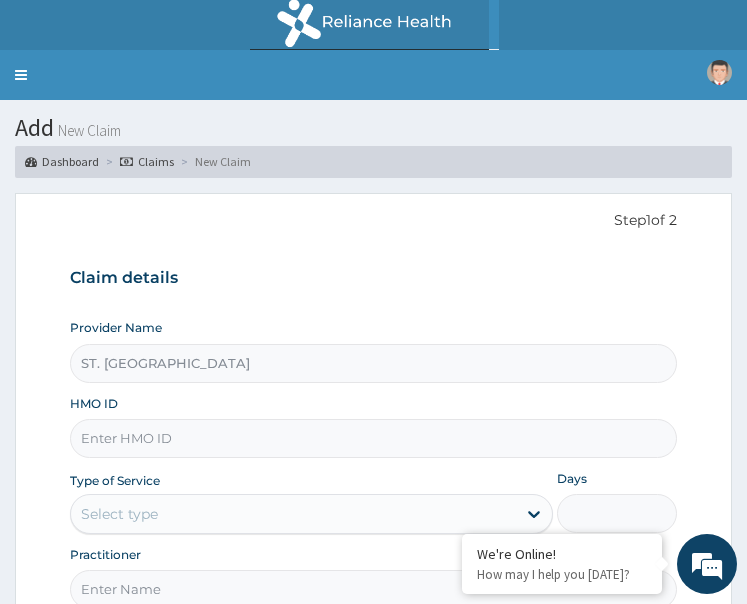 scroll, scrollTop: 0, scrollLeft: 0, axis: both 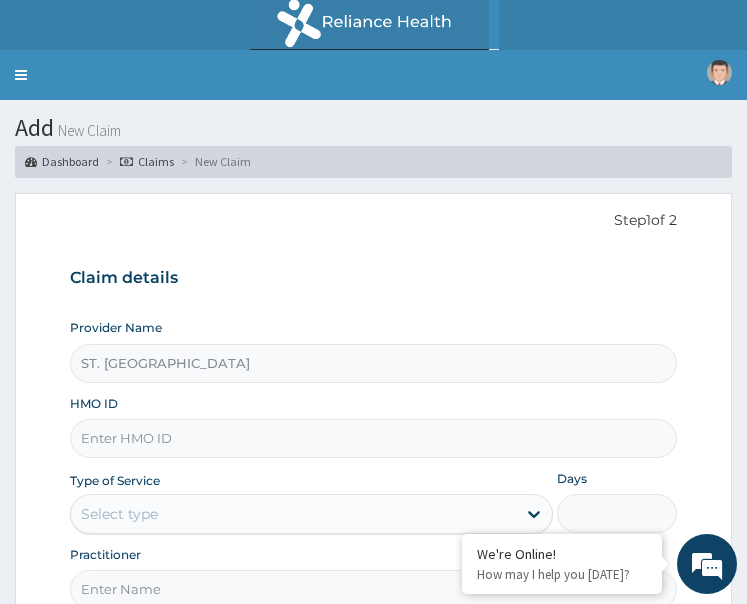 paste on "KSN/10016/B" 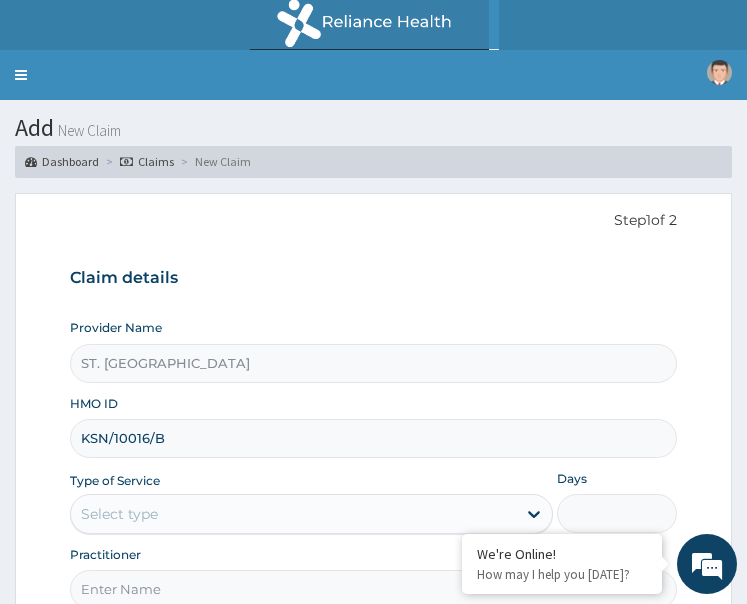 type on "KSN/10016/B" 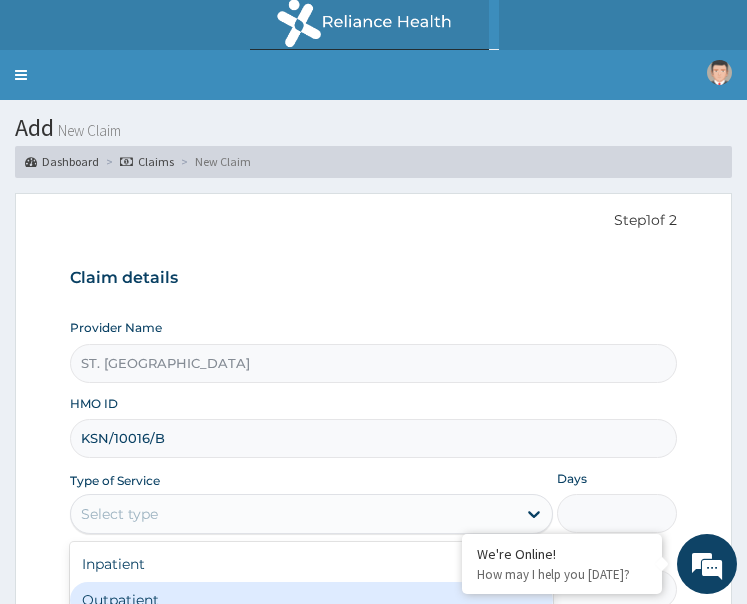 scroll, scrollTop: 193, scrollLeft: 0, axis: vertical 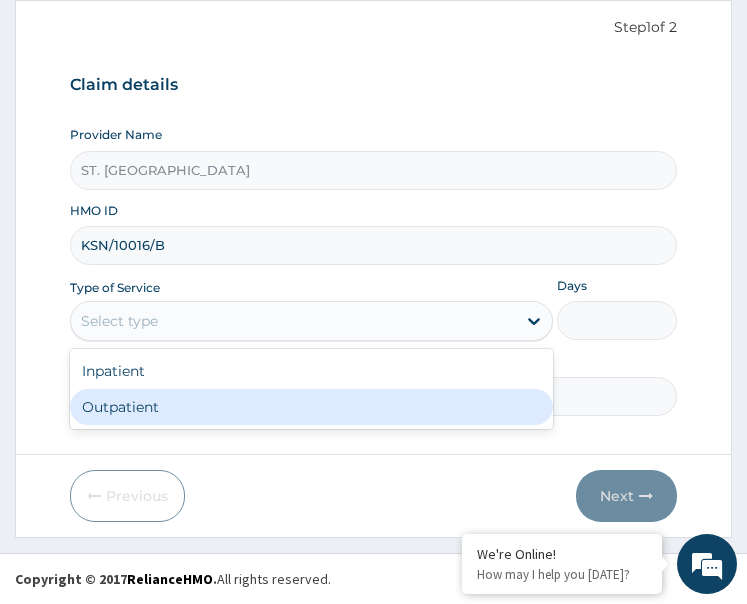 click on "Inpatient" at bounding box center (311, 371) 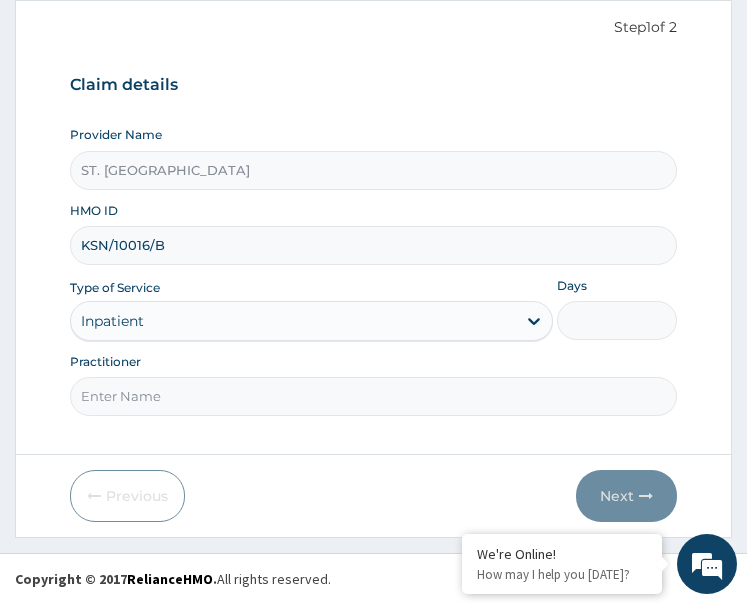 click on "Days" at bounding box center (617, 320) 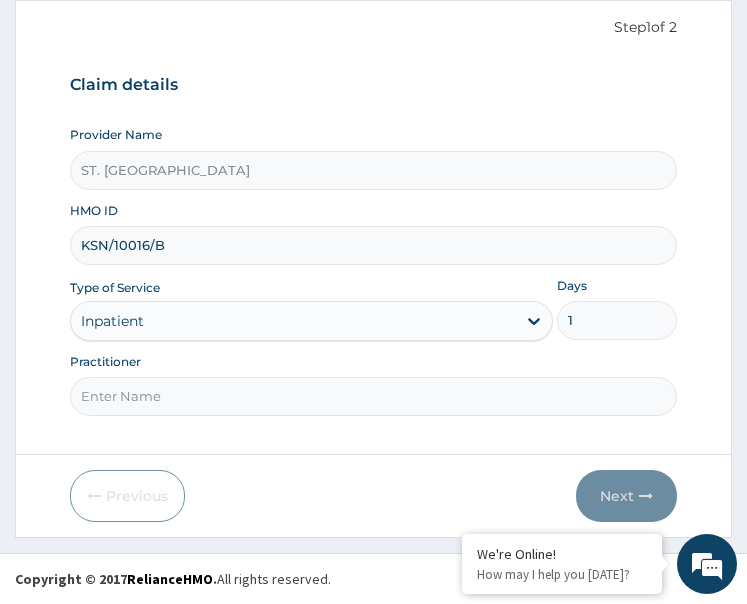 type on "1" 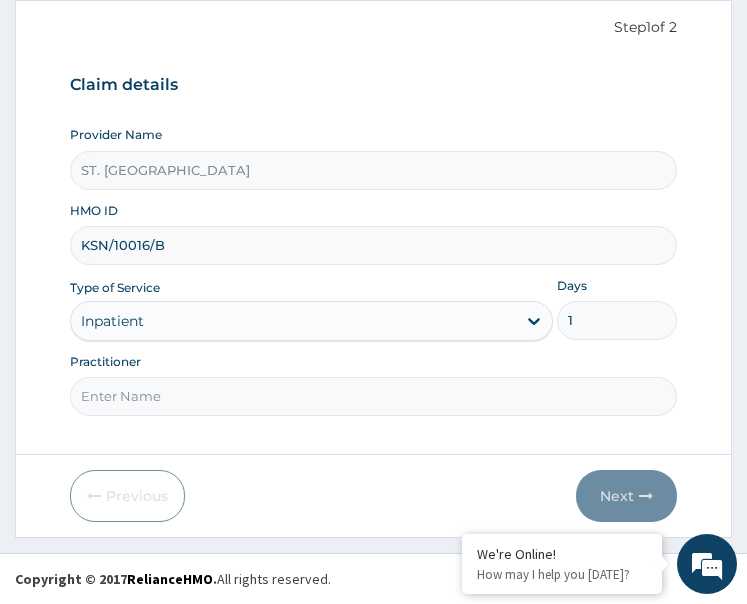 paste on "Cynthia Anigbogu" 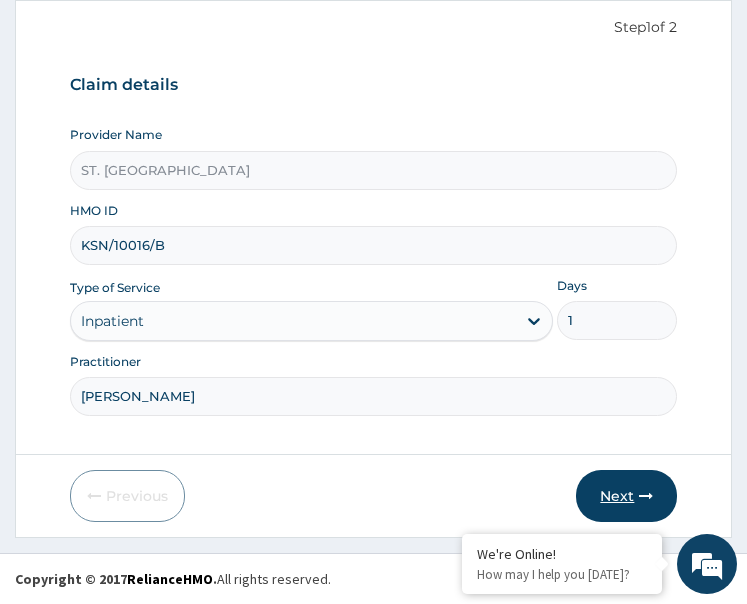 type on "Cynthia Anigbogu" 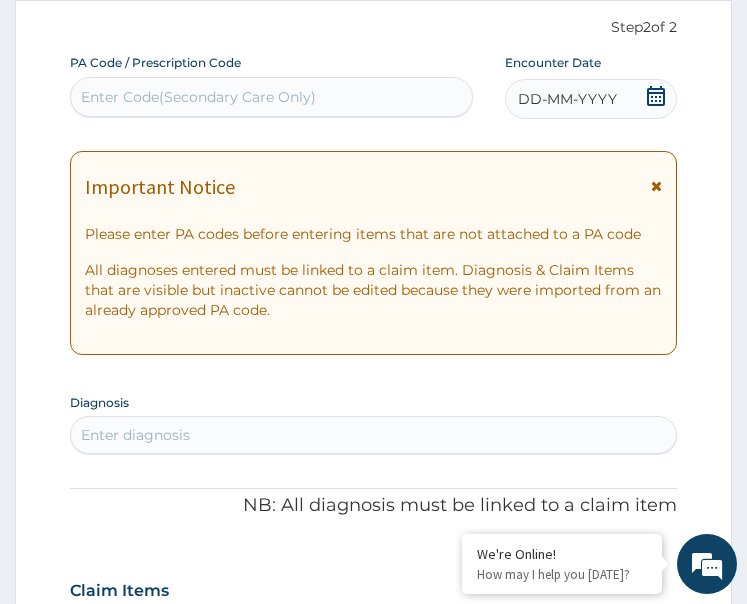 click on "DD-MM-YYYY" at bounding box center [567, 99] 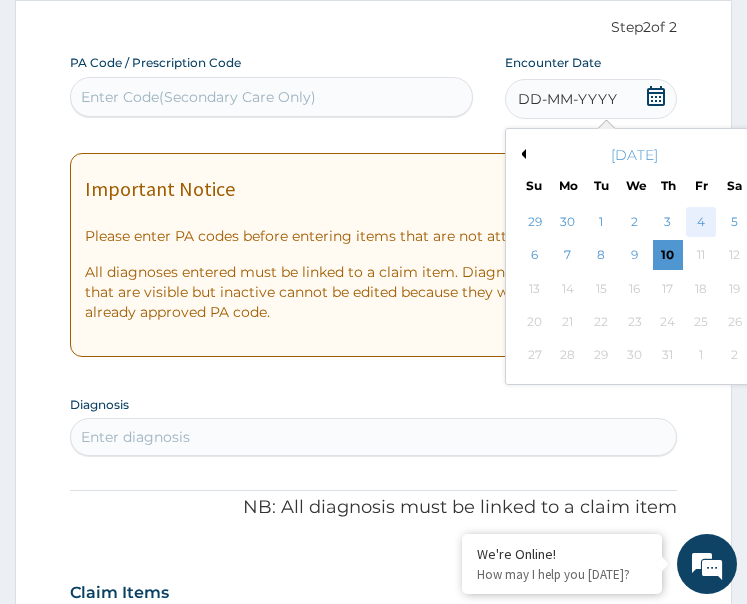 click on "4" at bounding box center [701, 222] 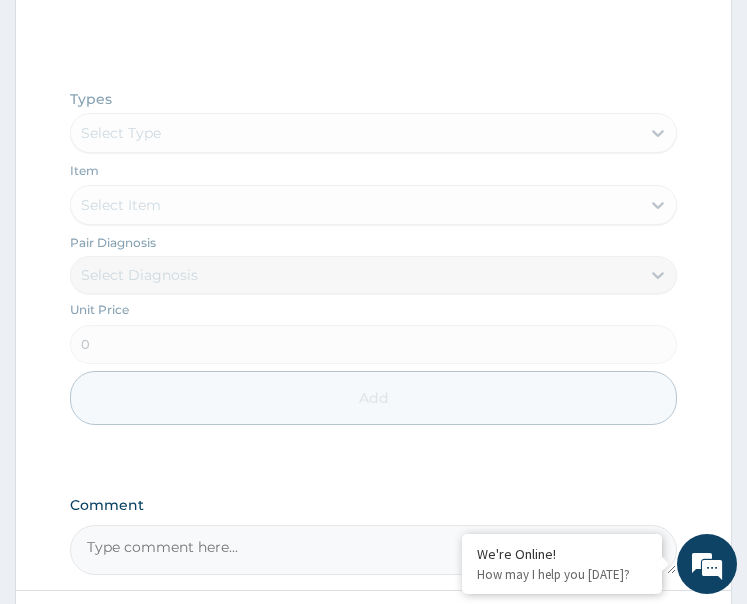 scroll, scrollTop: 1129, scrollLeft: 0, axis: vertical 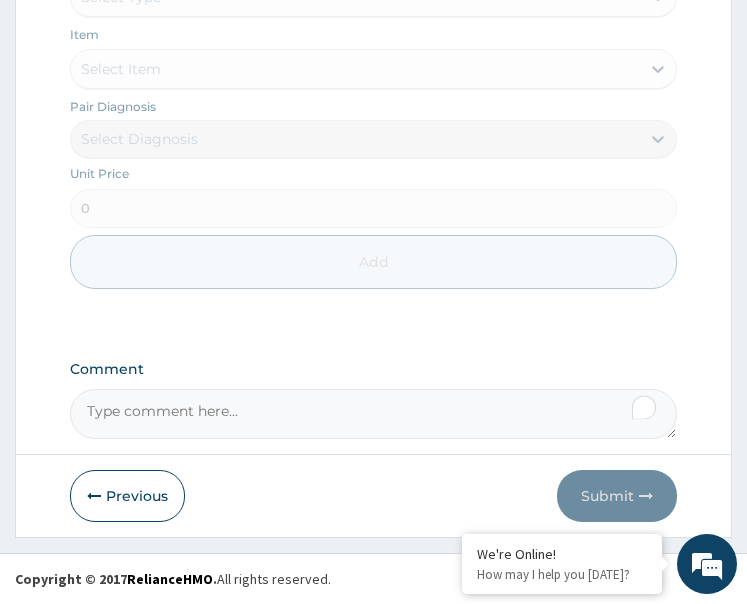 paste on "PA/AD0FC0" 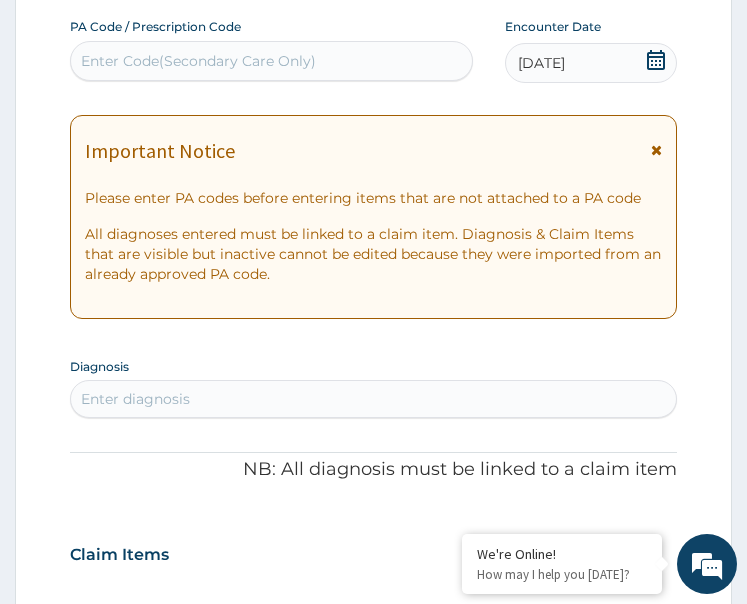 scroll, scrollTop: 429, scrollLeft: 0, axis: vertical 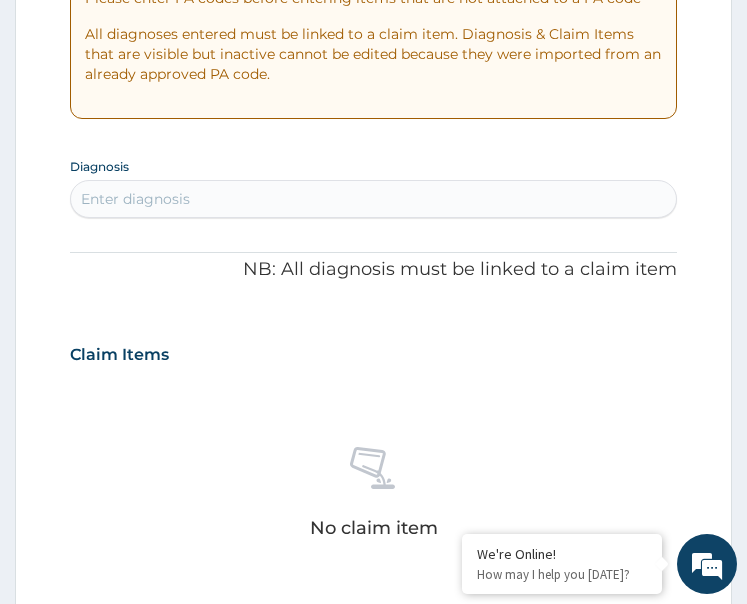 type on "PA/AD0FC0" 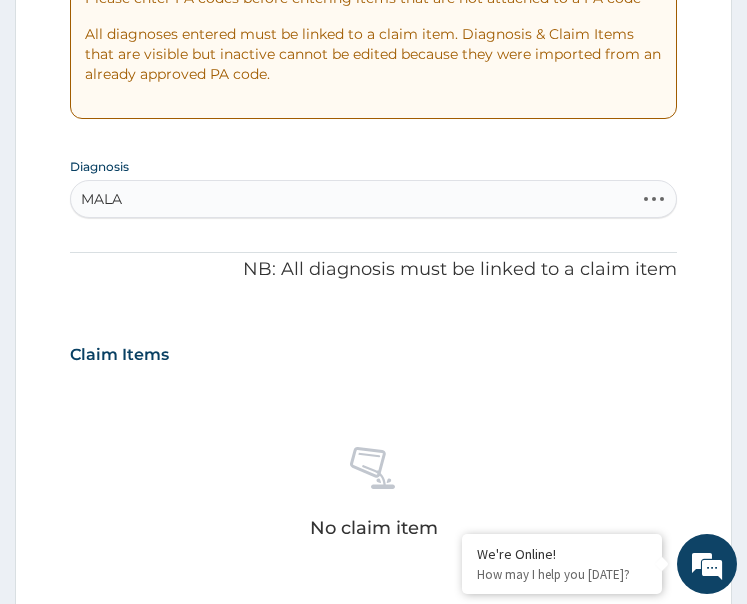 type on "MALAR" 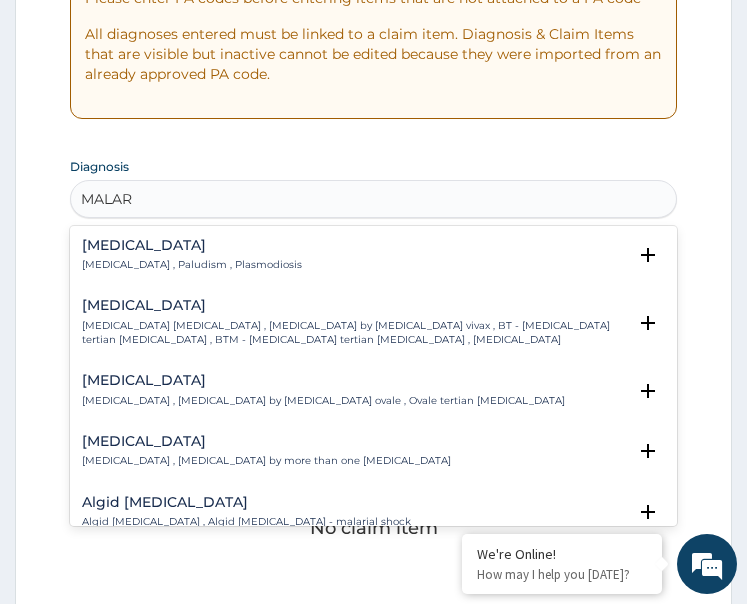 click on "Malaria , Paludism , Plasmodiosis" at bounding box center [192, 265] 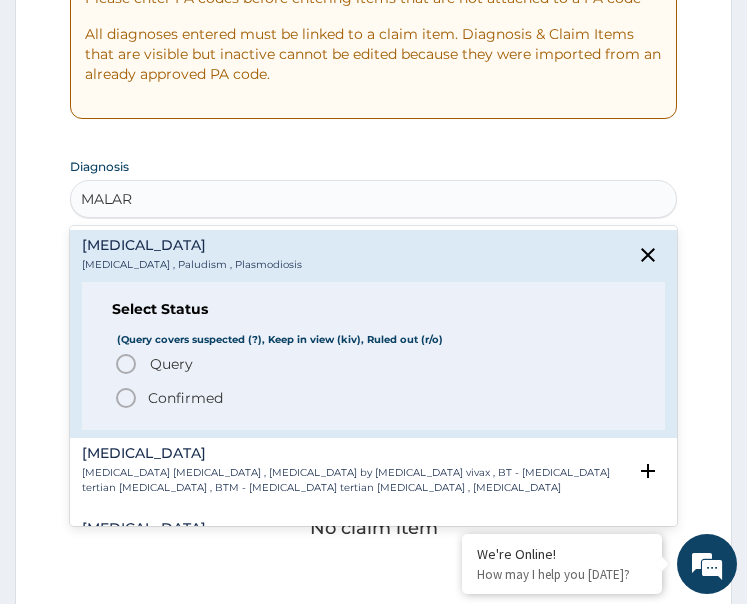 click 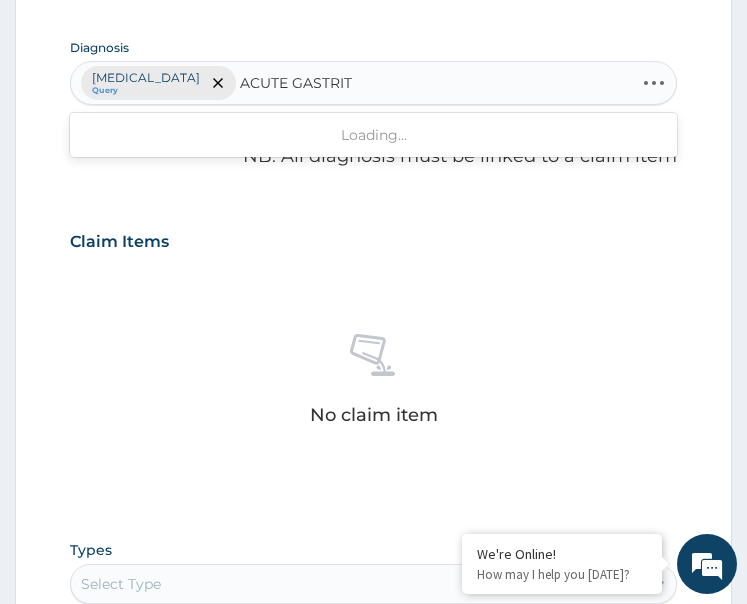 scroll, scrollTop: 535, scrollLeft: 0, axis: vertical 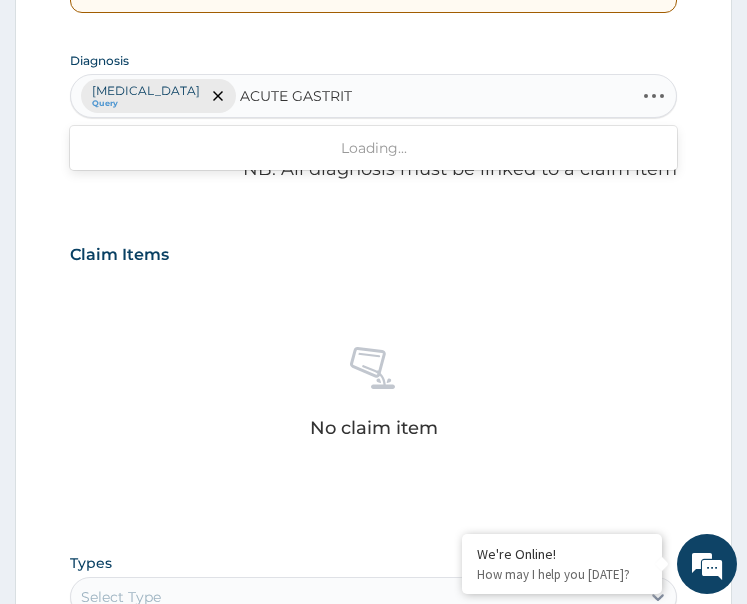 type on "ACUTE GASTRIT" 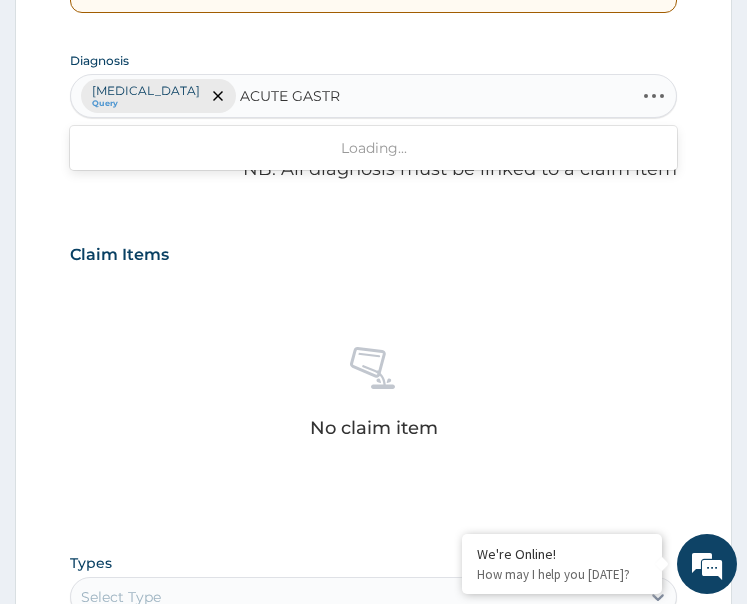 type on "ACUTE GASTR" 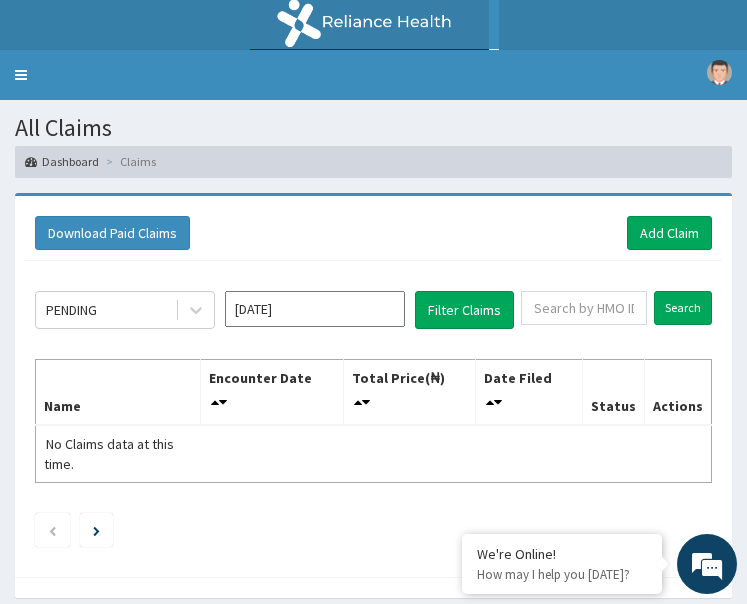 scroll, scrollTop: 0, scrollLeft: 0, axis: both 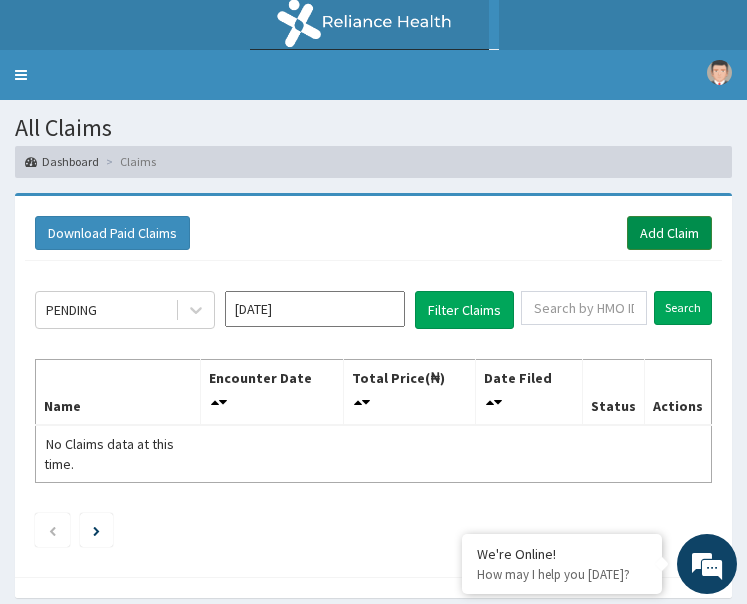 click on "Add Claim" at bounding box center (669, 233) 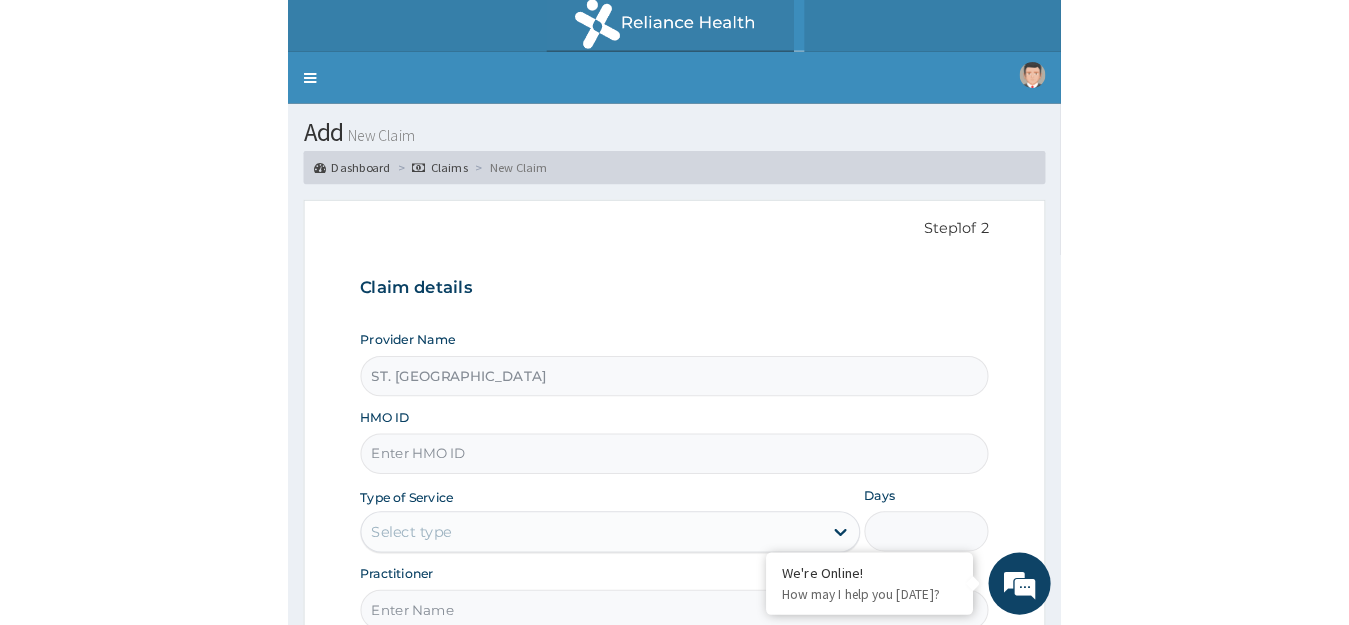 scroll, scrollTop: 0, scrollLeft: 0, axis: both 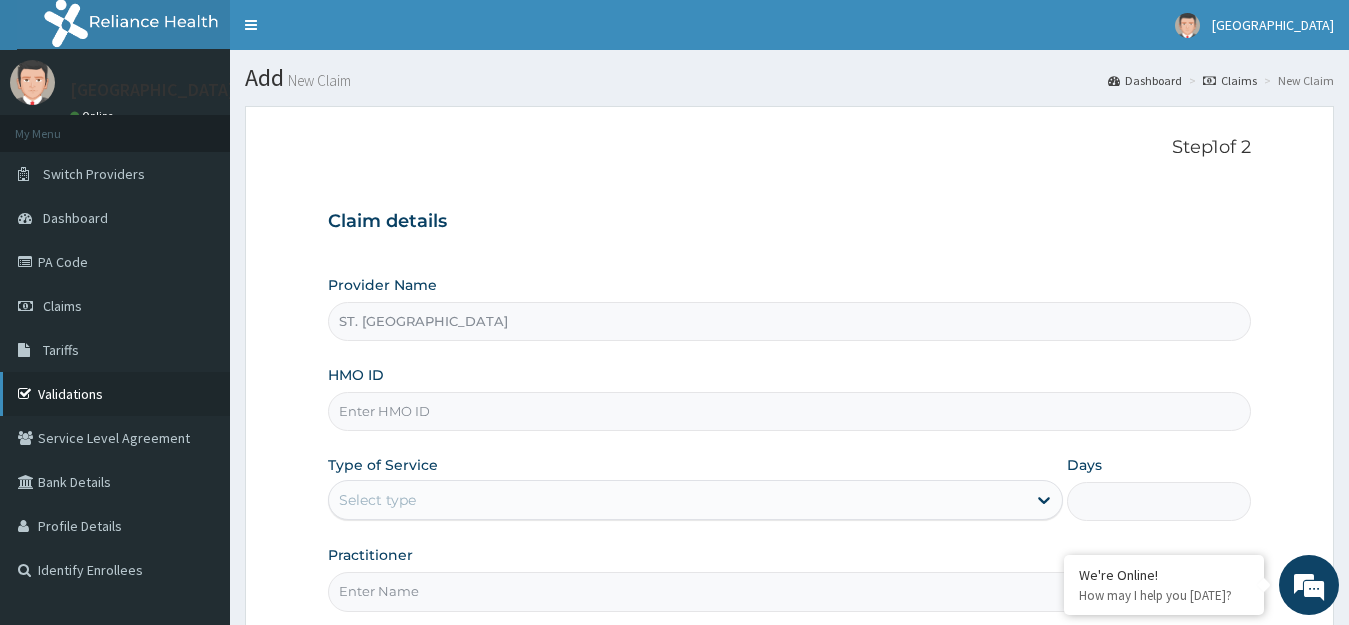 click on "Validations" at bounding box center [115, 394] 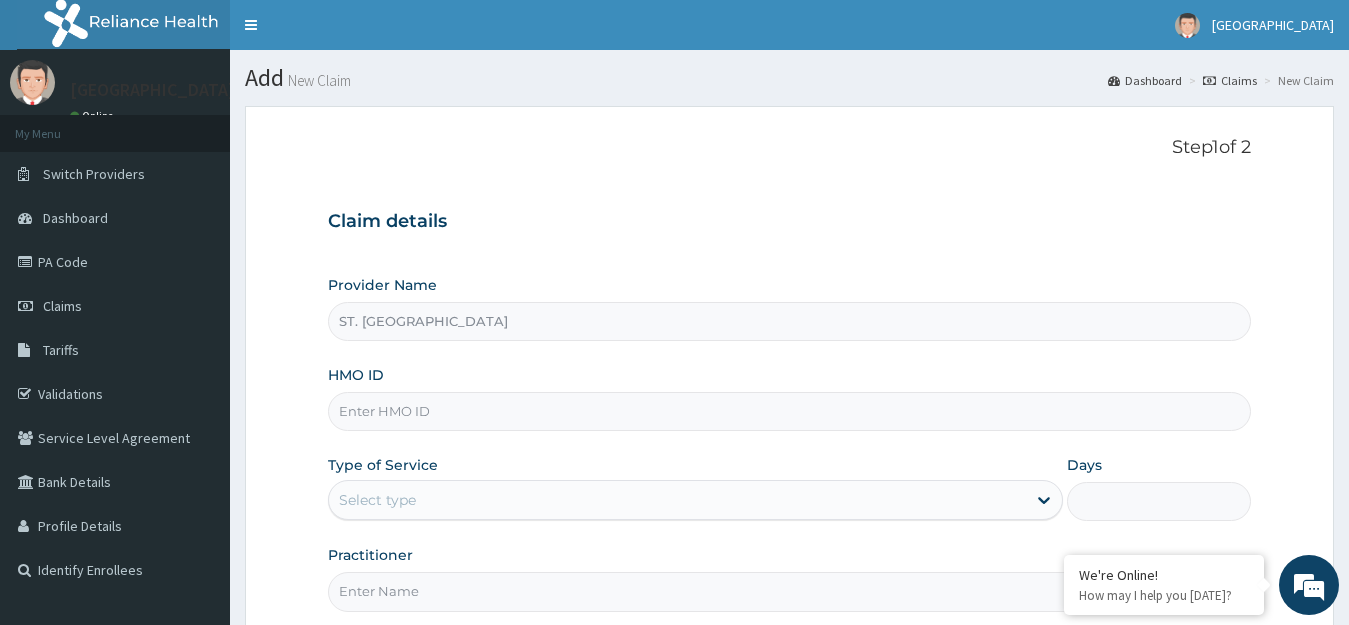scroll, scrollTop: 0, scrollLeft: 0, axis: both 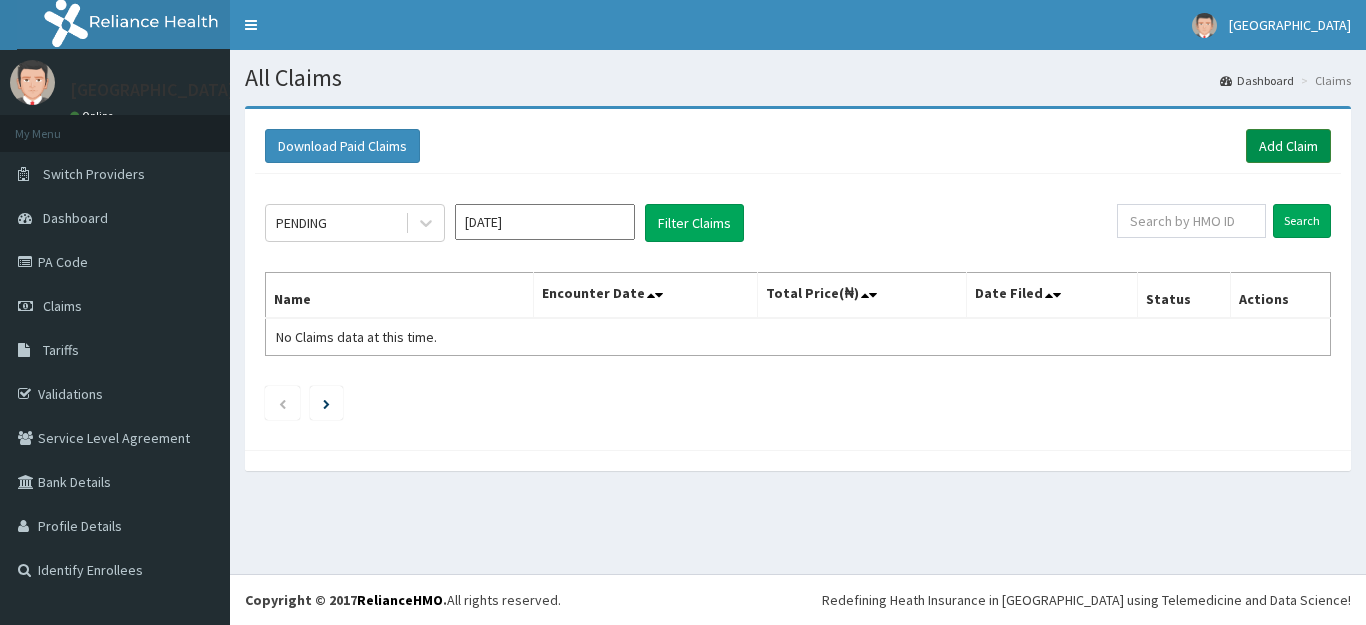 click on "Add Claim" at bounding box center [1288, 146] 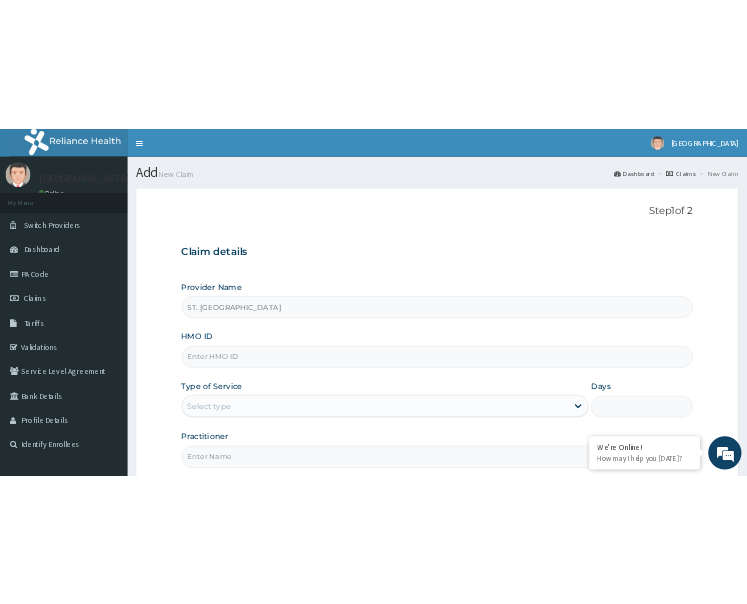 scroll, scrollTop: 0, scrollLeft: 0, axis: both 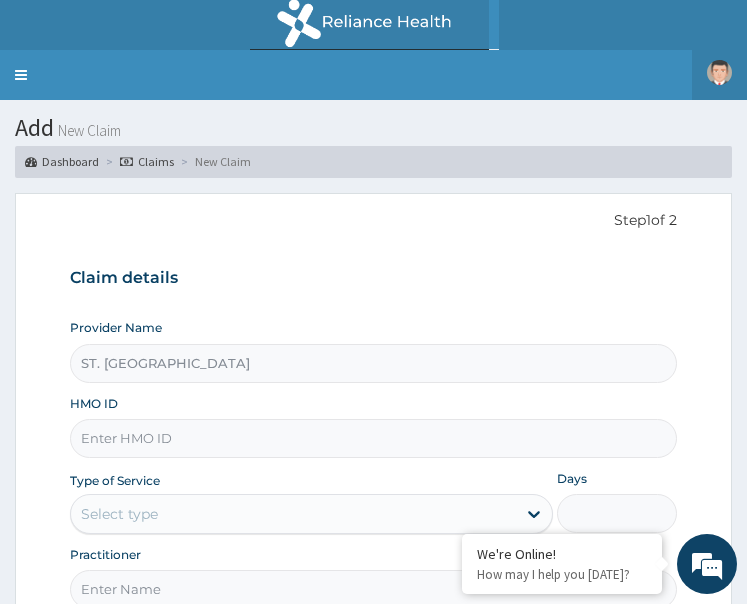 click on "[GEOGRAPHIC_DATA]" at bounding box center (719, 75) 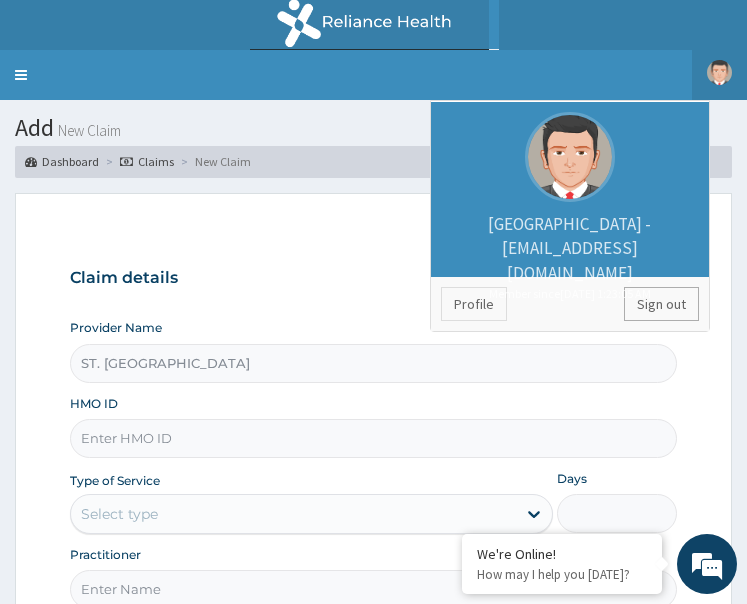 click on "Sign out" at bounding box center (661, 304) 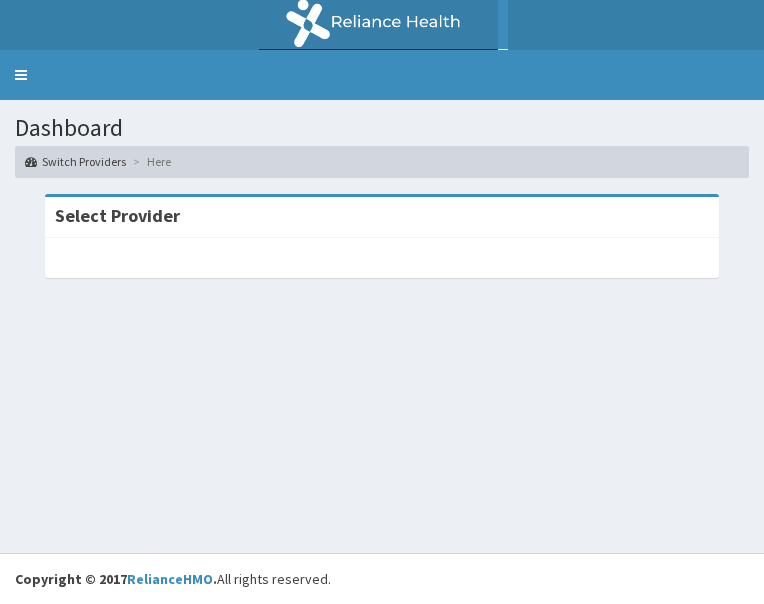 scroll, scrollTop: 0, scrollLeft: 0, axis: both 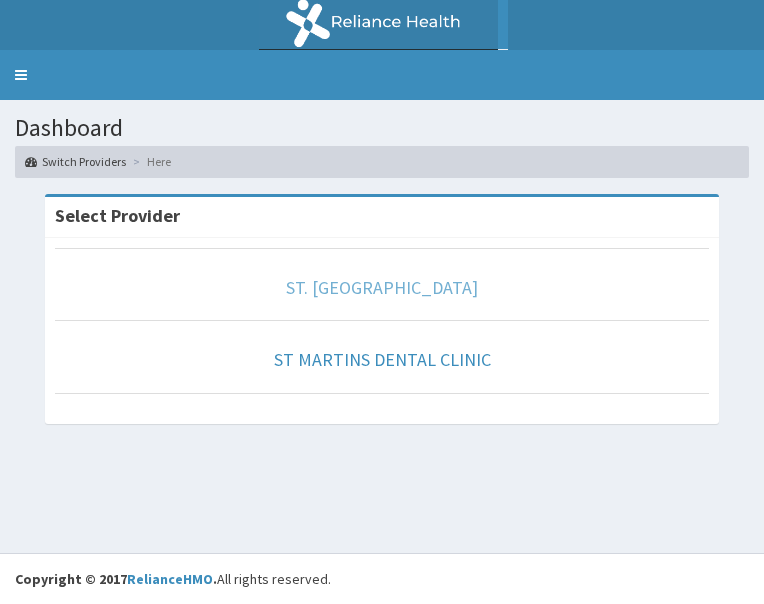 click on "ST. [GEOGRAPHIC_DATA]" at bounding box center [382, 287] 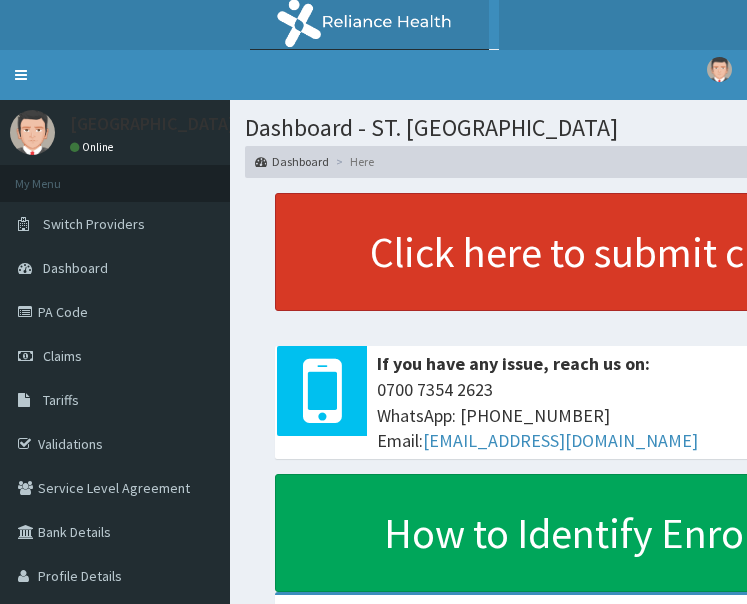 scroll, scrollTop: 0, scrollLeft: 0, axis: both 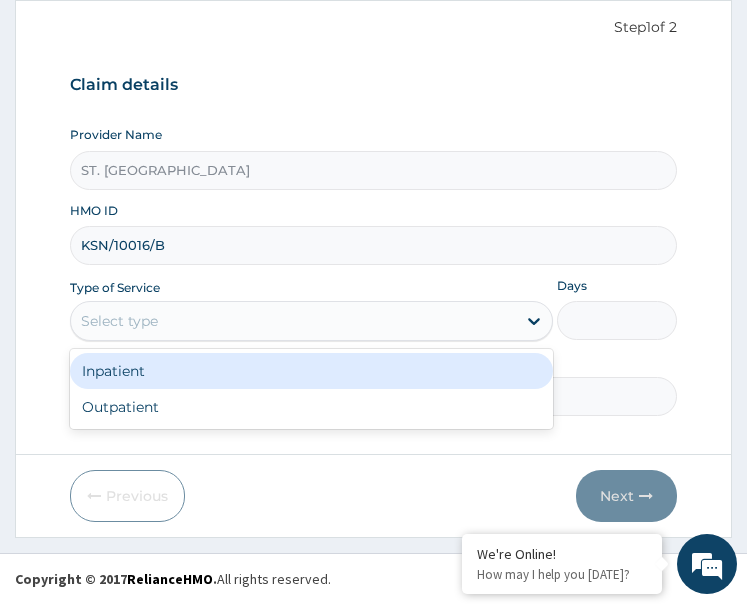 drag, startPoint x: 295, startPoint y: 372, endPoint x: 354, endPoint y: 375, distance: 59.07622 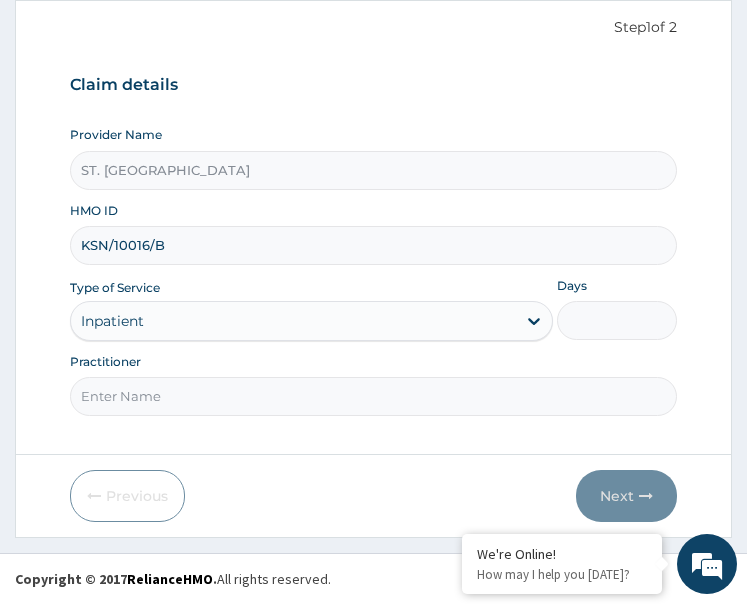 click on "Days" at bounding box center [617, 320] 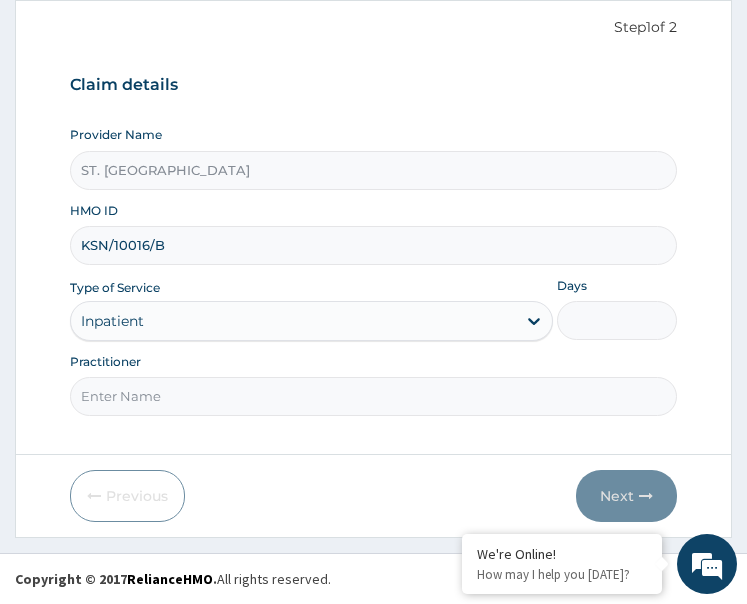 type on "1" 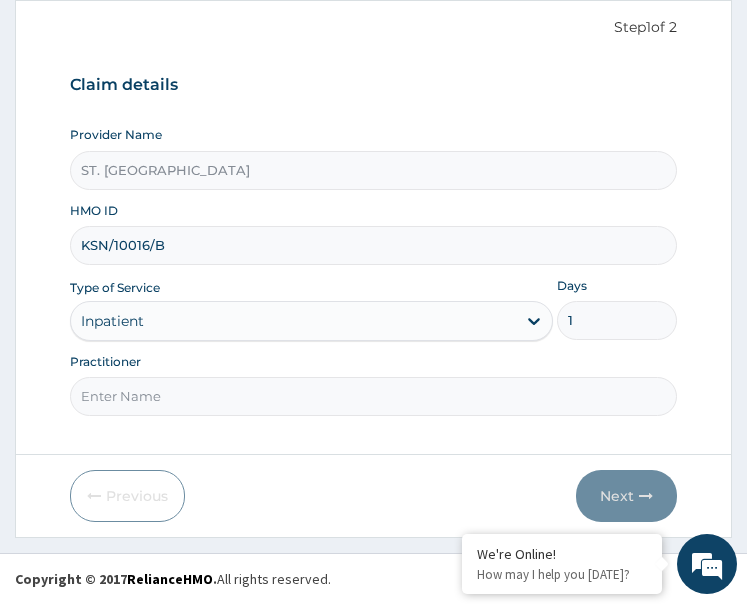 paste on "Cynthia Anigbogu" 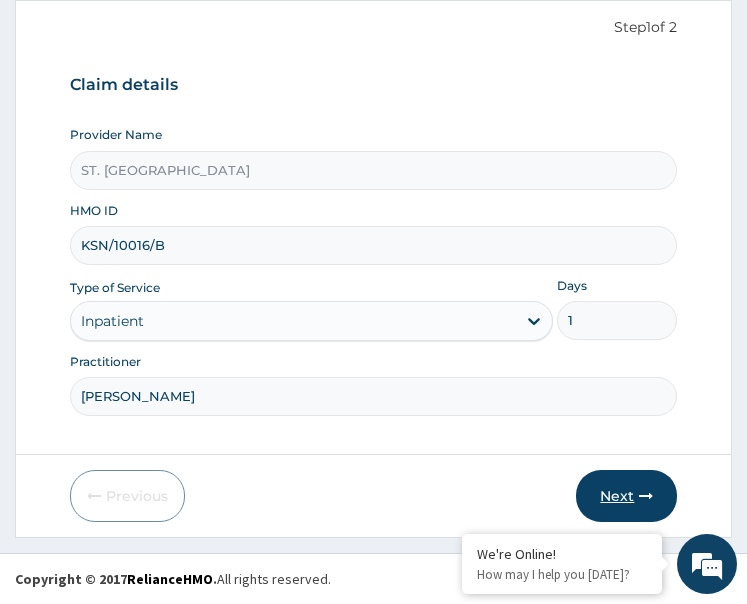 click on "Next" at bounding box center (626, 496) 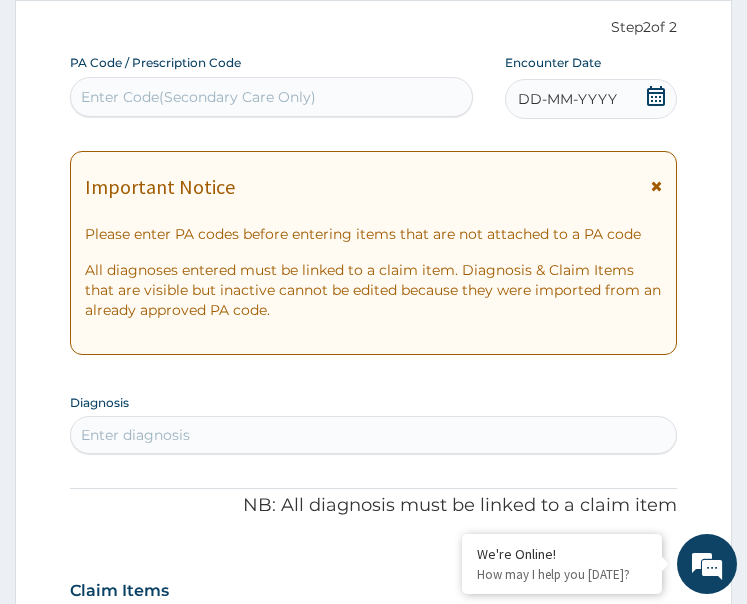scroll, scrollTop: 0, scrollLeft: 0, axis: both 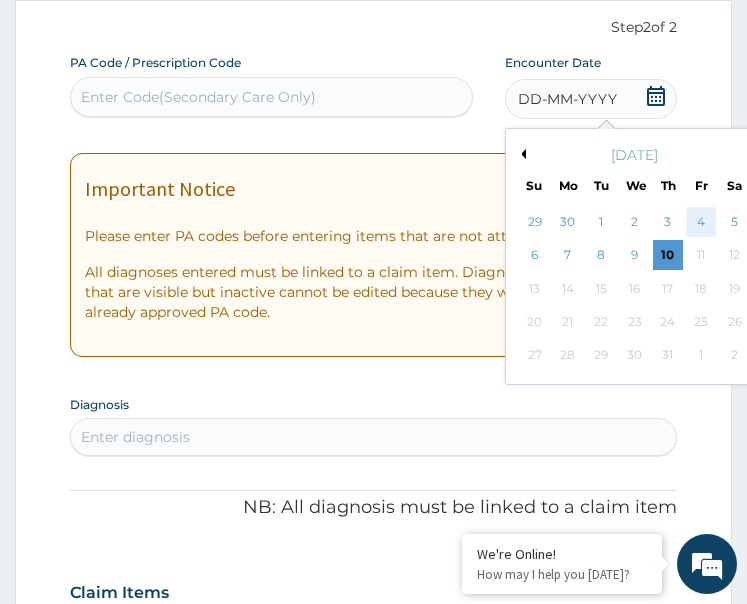 click on "4" at bounding box center (701, 222) 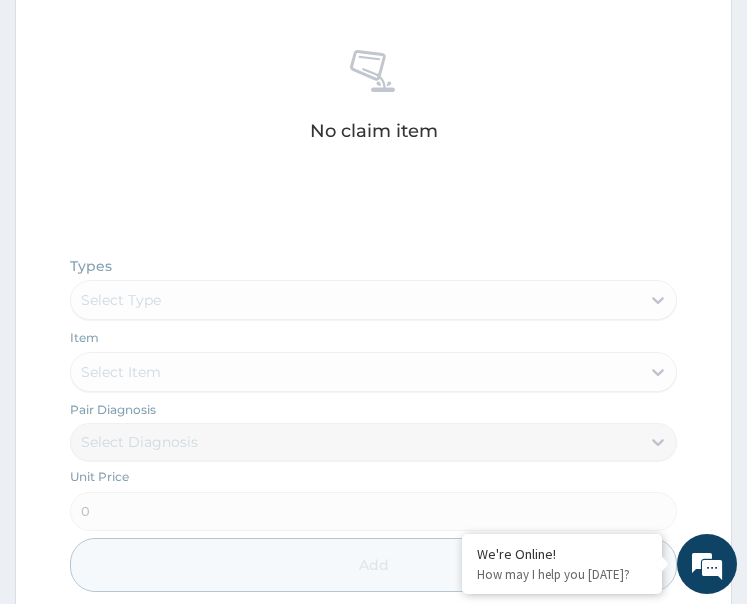 scroll, scrollTop: 1129, scrollLeft: 0, axis: vertical 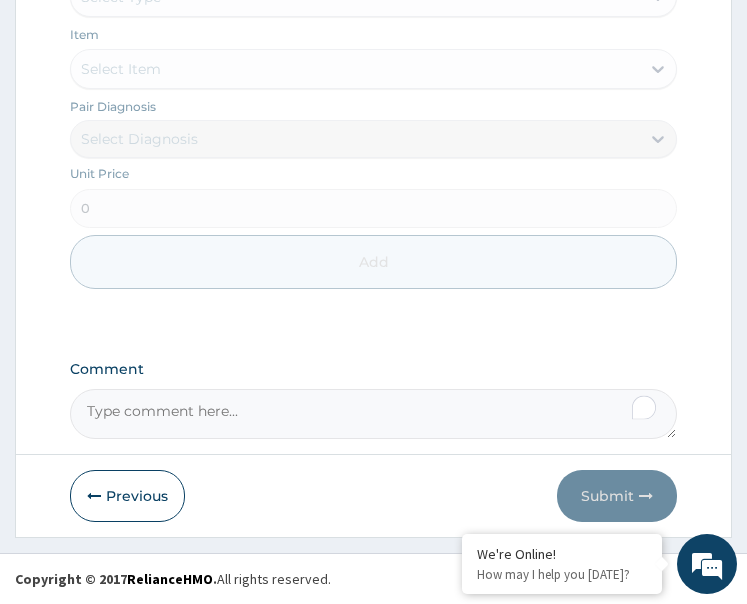 paste on "PA/AD0FC0" 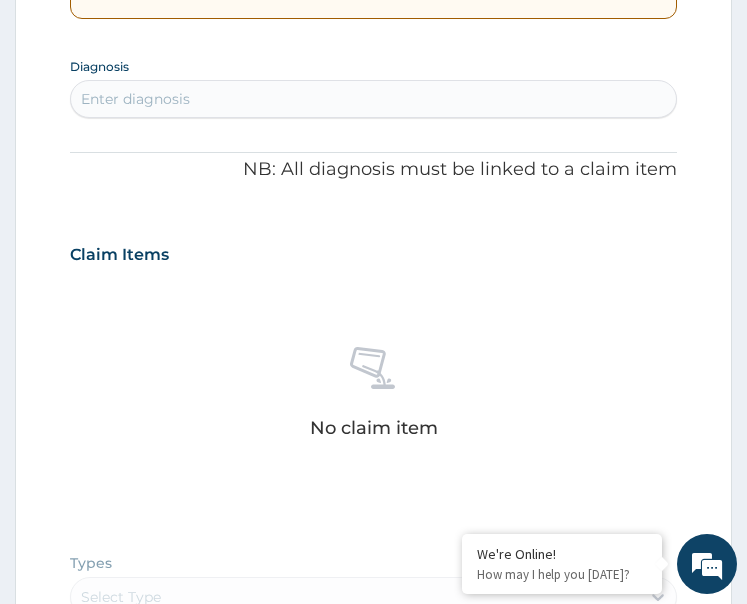 type on "PA/AD0FC0" 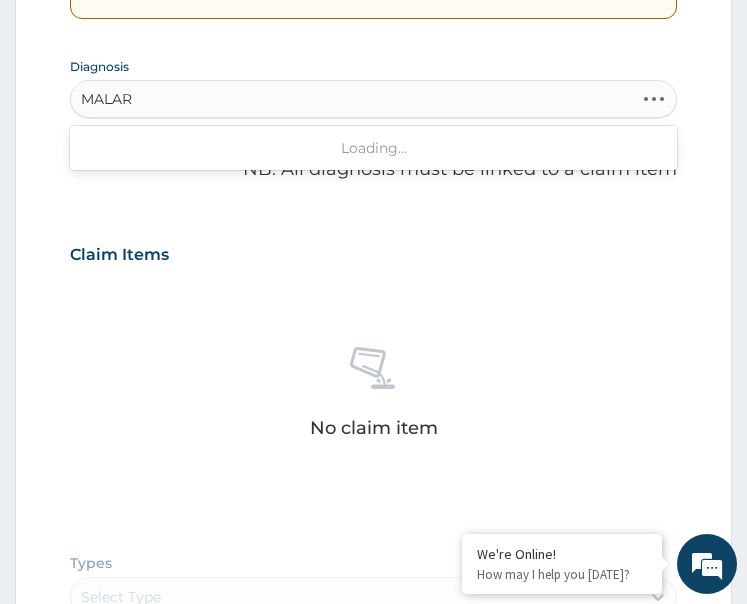 type on "MALAR" 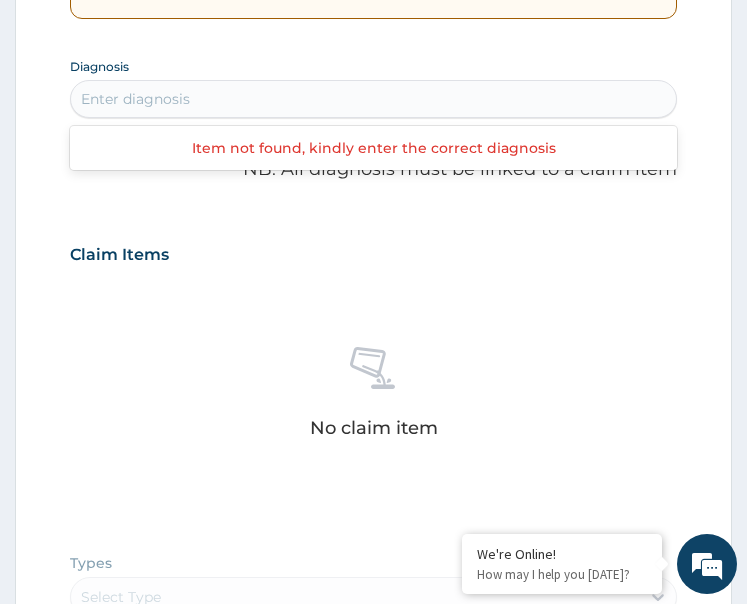 drag, startPoint x: 339, startPoint y: 101, endPoint x: 390, endPoint y: 75, distance: 57.245087 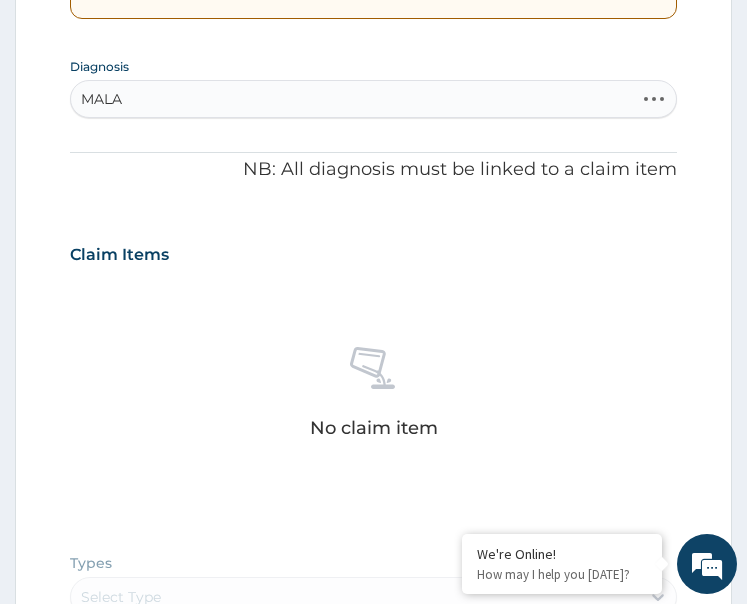 type on "MALAR" 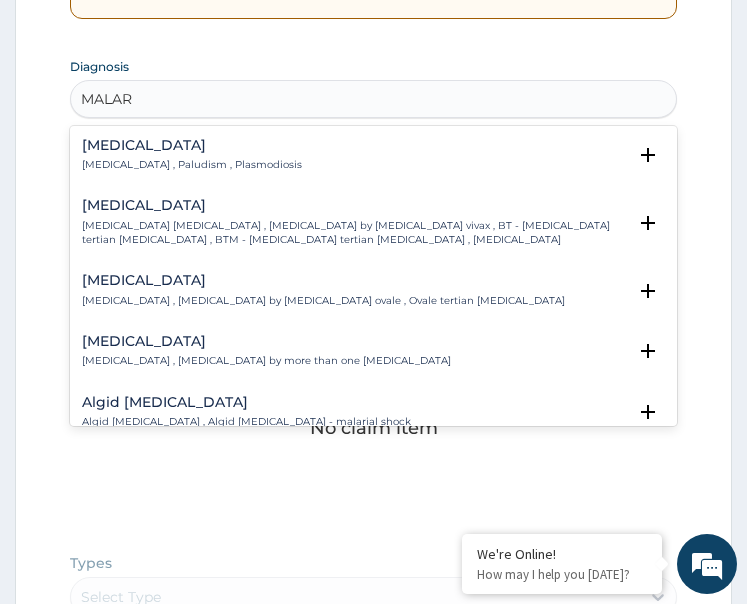click on "Malaria , Paludism , Plasmodiosis" at bounding box center (192, 165) 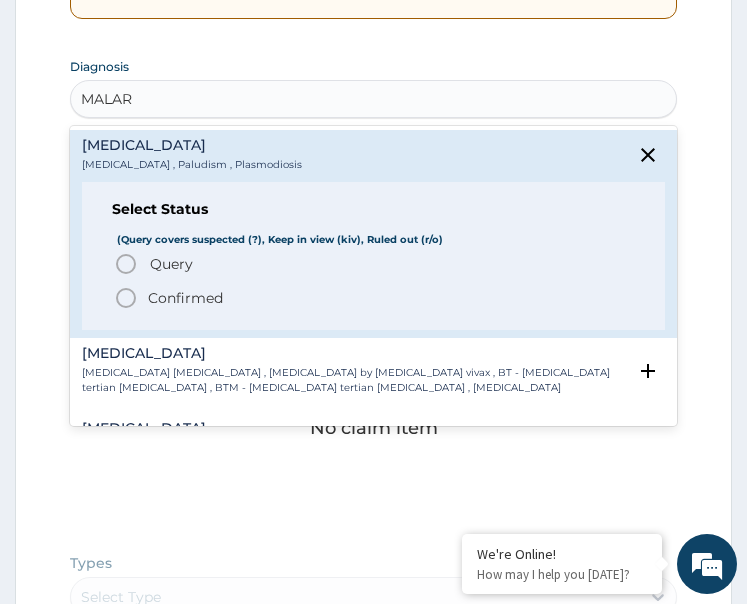click on "Query Query covers suspected (?), Keep in view (kiv), Ruled out (r/o)" at bounding box center (375, 264) 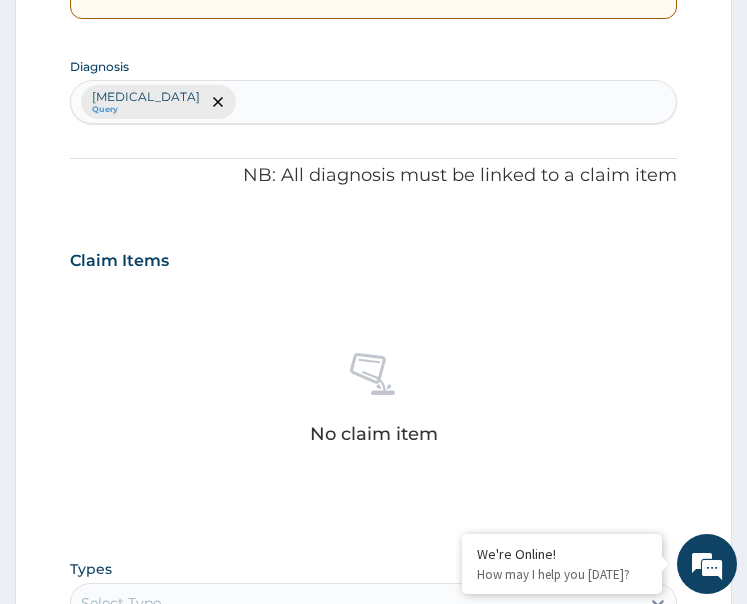 click on "Malaria Query" at bounding box center (374, 102) 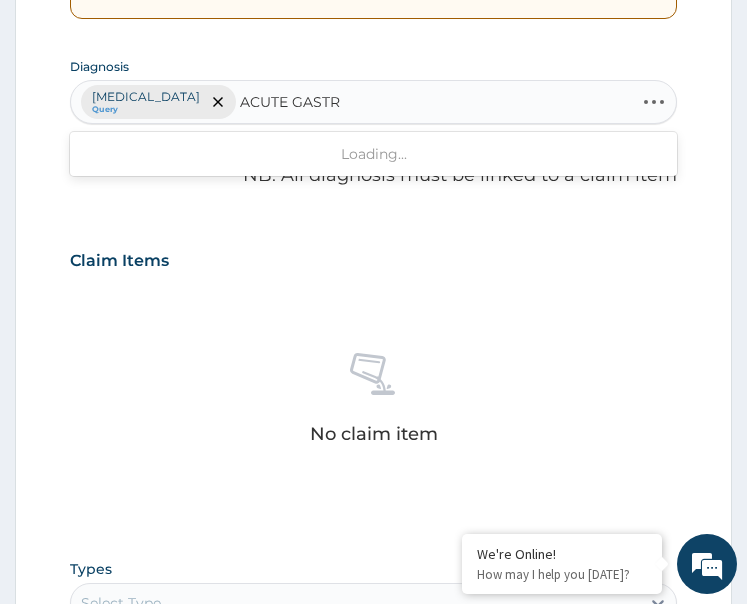type on "ACUTE GASTRI" 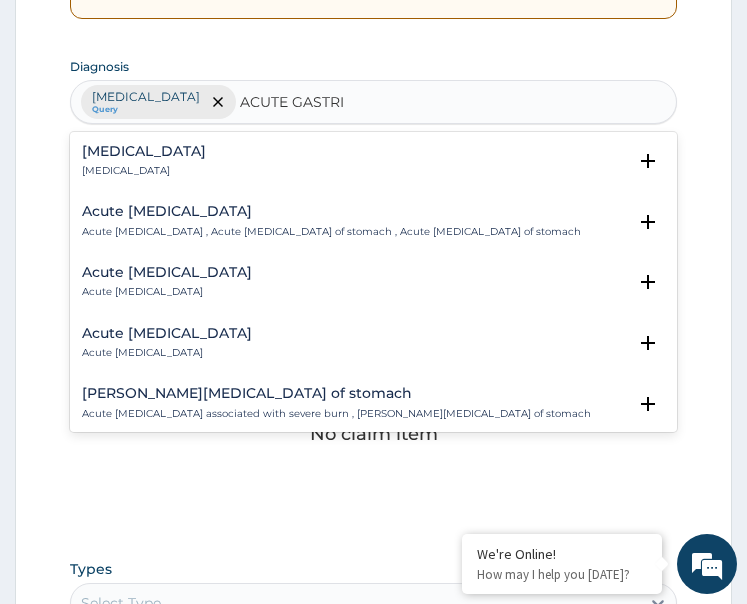 click on "Acute gastritis" at bounding box center (144, 151) 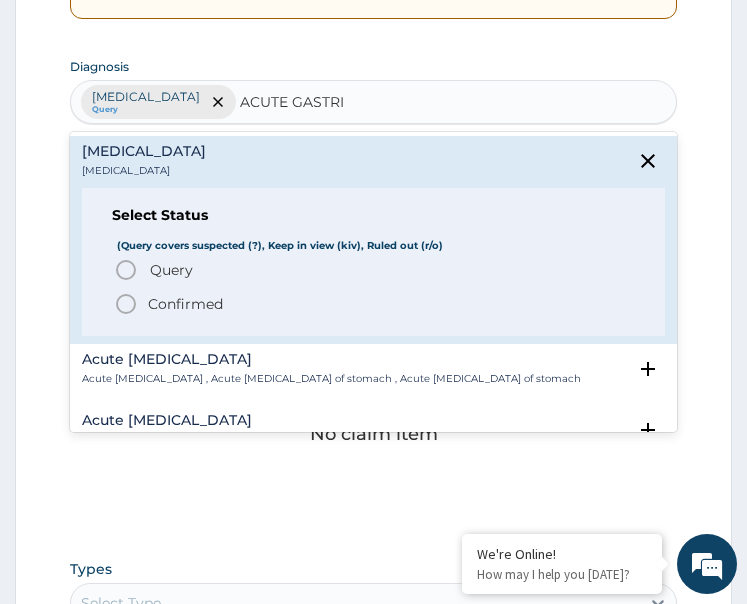 click 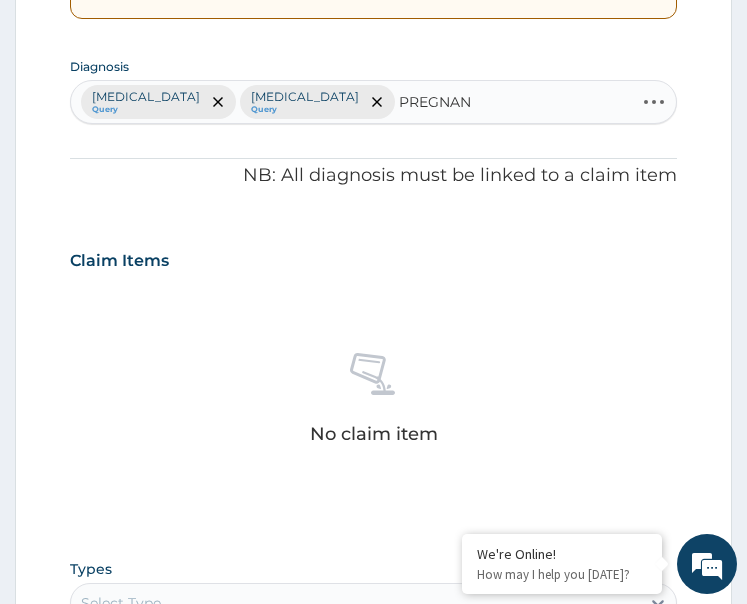 type on "PREGNANT" 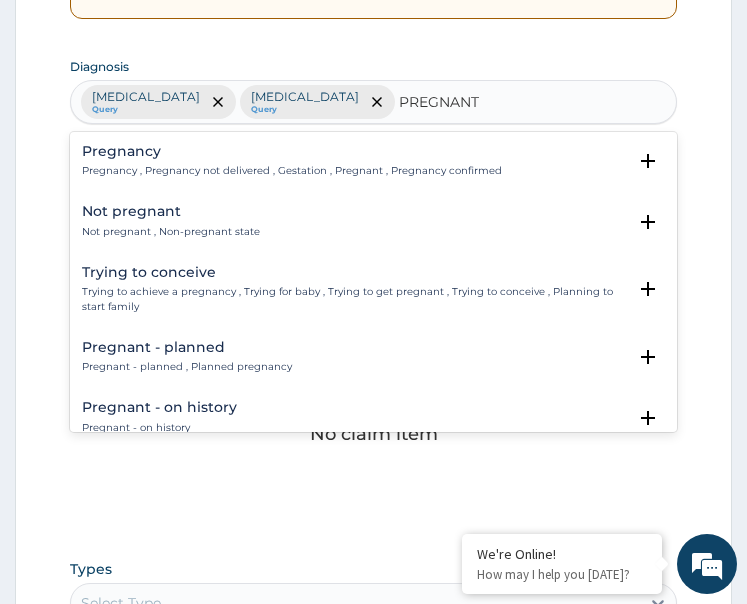 click on "Pregnancy , Pregnancy not delivered , Gestation , Pregnant , Pregnancy confirmed" at bounding box center [292, 171] 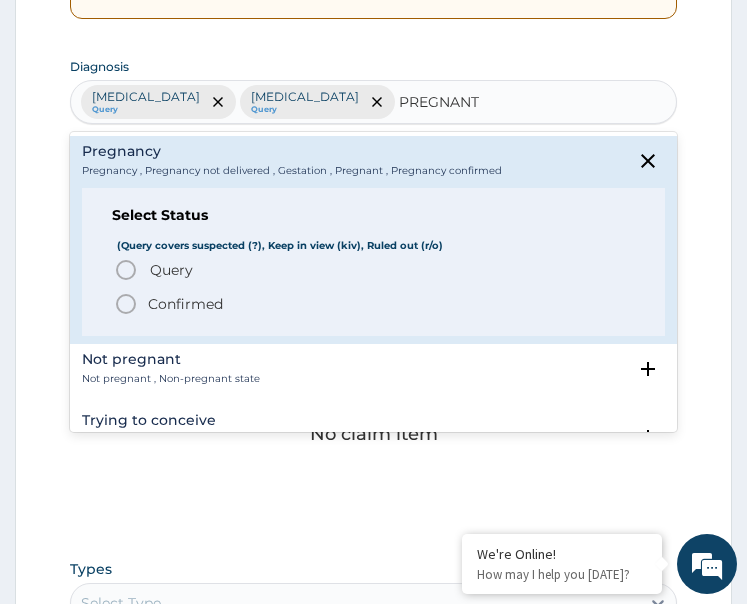 click 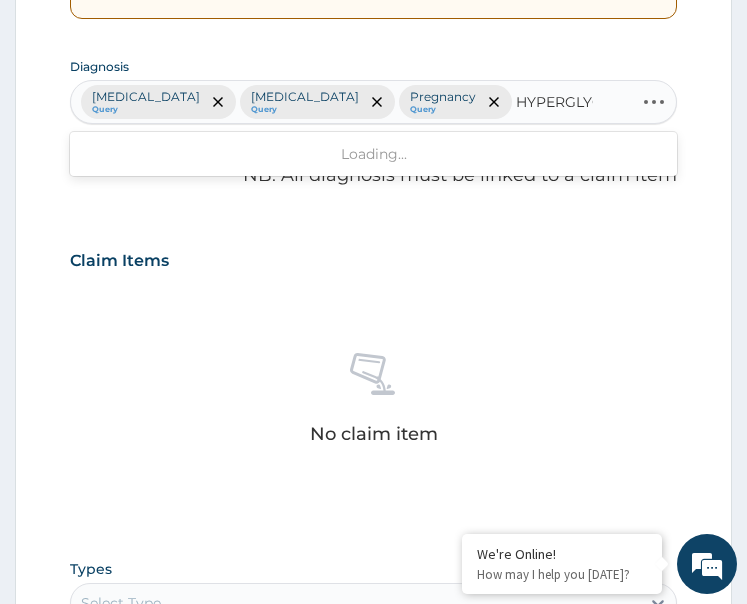 type on "HYPERGLYCE" 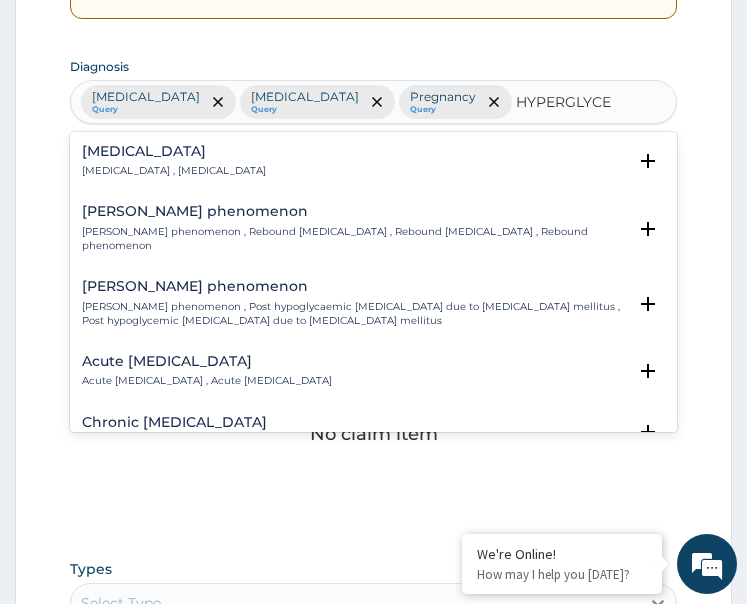 click on "Hyperglycemia" at bounding box center (174, 151) 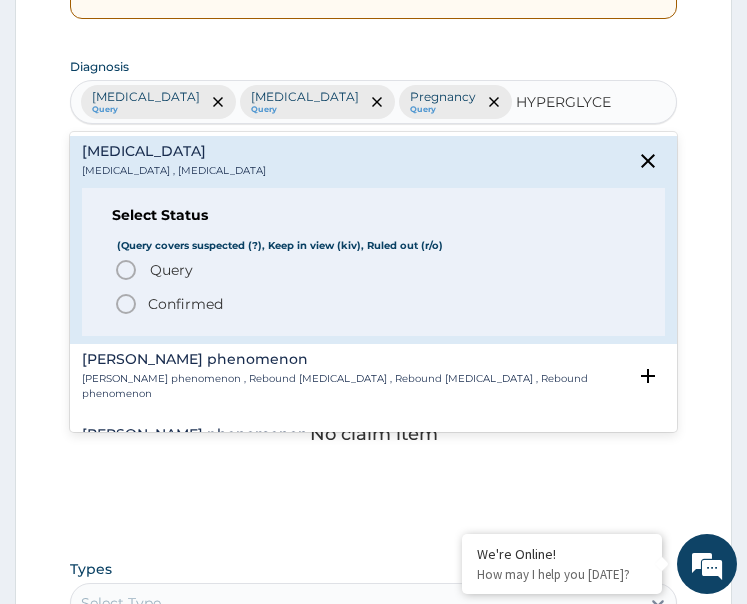 click 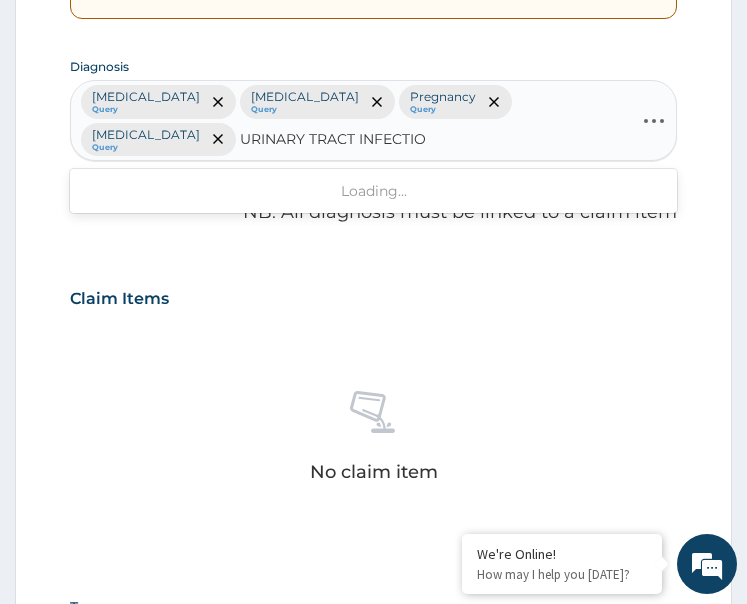 type on "URINARY TRACT INFECTIOUS" 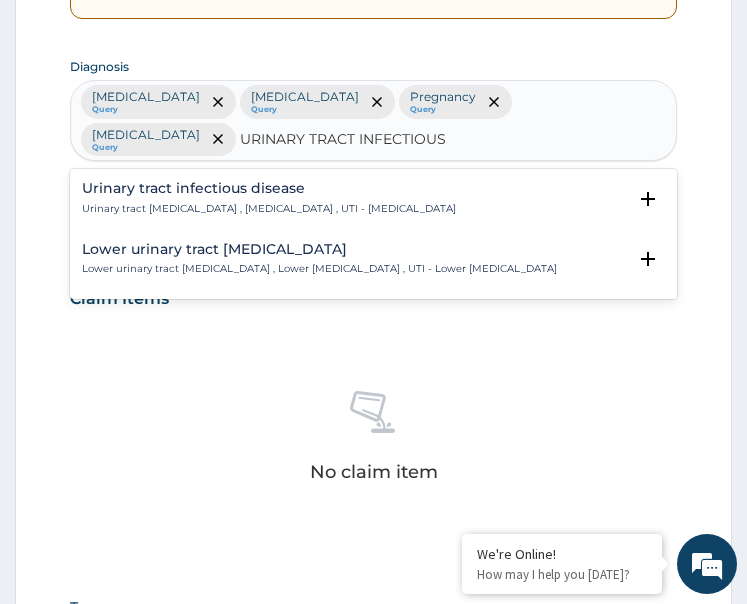 click on "Urinary tract infectious disease Urinary tract infectious disease , Urinary tract infection , UTI - Urinary tract infection Select Status (Query covers suspected (?), Keep in view (kiv), Ruled out (r/o) Query Query covers suspected (?), Keep in view (kiv), Ruled out (r/o) Confirmed" at bounding box center (374, 203) 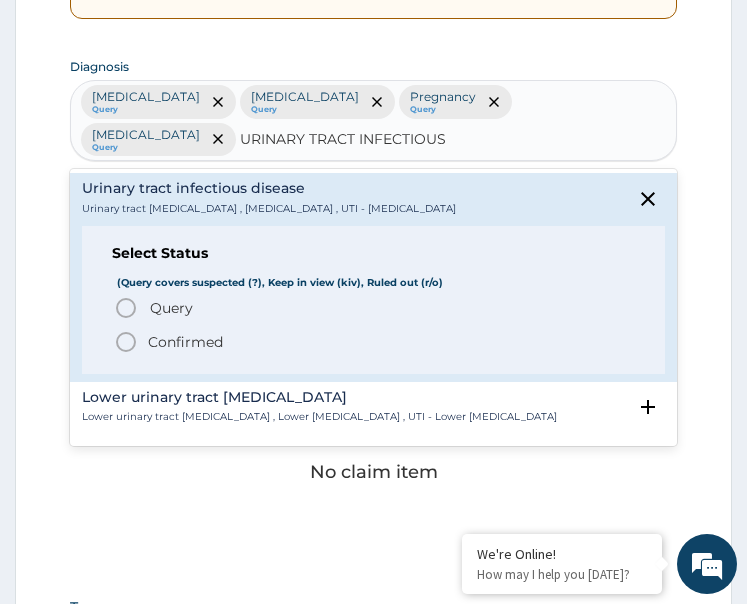 click 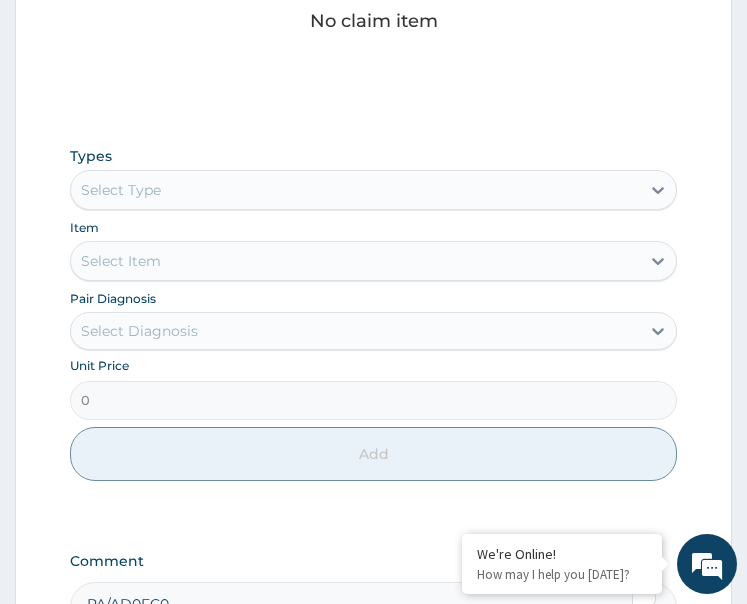 scroll, scrollTop: 973, scrollLeft: 0, axis: vertical 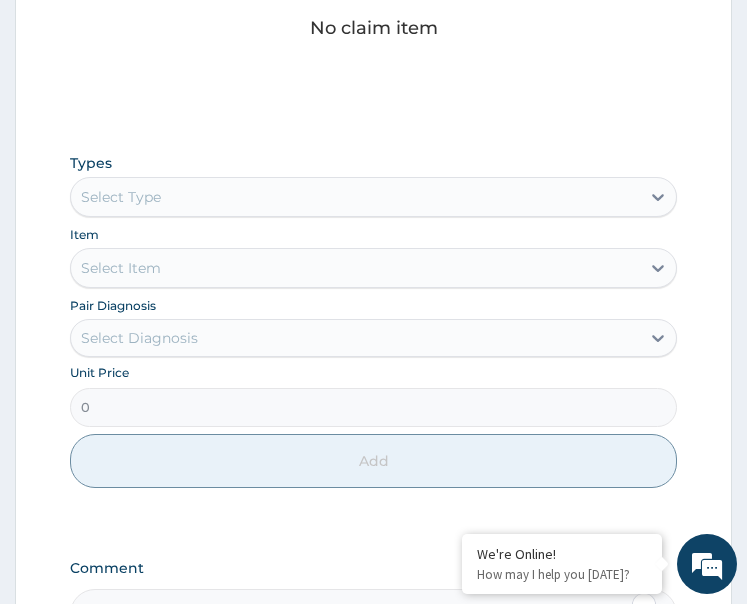 click on "Select Type" at bounding box center (356, 197) 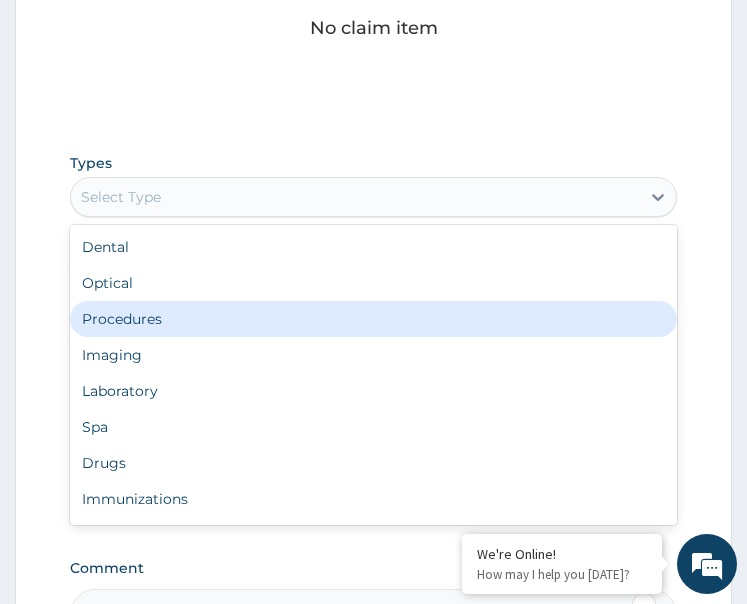 click on "Procedures" at bounding box center [374, 319] 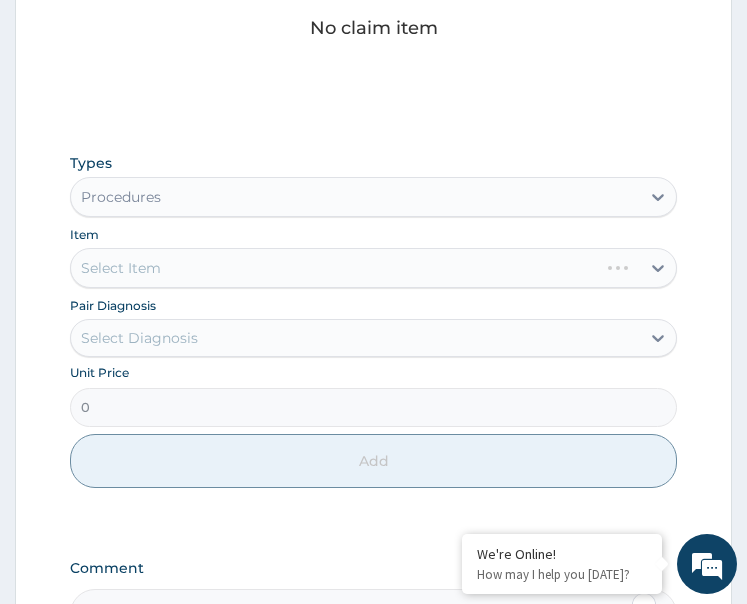 drag, startPoint x: 201, startPoint y: 340, endPoint x: 204, endPoint y: 356, distance: 16.27882 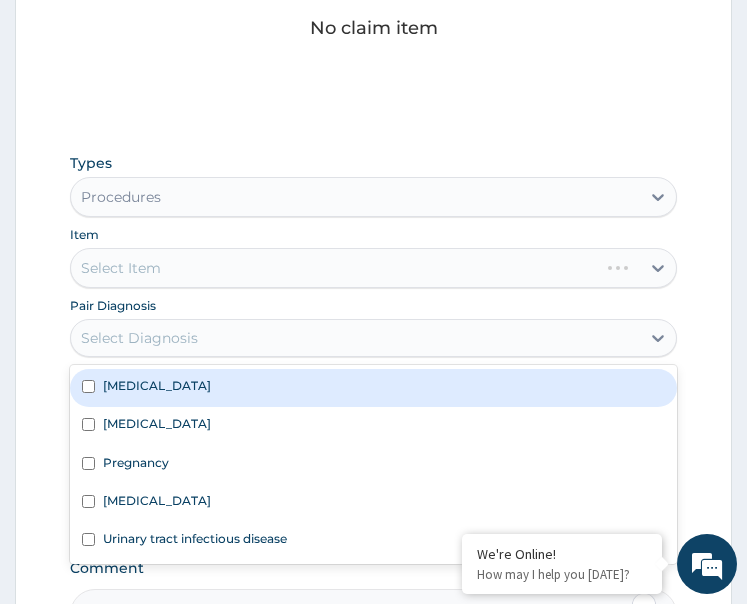 click on "Malaria" at bounding box center (374, 388) 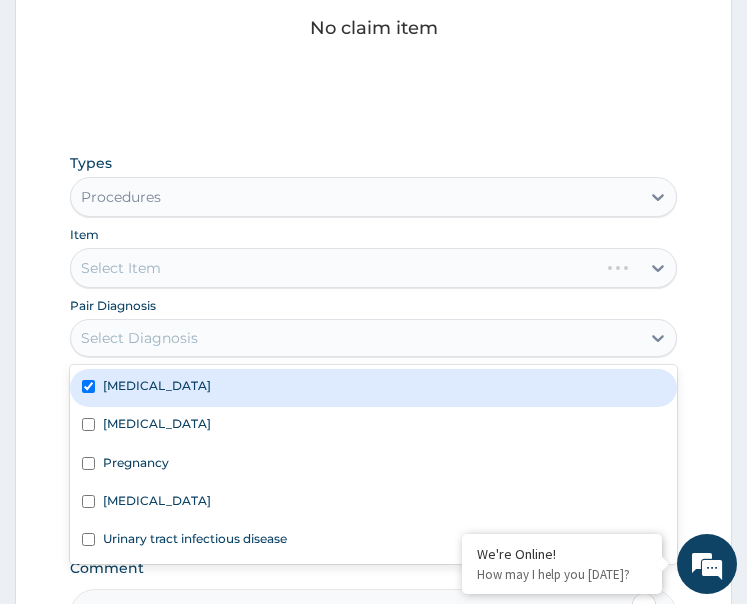 checkbox on "true" 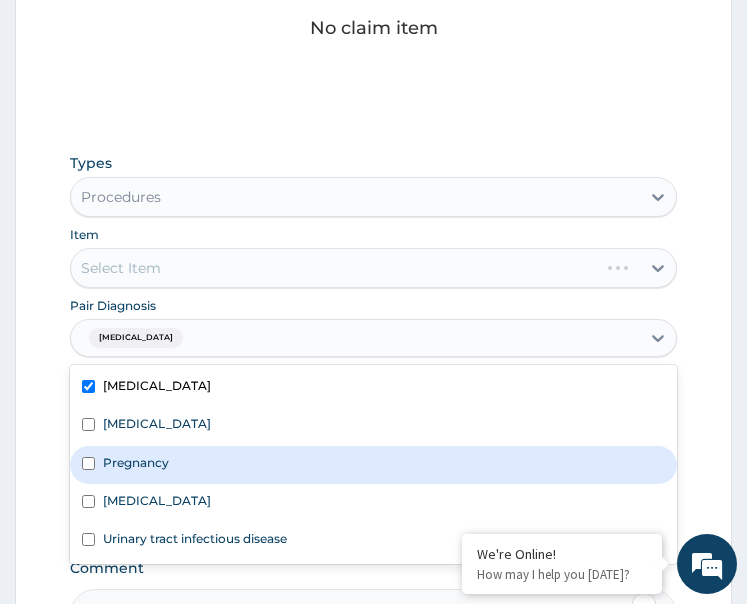 click on "Acute gastritis" at bounding box center (374, 426) 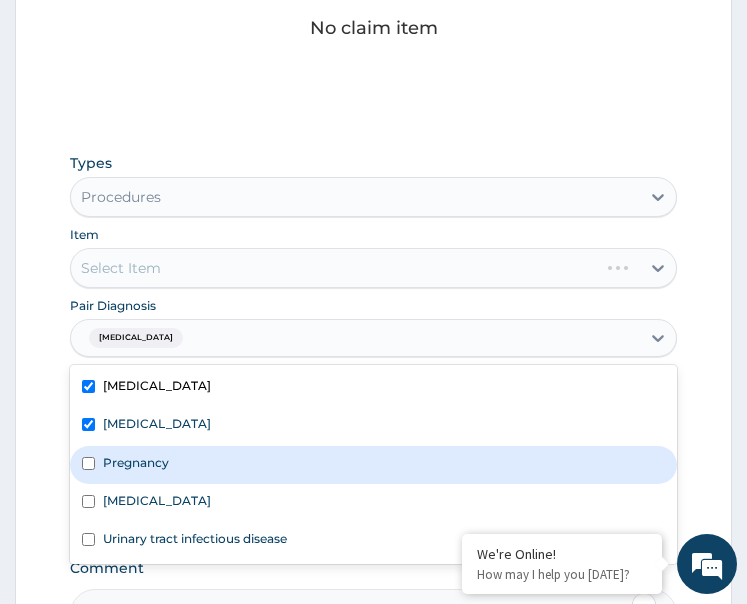 checkbox on "true" 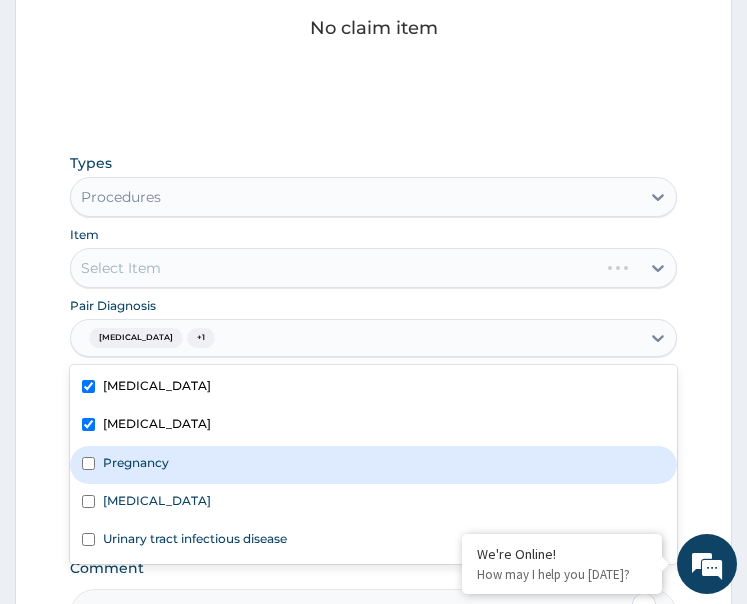 drag, startPoint x: 203, startPoint y: 455, endPoint x: 214, endPoint y: 483, distance: 30.083218 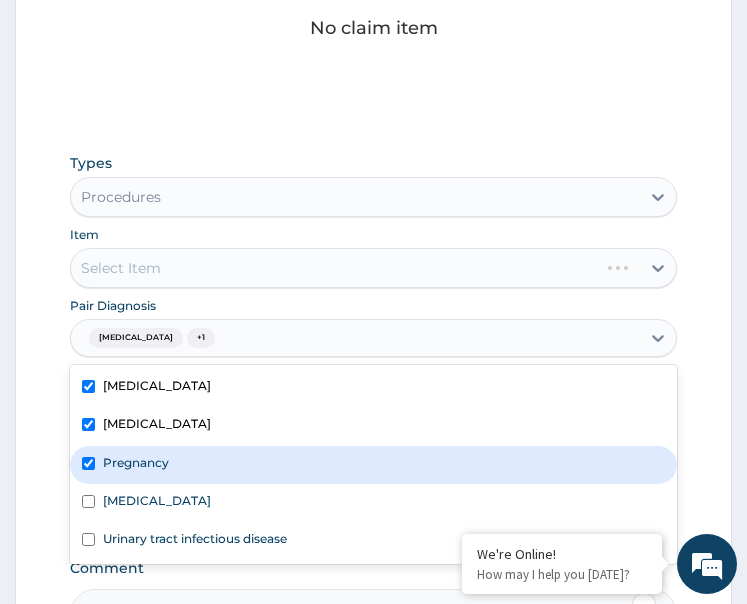 checkbox on "true" 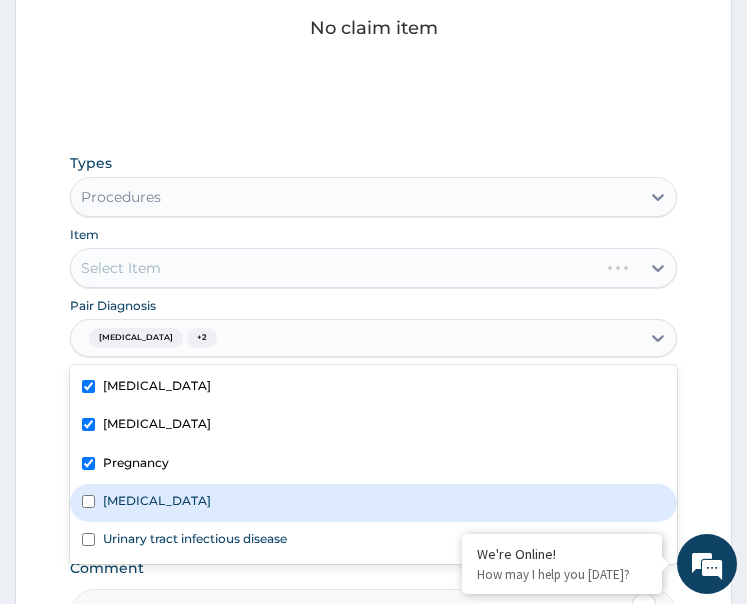 drag, startPoint x: 212, startPoint y: 495, endPoint x: 216, endPoint y: 532, distance: 37.215588 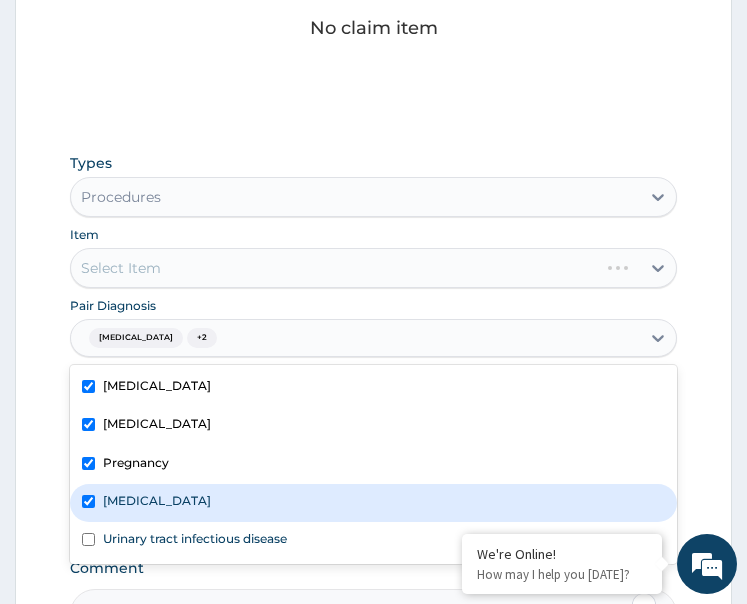 checkbox on "true" 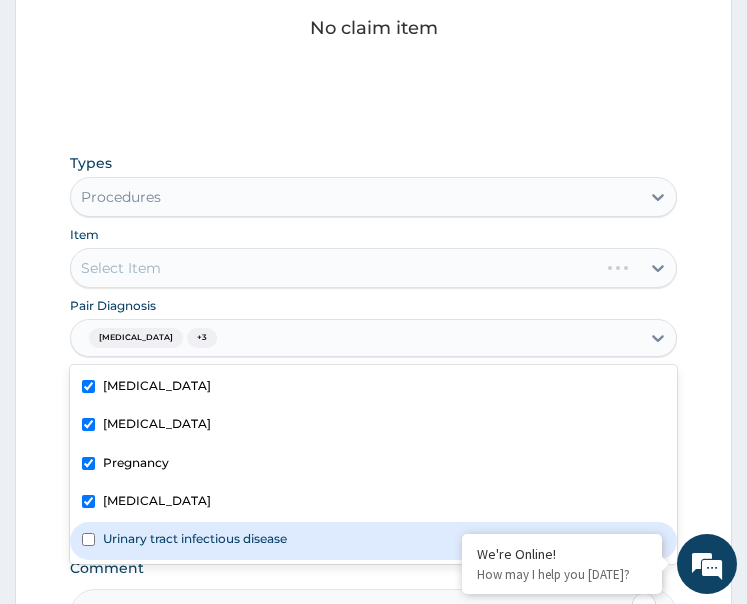 click on "Urinary tract infectious disease" at bounding box center (195, 538) 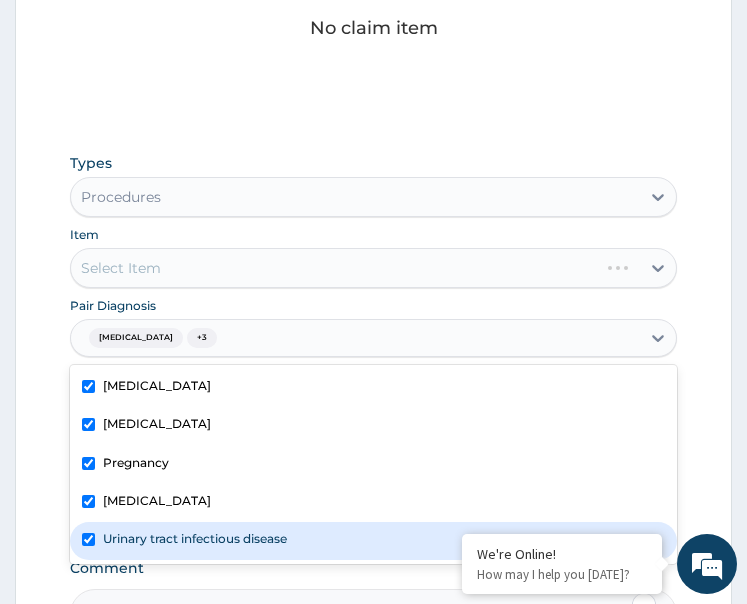 checkbox on "true" 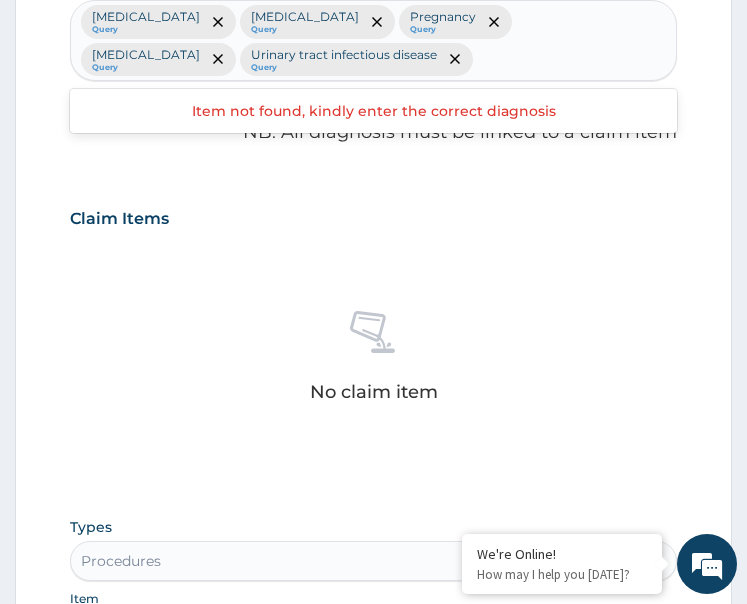 scroll, scrollTop: 573, scrollLeft: 0, axis: vertical 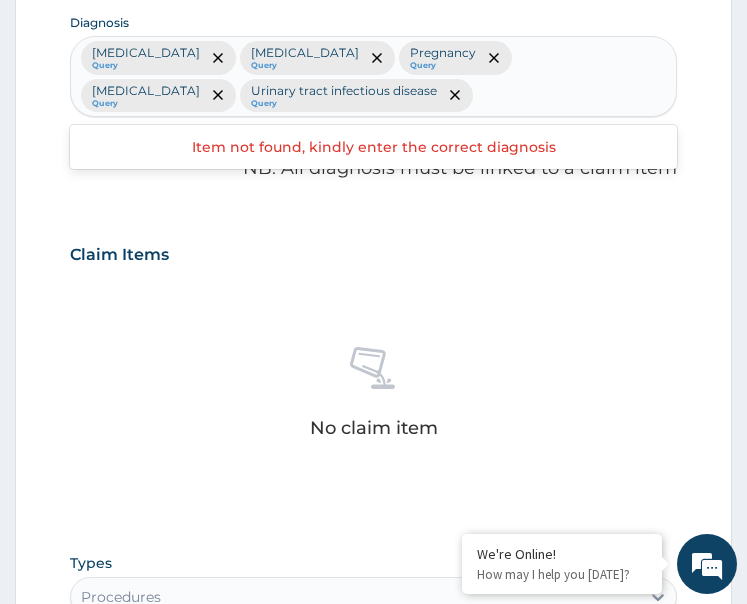click on "Malaria Query Acute gastritis Query Pregnancy Query Hyperglycemia Query Urinary tract infectious disease Query" at bounding box center [374, 77] 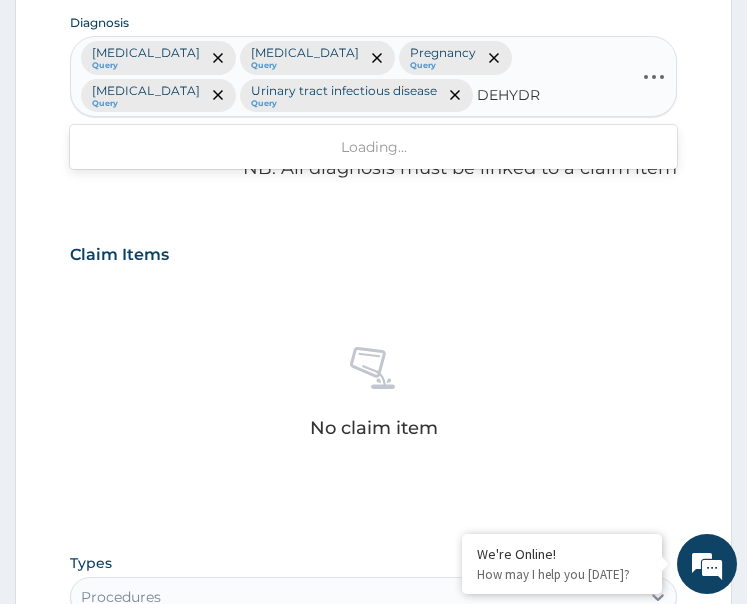 type on "DEHYDRA" 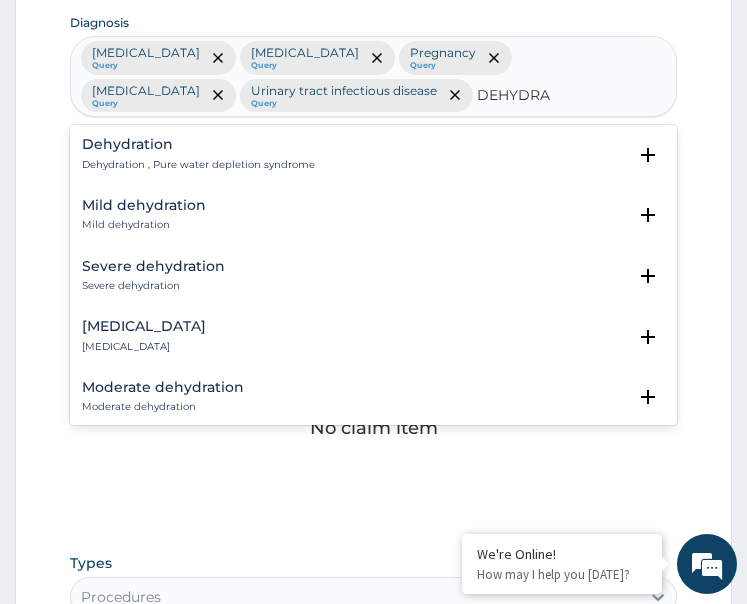 click on "Dehydration , Pure water depletion syndrome" at bounding box center (198, 165) 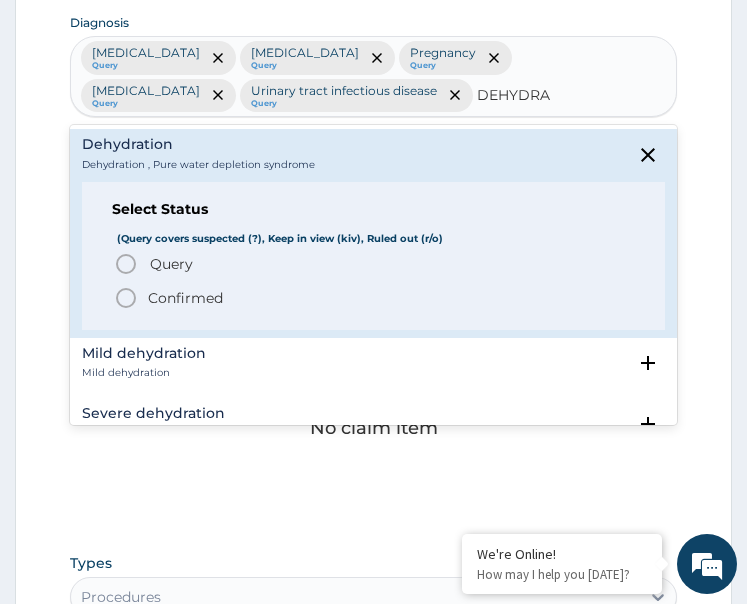 click 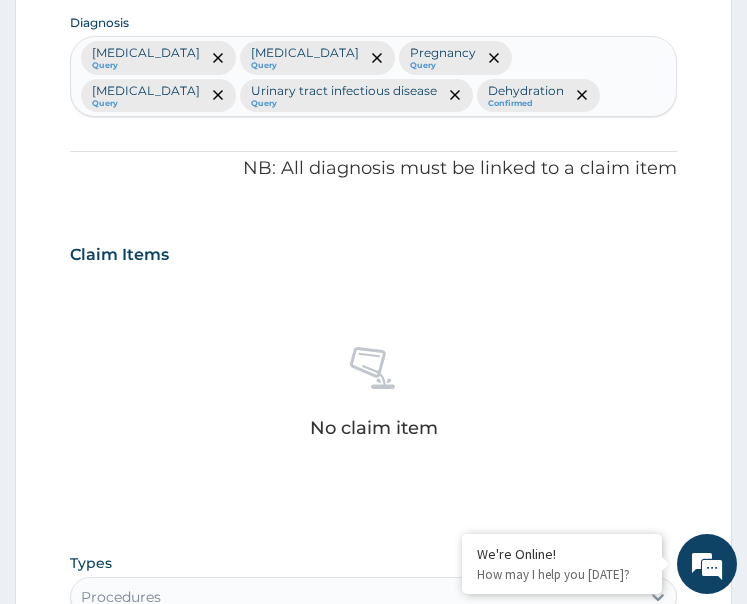 scroll, scrollTop: 973, scrollLeft: 0, axis: vertical 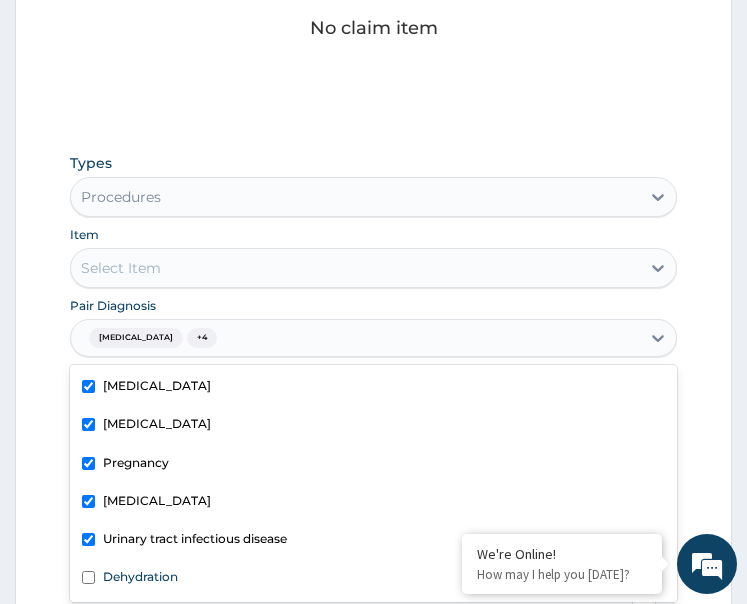 drag, startPoint x: 202, startPoint y: 338, endPoint x: 214, endPoint y: 469, distance: 131.54848 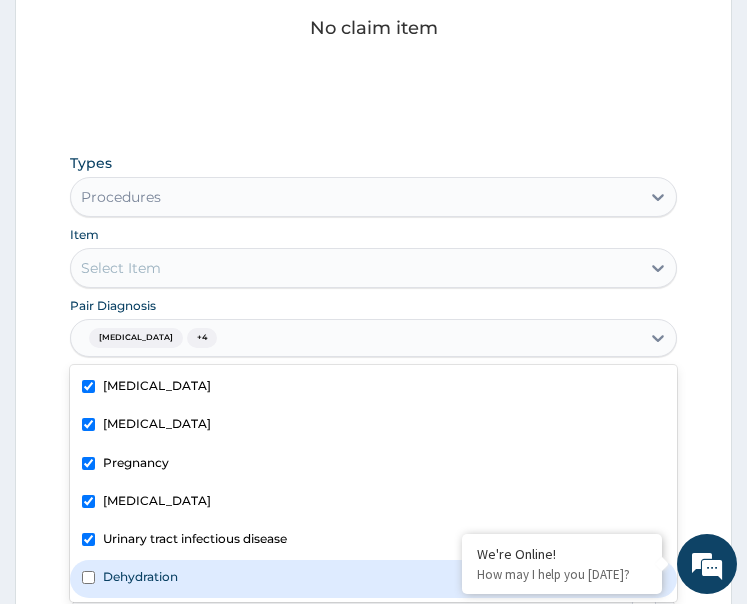 click on "Dehydration" at bounding box center [140, 576] 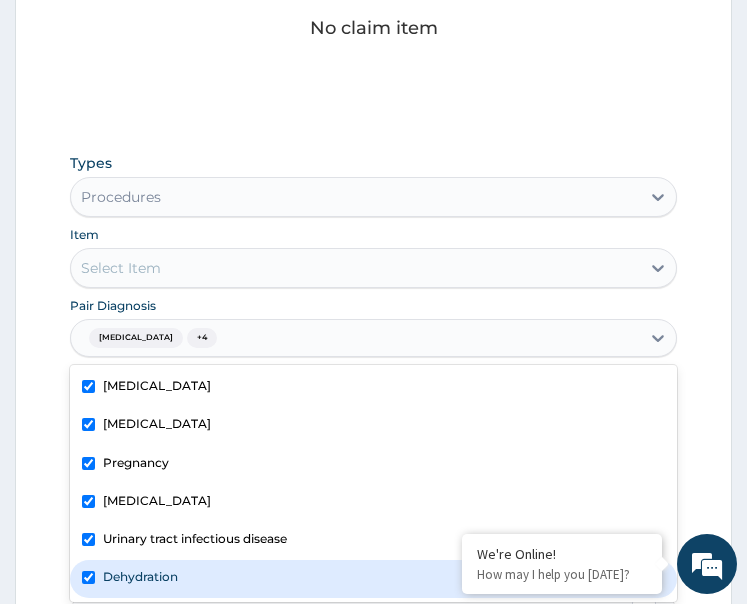 checkbox on "true" 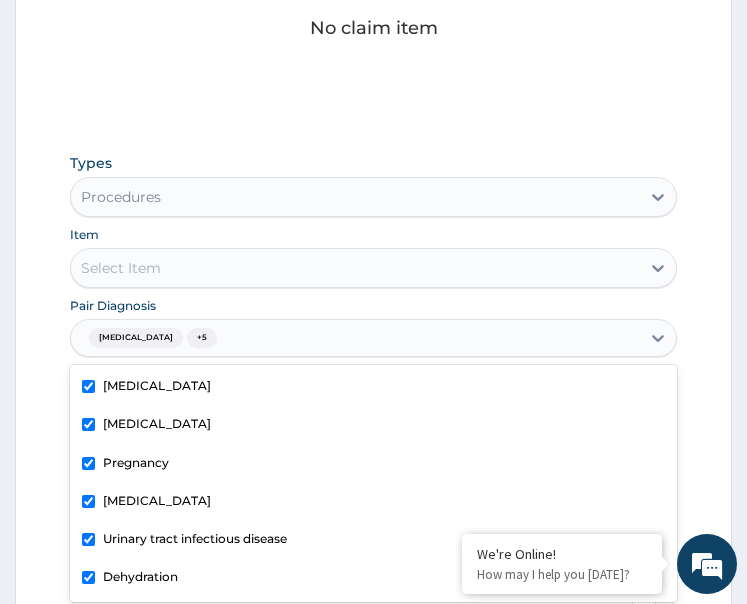 click on "Select Item" at bounding box center [356, 268] 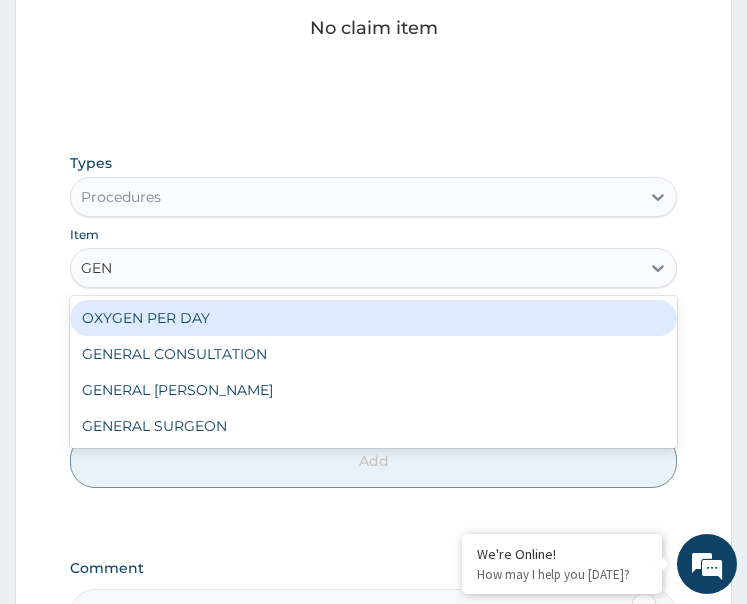 type on "GENE" 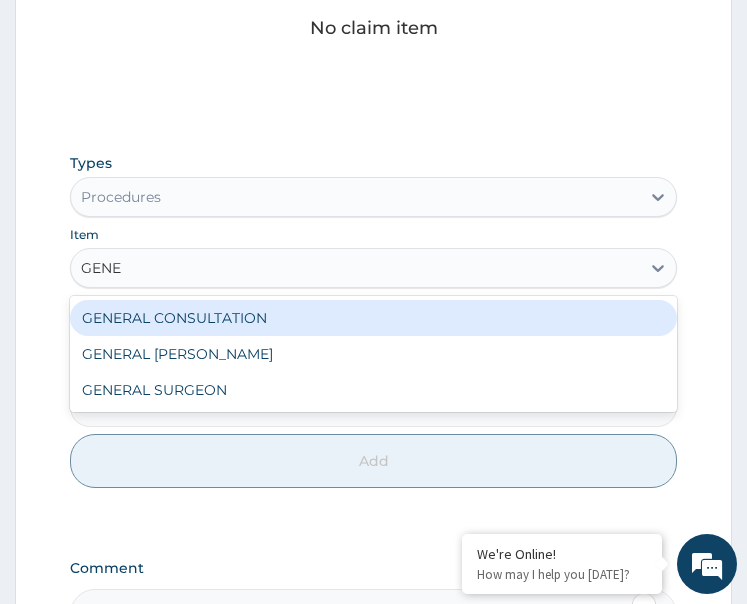 type 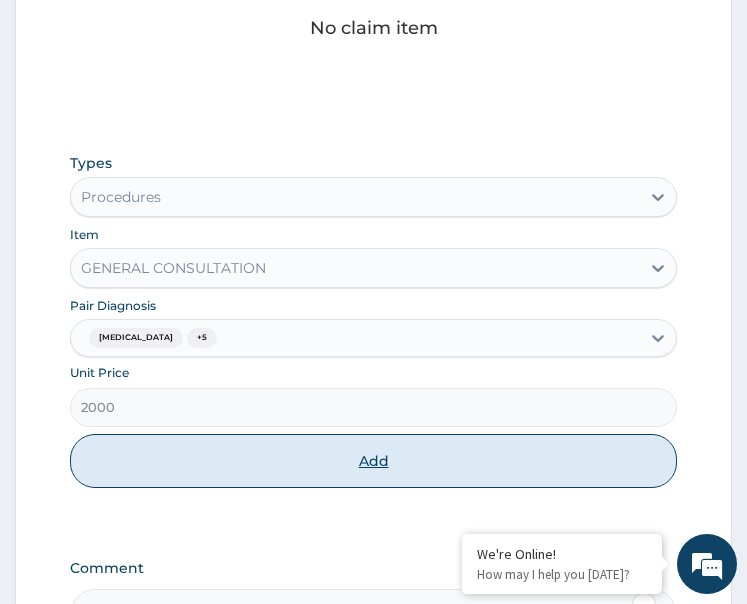 click on "Add" at bounding box center (374, 461) 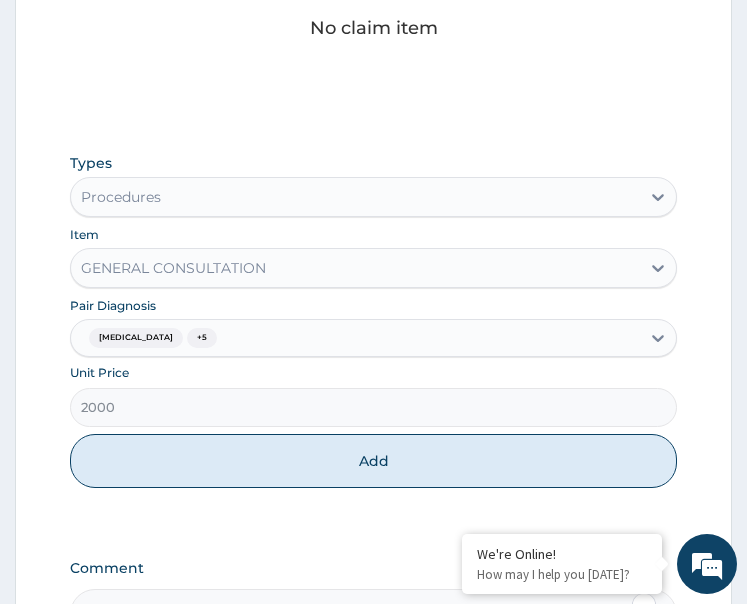 type on "0" 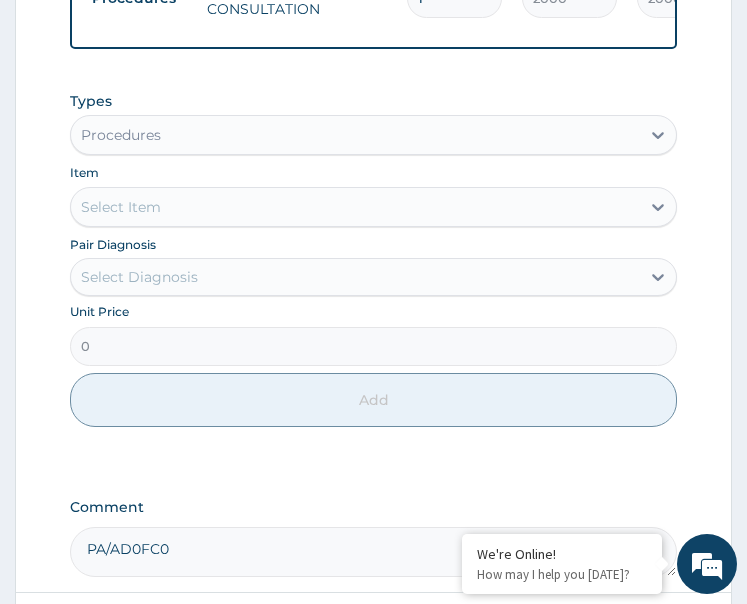 scroll, scrollTop: 1040, scrollLeft: 0, axis: vertical 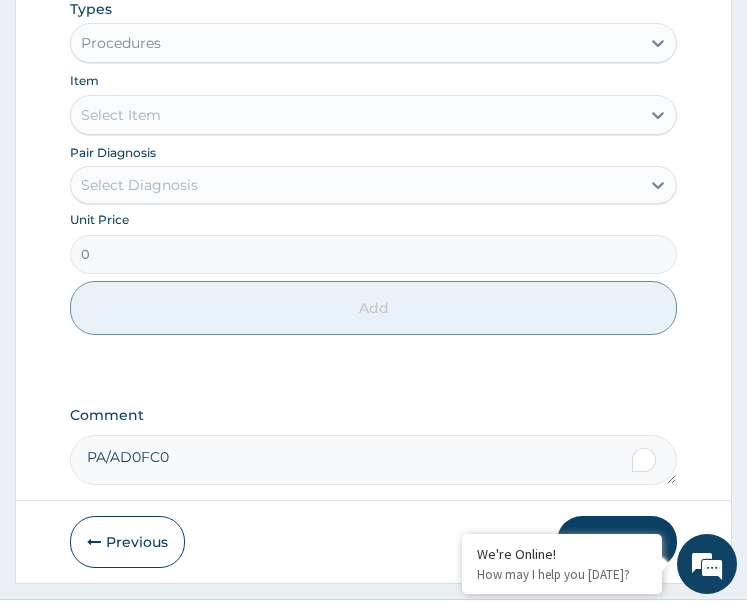 click on "Select Diagnosis" at bounding box center (356, 185) 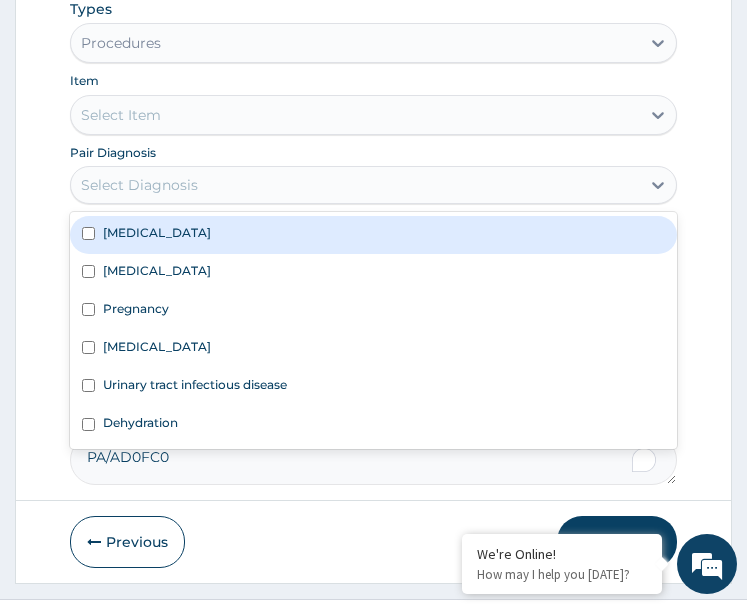 click on "Malaria" at bounding box center [374, 235] 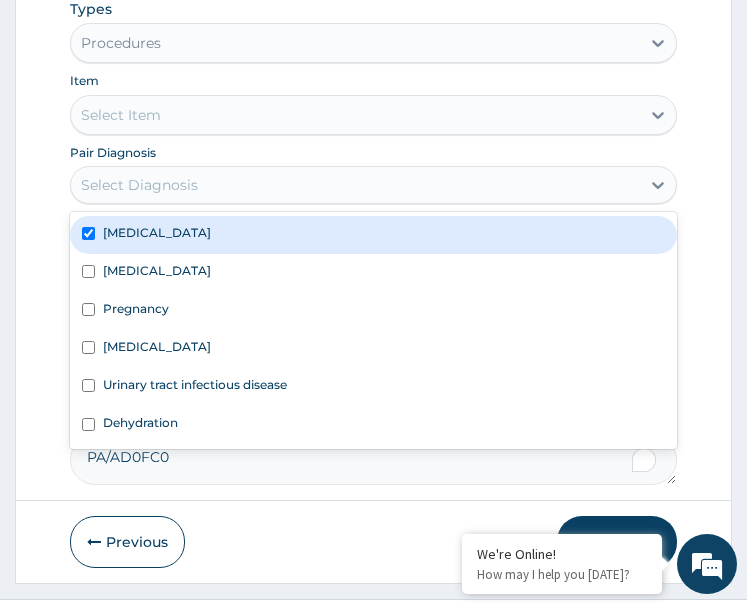 checkbox on "true" 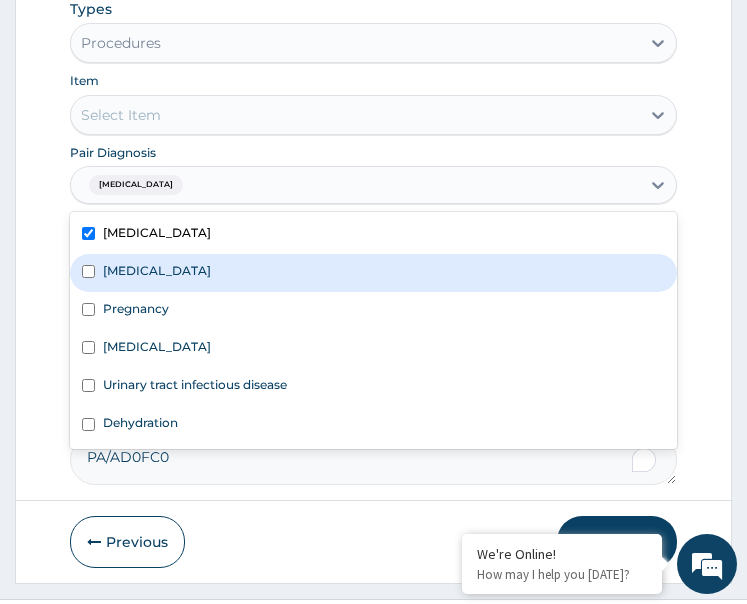 click on "Acute gastritis" at bounding box center [374, 273] 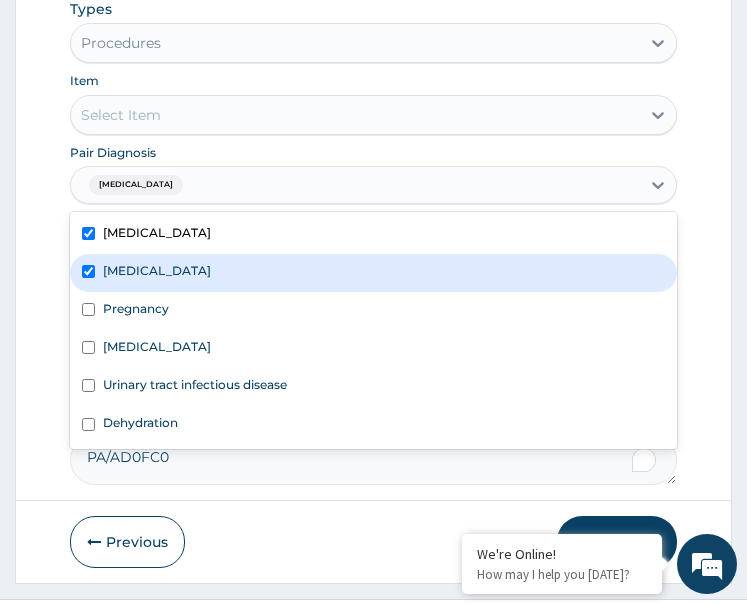 checkbox on "true" 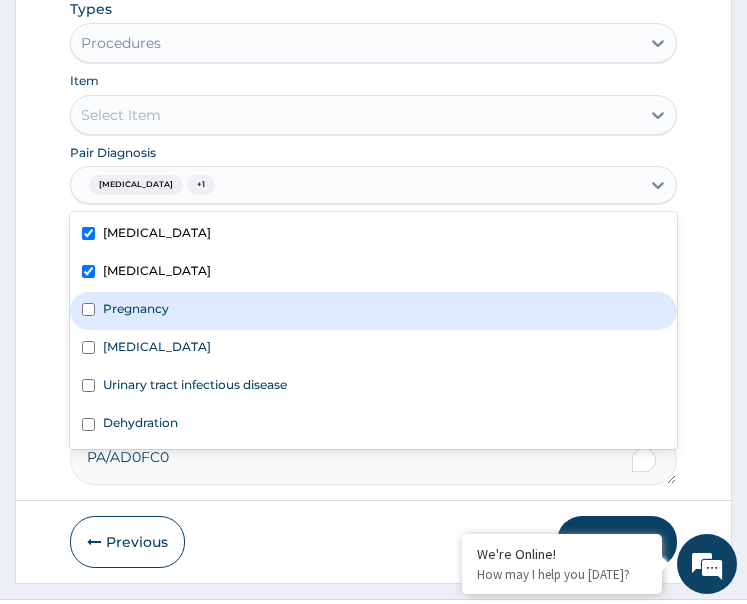 drag, startPoint x: 184, startPoint y: 323, endPoint x: 184, endPoint y: 355, distance: 32 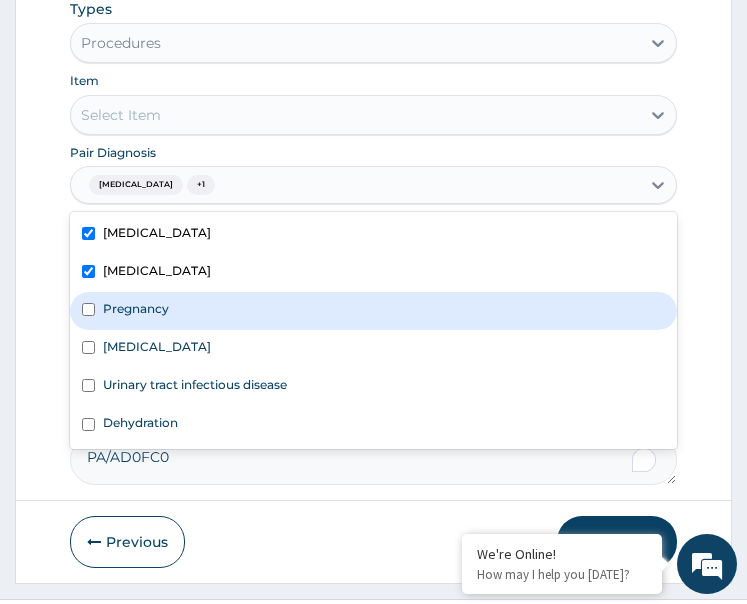 click on "Pregnancy" at bounding box center [374, 311] 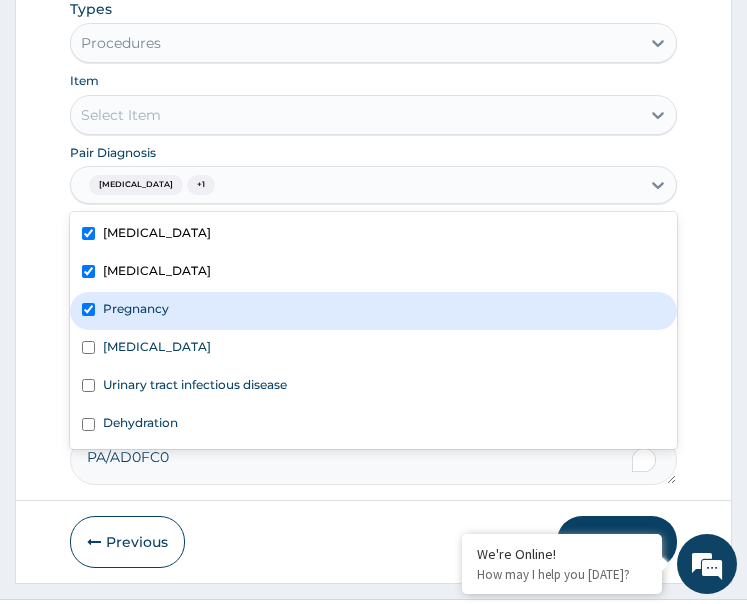 checkbox on "true" 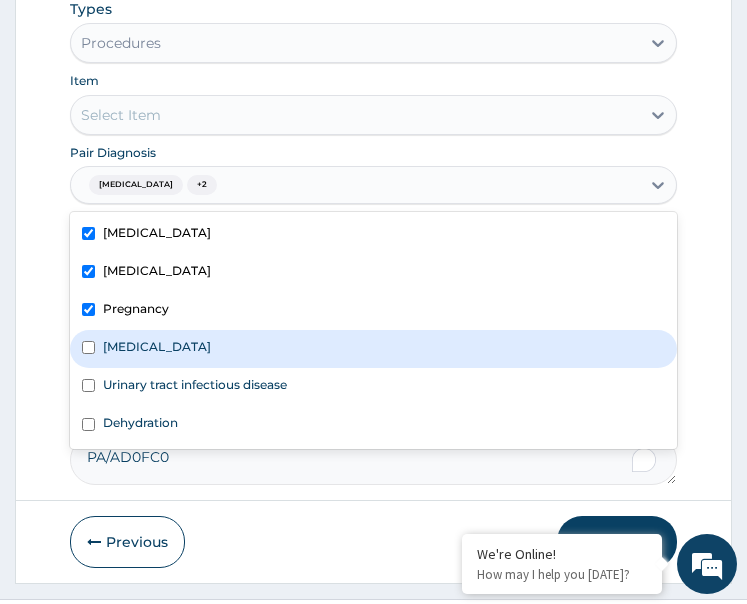 drag, startPoint x: 184, startPoint y: 355, endPoint x: 193, endPoint y: 403, distance: 48.83646 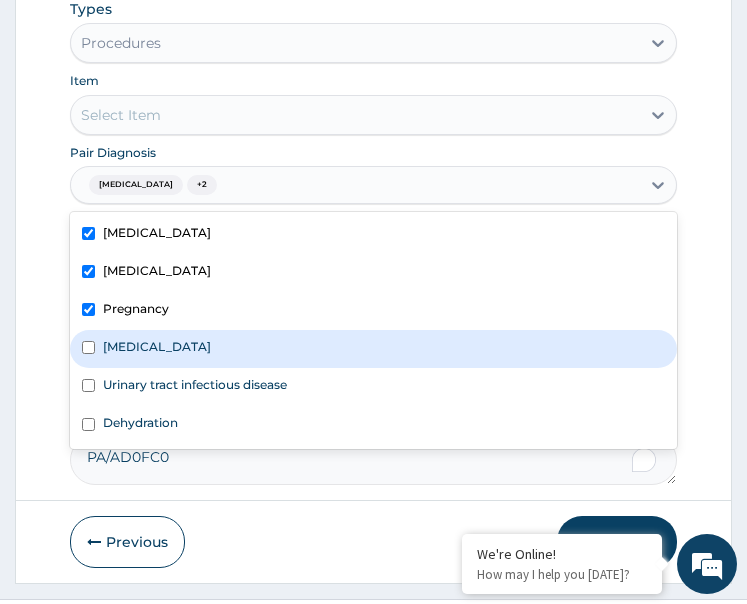 click on "Hyperglycemia" at bounding box center [157, 346] 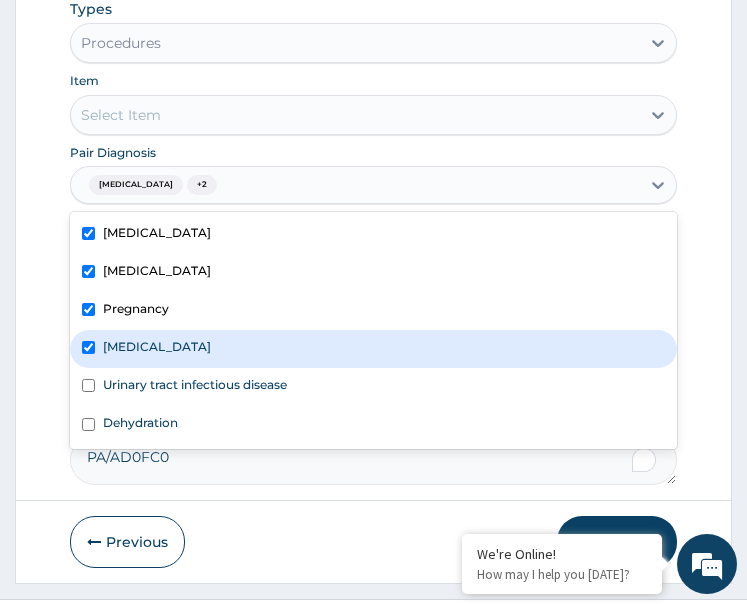 checkbox on "true" 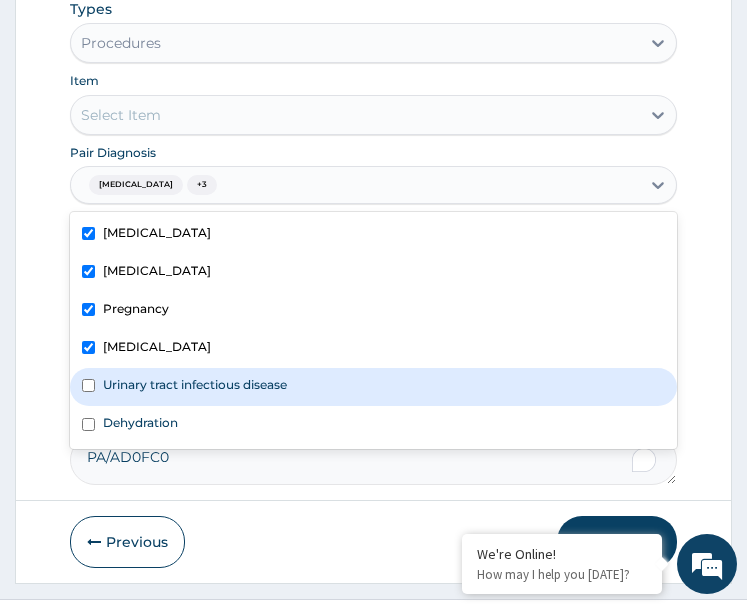 click on "Urinary tract infectious disease" at bounding box center (374, 387) 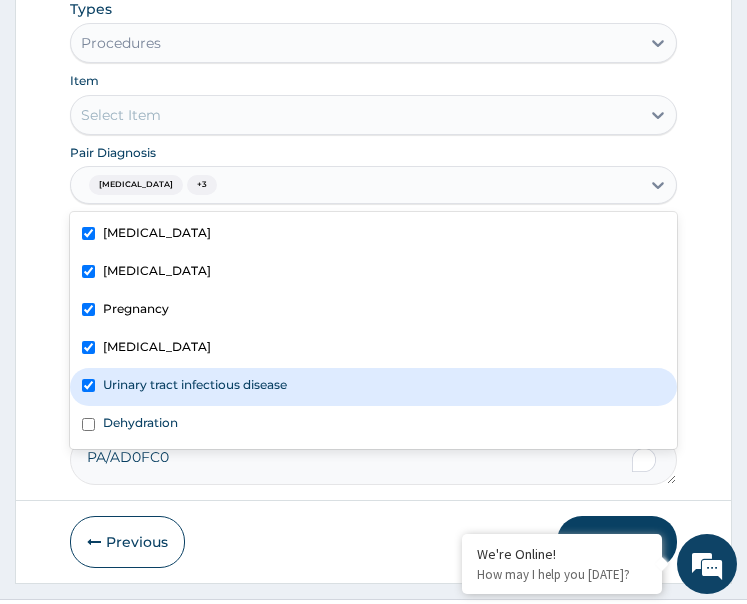 checkbox on "true" 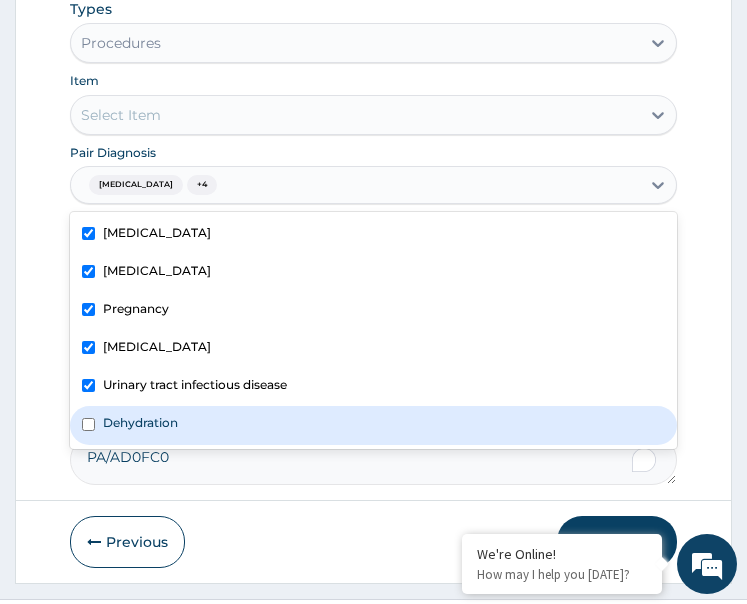 click on "Dehydration" at bounding box center [374, 425] 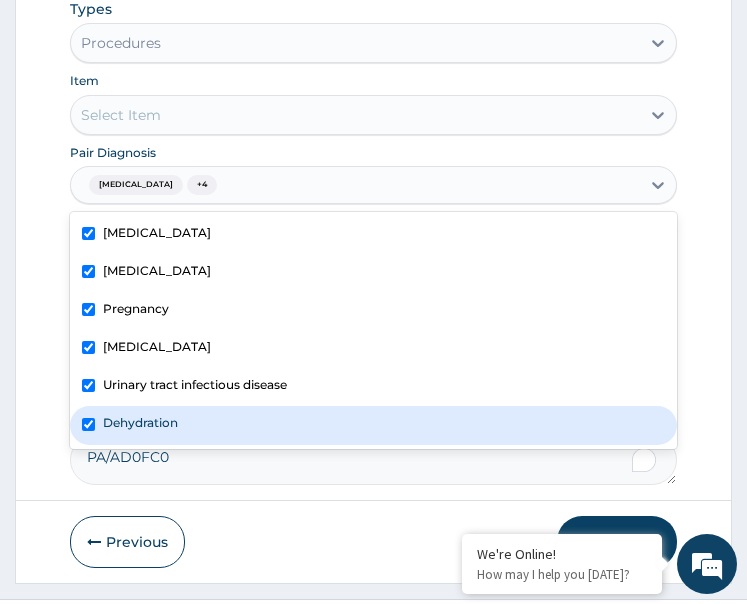 checkbox on "true" 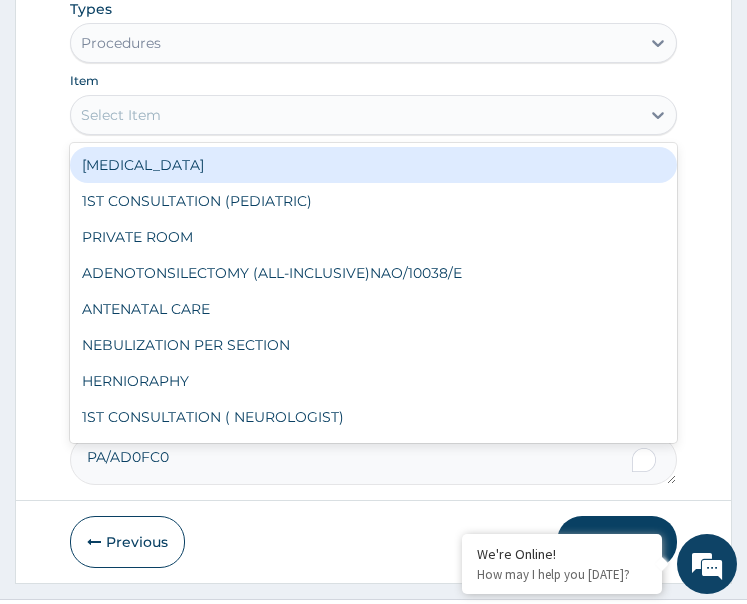 click on "Select Item" at bounding box center (356, 115) 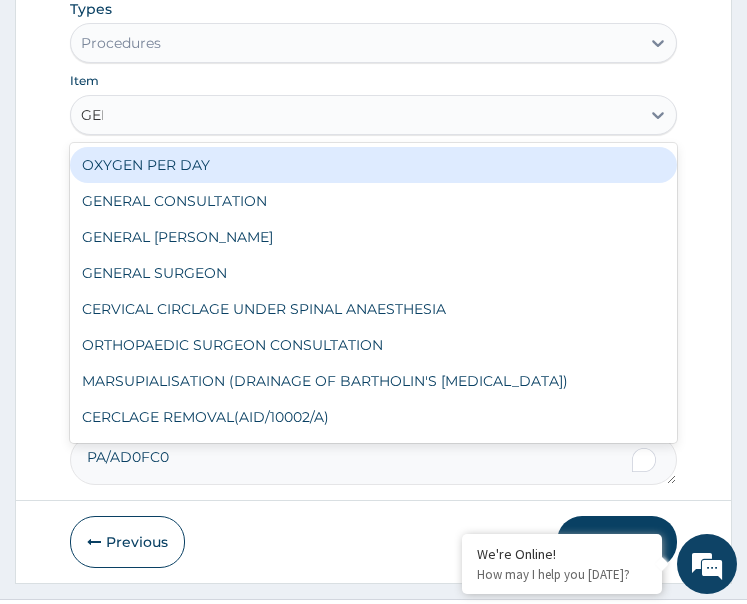type on "GENE" 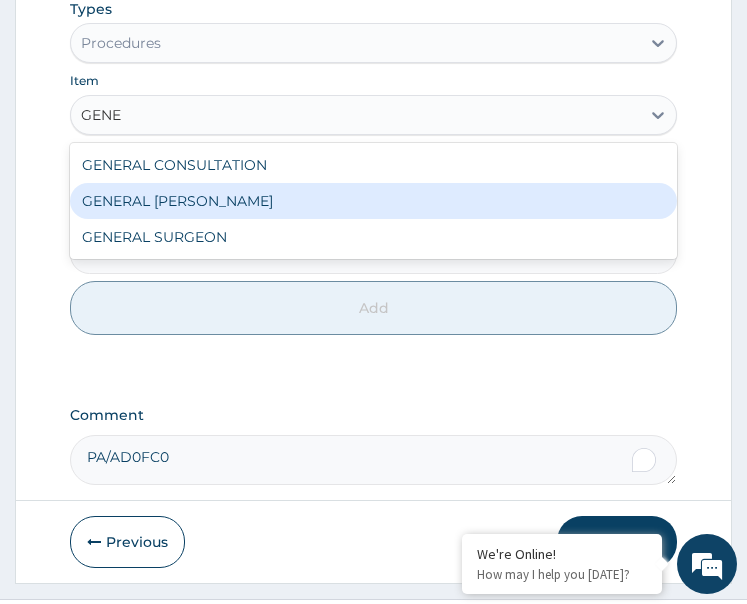 click on "GENERAL WARD" at bounding box center [374, 201] 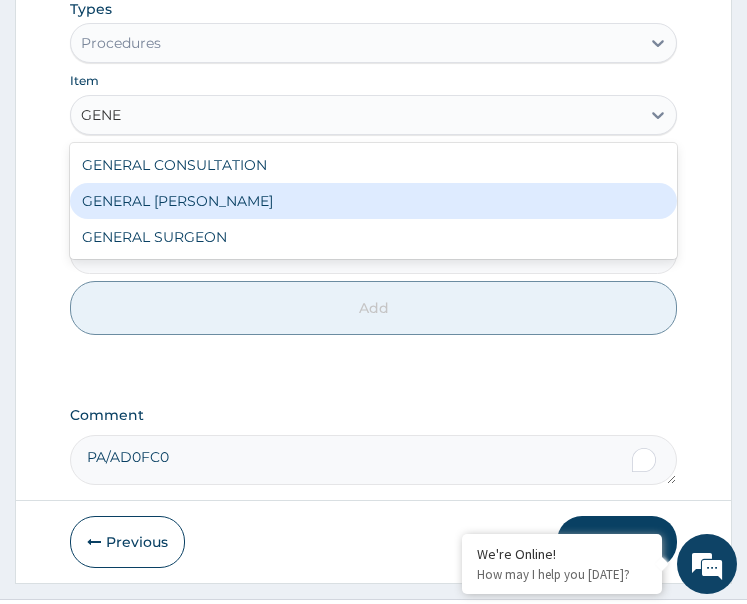 type 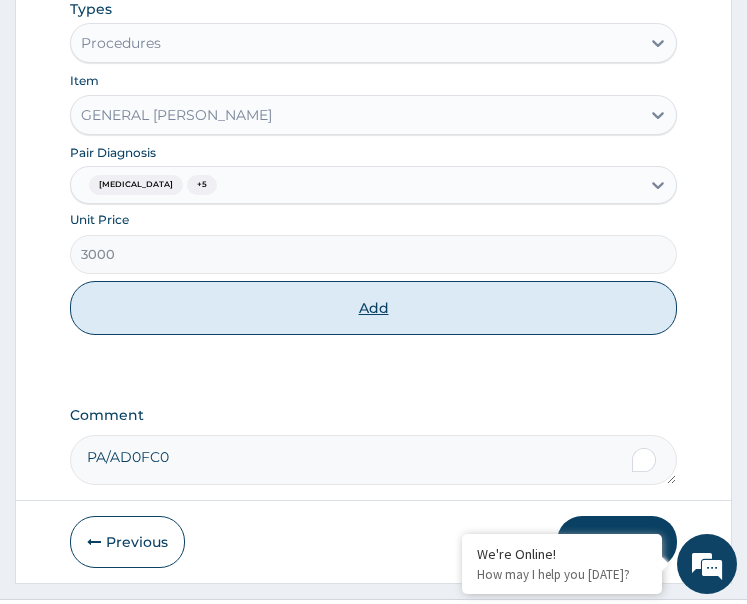 click on "Add" at bounding box center [374, 308] 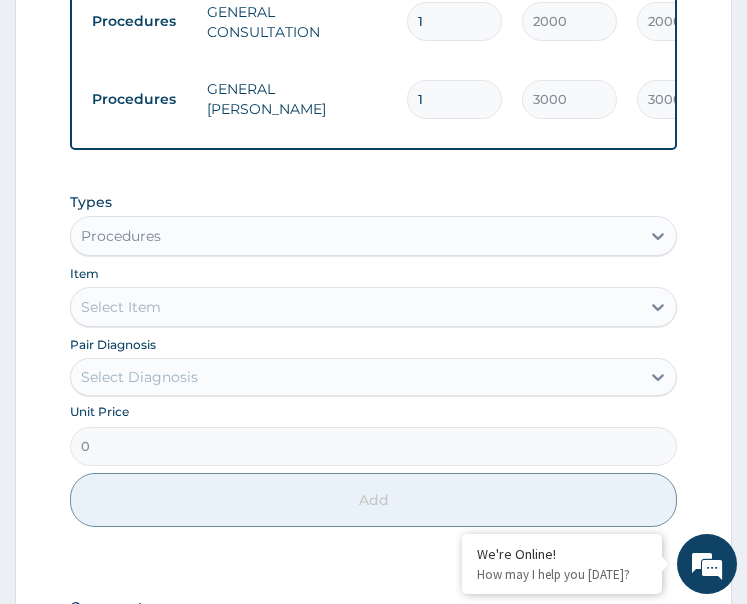 scroll, scrollTop: 1109, scrollLeft: 0, axis: vertical 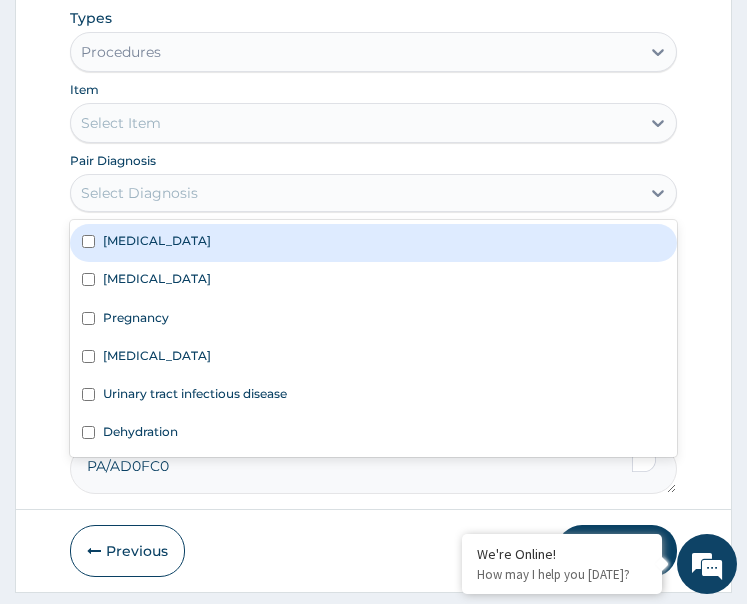 click on "Select Diagnosis" at bounding box center [356, 193] 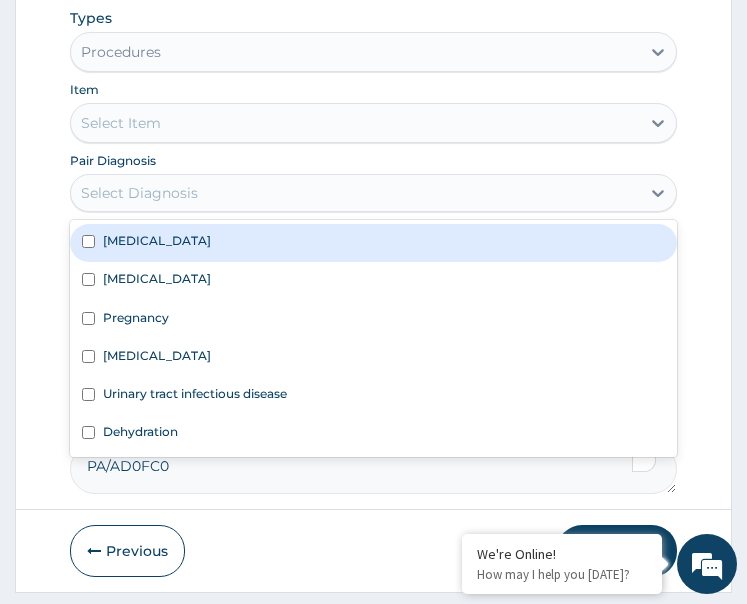 drag, startPoint x: 165, startPoint y: 251, endPoint x: 179, endPoint y: 284, distance: 35.846897 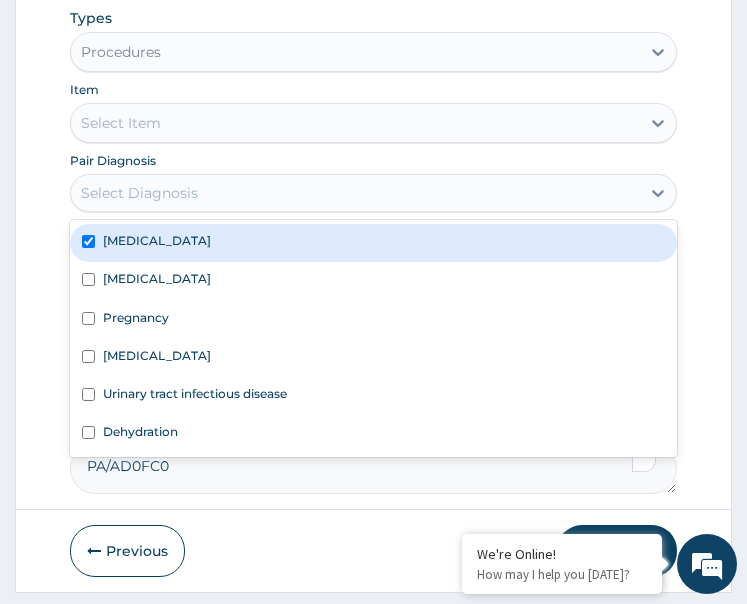 checkbox on "true" 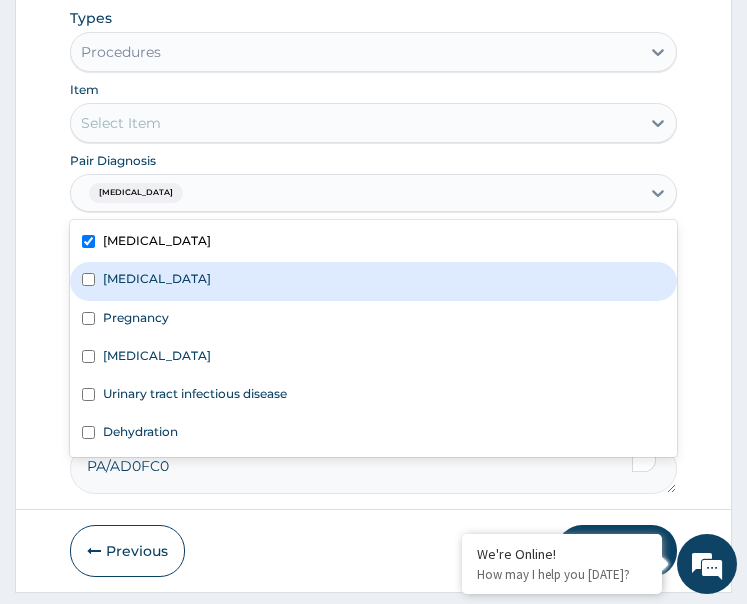 click on "Acute gastritis" at bounding box center (157, 278) 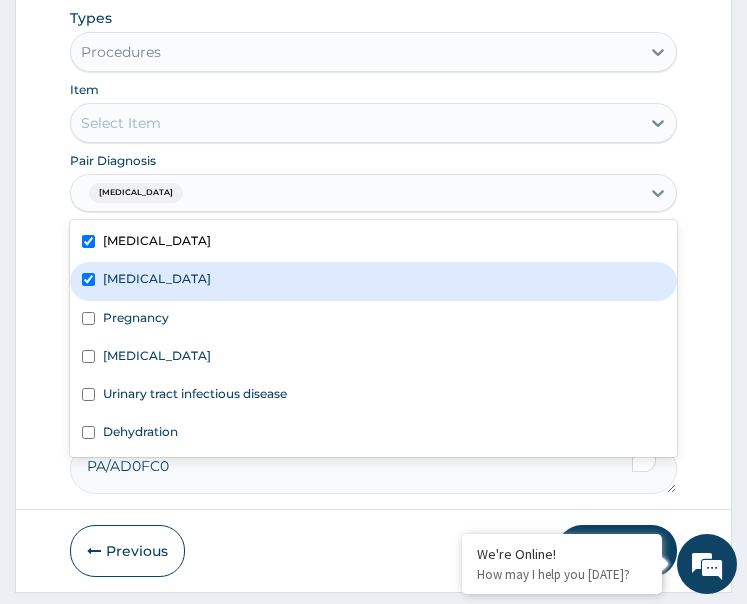 checkbox on "true" 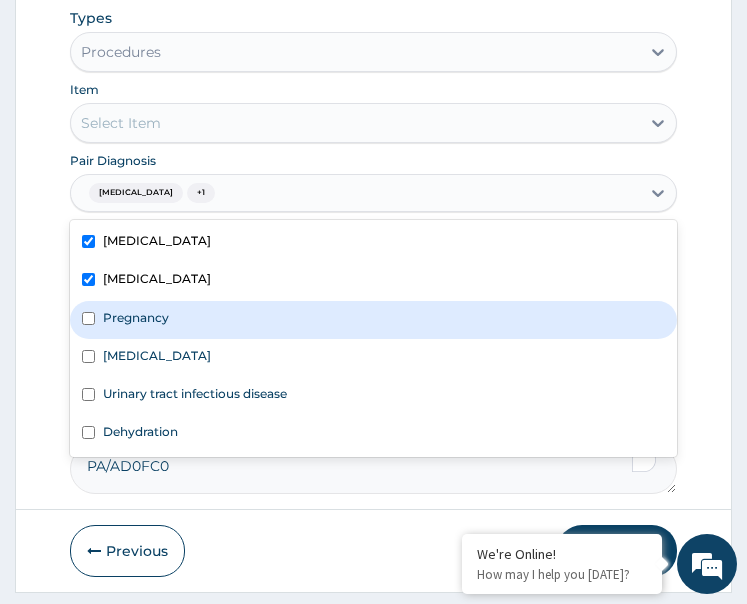 drag, startPoint x: 178, startPoint y: 322, endPoint x: 182, endPoint y: 348, distance: 26.305893 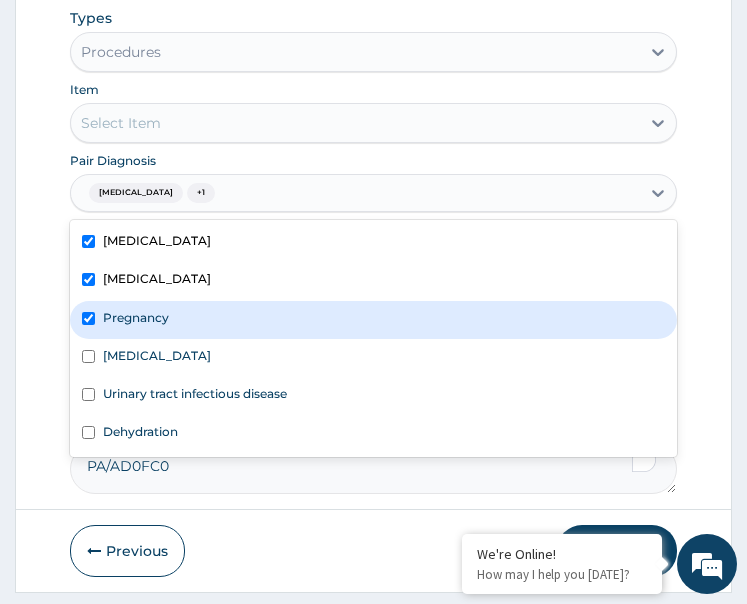 checkbox on "true" 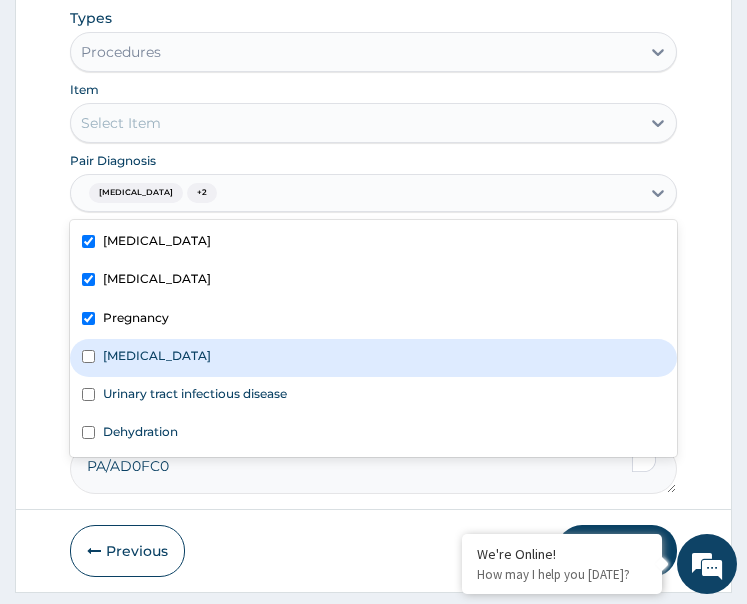 drag, startPoint x: 182, startPoint y: 348, endPoint x: 193, endPoint y: 381, distance: 34.785053 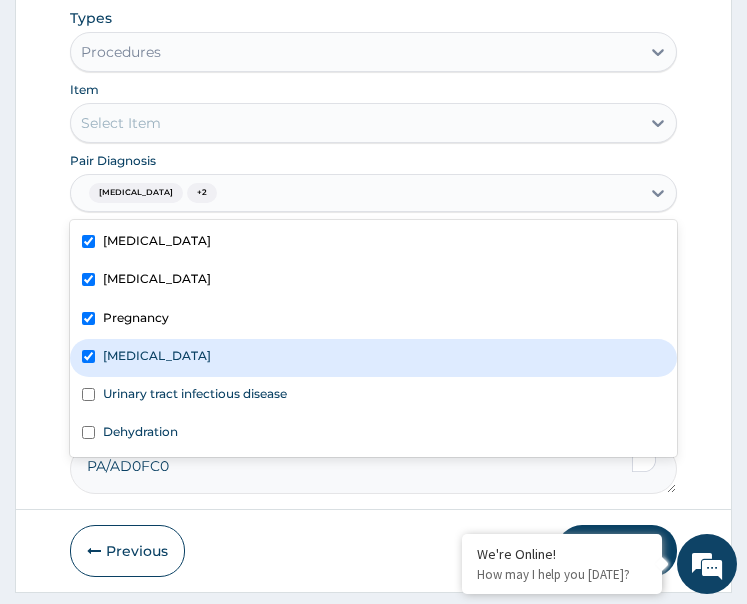 checkbox on "true" 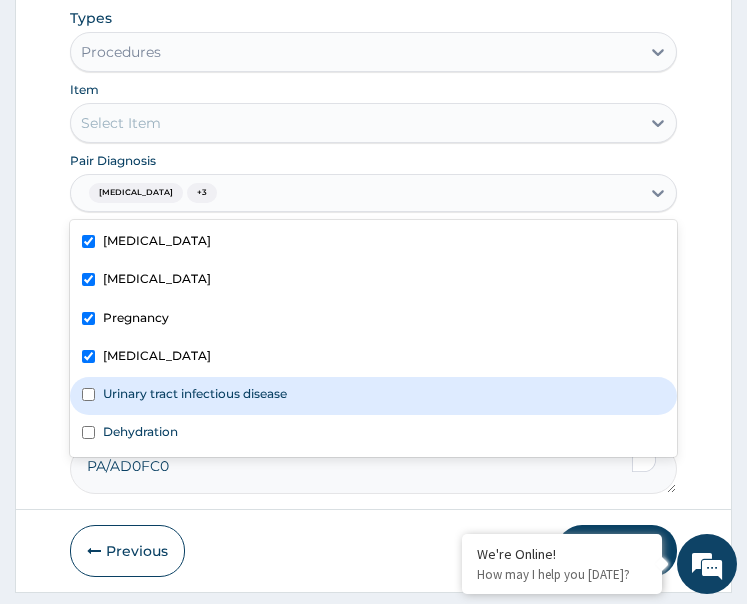 drag, startPoint x: 194, startPoint y: 389, endPoint x: 162, endPoint y: 440, distance: 60.207973 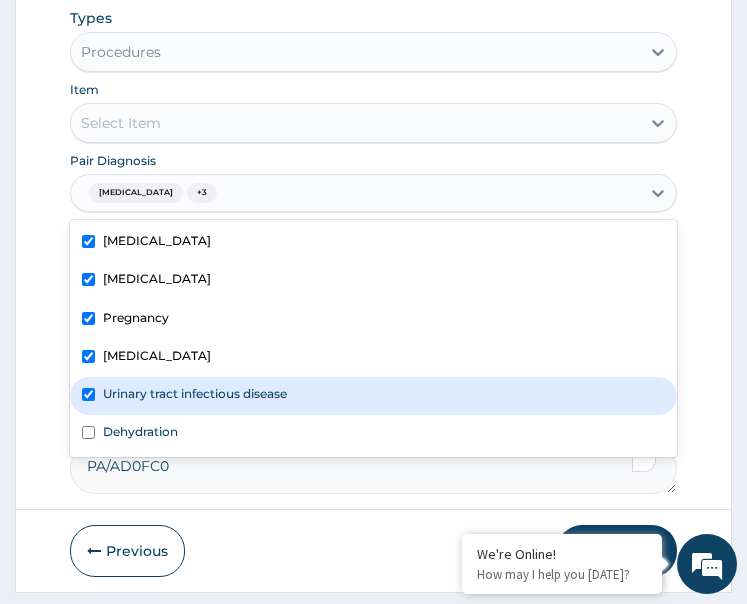 checkbox on "true" 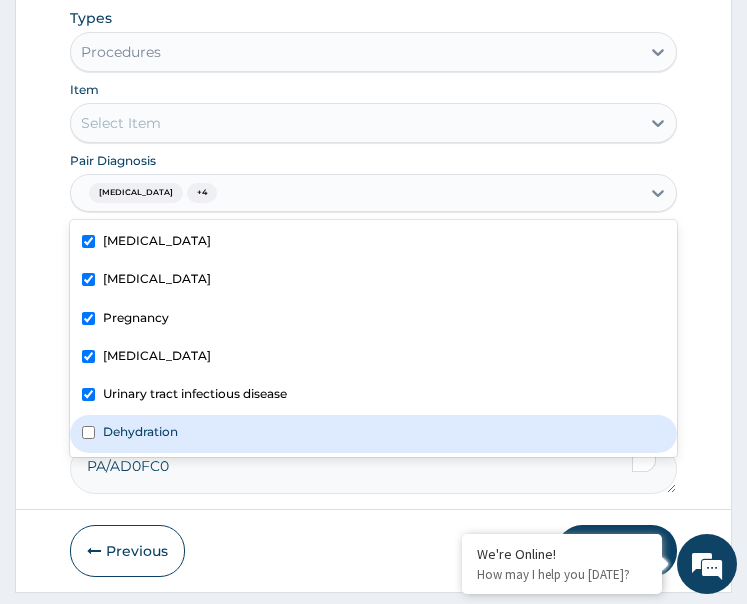 click on "Dehydration" at bounding box center (374, 434) 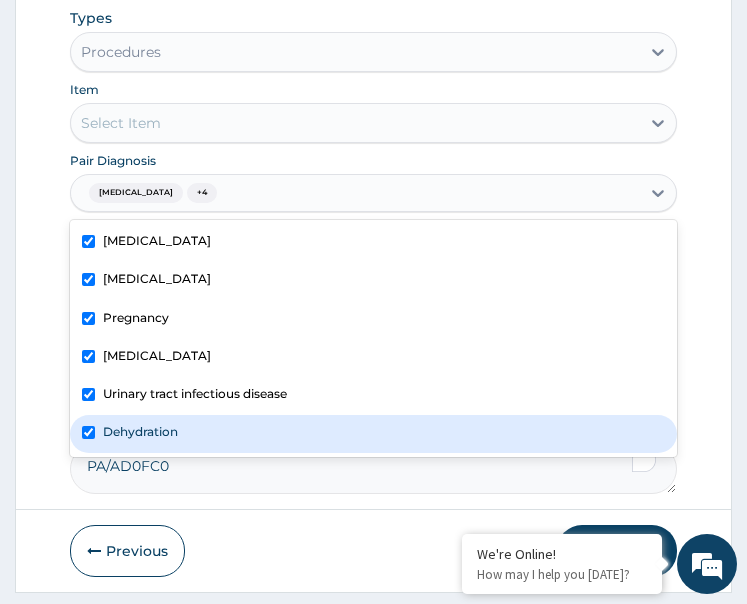 checkbox on "true" 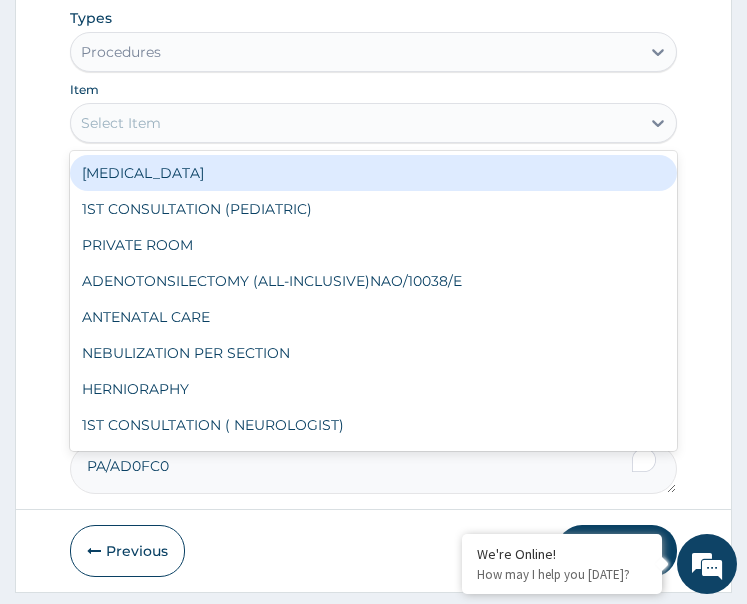 click on "Select Item" at bounding box center [356, 123] 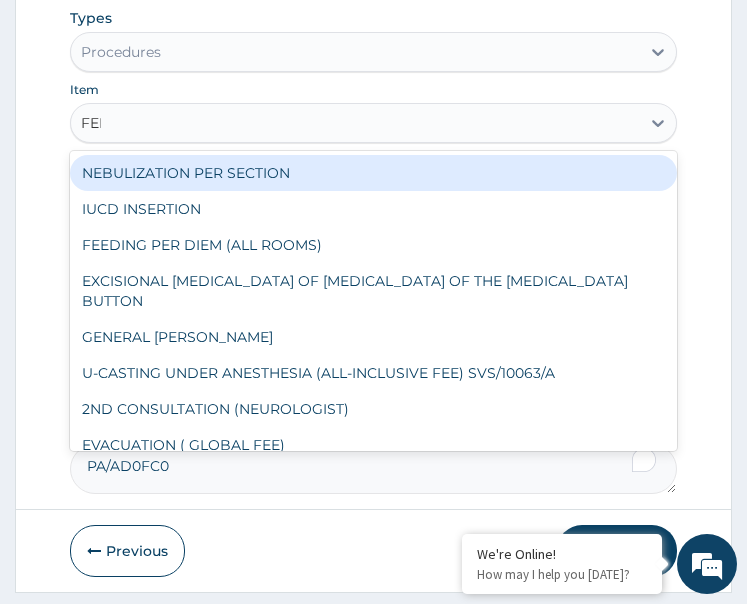 type on "FEED" 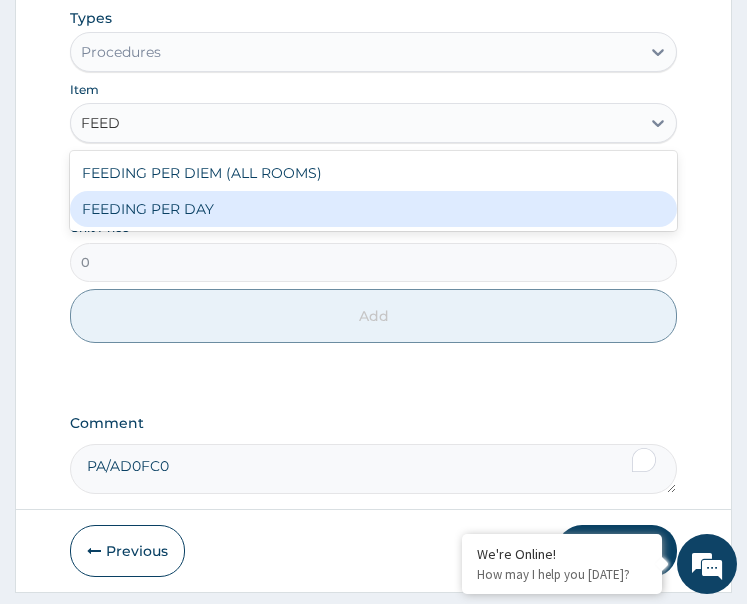 click on "FEEDING PER DAY" at bounding box center [374, 209] 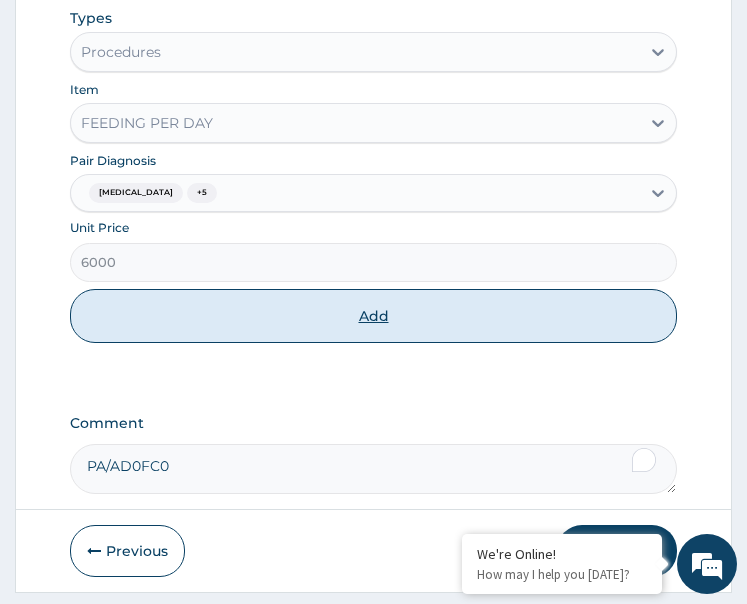click on "Add" at bounding box center [374, 316] 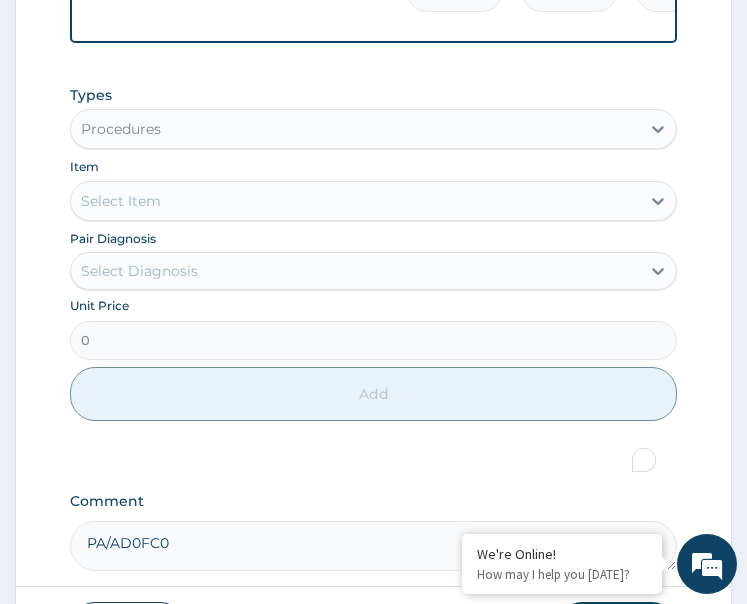 scroll, scrollTop: 778, scrollLeft: 0, axis: vertical 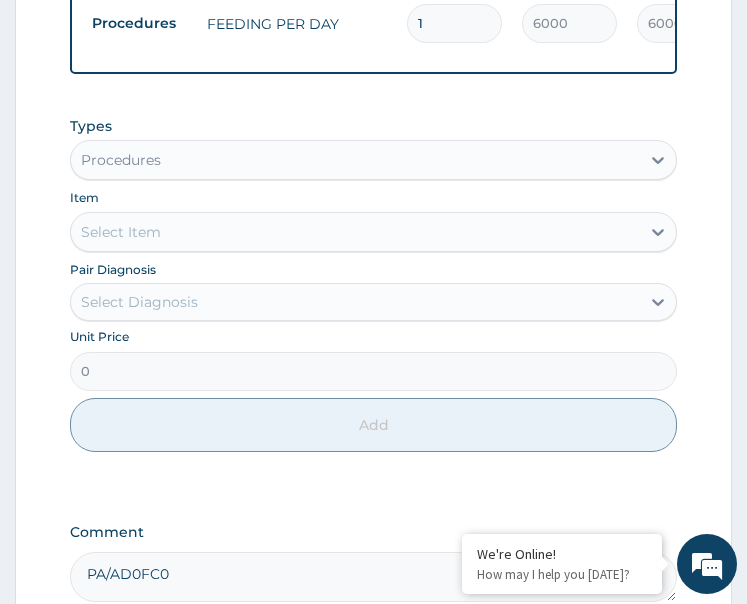 drag, startPoint x: 184, startPoint y: 129, endPoint x: 183, endPoint y: 329, distance: 200.0025 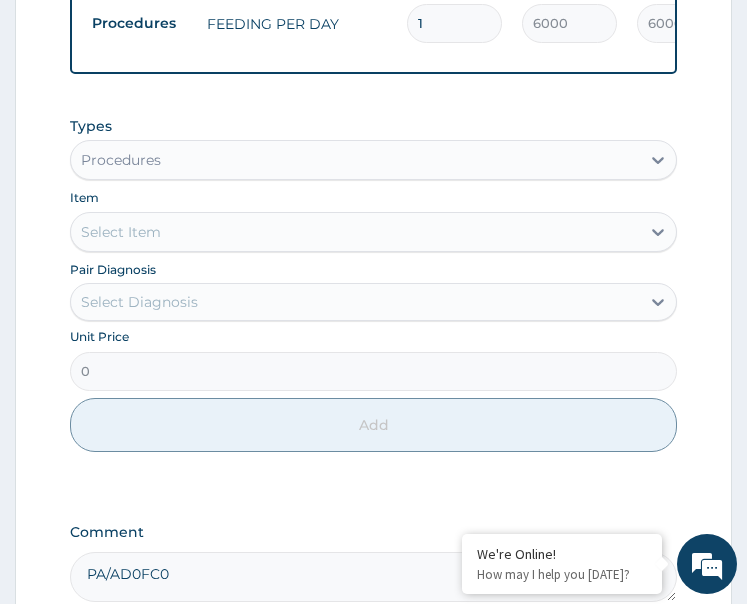 click on "Types Procedures" at bounding box center [374, 148] 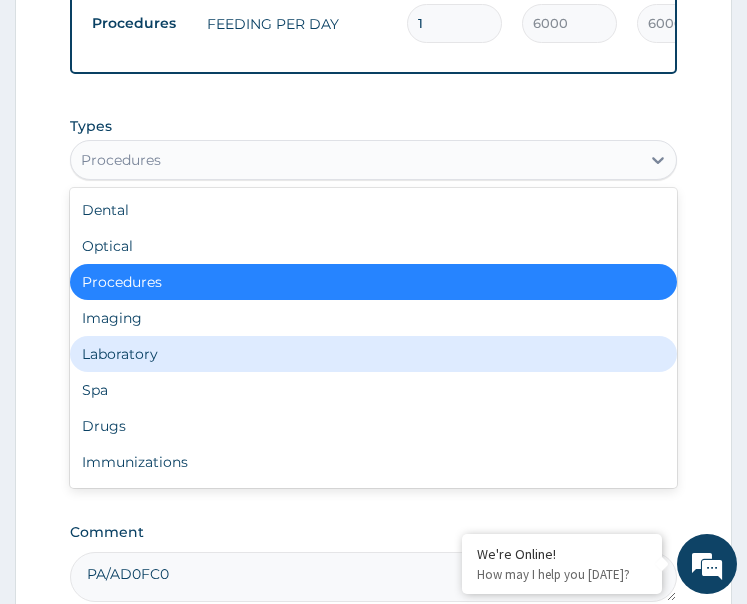 click on "Laboratory" at bounding box center (374, 354) 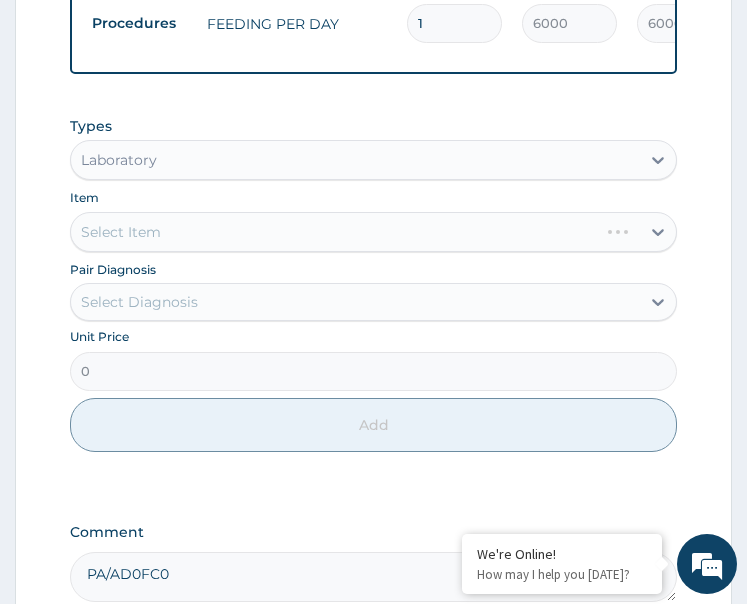 click on "Select Diagnosis" at bounding box center [356, 302] 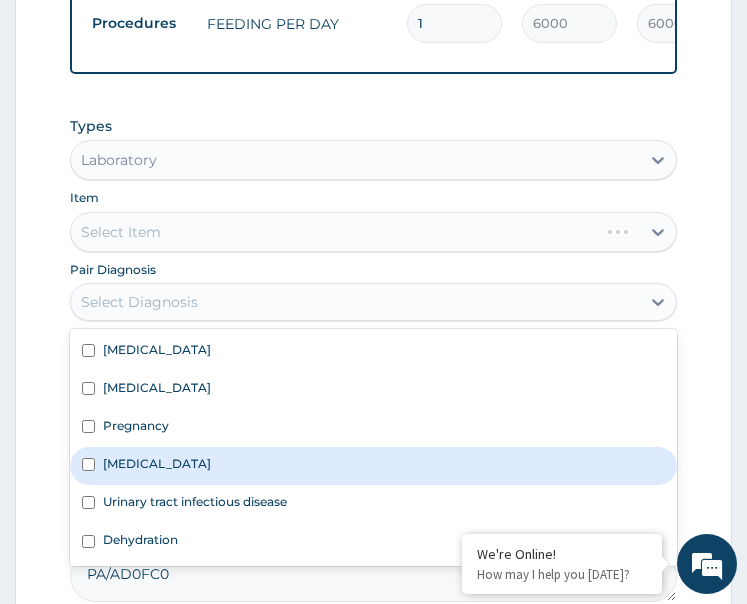 click on "Hyperglycemia" at bounding box center [157, 463] 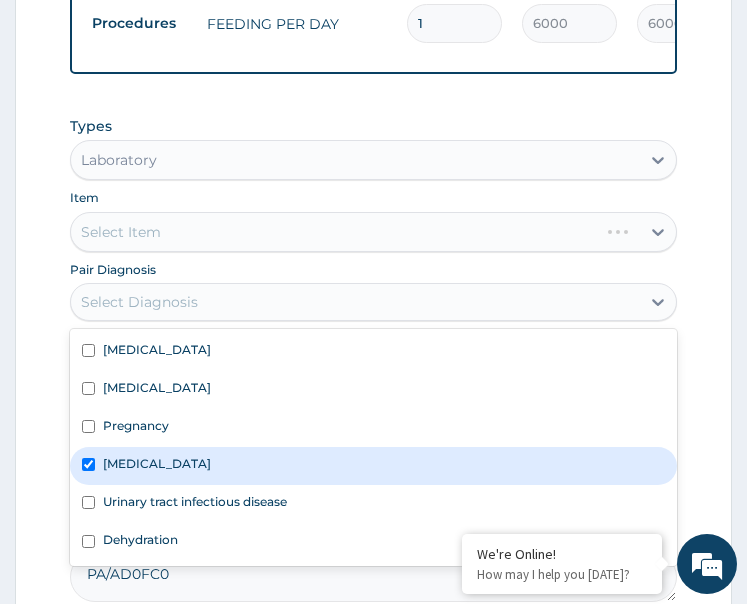 checkbox on "true" 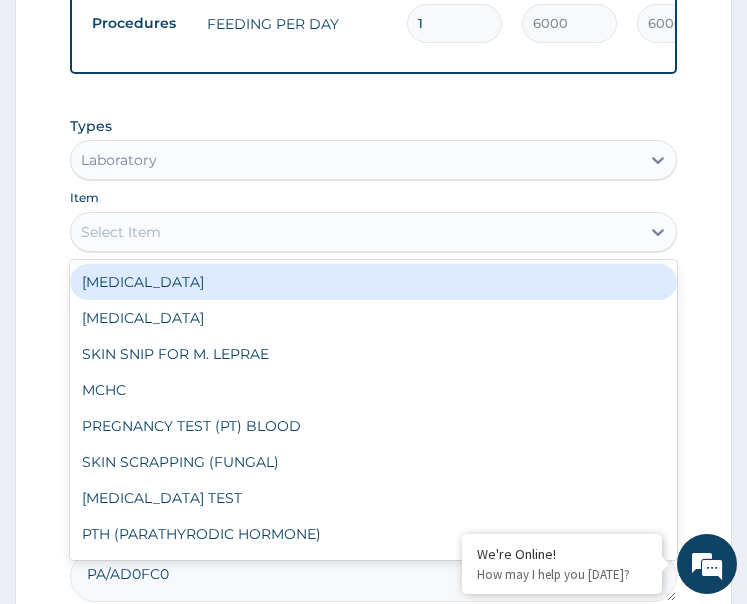 click on "Select Item" at bounding box center [356, 232] 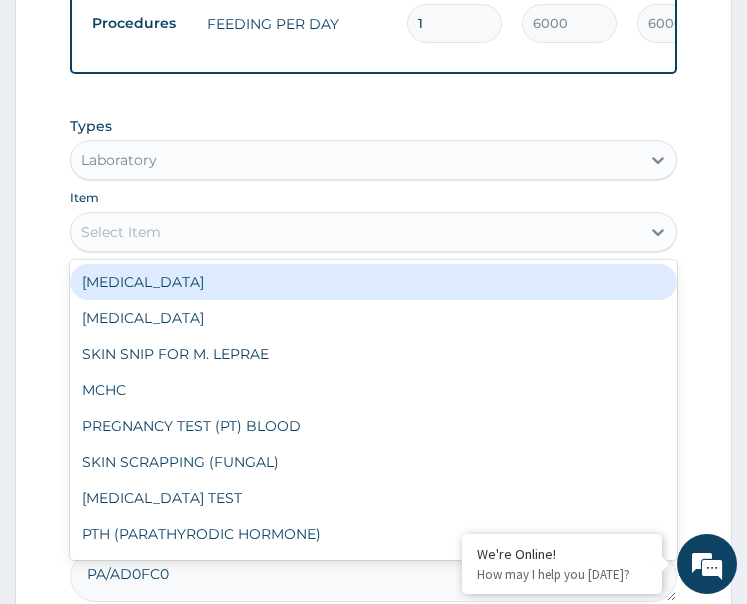 click on "Select Item" at bounding box center [356, 232] 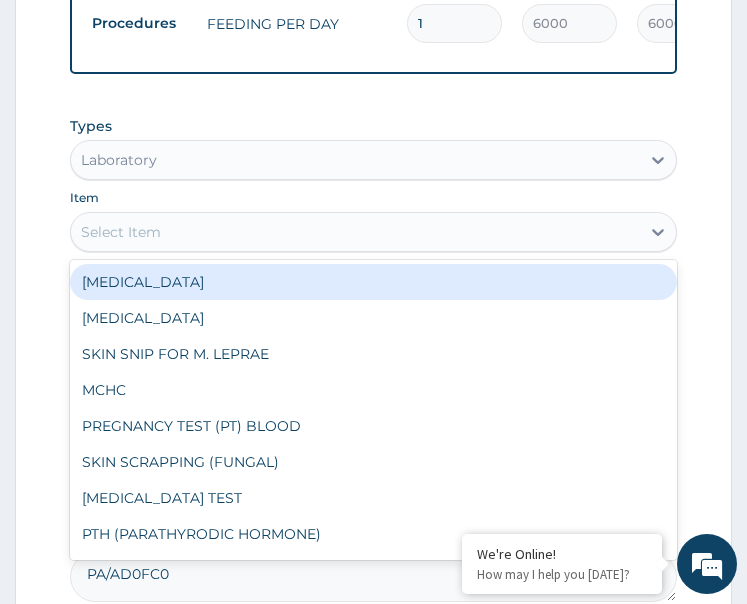click on "Select Item" at bounding box center [356, 232] 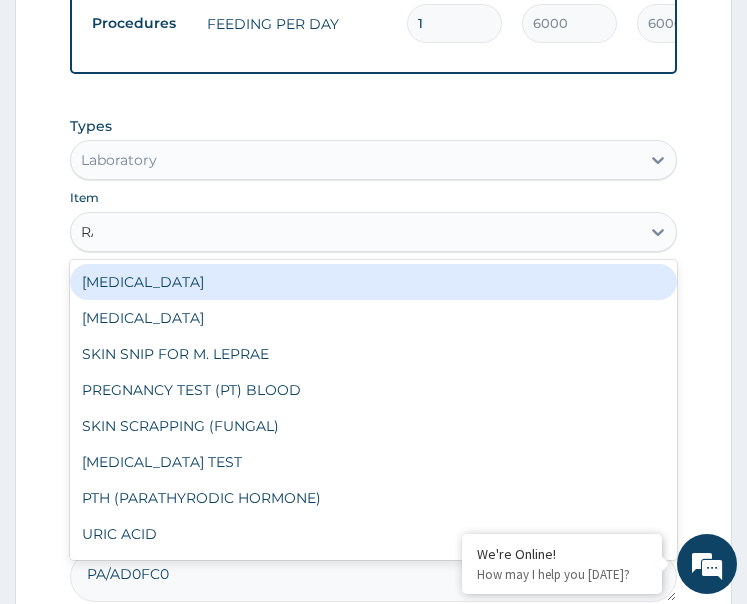 type on "RAN" 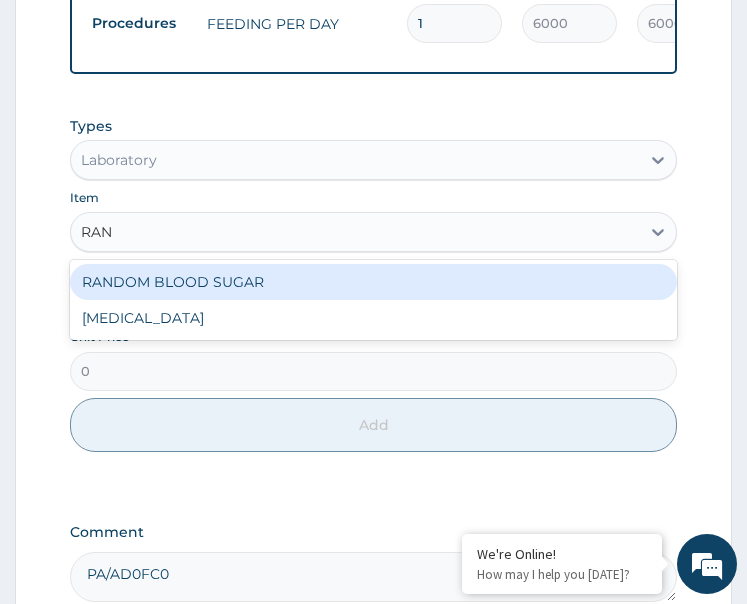 type 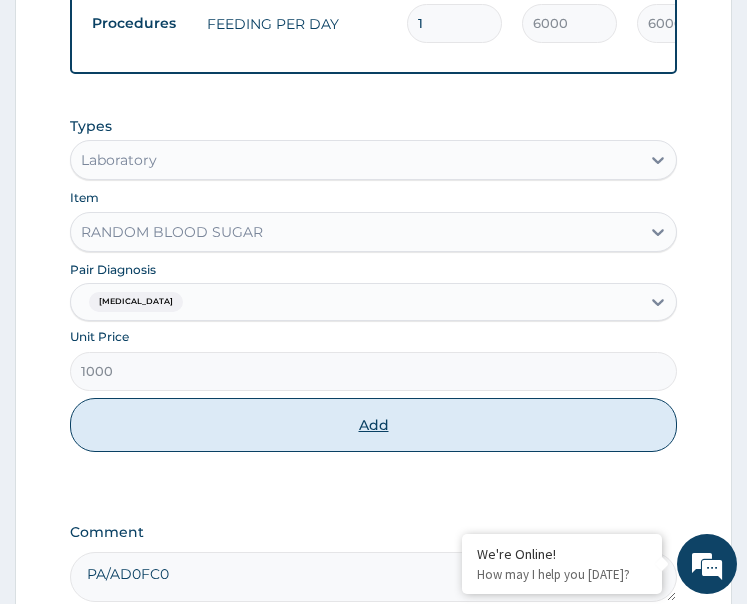 click on "Add" at bounding box center [374, 425] 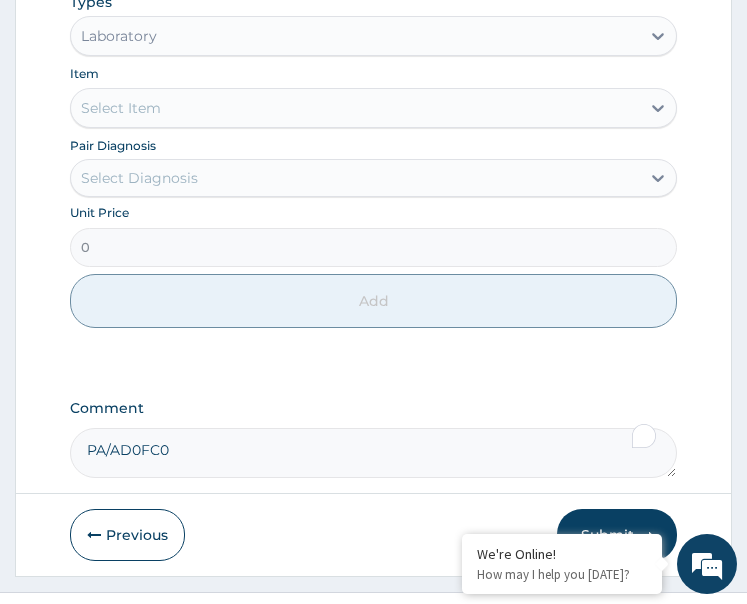 scroll, scrollTop: 1278, scrollLeft: 0, axis: vertical 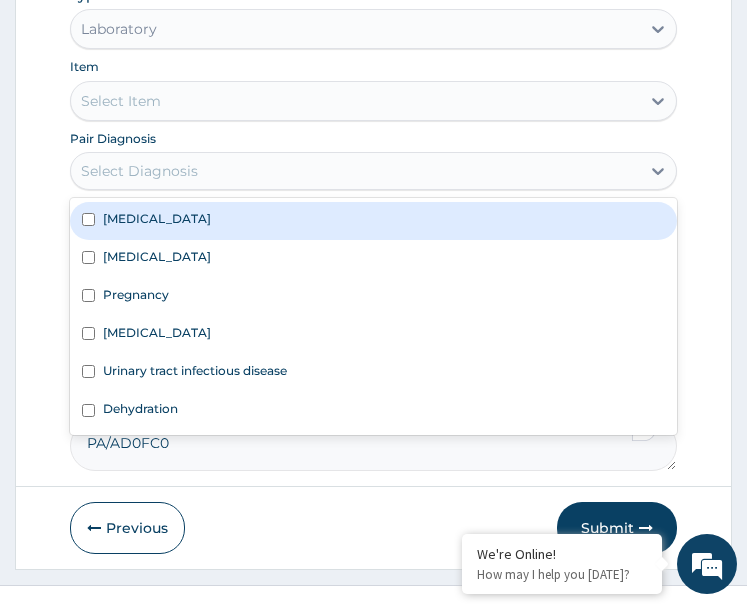 click on "Select Diagnosis" at bounding box center [356, 171] 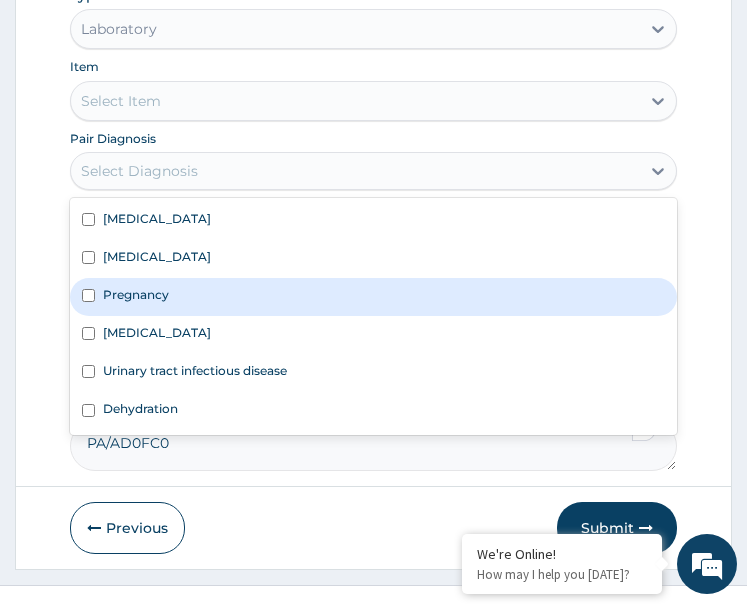 click on "Pregnancy" at bounding box center [374, 297] 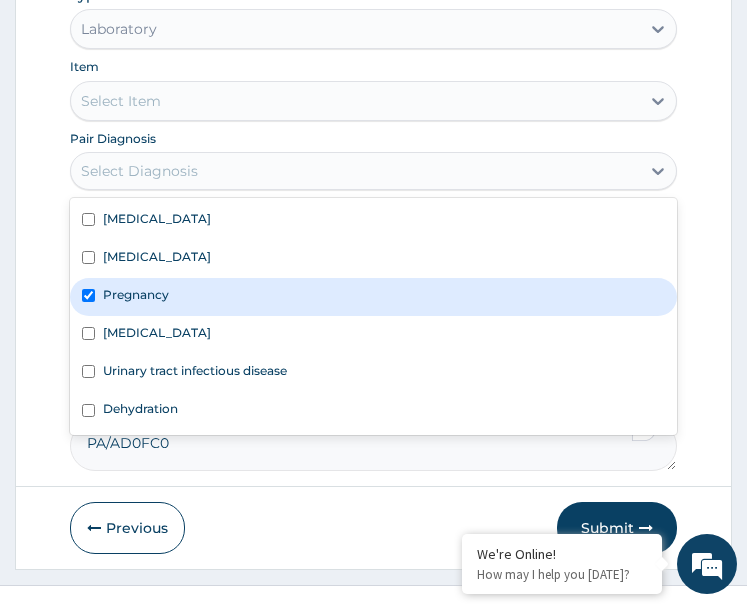 checkbox on "true" 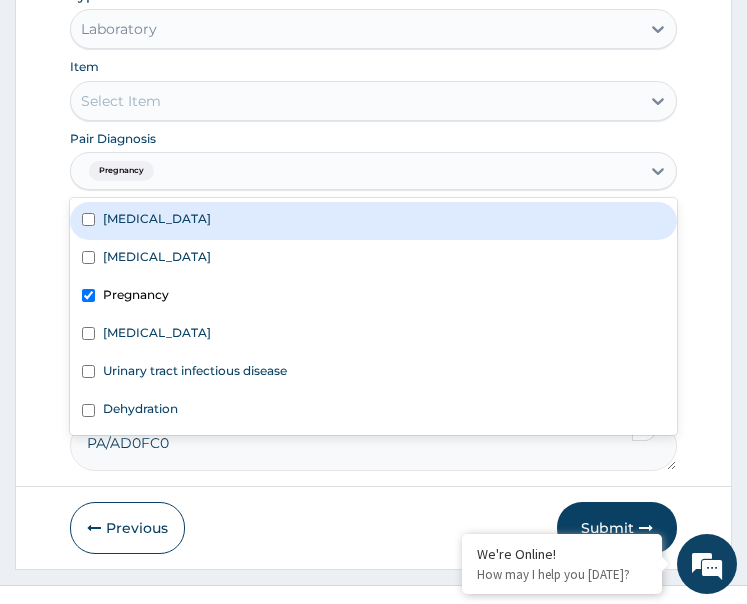 click on "Select Item" at bounding box center [356, 101] 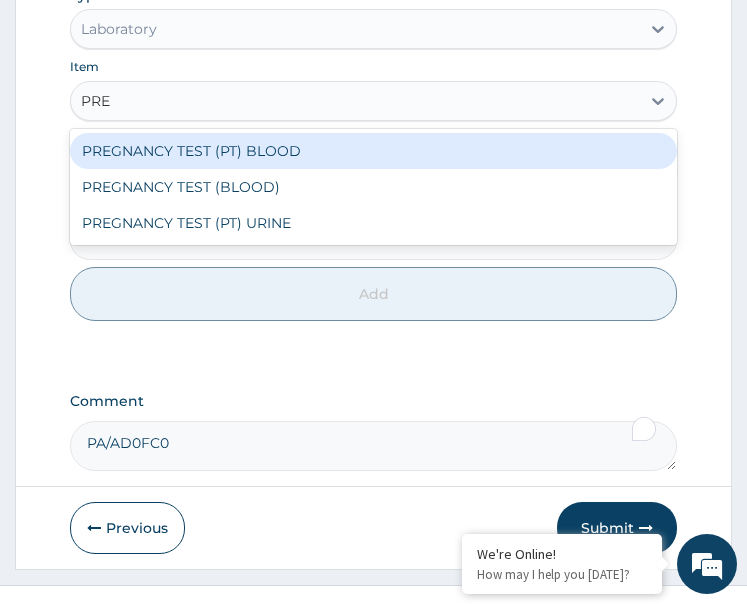 type on "PREG" 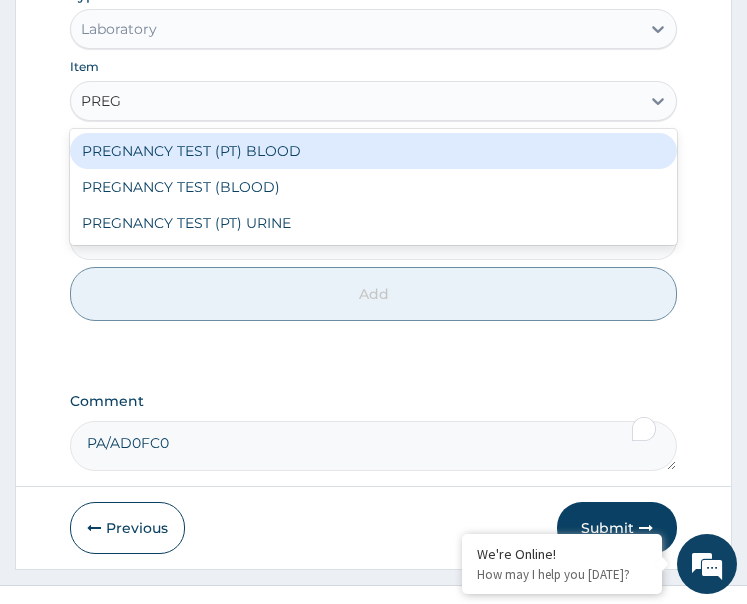 click on "PREGNANCY TEST (PT) BLOOD" at bounding box center (374, 151) 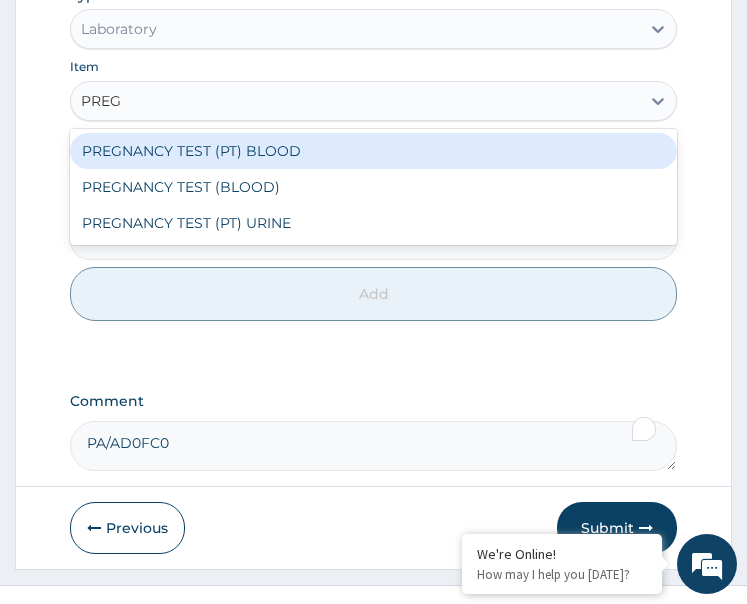 type 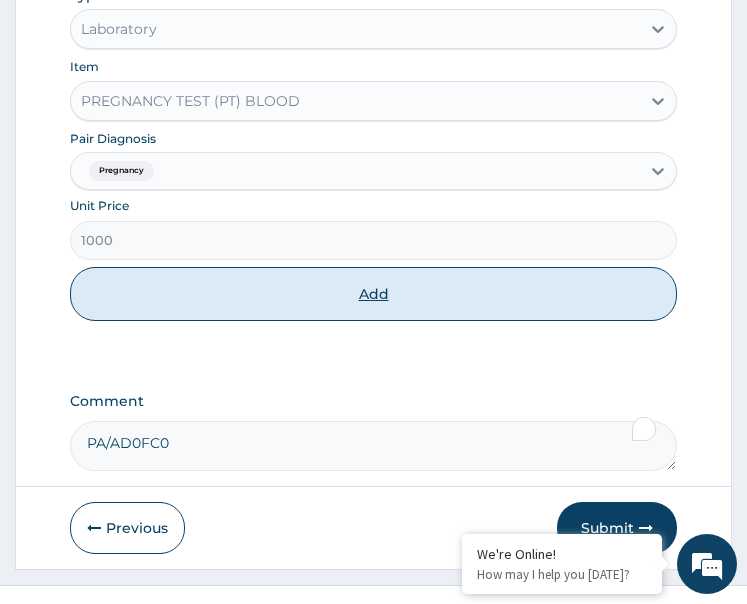 click on "Add" at bounding box center [374, 294] 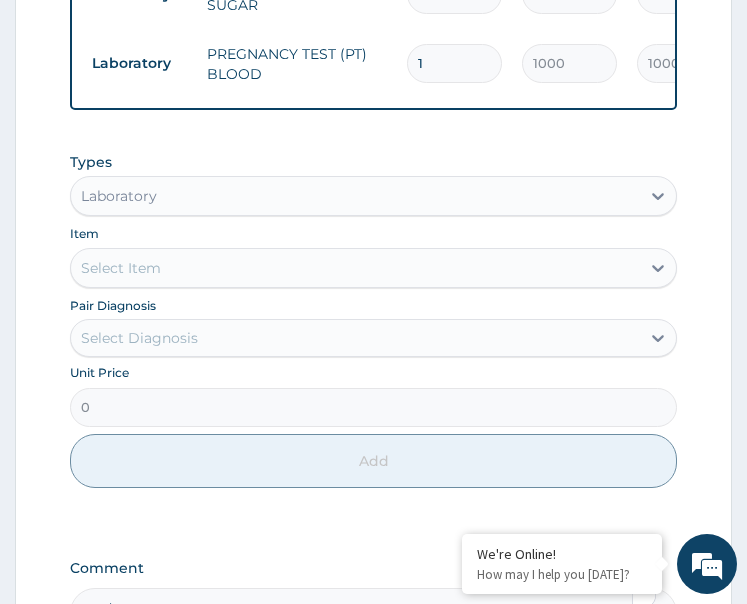 scroll, scrollTop: 1216, scrollLeft: 0, axis: vertical 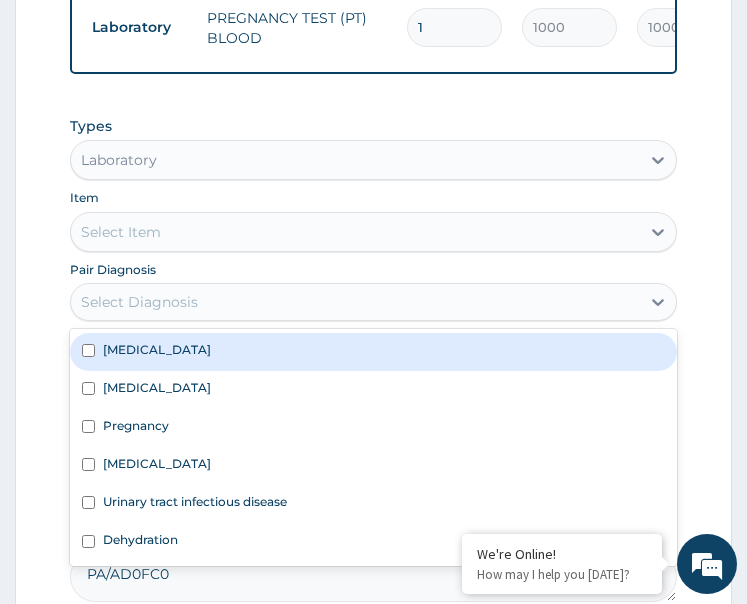 click on "Select Diagnosis" at bounding box center (139, 302) 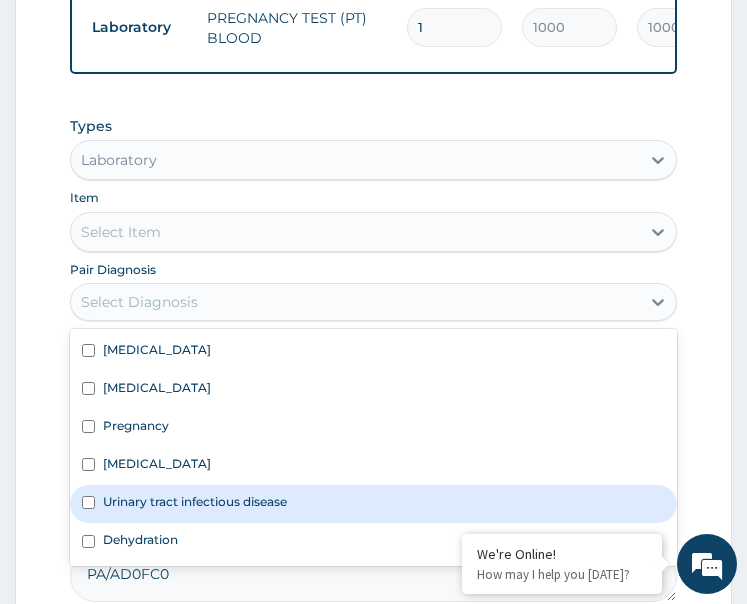 click on "Urinary tract infectious disease" at bounding box center [195, 501] 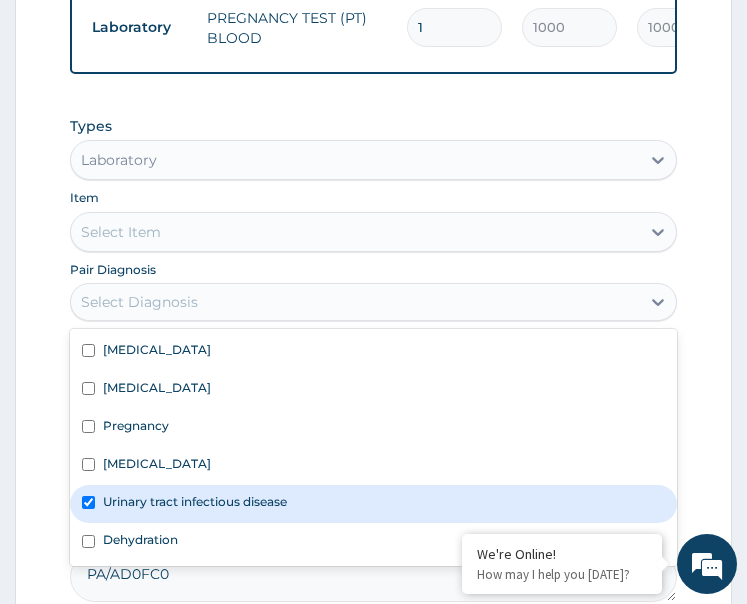 checkbox on "true" 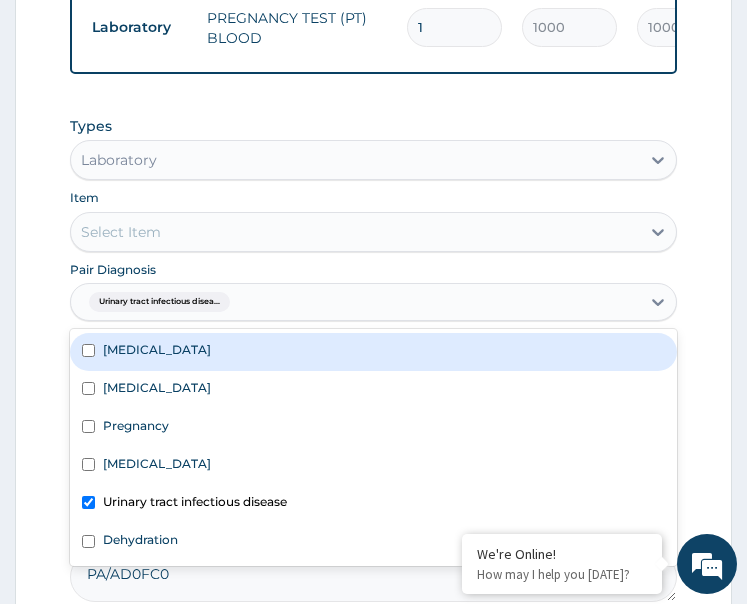 click on "Select Item" at bounding box center [374, 232] 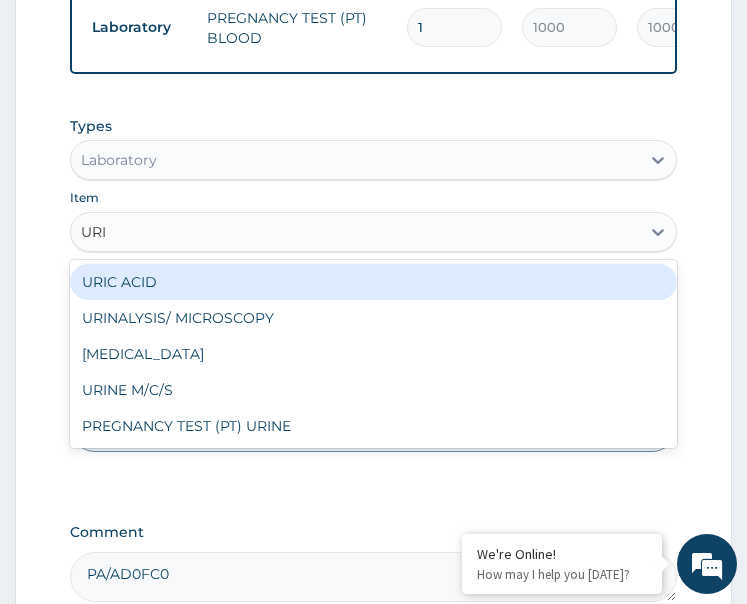 type on "URIN" 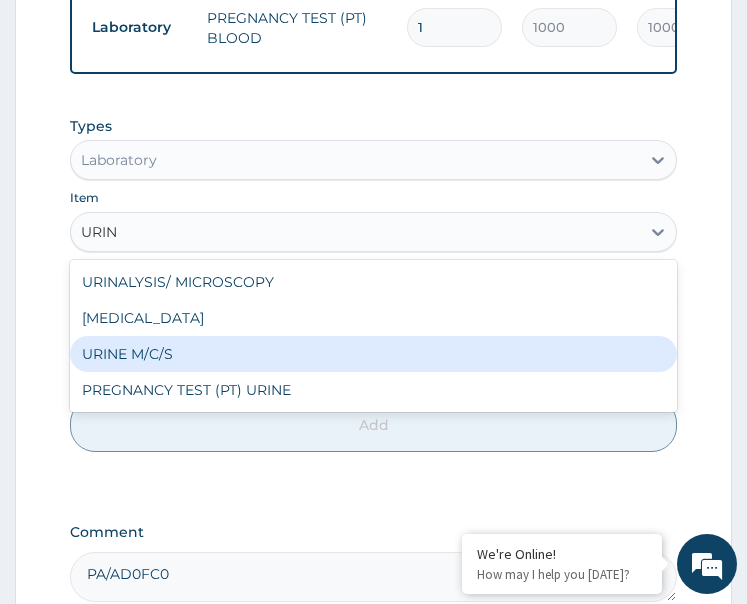 click on "URINE M/C/S" at bounding box center (374, 354) 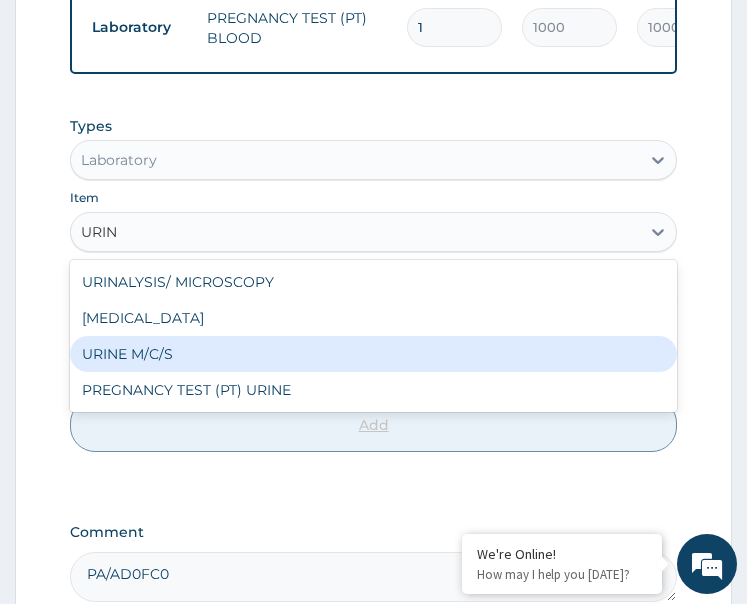 type 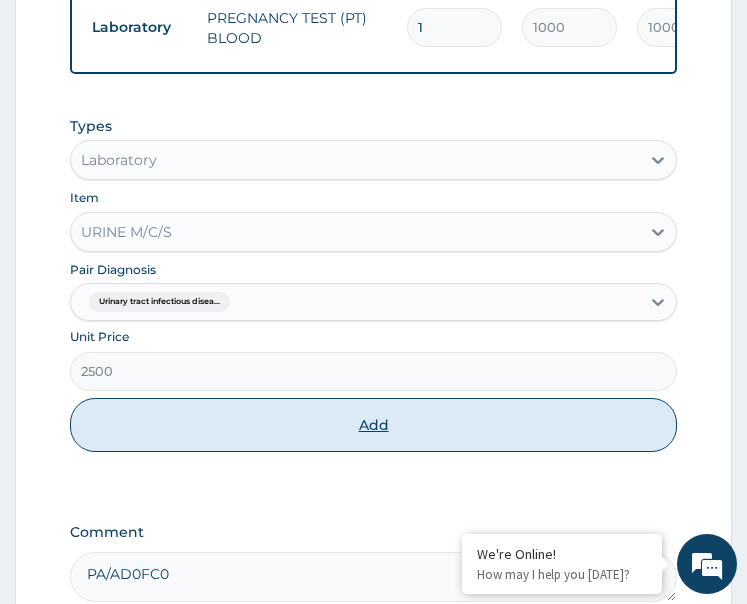 click on "Add" at bounding box center (374, 425) 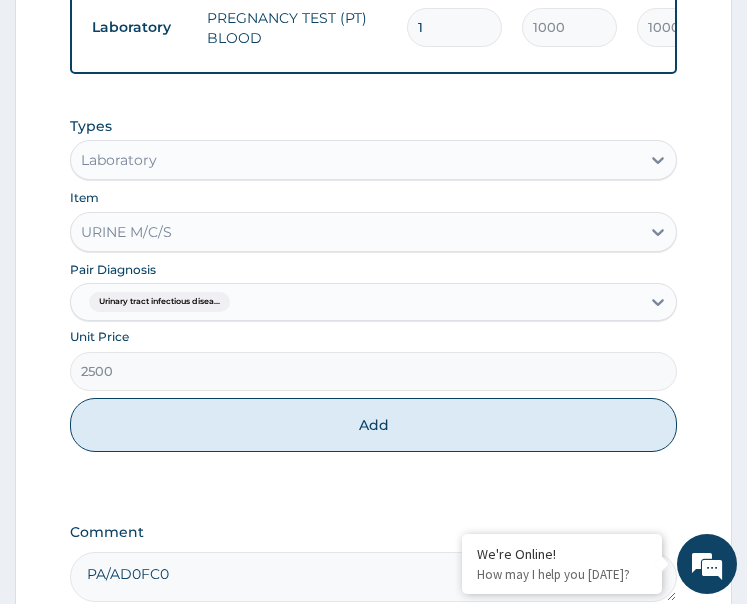 type on "0" 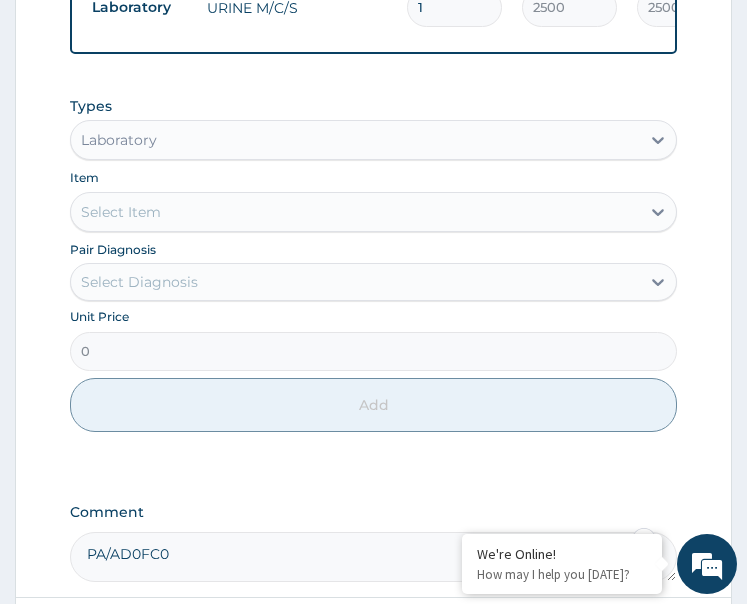 scroll, scrollTop: 1316, scrollLeft: 0, axis: vertical 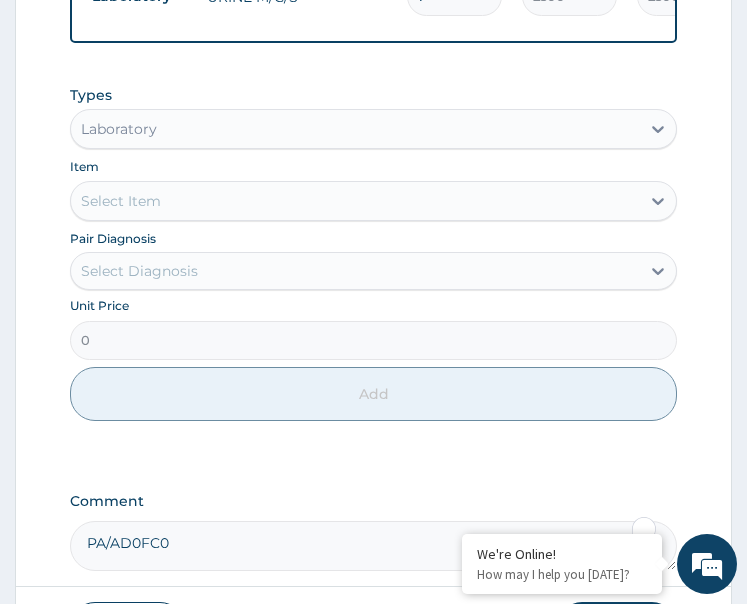 click on "Types Laboratory Item Select Item Pair Diagnosis Select Diagnosis Unit Price 0 Add" at bounding box center [374, 253] 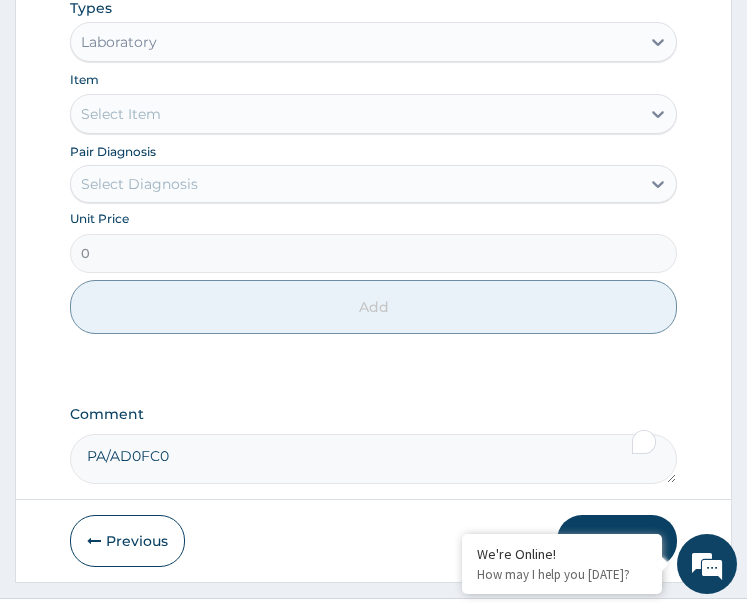 scroll, scrollTop: 1216, scrollLeft: 0, axis: vertical 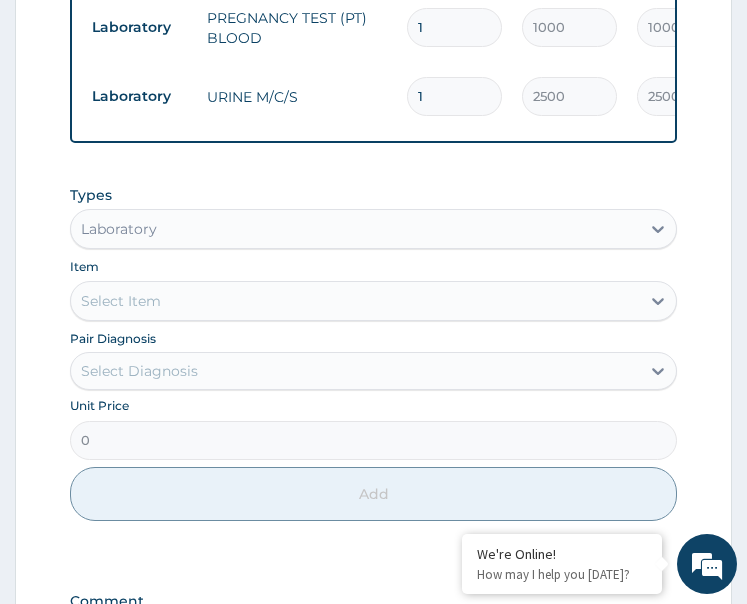 click on "Laboratory" at bounding box center (356, 229) 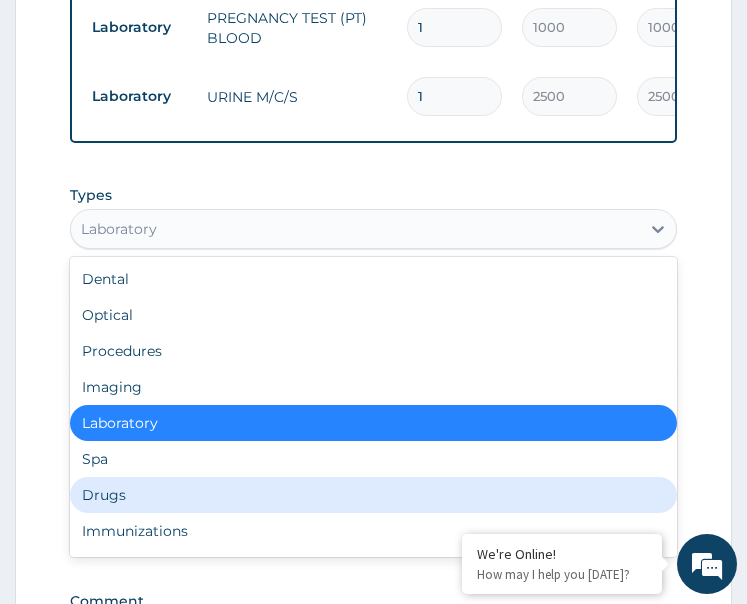 click on "Drugs" at bounding box center [374, 495] 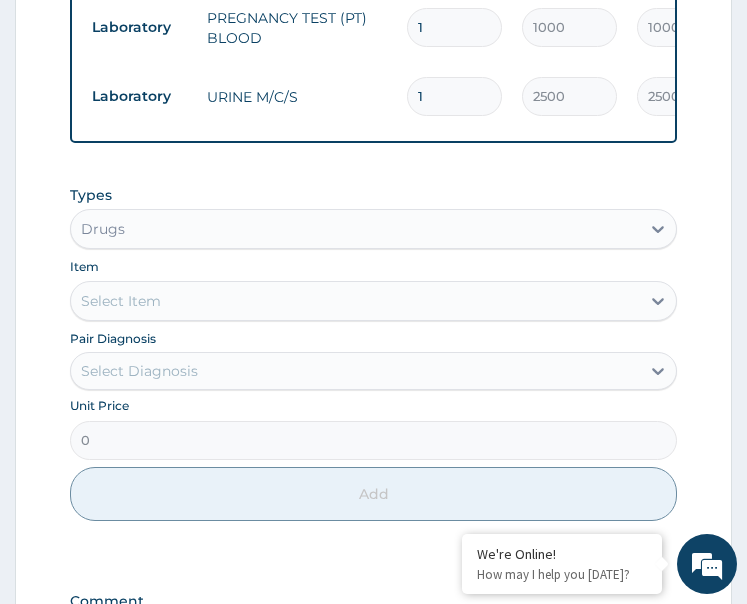 click on "Select Diagnosis" at bounding box center [139, 371] 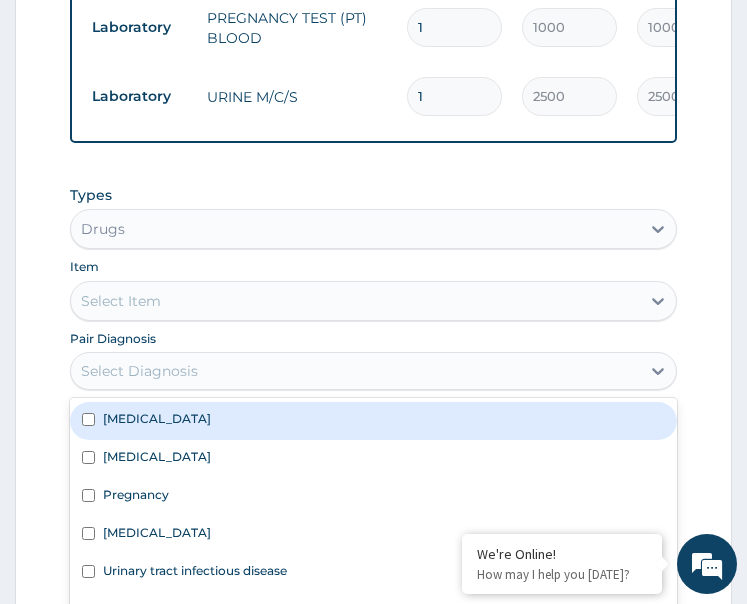 click on "Malaria" at bounding box center (374, 421) 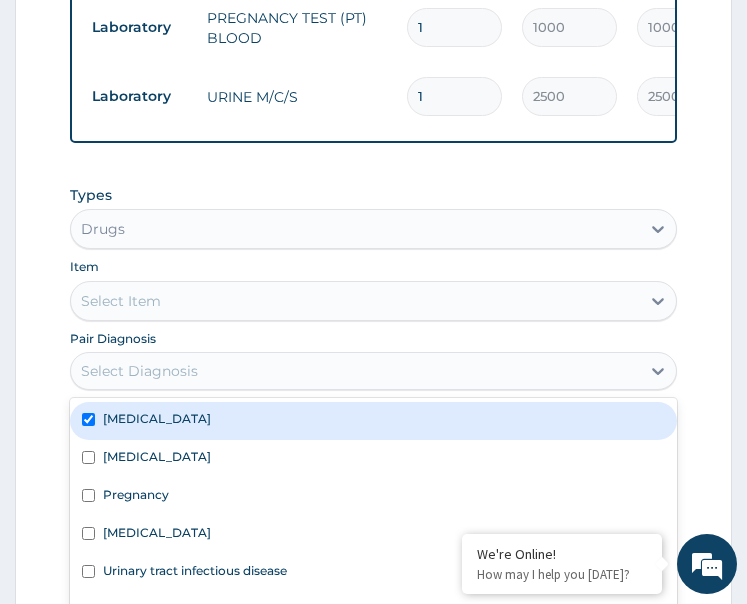 checkbox on "true" 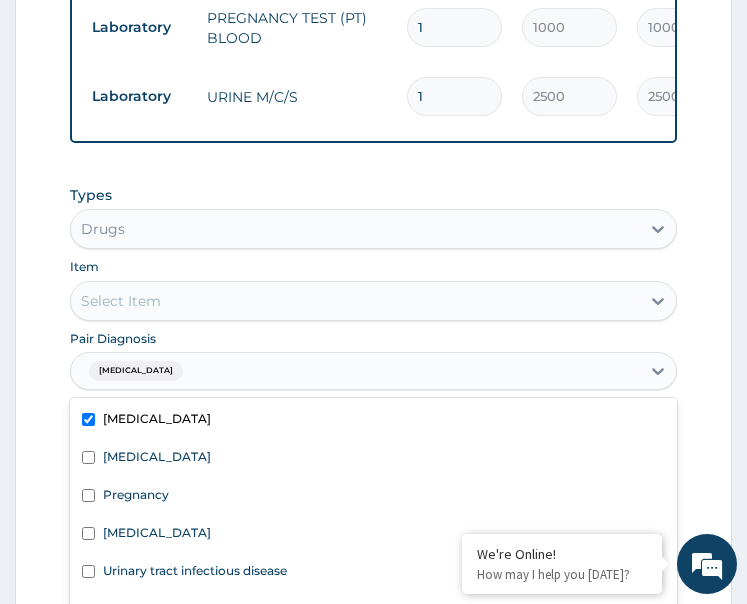 click on "Select Item" at bounding box center (356, 301) 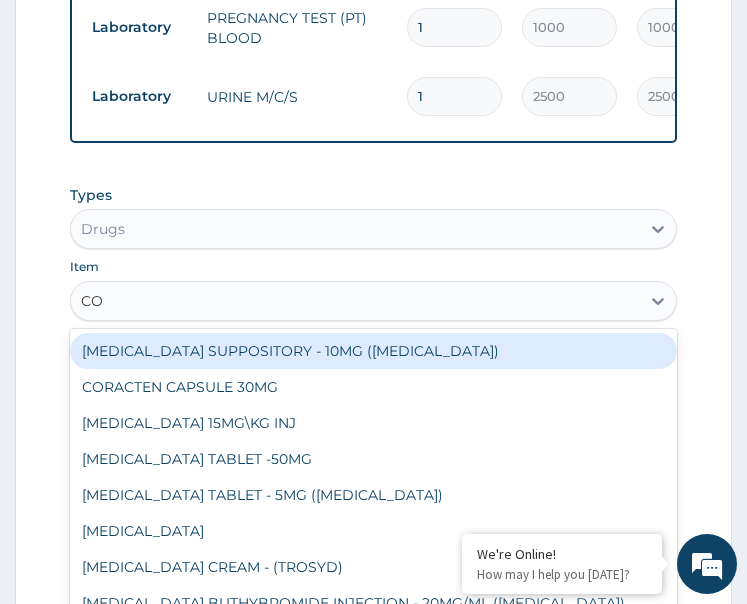 type on "COA" 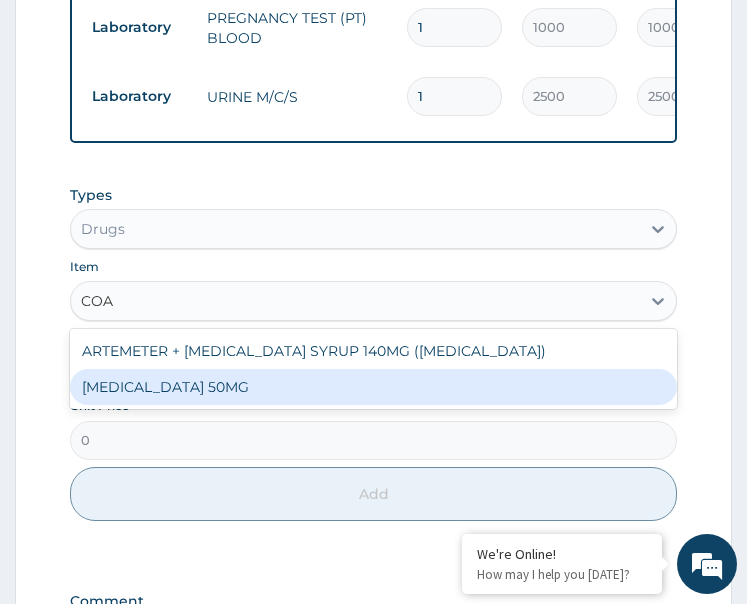 click on "COARTEM 50MG" at bounding box center [374, 387] 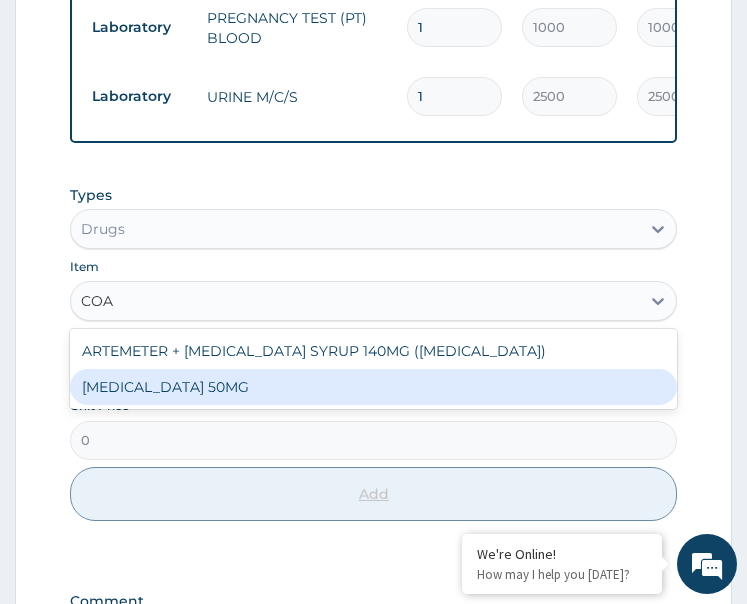 type 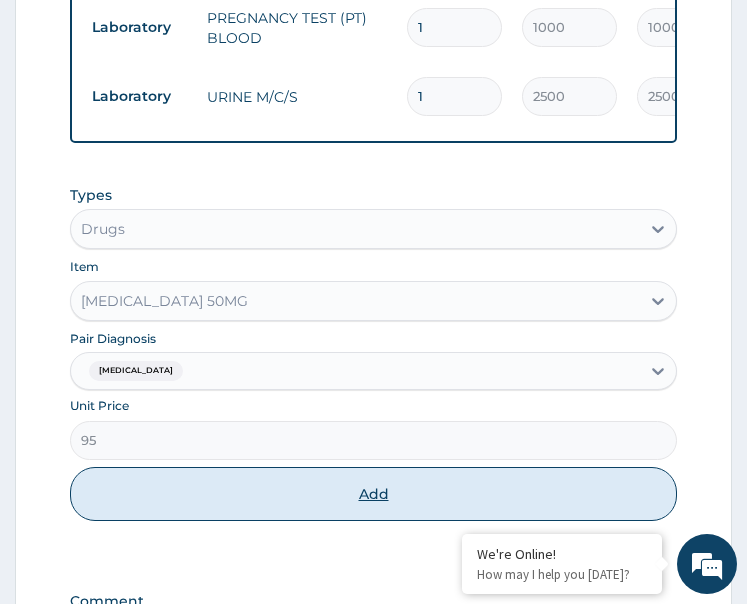 click on "Add" at bounding box center (374, 494) 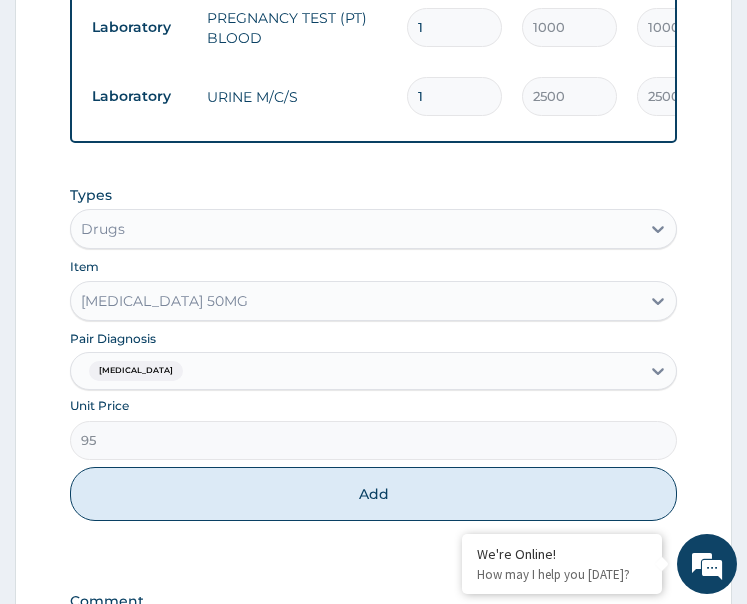 type on "0" 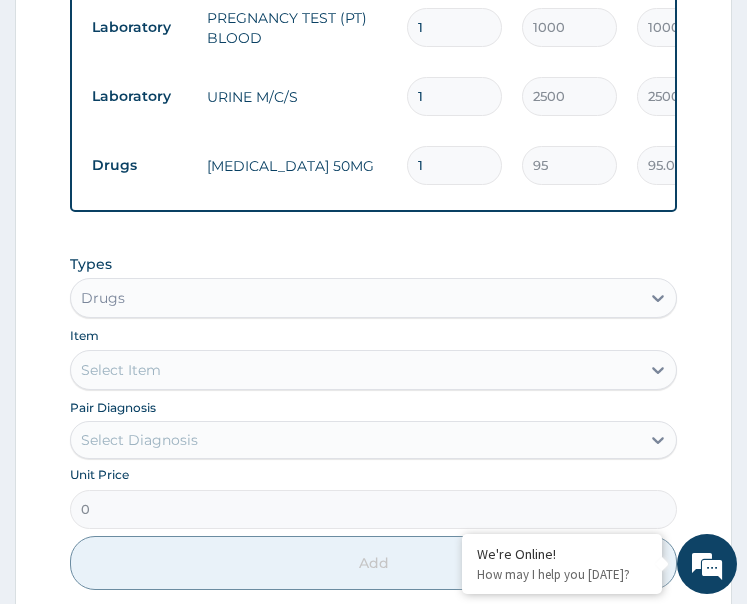 drag, startPoint x: 419, startPoint y: 144, endPoint x: 389, endPoint y: 159, distance: 33.54102 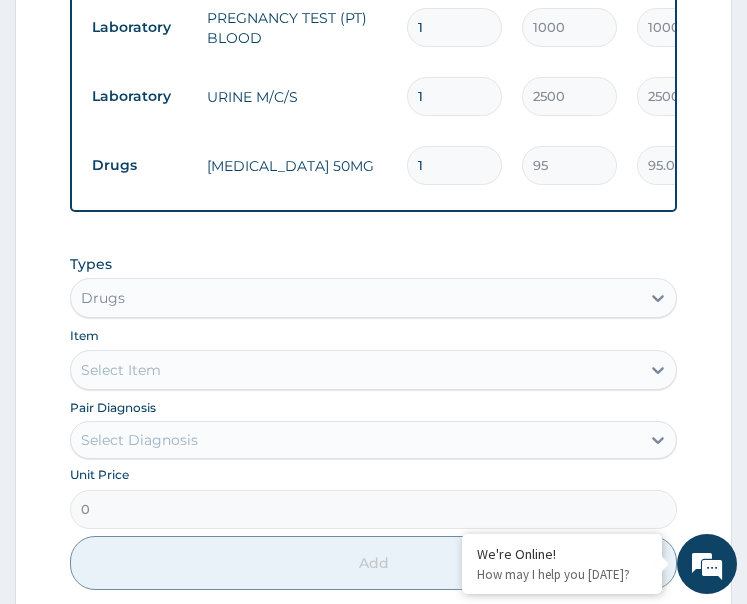 click on "Drugs COARTEM 50MG 1 95 95.00 Malaria Delete" at bounding box center (572, 165) 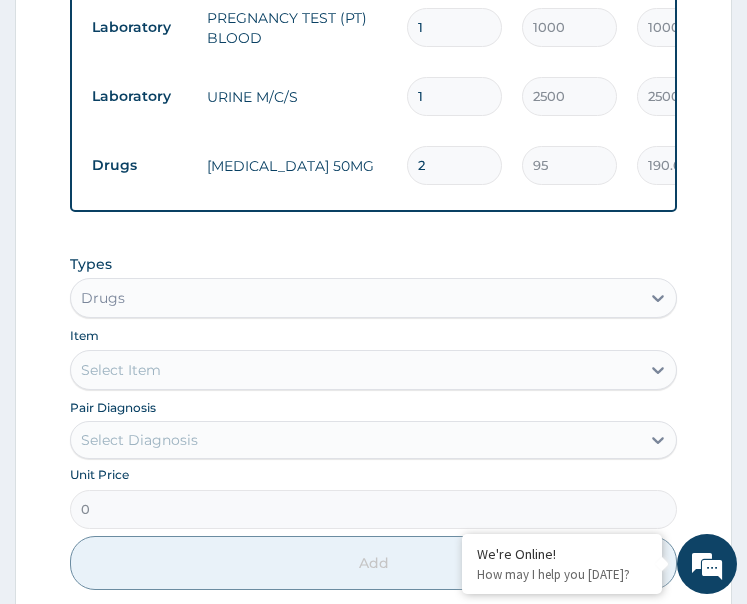 type on "24" 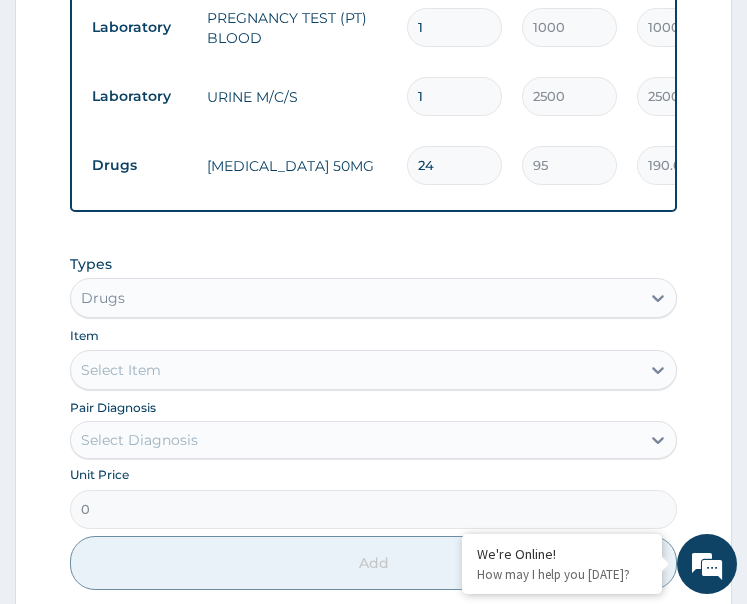 type on "2280.00" 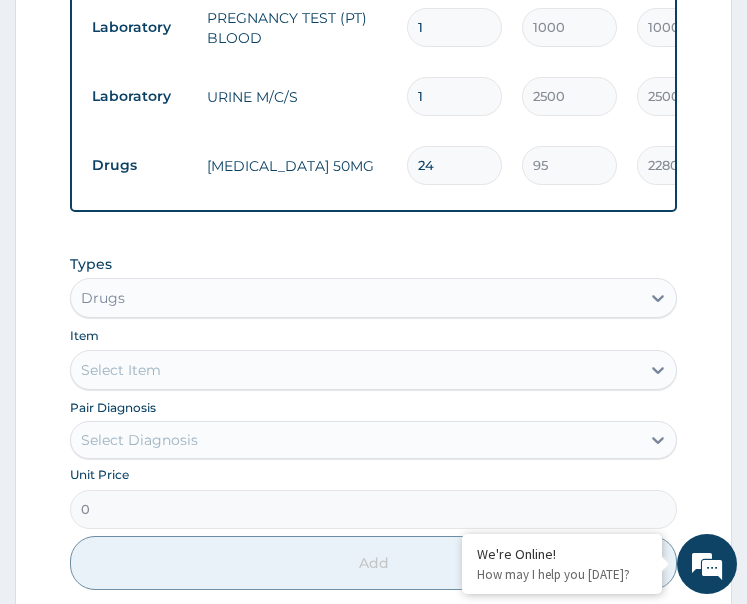 type on "24" 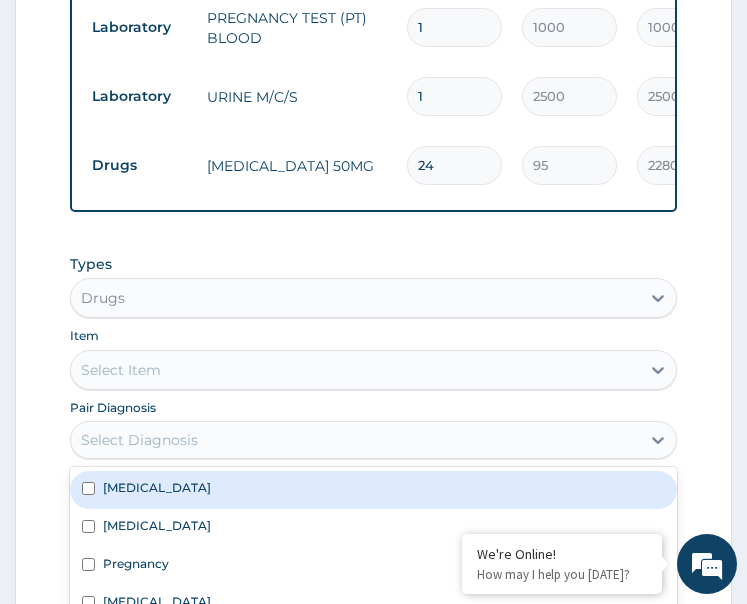 drag, startPoint x: 198, startPoint y: 490, endPoint x: 211, endPoint y: 381, distance: 109.77249 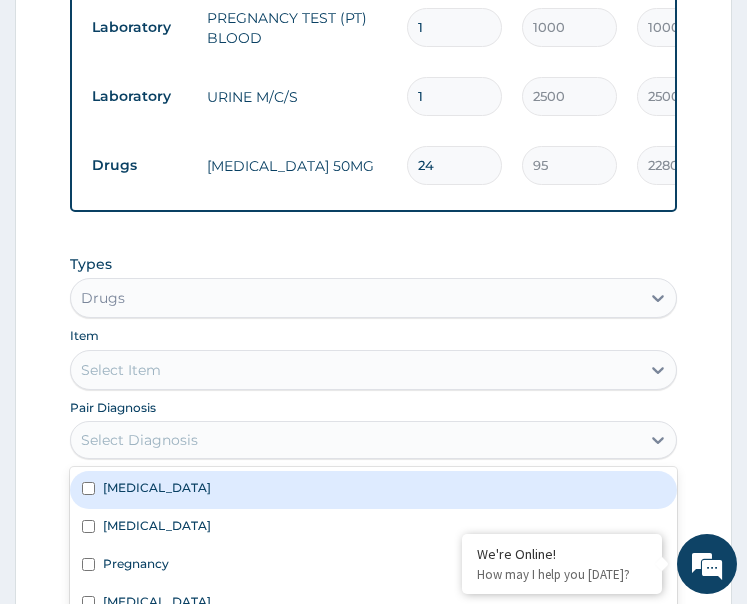 click on "Malaria" at bounding box center [374, 490] 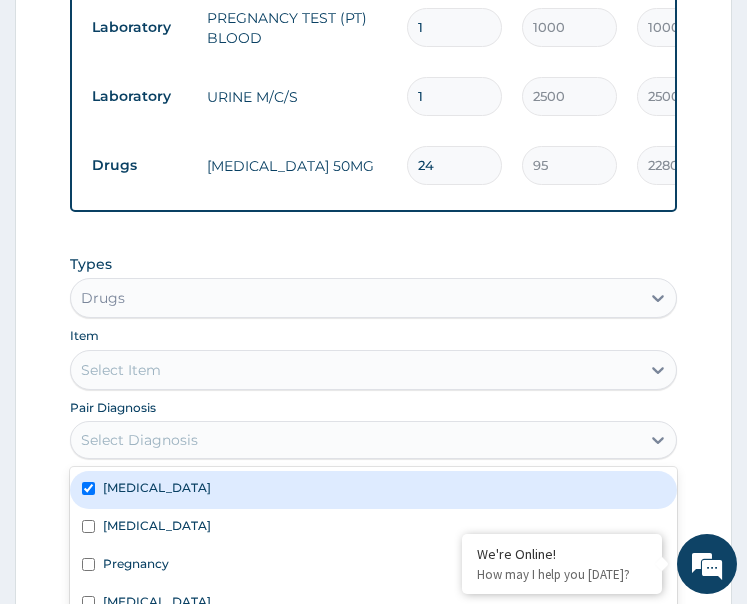 checkbox on "true" 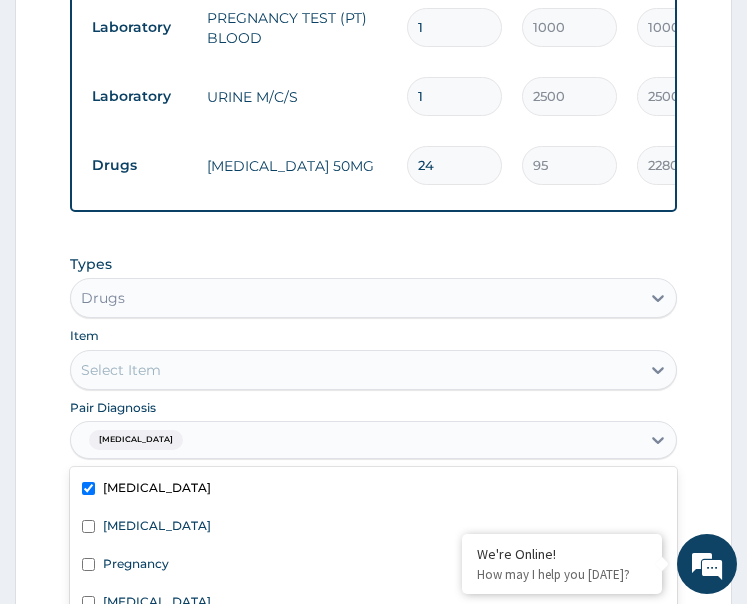 click on "Select Item" at bounding box center [356, 370] 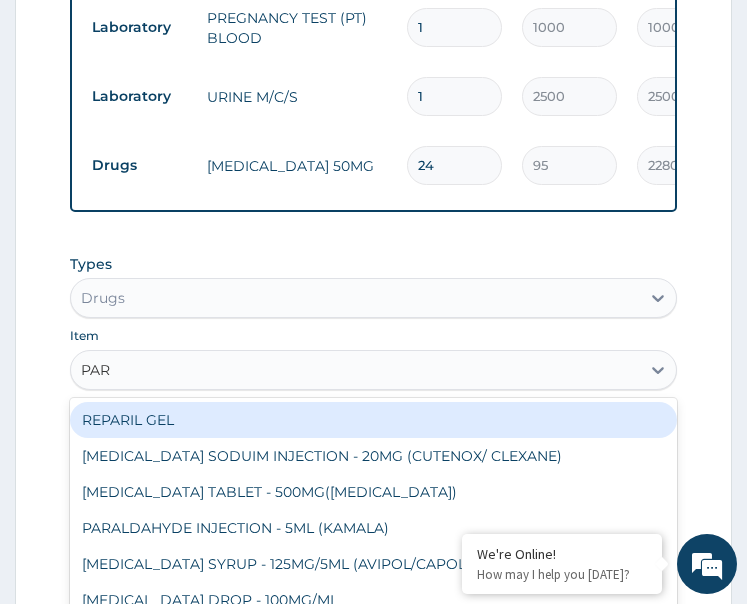 type on "PARA" 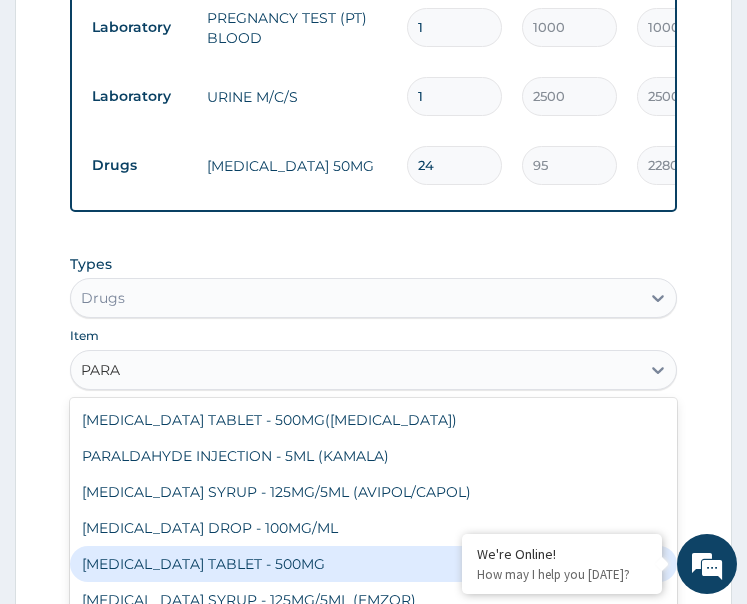 click on "PARACETAMOL TABLET - 500MG" at bounding box center (374, 564) 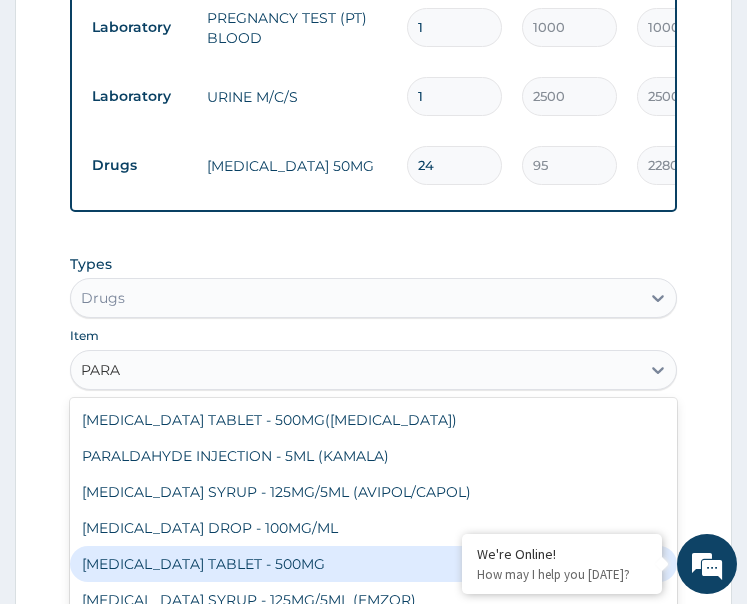 type 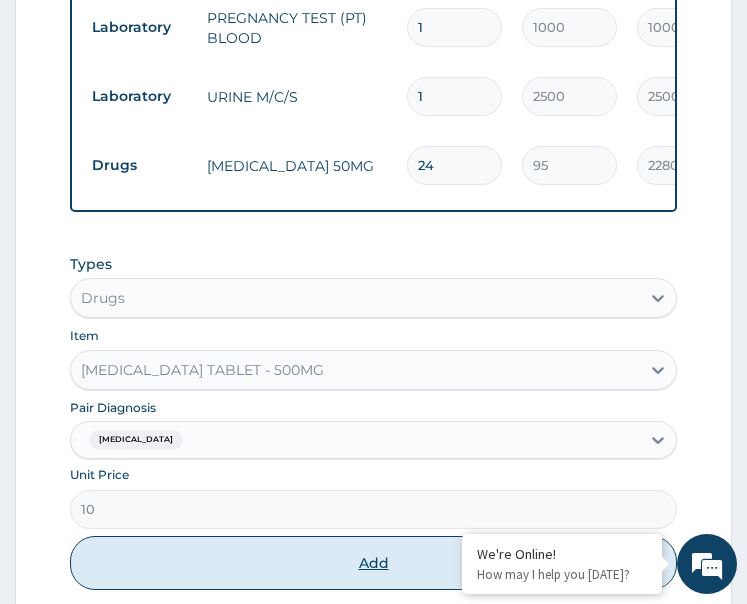 click on "Add" at bounding box center [374, 563] 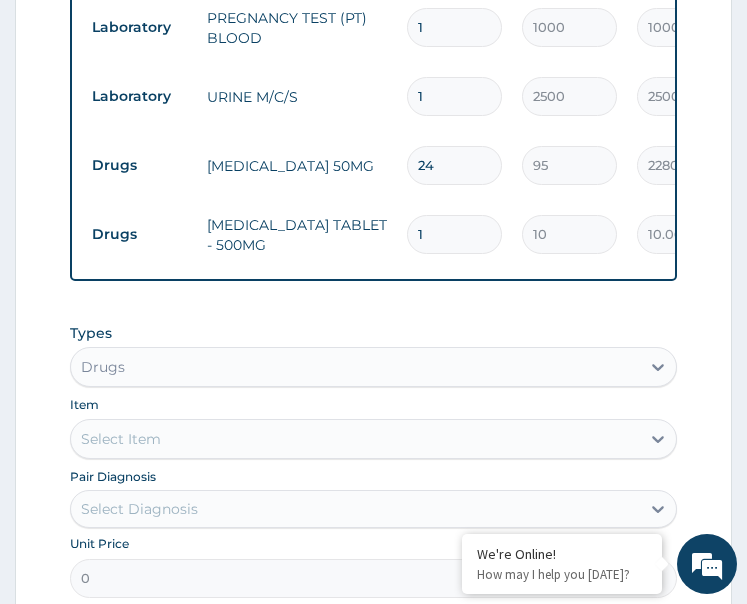 type on "18" 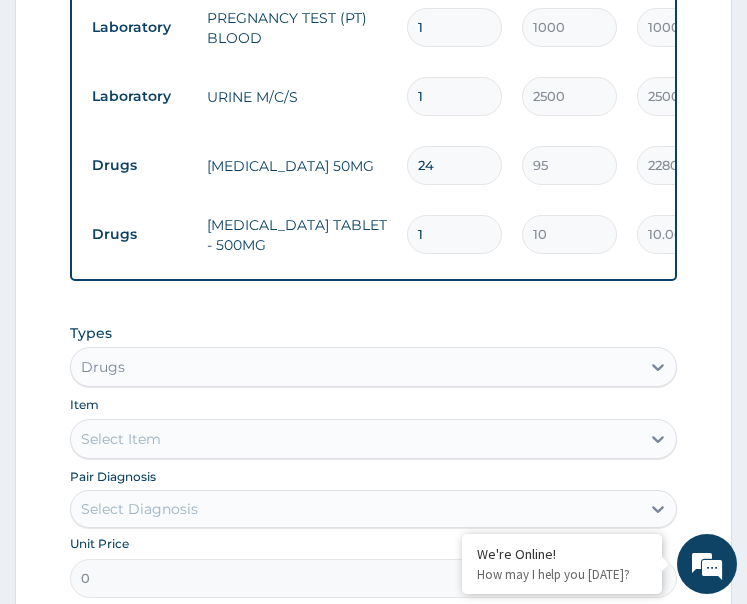 type on "180.00" 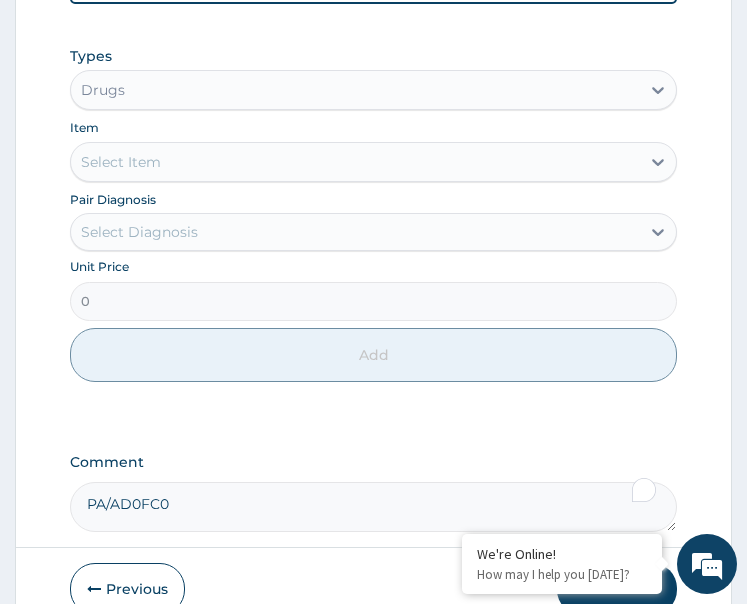 scroll, scrollTop: 1516, scrollLeft: 0, axis: vertical 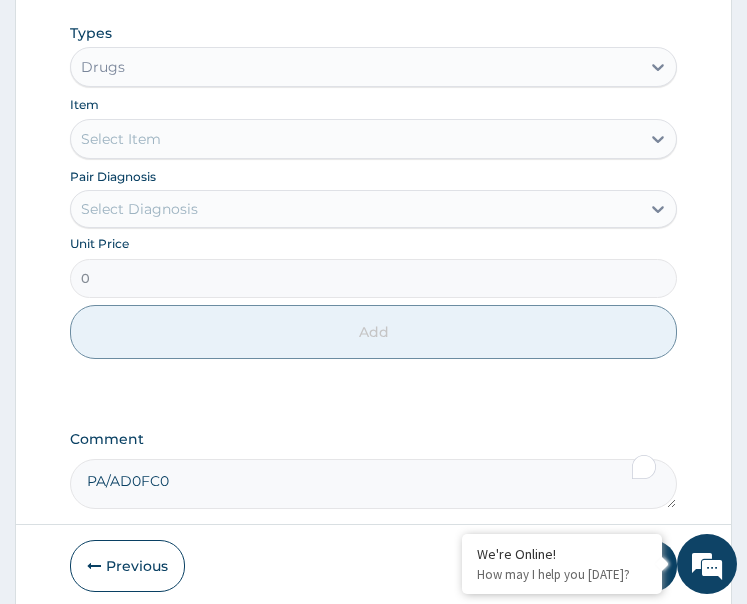 type on "18" 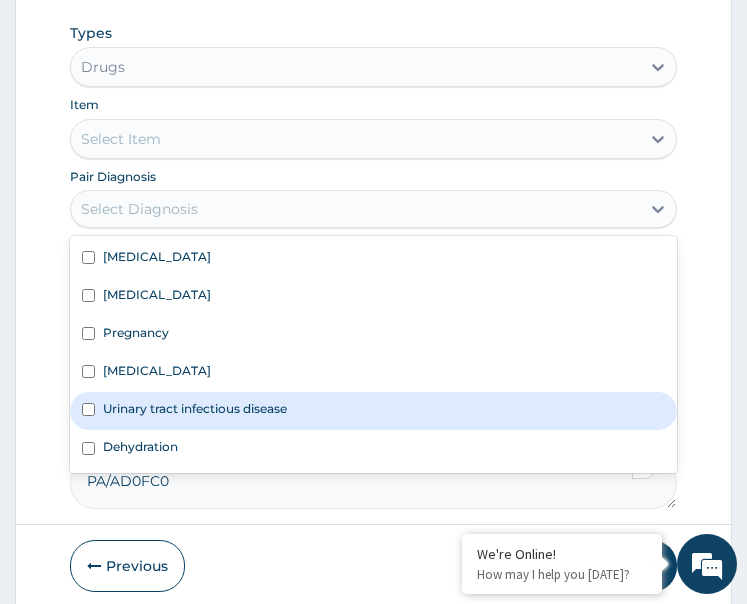 drag, startPoint x: 240, startPoint y: 401, endPoint x: 213, endPoint y: 351, distance: 56.82429 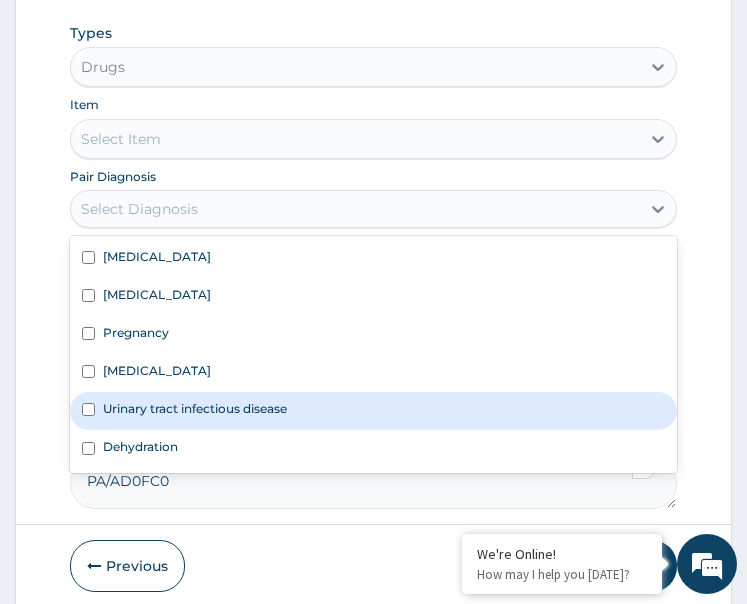 click on "Urinary tract infectious disease" at bounding box center (195, 408) 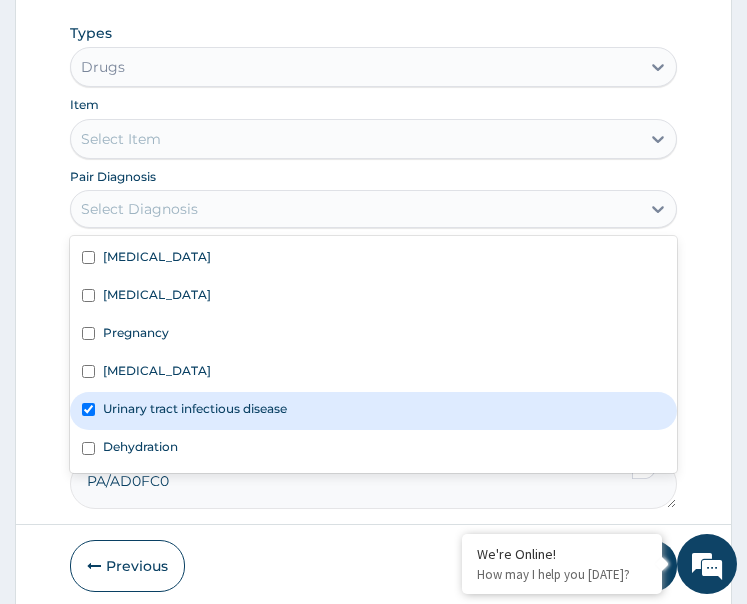 checkbox on "true" 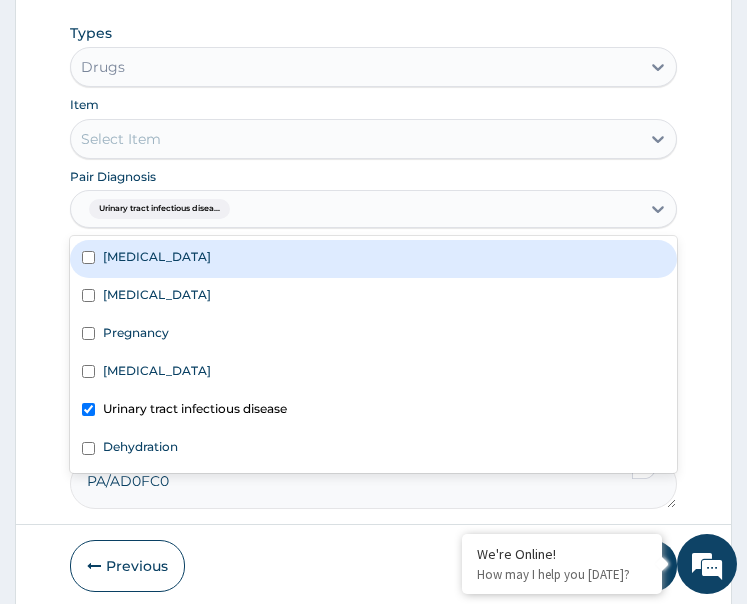 click on "Select Item" at bounding box center [356, 139] 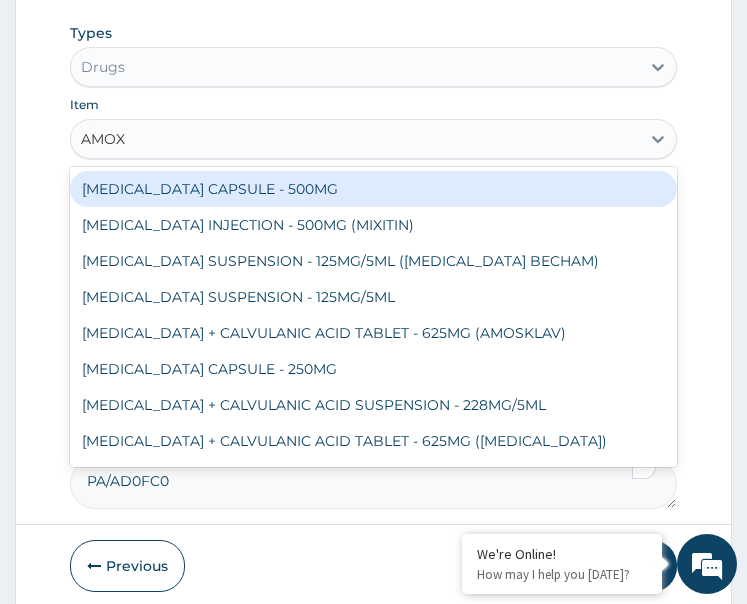 type on "AMOXI" 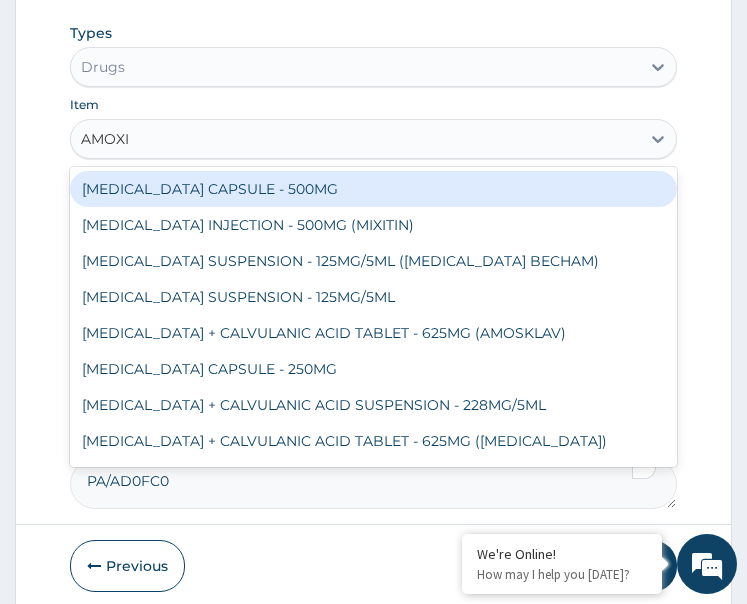 click on "AMOXICILLIN CAPSULE - 500MG" at bounding box center [374, 189] 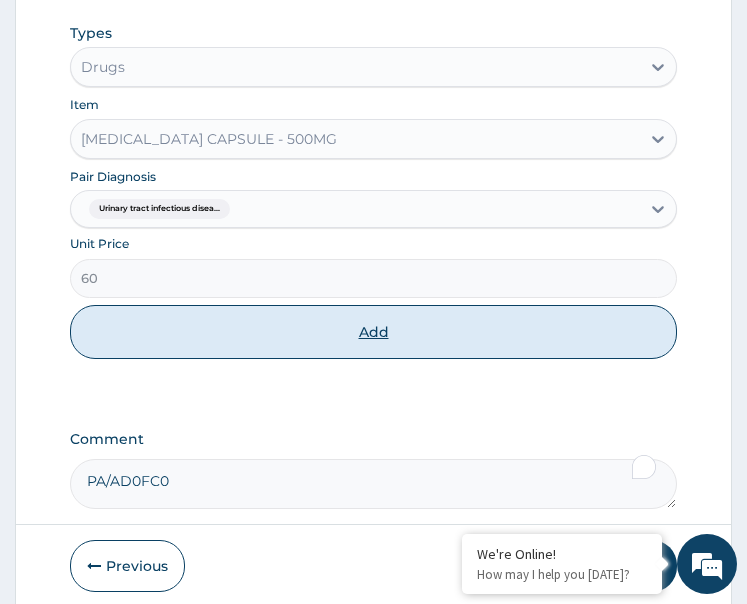 click on "Add" at bounding box center (374, 332) 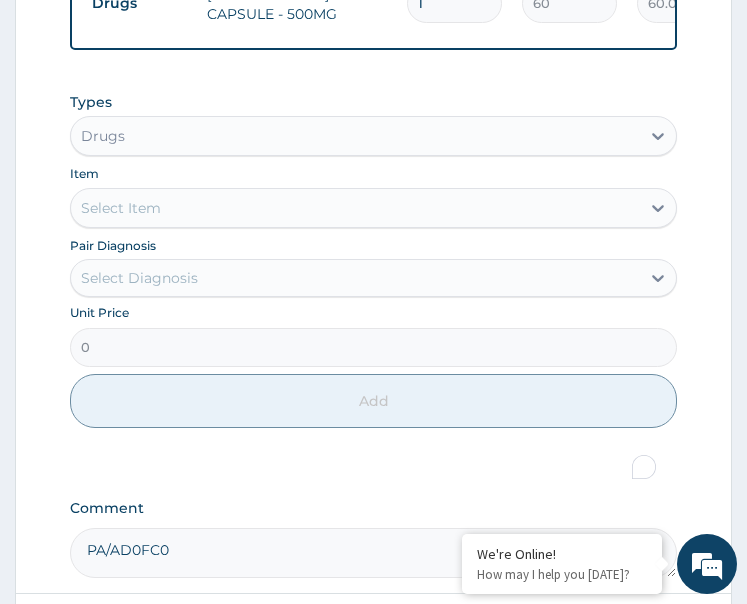 scroll, scrollTop: 1192, scrollLeft: 0, axis: vertical 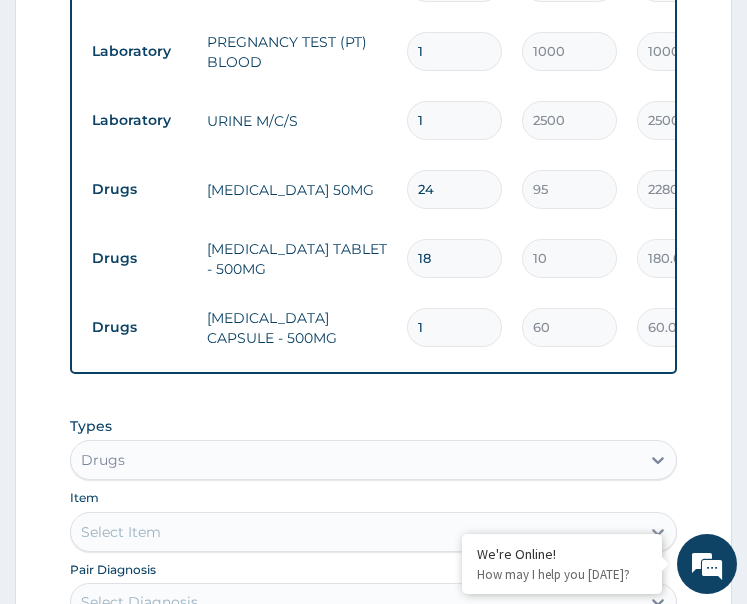 type on "15" 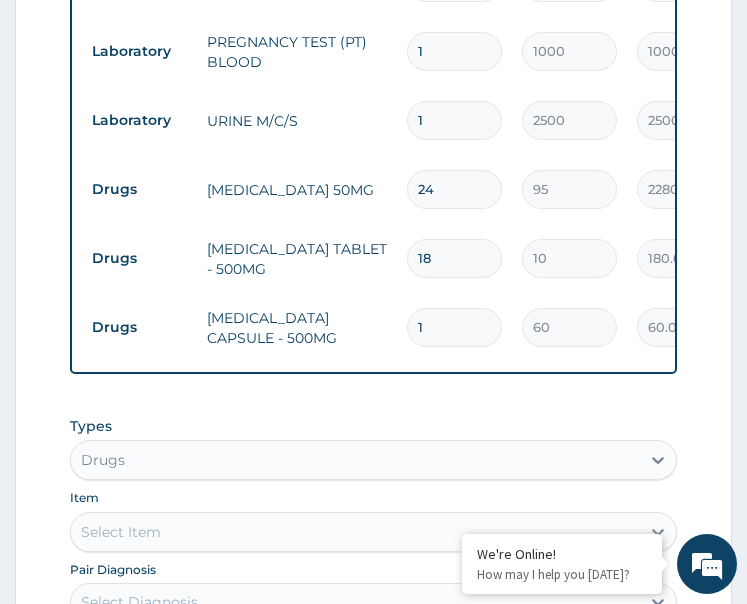 type on "900.00" 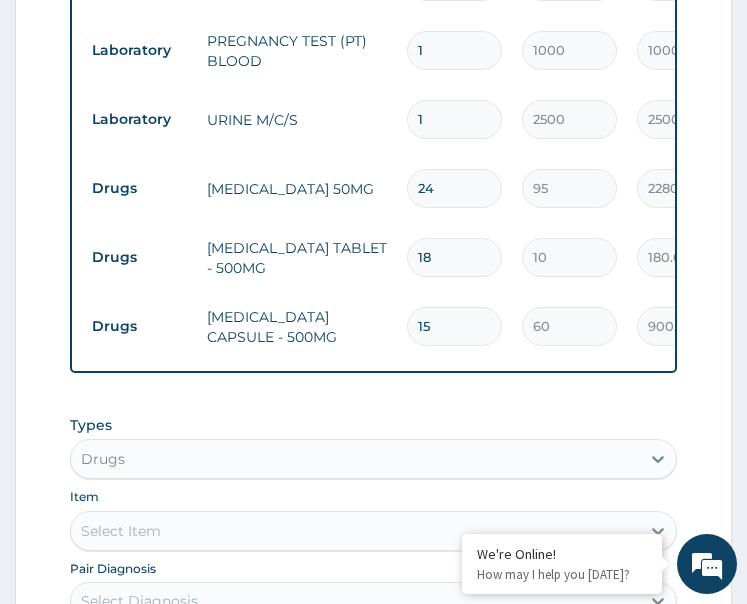 scroll, scrollTop: 1592, scrollLeft: 0, axis: vertical 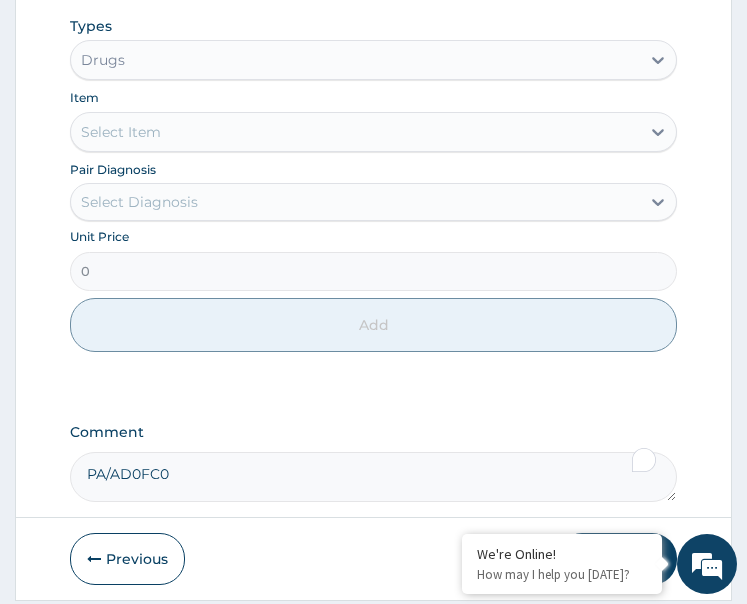 type on "15" 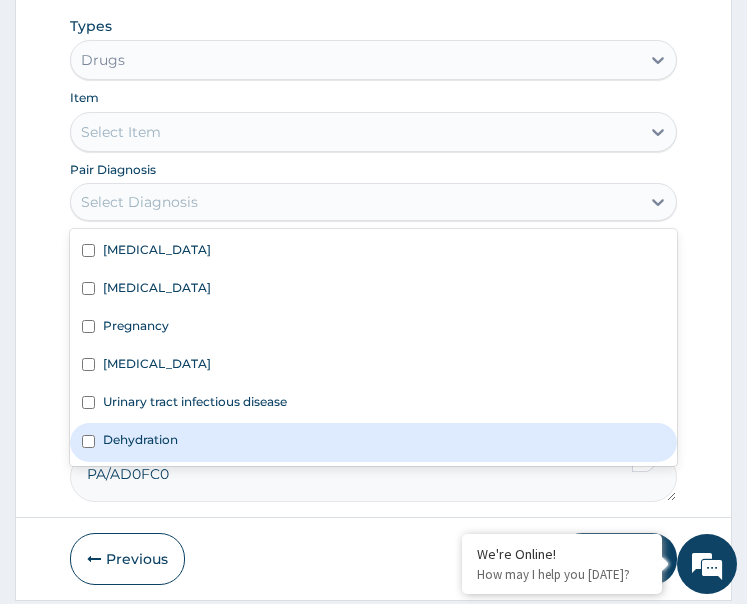 click on "Dehydration" at bounding box center (374, 442) 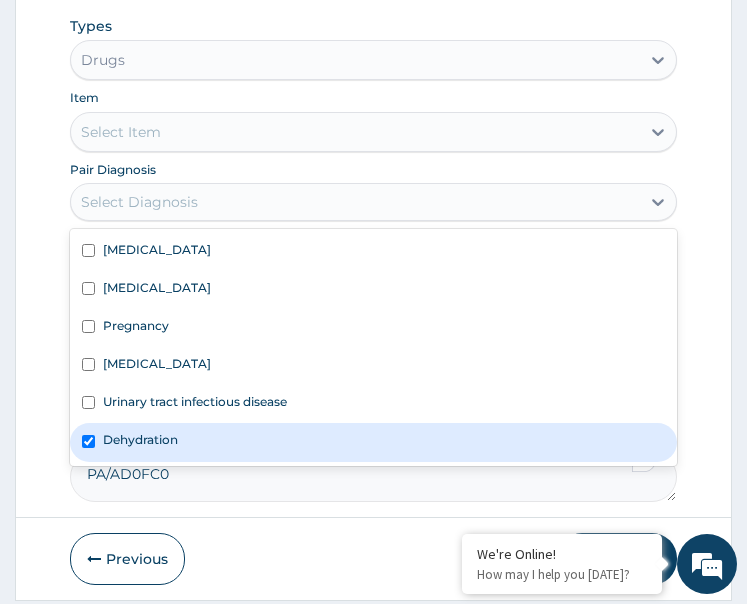checkbox on "true" 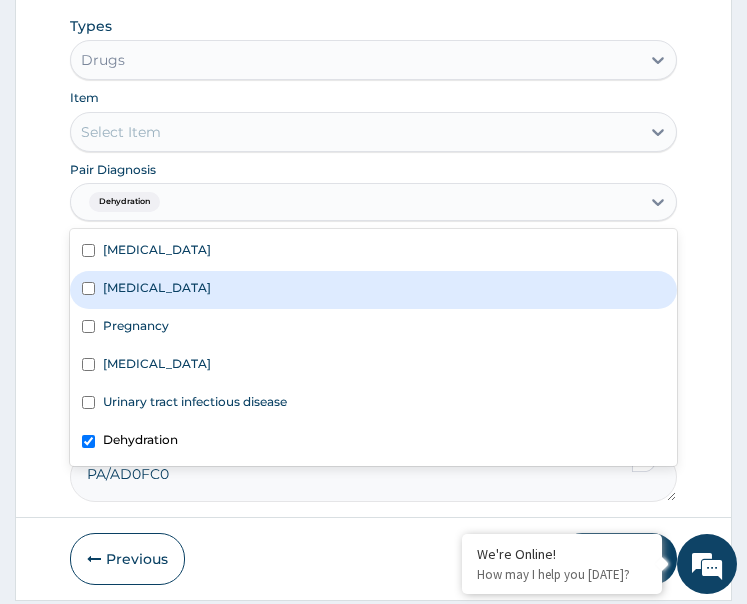 click on "Acute gastritis" at bounding box center (374, 290) 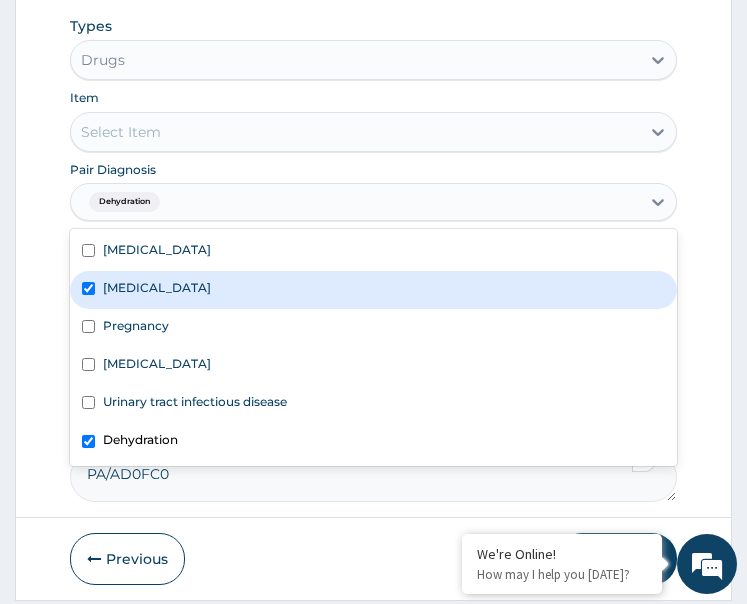 checkbox on "true" 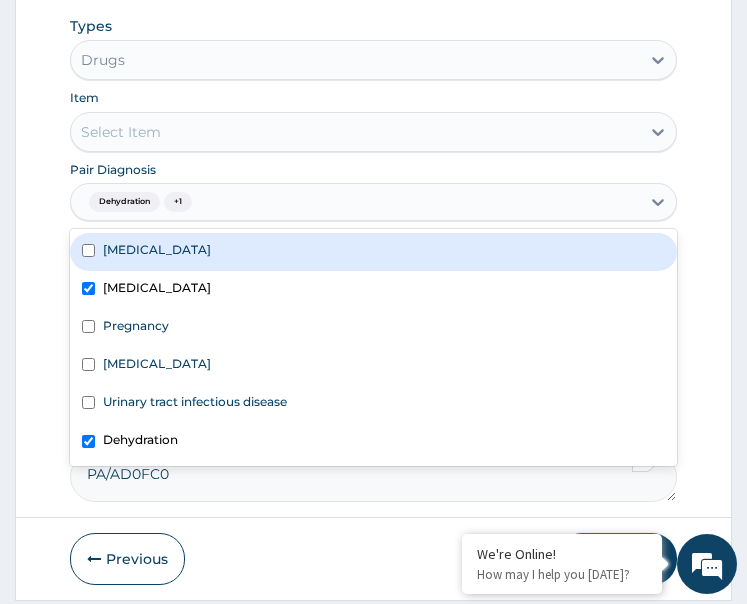 click on "Malaria" at bounding box center (374, 252) 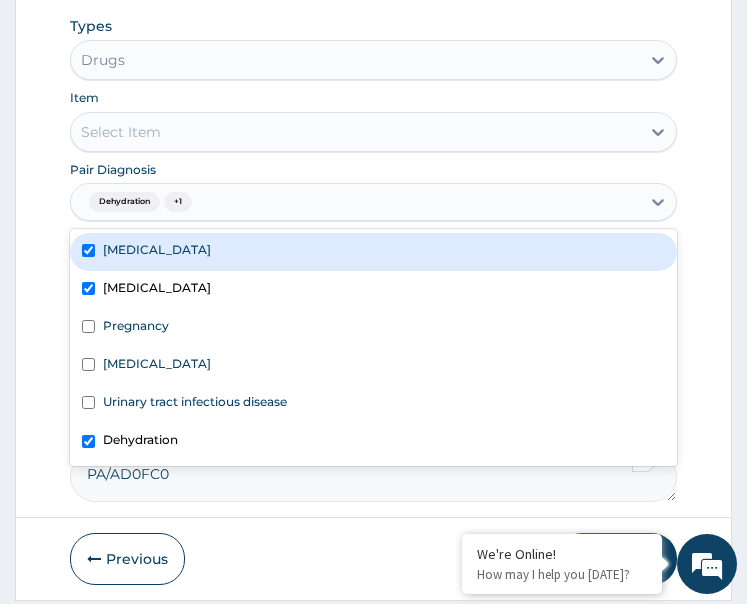 checkbox on "true" 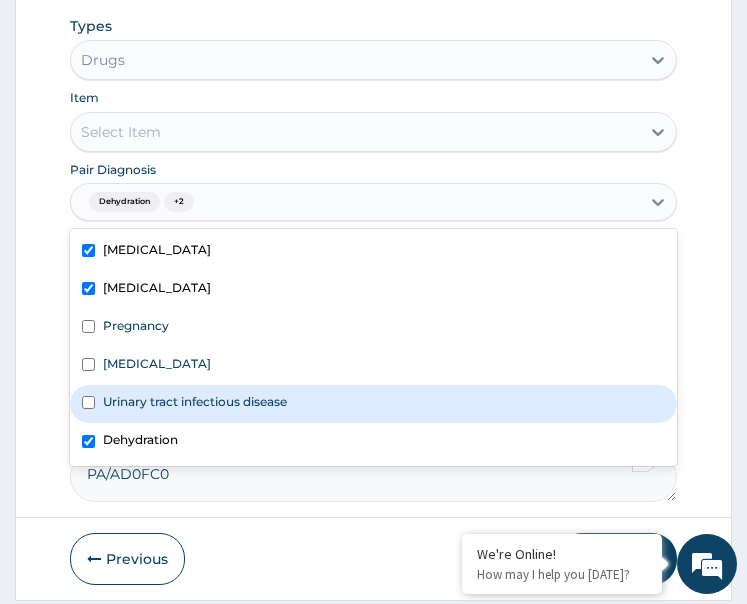 click on "Urinary tract infectious disease" at bounding box center (195, 401) 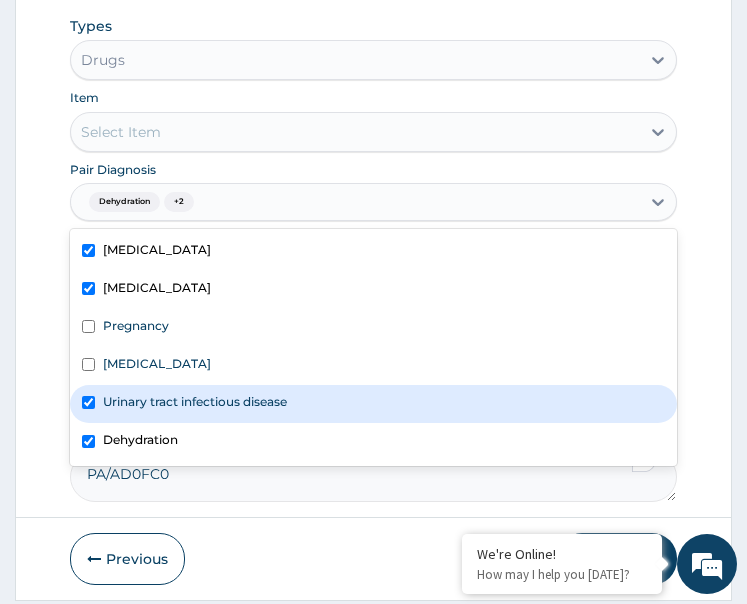 checkbox on "true" 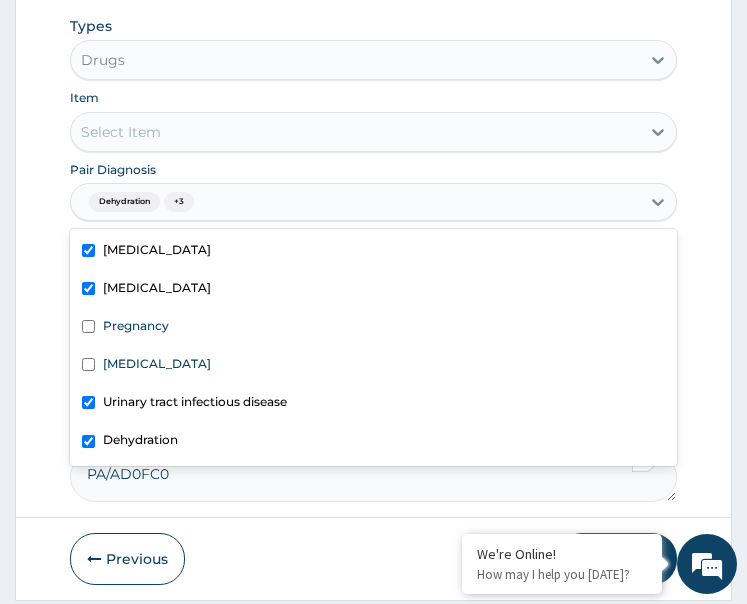 click on "Select Item" at bounding box center (356, 132) 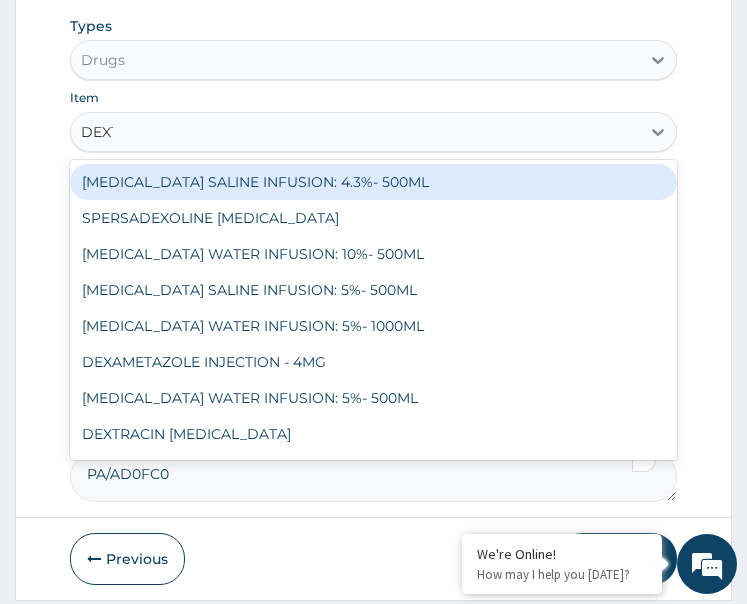 type on "DEXTR" 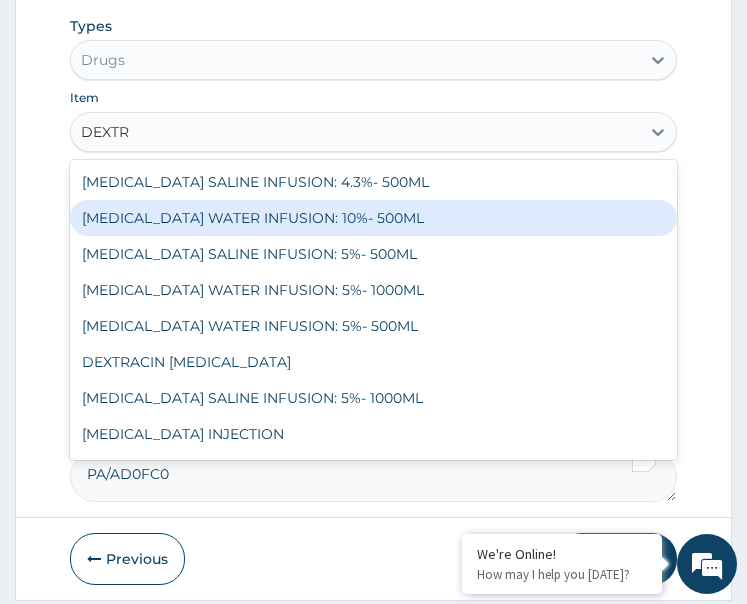 click on "DEXTROSE WATER INFUSION: 10%- 500ML" at bounding box center (374, 218) 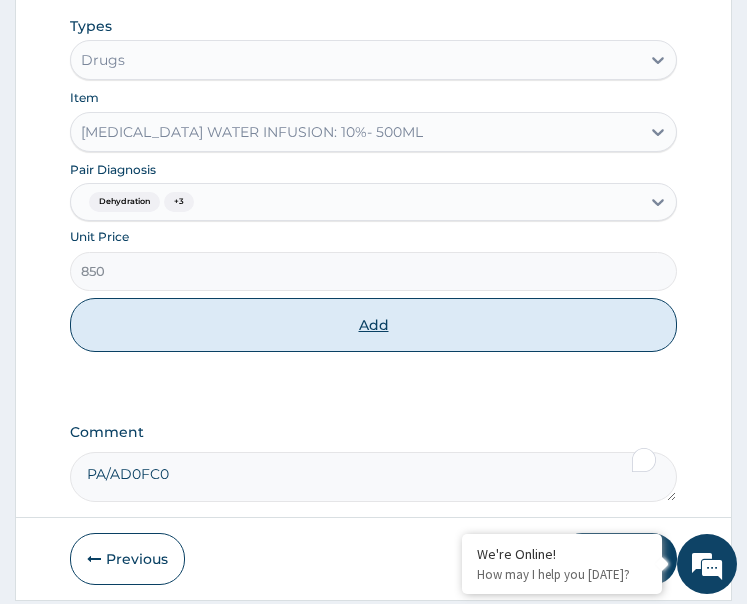 click on "Add" at bounding box center [374, 325] 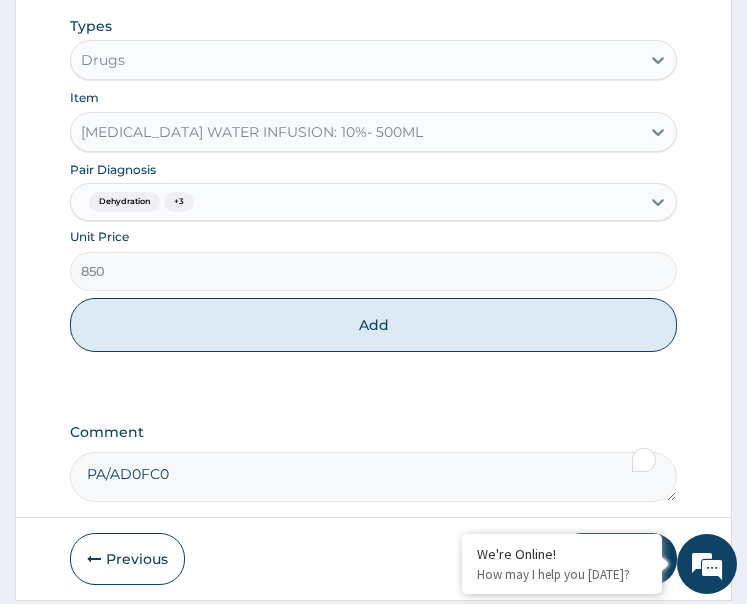 type on "0" 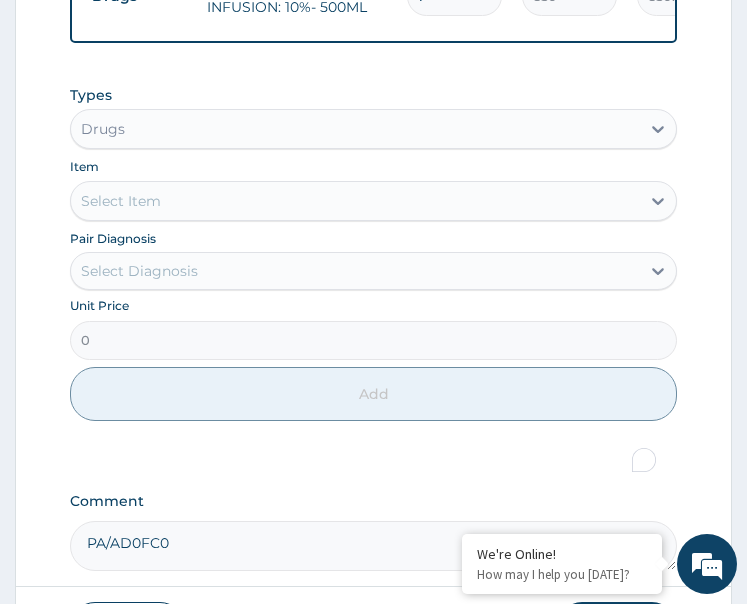 scroll, scrollTop: 1261, scrollLeft: 0, axis: vertical 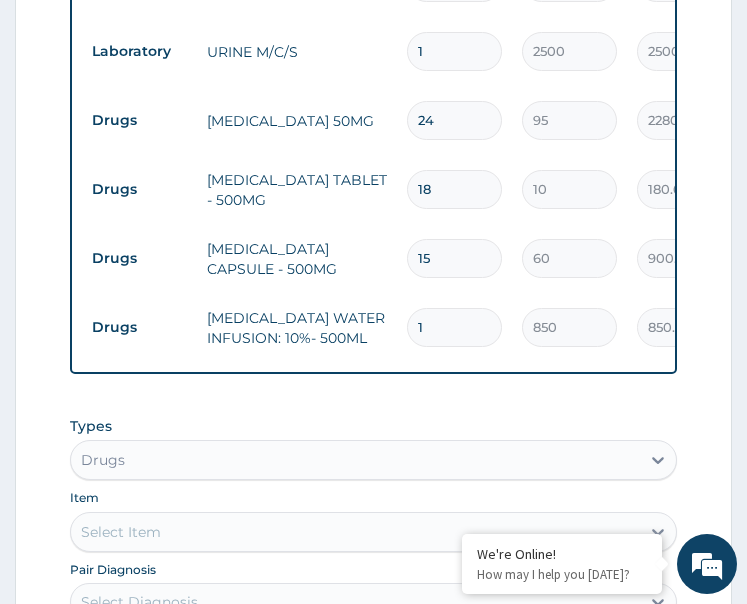 drag, startPoint x: 436, startPoint y: 302, endPoint x: 410, endPoint y: 308, distance: 26.683329 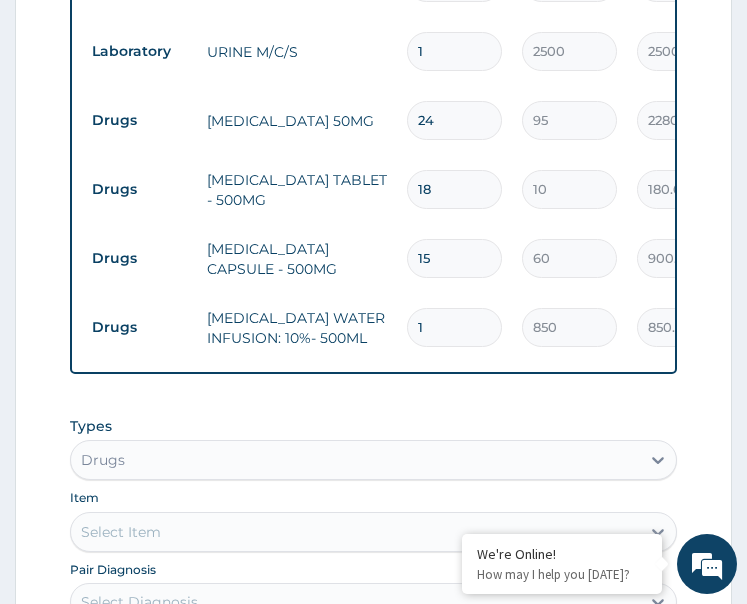 click on "1" at bounding box center [454, 327] 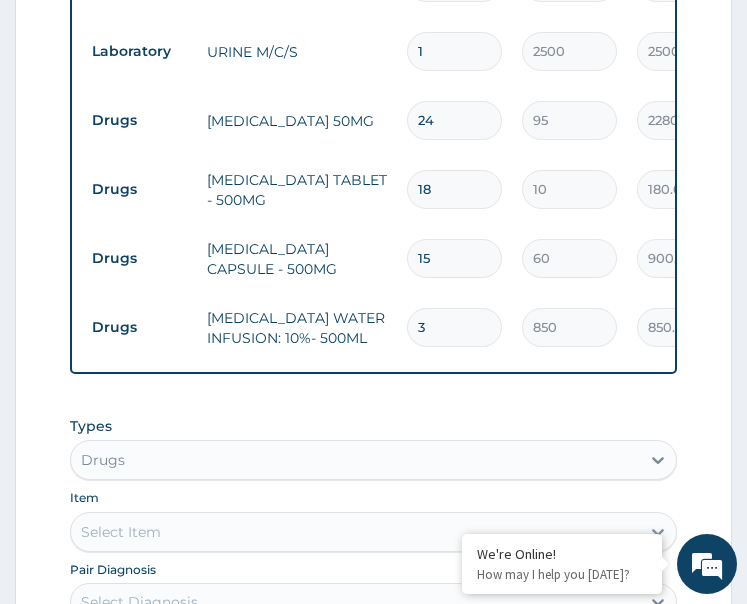 type on "2550.00" 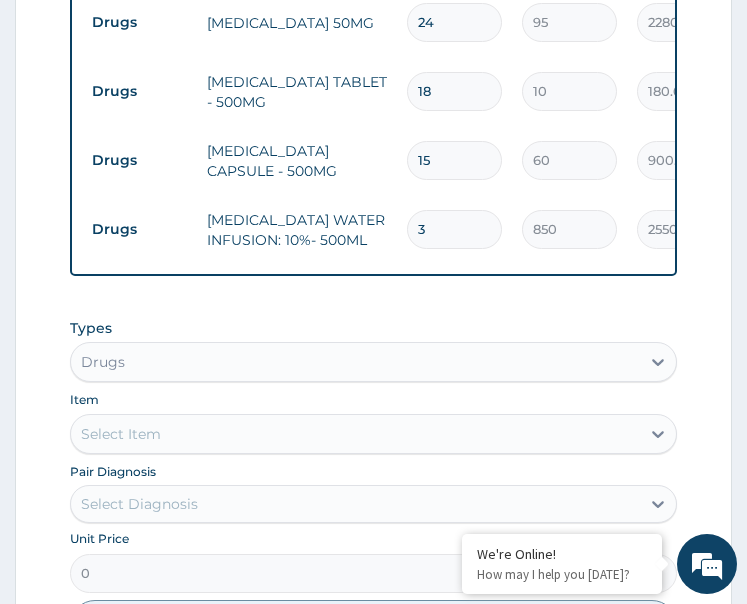 scroll, scrollTop: 1461, scrollLeft: 0, axis: vertical 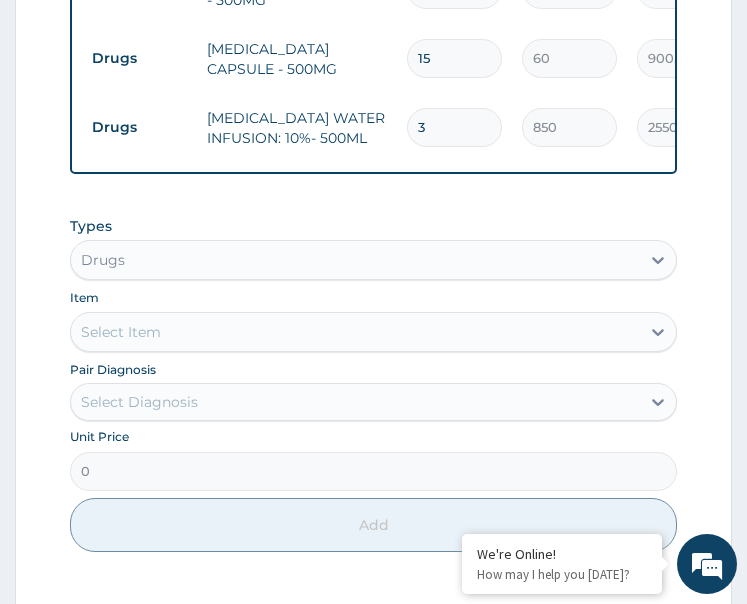 type on "3" 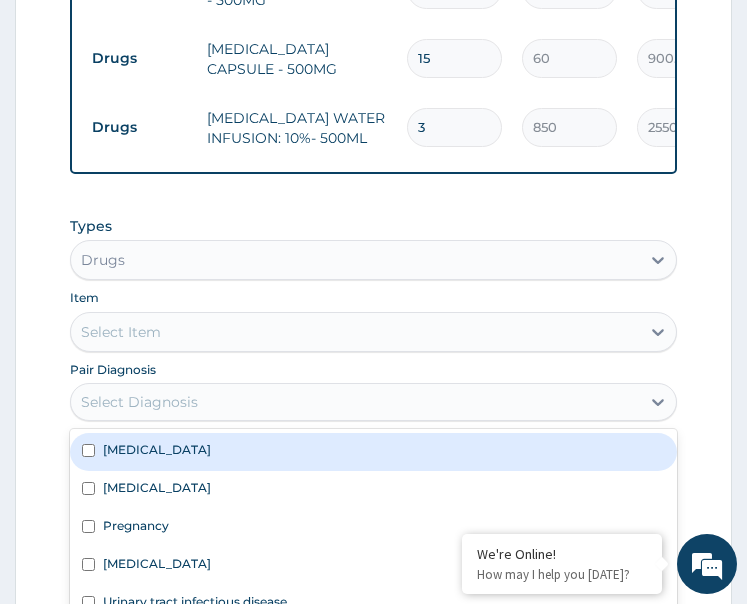 click on "Malaria" at bounding box center (374, 452) 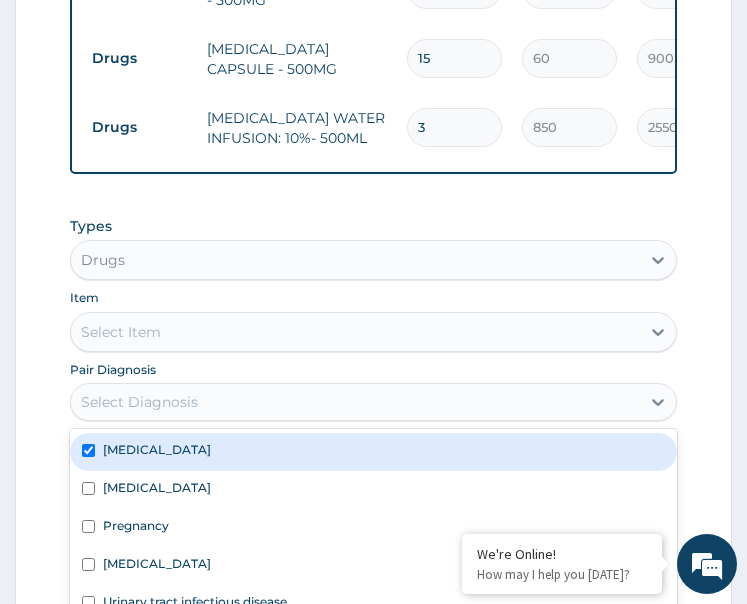 checkbox on "true" 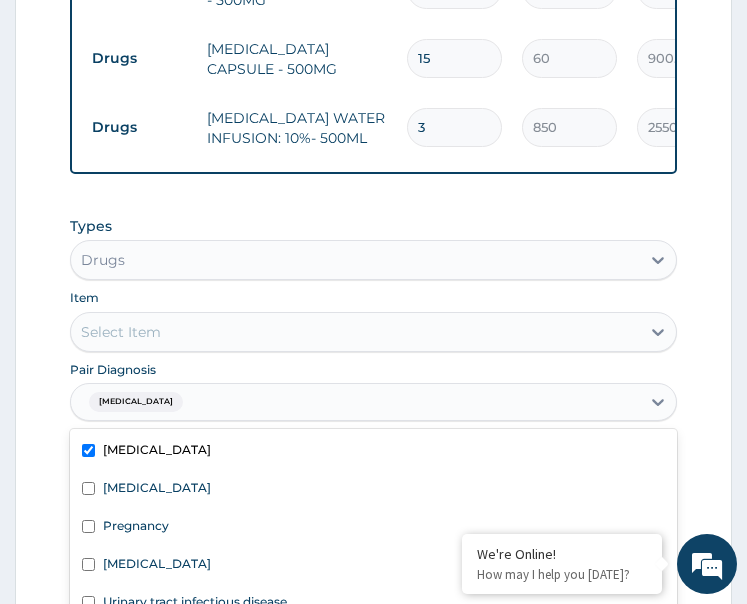 click on "Select Item" at bounding box center (374, 332) 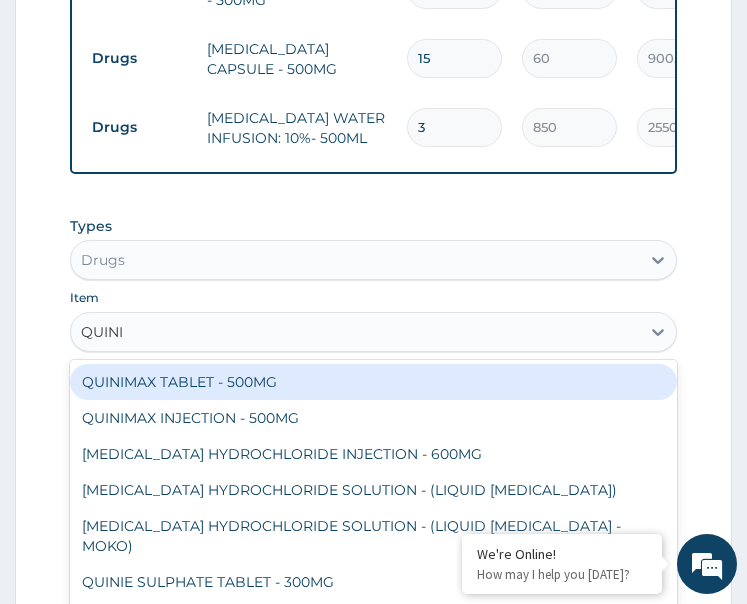 type on "QUININ" 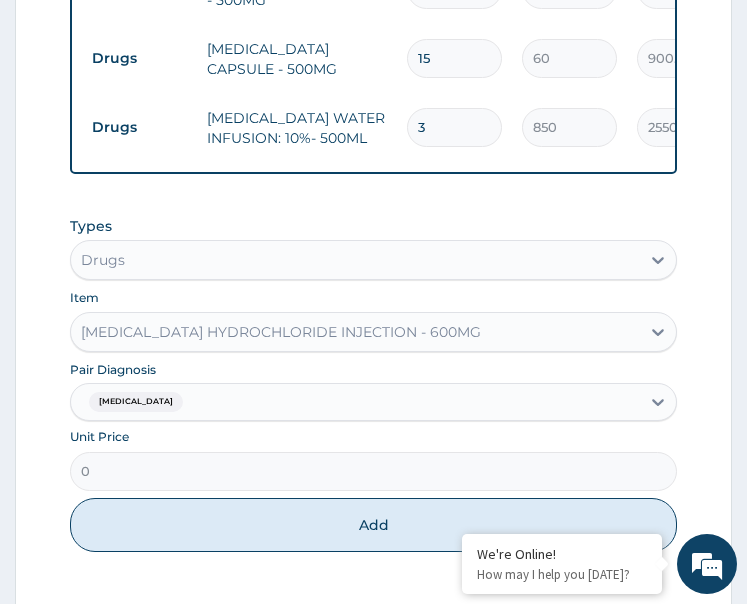 type 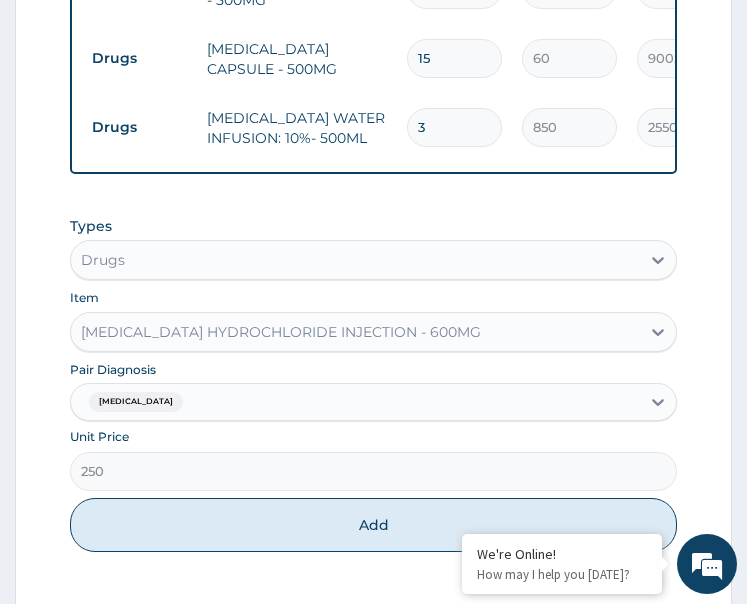 click on "Add" at bounding box center [374, 525] 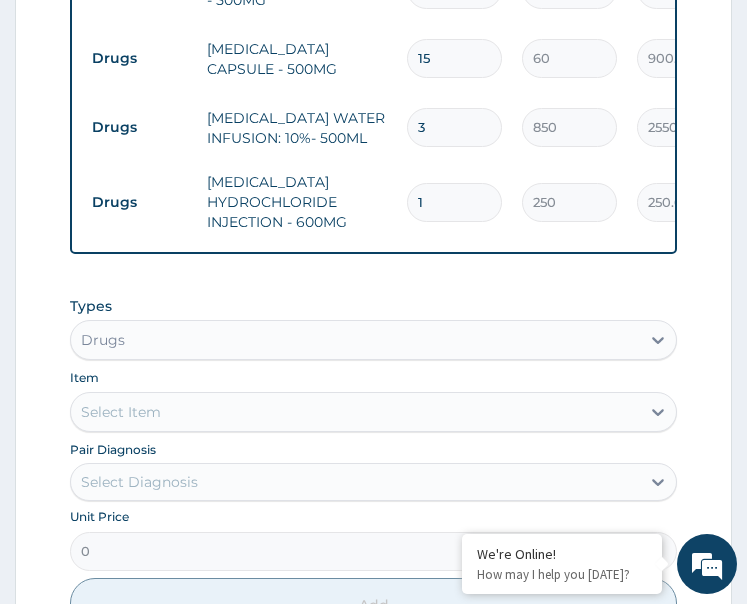 drag, startPoint x: 433, startPoint y: 163, endPoint x: 397, endPoint y: 207, distance: 56.85068 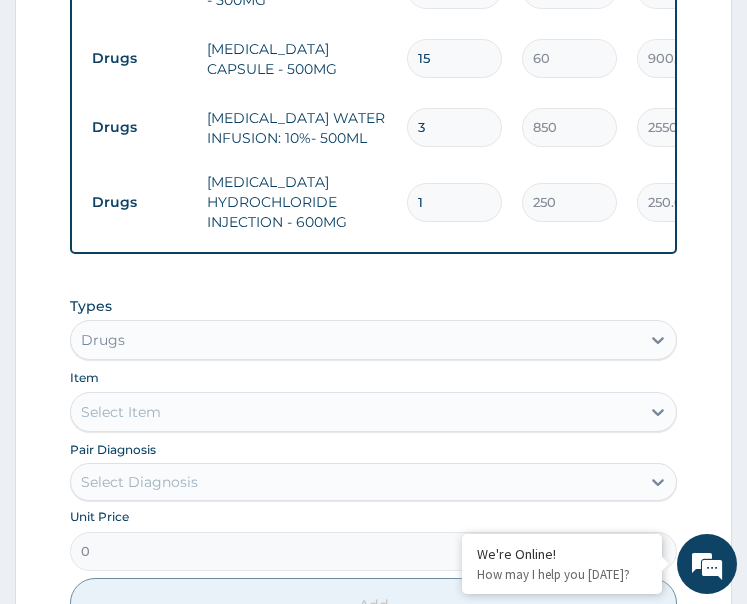 click on "Drugs QUININE HYDROCHLORIDE INJECTION - 600MG 1 250 250.00 Malaria Delete" at bounding box center (572, 202) 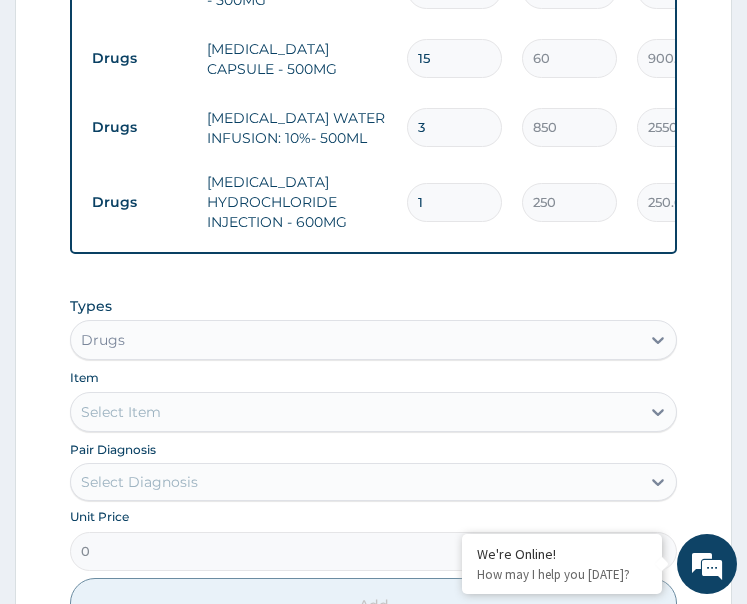 type on "3" 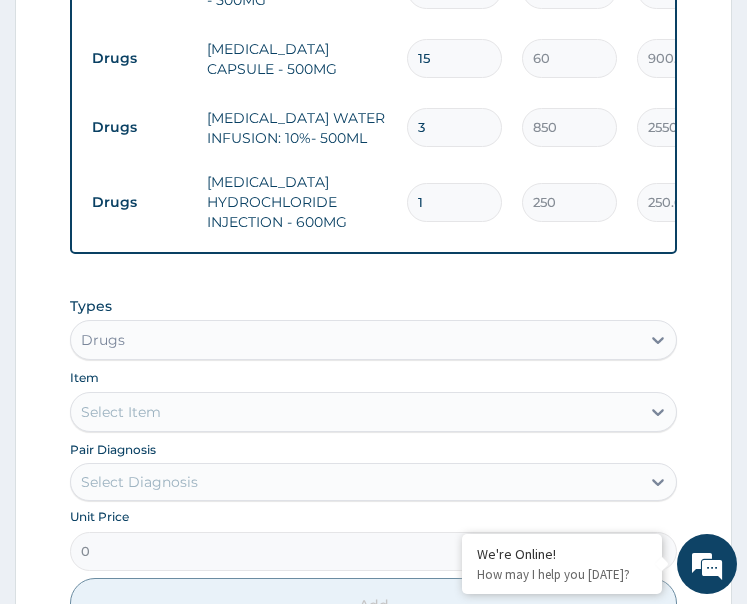 type on "750.00" 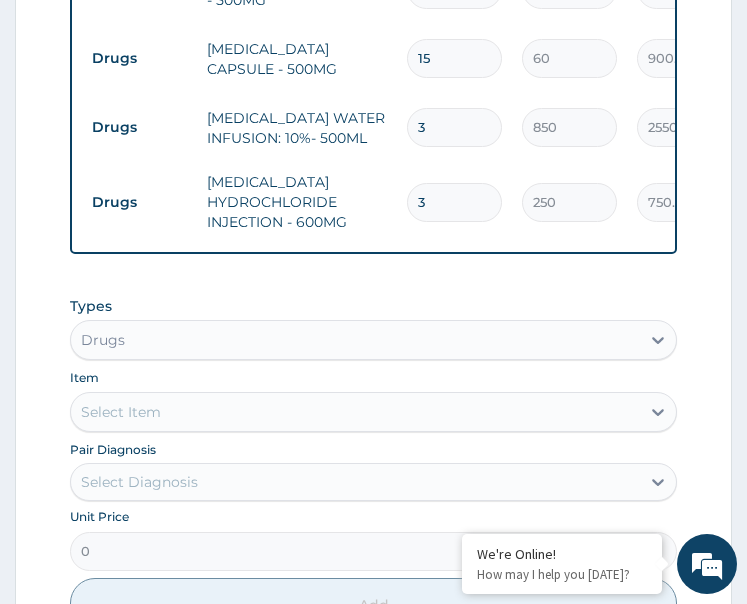 type on "2" 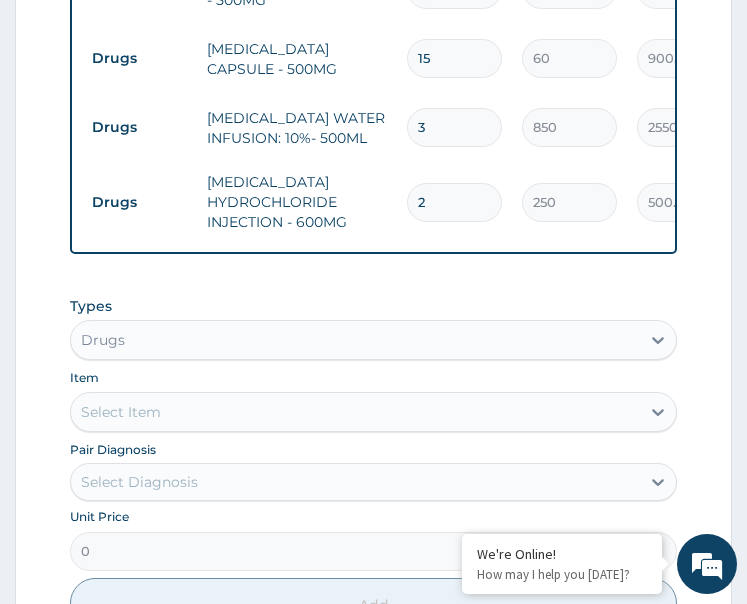 scroll, scrollTop: 1661, scrollLeft: 0, axis: vertical 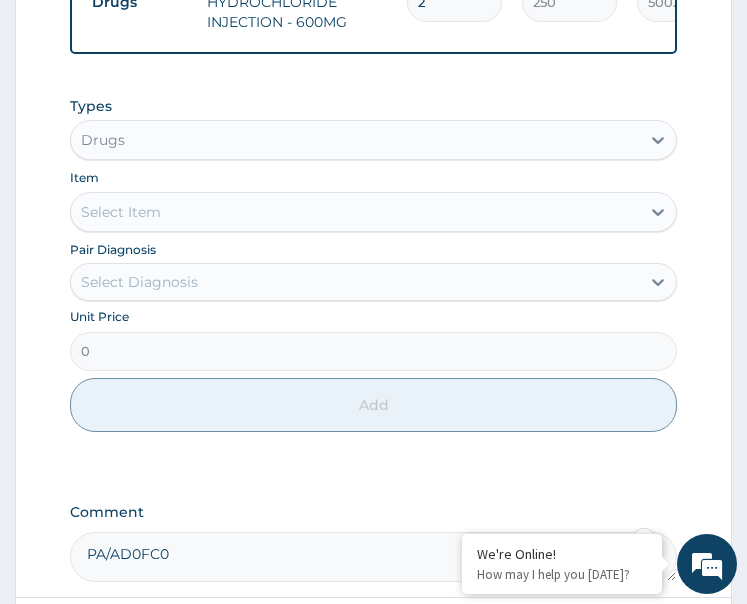 type on "2" 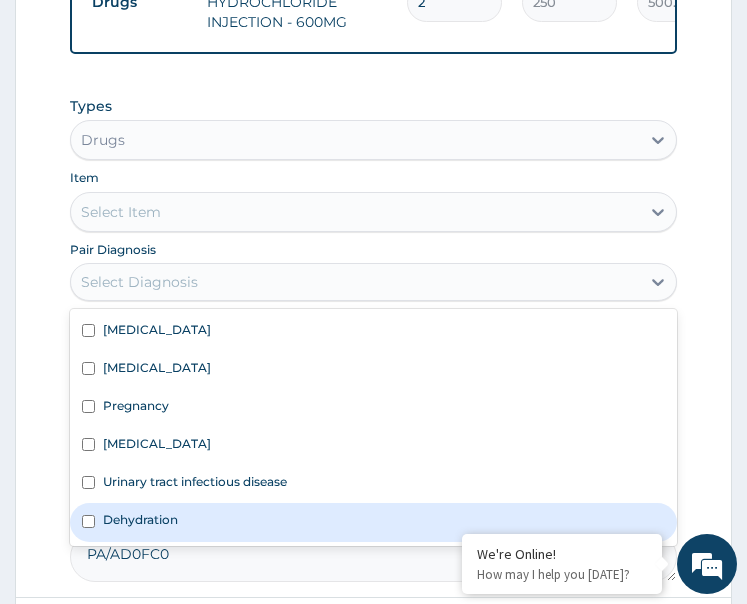 click on "Dehydration" at bounding box center [140, 519] 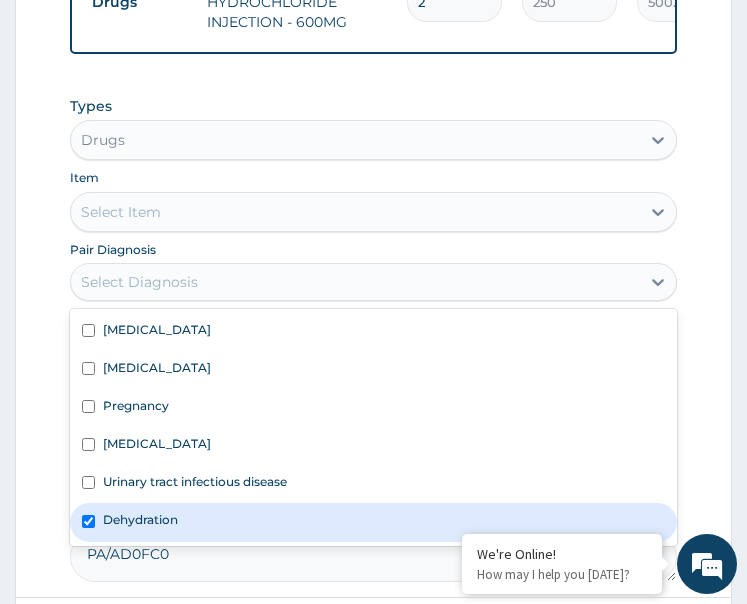 checkbox on "true" 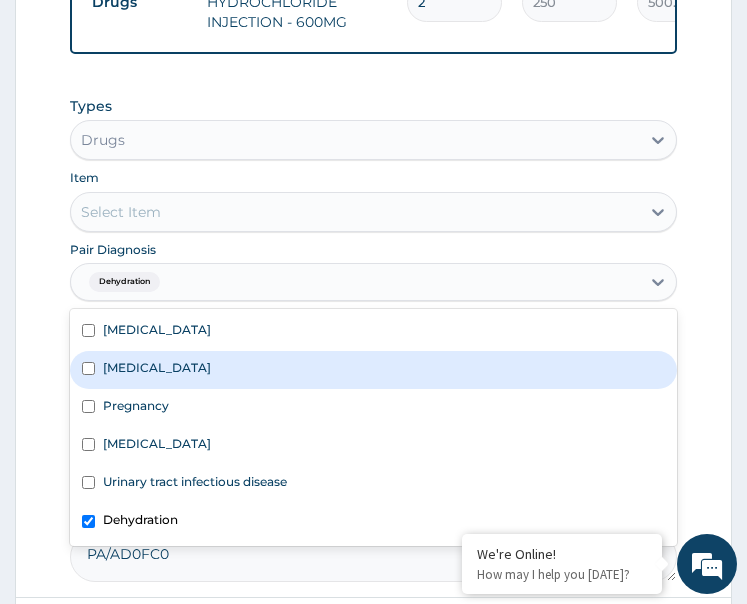 click on "Acute gastritis" at bounding box center (374, 370) 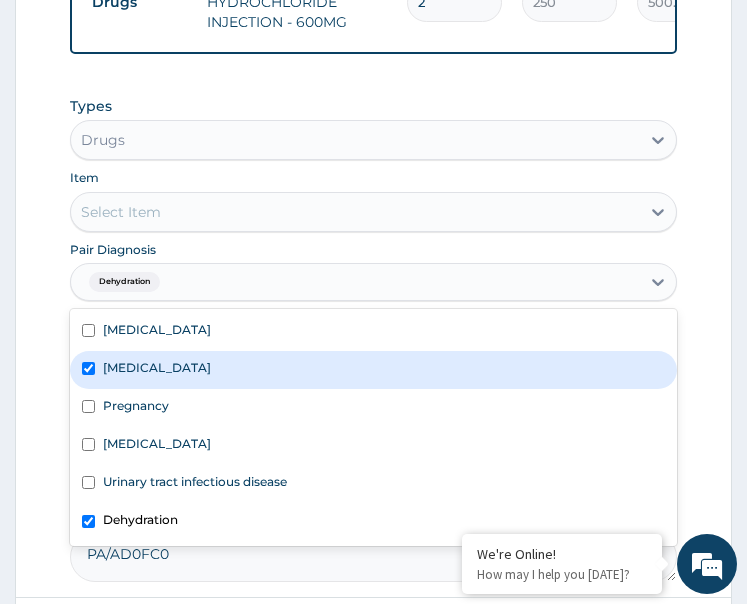 checkbox on "true" 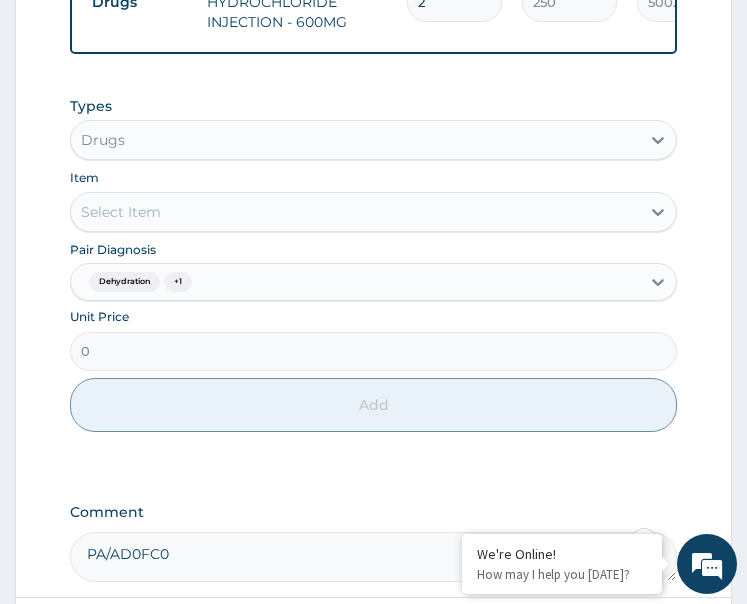 click on "Types Drugs Item Select Item Pair Diagnosis Dehydration  + 1 Unit Price 0 Add" at bounding box center [374, 264] 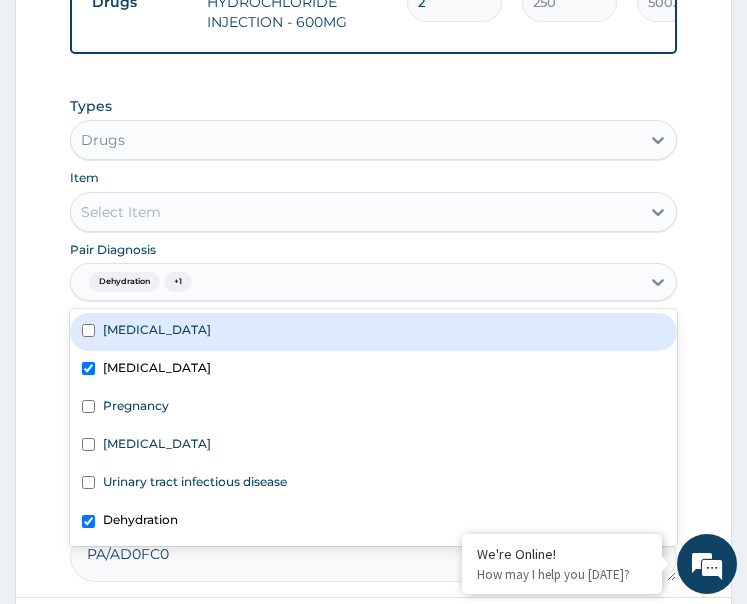 click on "Dehydration  + 1" at bounding box center [356, 282] 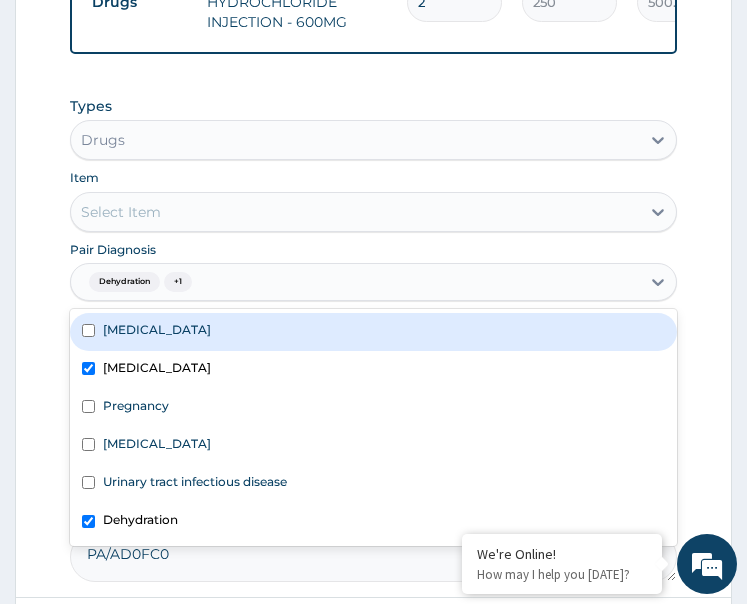 click on "Malaria" at bounding box center (374, 332) 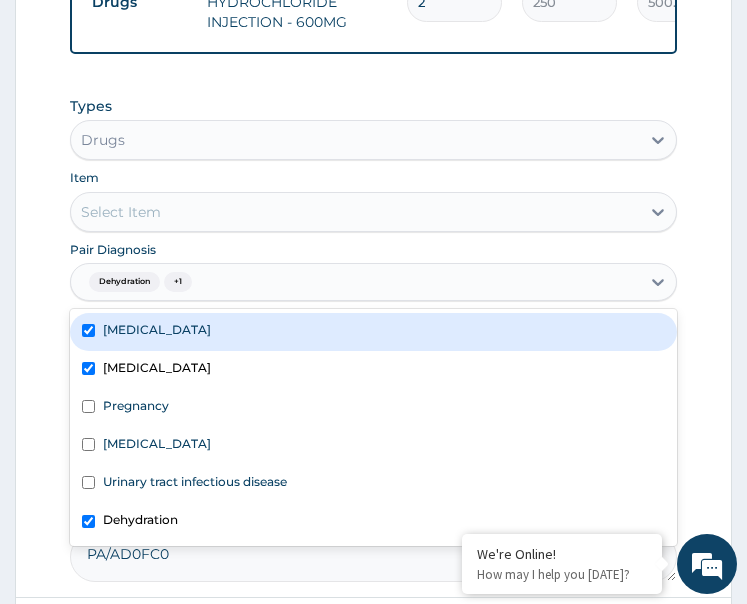 checkbox on "true" 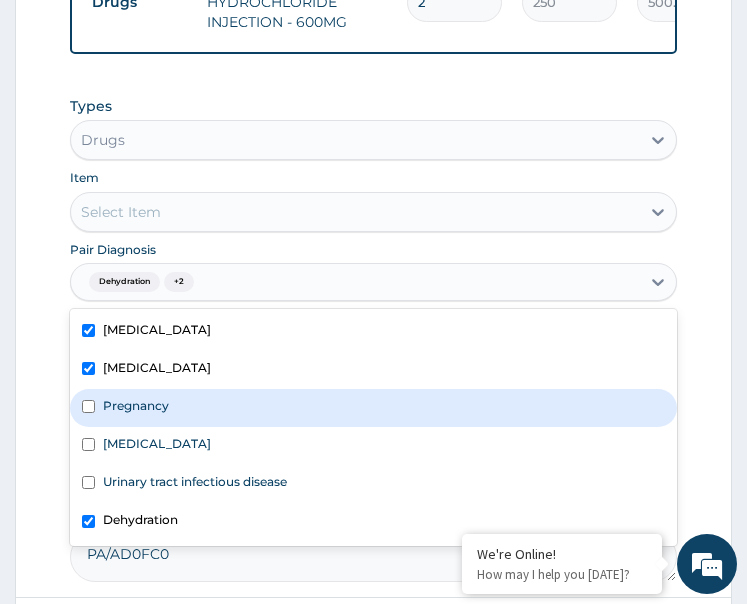 click on "Pregnancy" at bounding box center (374, 408) 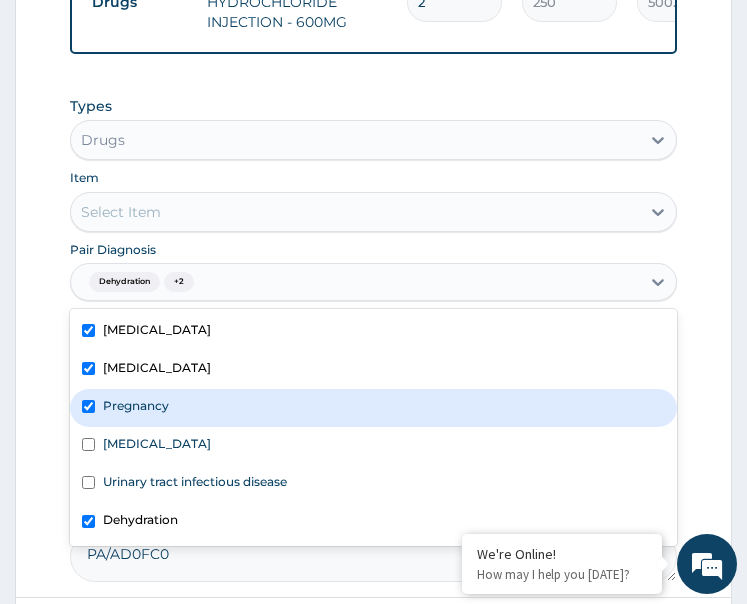 checkbox on "true" 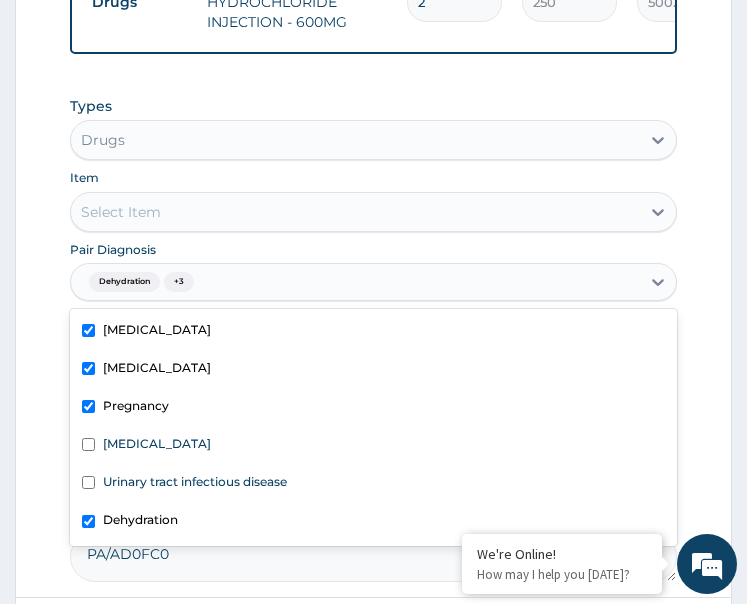 click on "Select Item" at bounding box center (356, 212) 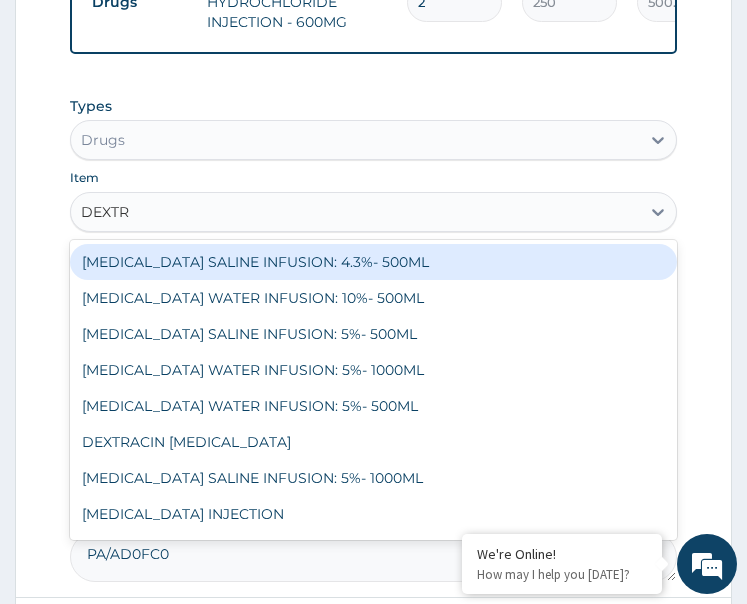 type on "DEXTRO" 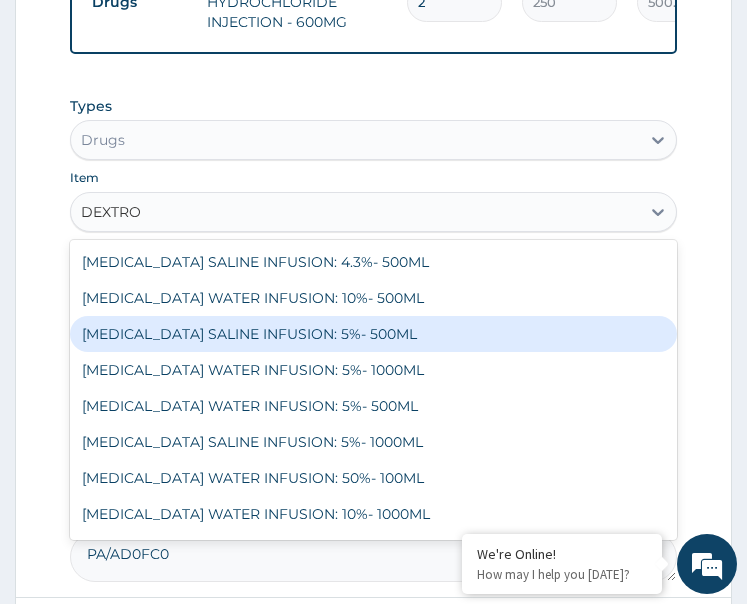 click on "DEXTROSE SALINE INFUSION: 5%- 500ML" at bounding box center (374, 334) 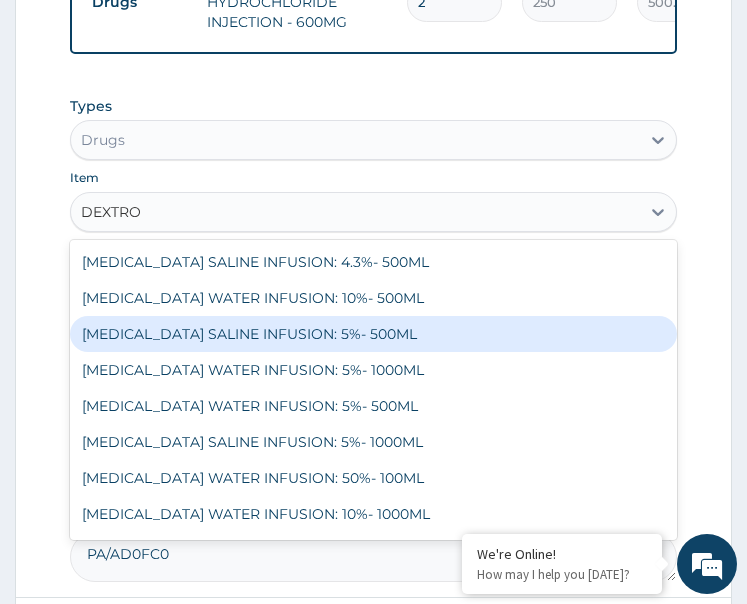 type 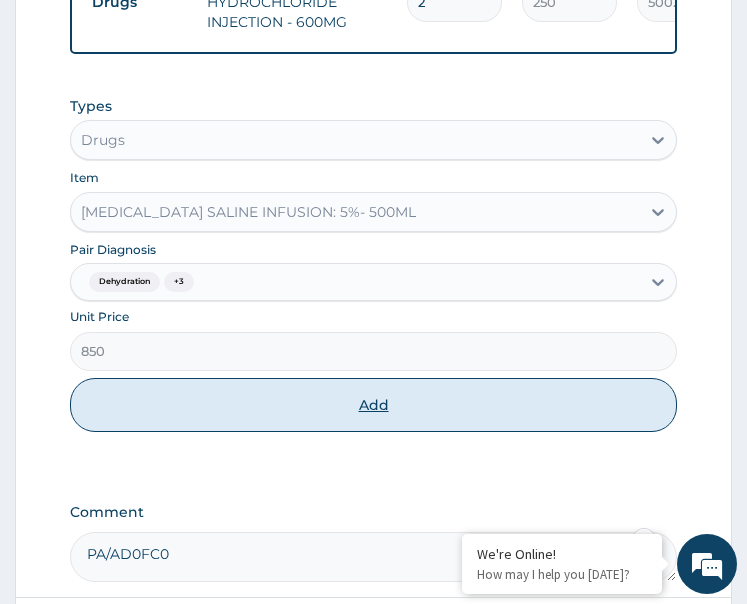 click on "Add" at bounding box center (374, 405) 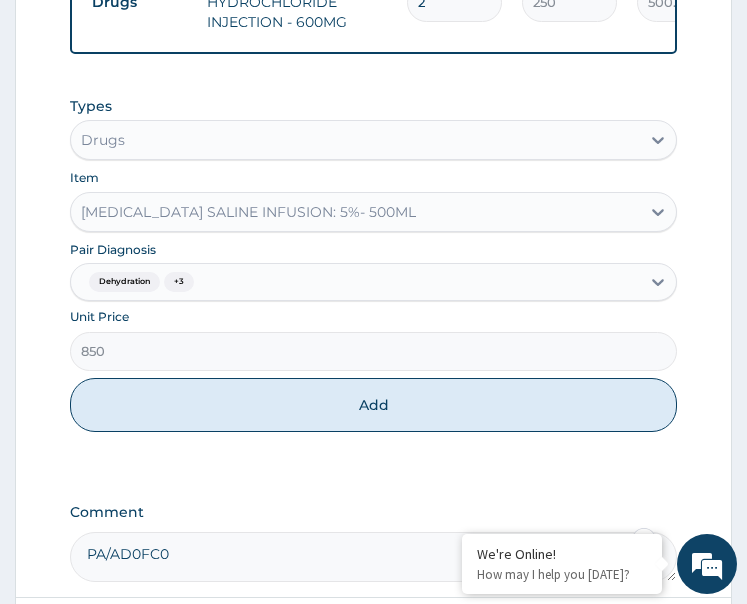 type on "0" 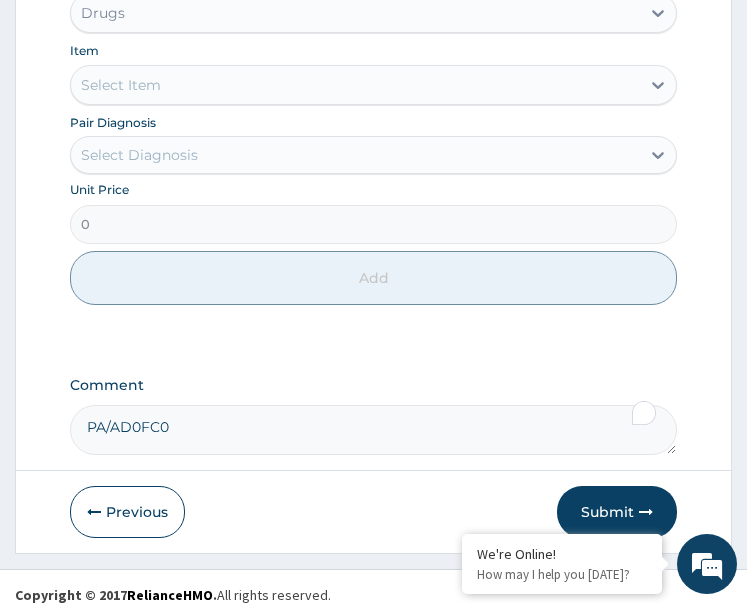 scroll, scrollTop: 1865, scrollLeft: 0, axis: vertical 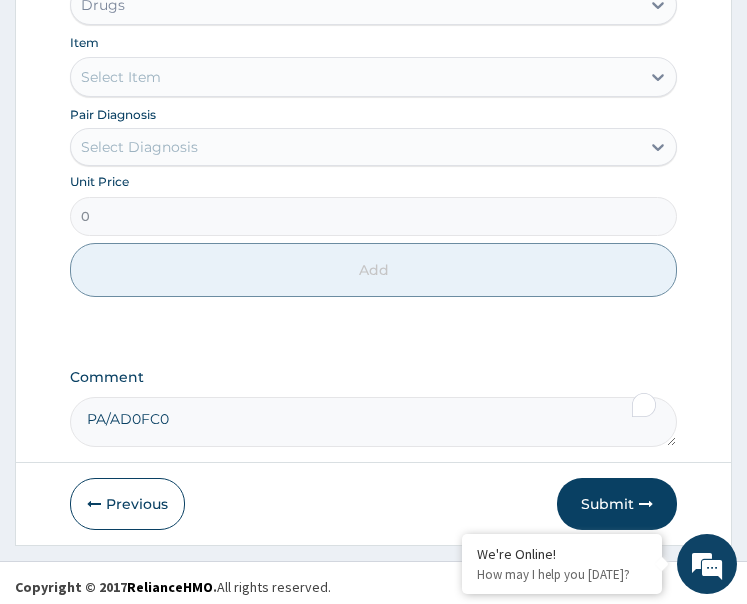 click on "Select Diagnosis" at bounding box center [356, 147] 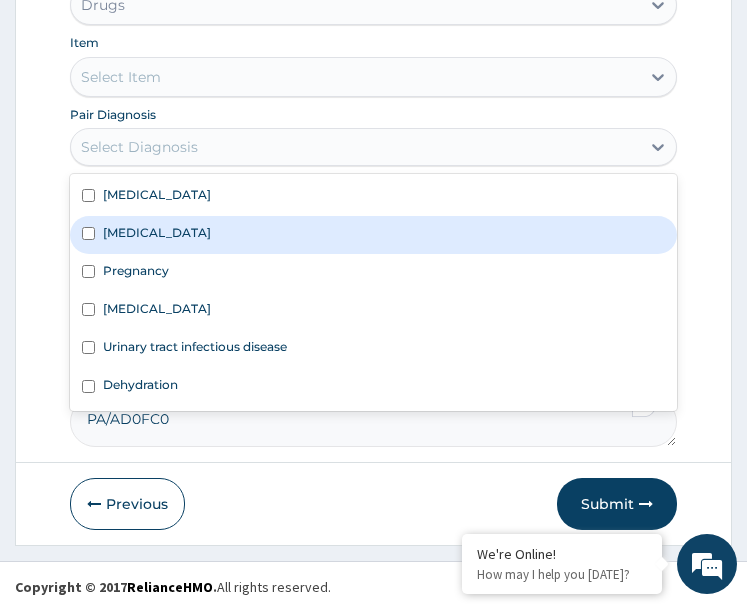 click on "Acute gastritis" at bounding box center (374, 235) 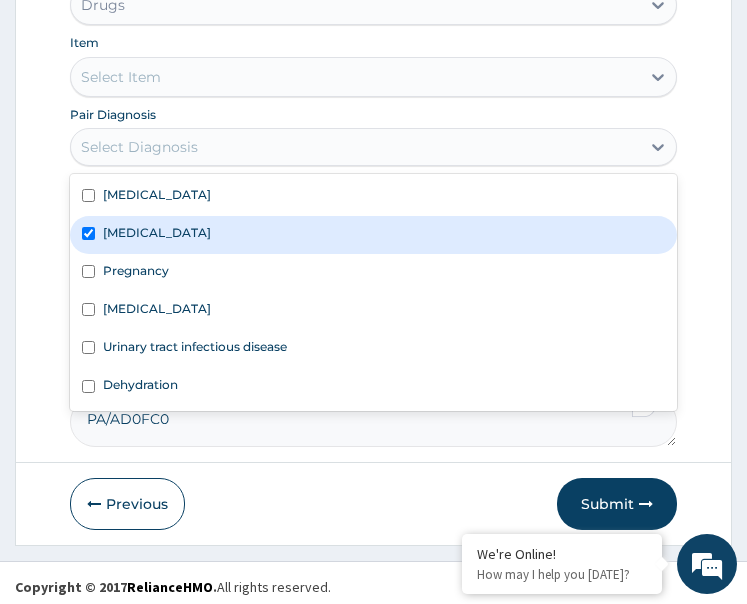 checkbox on "true" 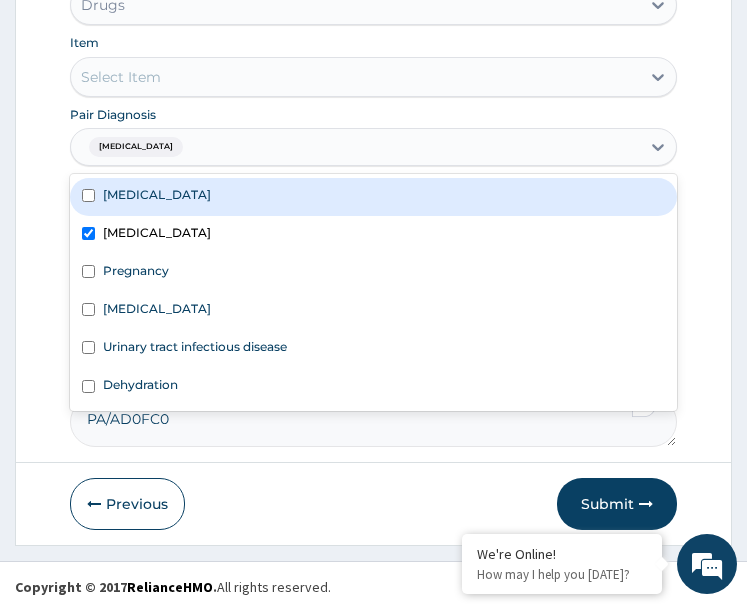 click on "Select Item" at bounding box center (356, 77) 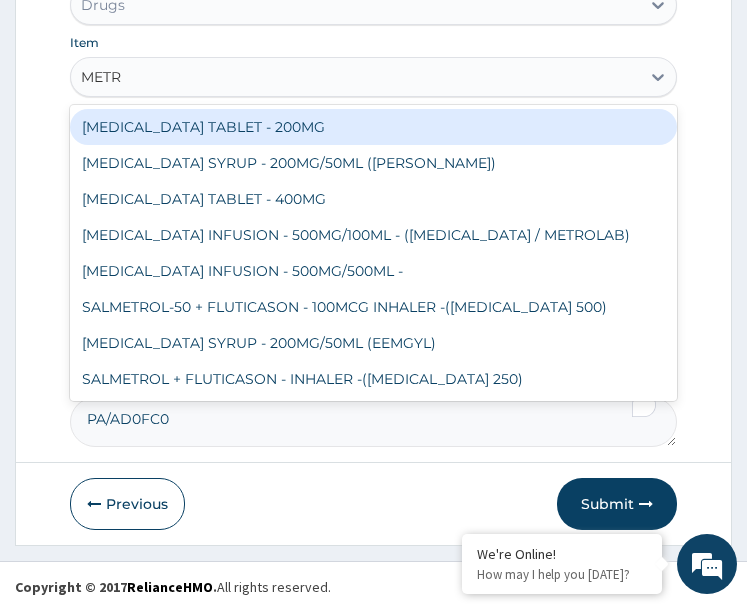 type on "METRO" 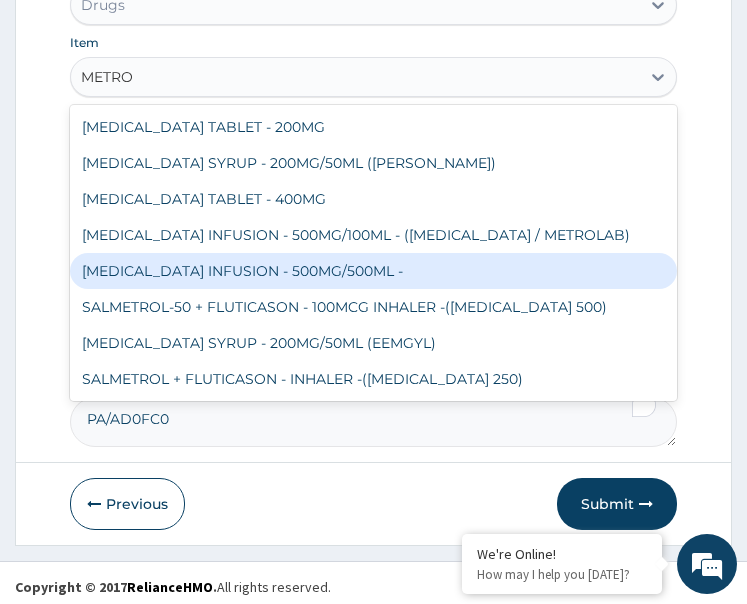 click on "METRONIDAZOLE INFUSION - 500MG/500ML -" at bounding box center (374, 271) 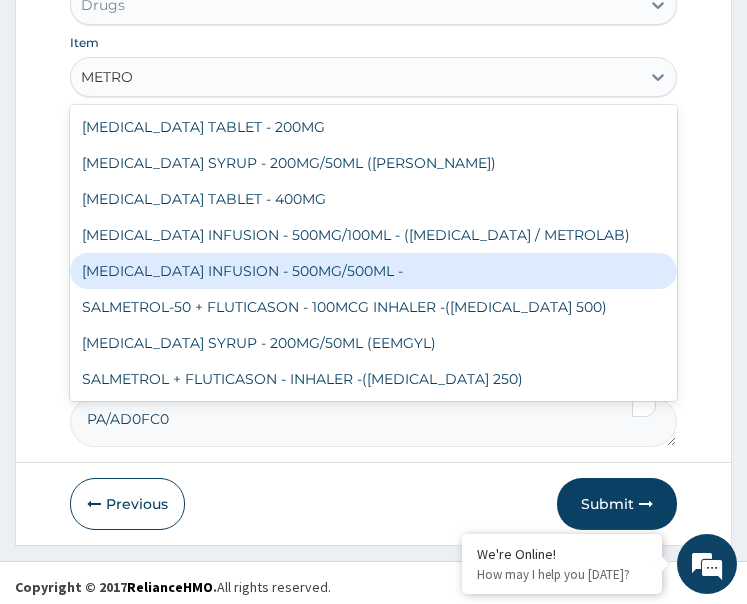 type 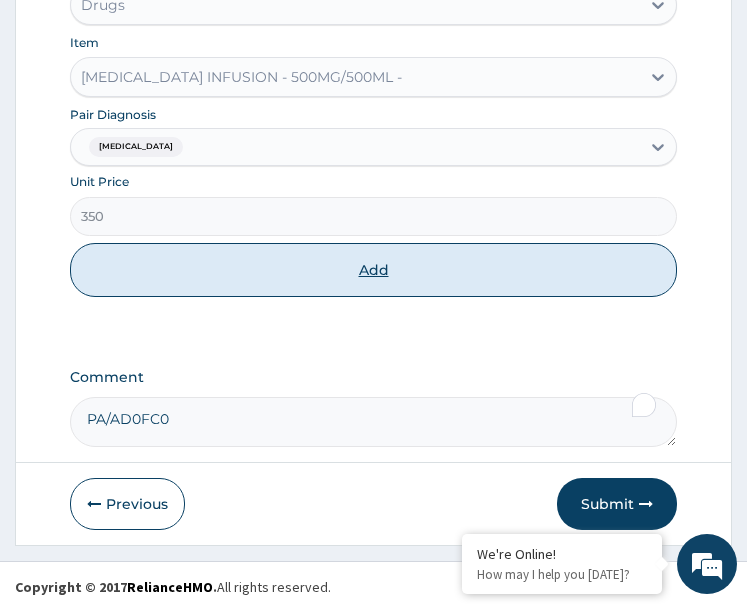 click on "Add" at bounding box center (374, 270) 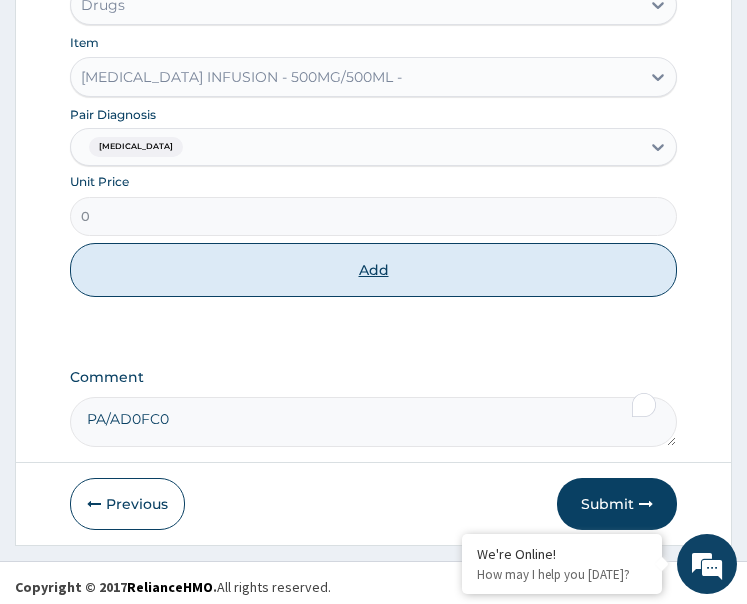 scroll, scrollTop: 1484, scrollLeft: 0, axis: vertical 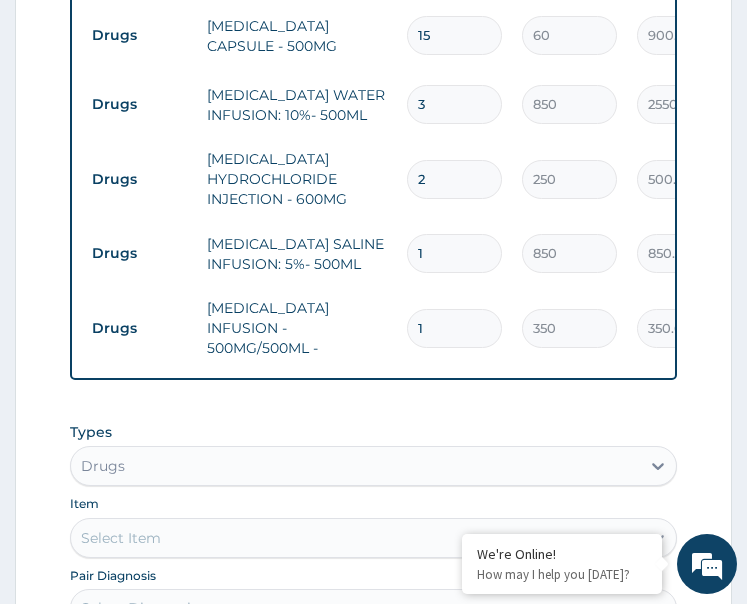 drag, startPoint x: 430, startPoint y: 297, endPoint x: 406, endPoint y: 322, distance: 34.655445 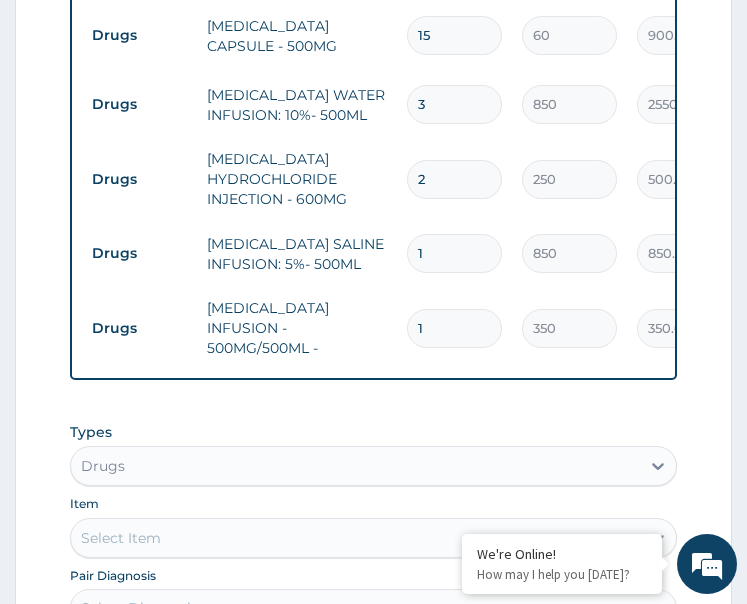 click on "1" at bounding box center (454, 328) 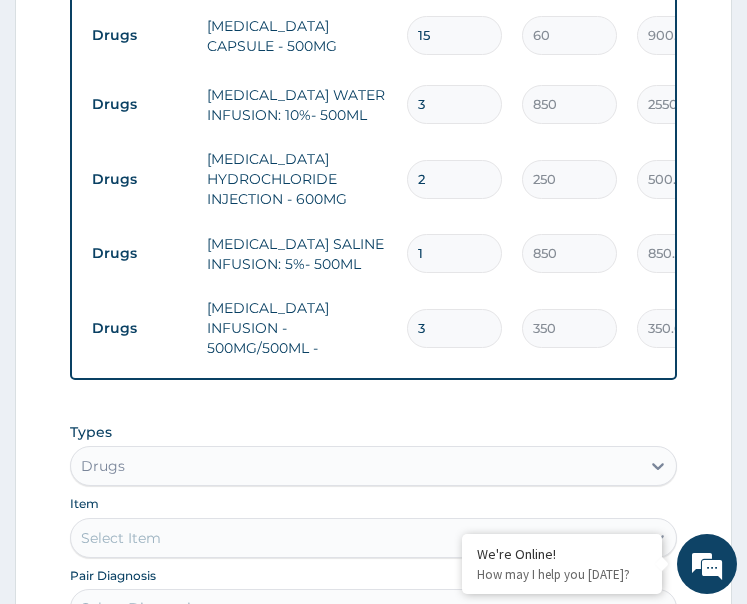 type on "1050.00" 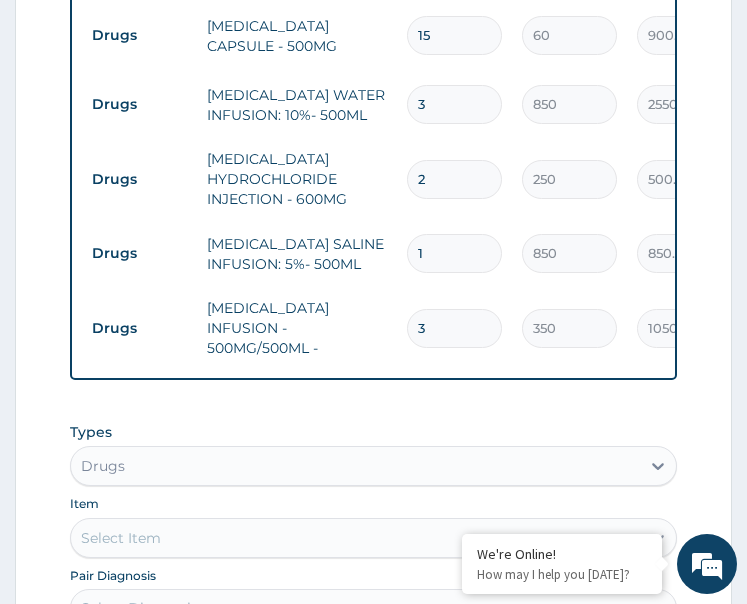 scroll, scrollTop: 1684, scrollLeft: 0, axis: vertical 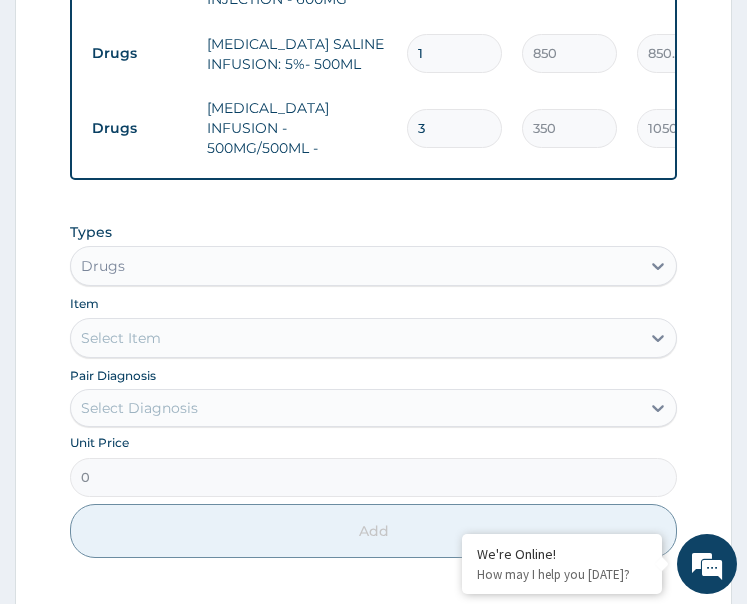 type on "3" 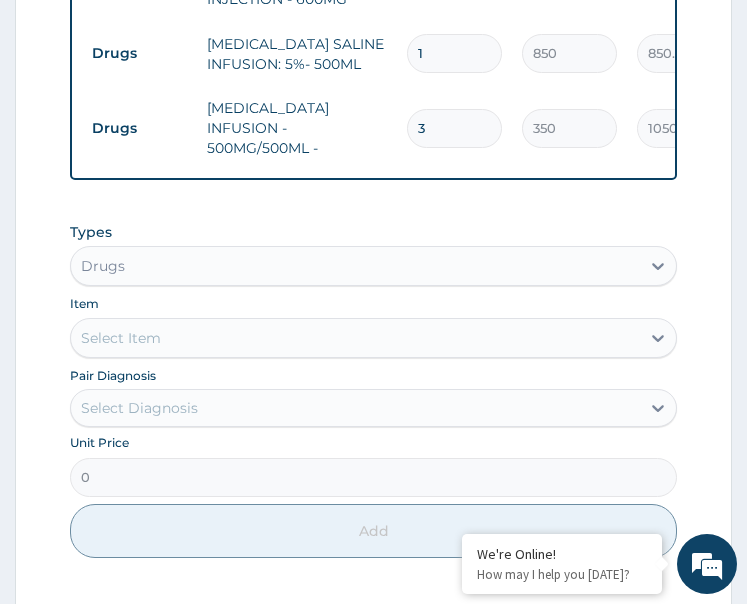 click on "Select Diagnosis" at bounding box center (356, 408) 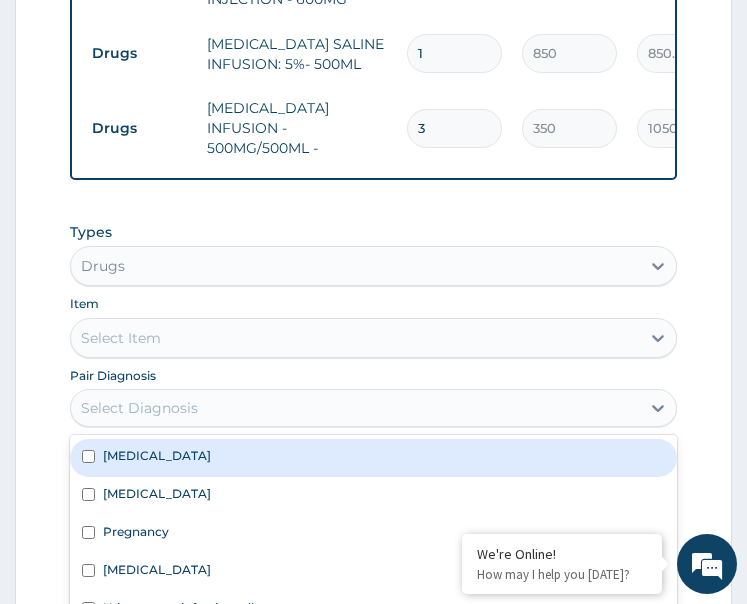 scroll, scrollTop: 1784, scrollLeft: 0, axis: vertical 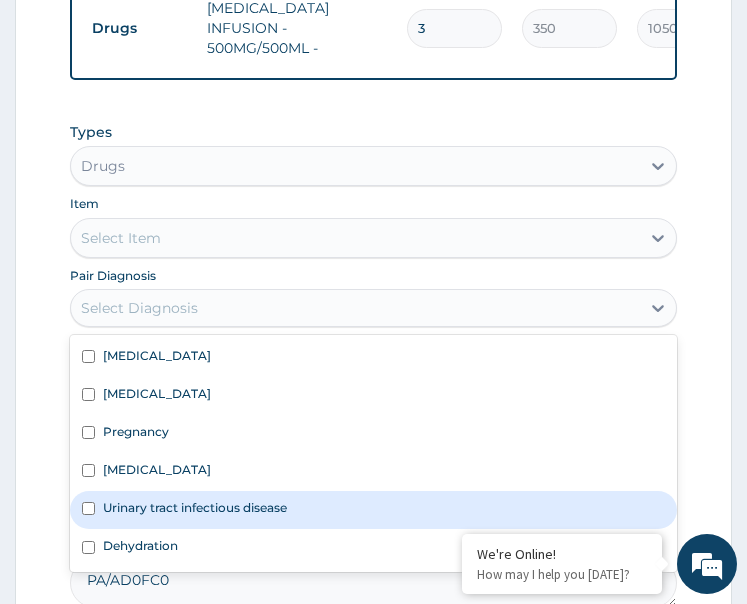 click on "Urinary tract infectious disease" at bounding box center (195, 507) 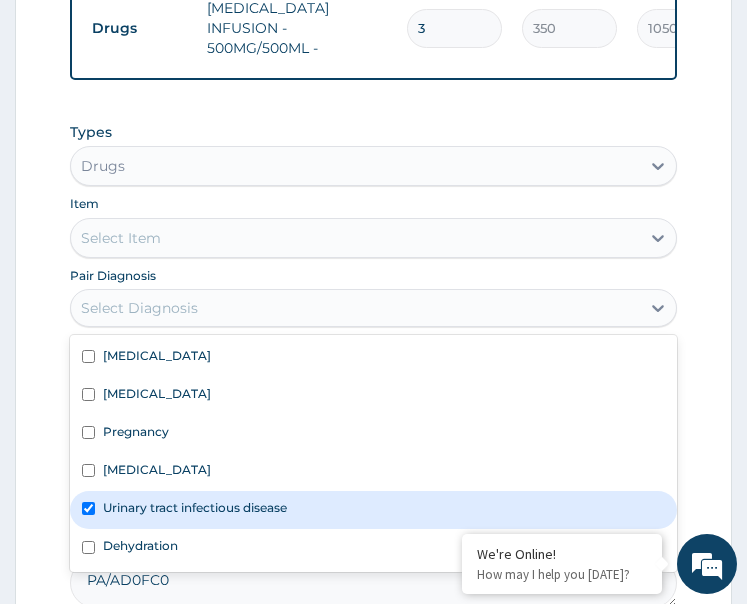 checkbox on "true" 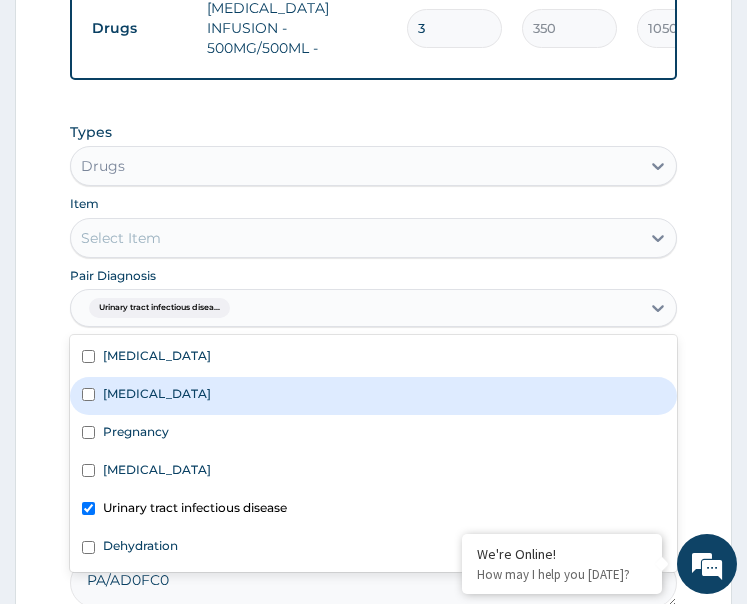 click on "Acute gastritis" at bounding box center (374, 396) 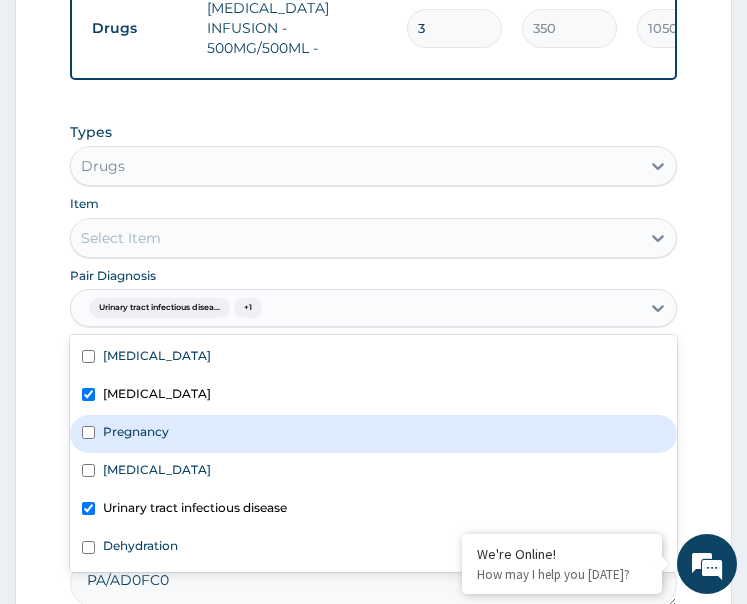 click on "Acute gastritis" at bounding box center (374, 396) 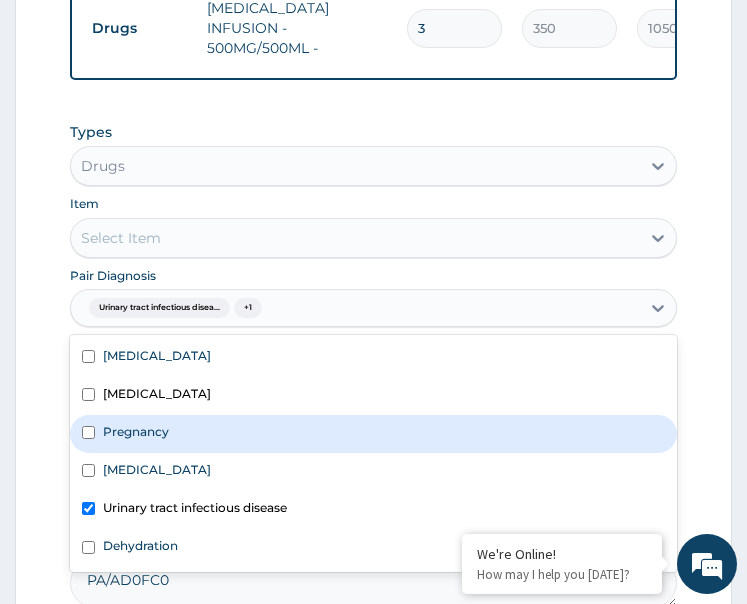 checkbox on "false" 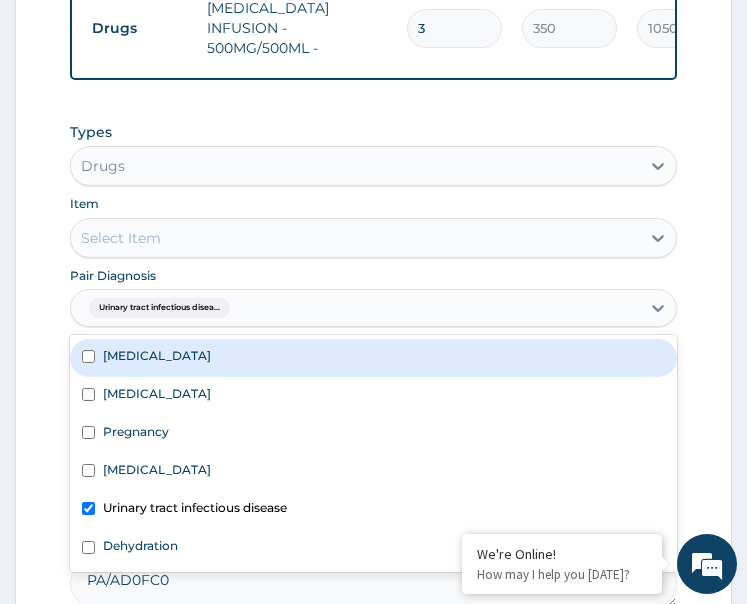 click on "Select Item" at bounding box center (356, 238) 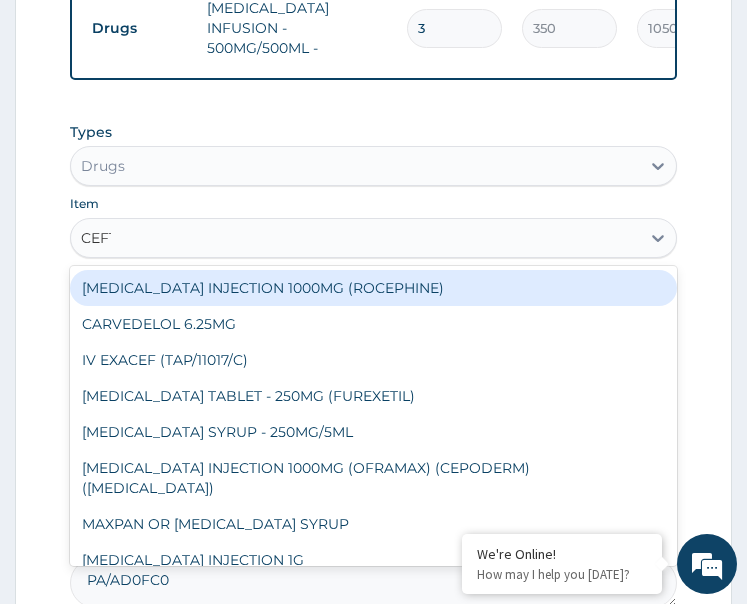 type on "CEFTR" 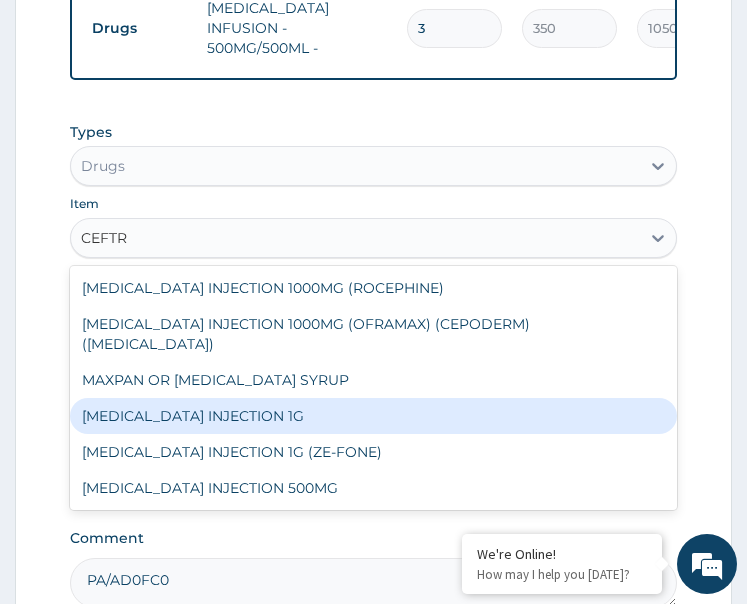 click on "CEFTRIAXONE INJECTION 1G" at bounding box center [374, 416] 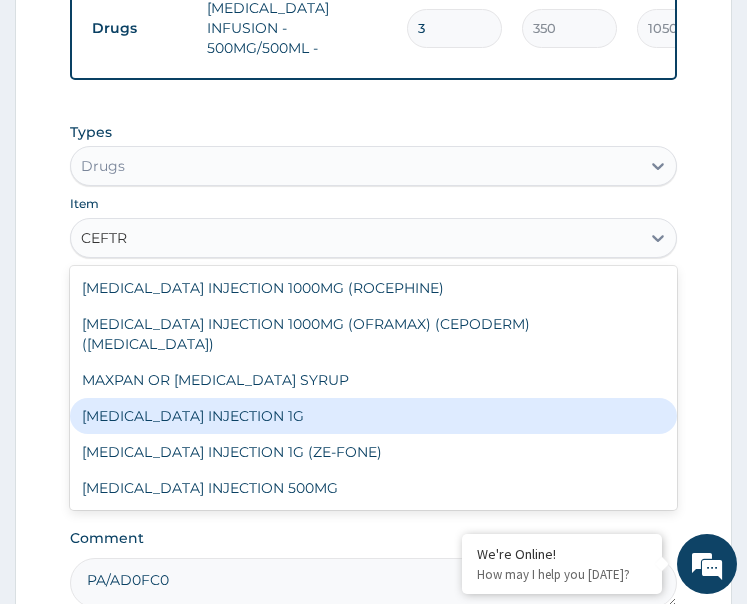 type 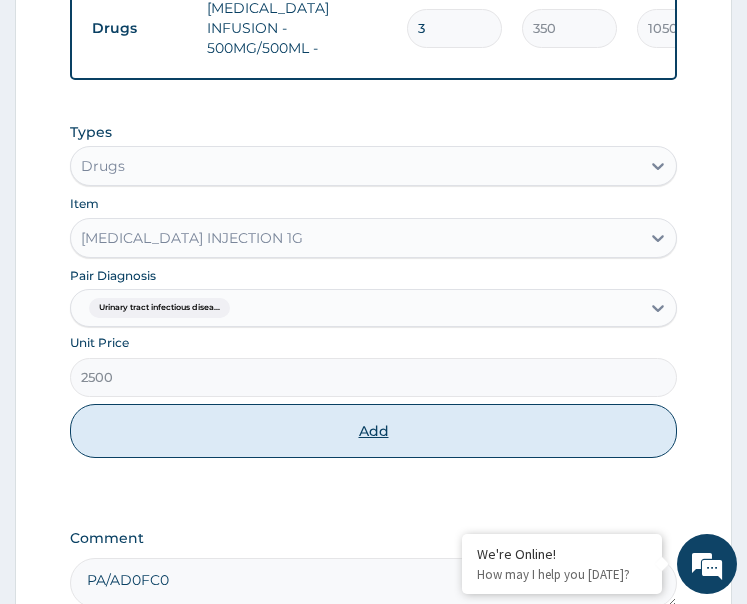 click on "Add" at bounding box center [374, 431] 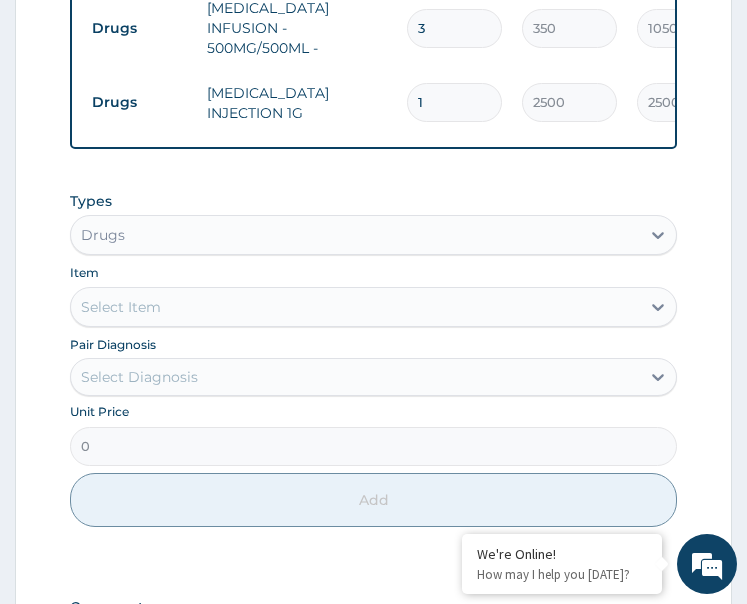 drag, startPoint x: 439, startPoint y: 82, endPoint x: 392, endPoint y: 101, distance: 50.695168 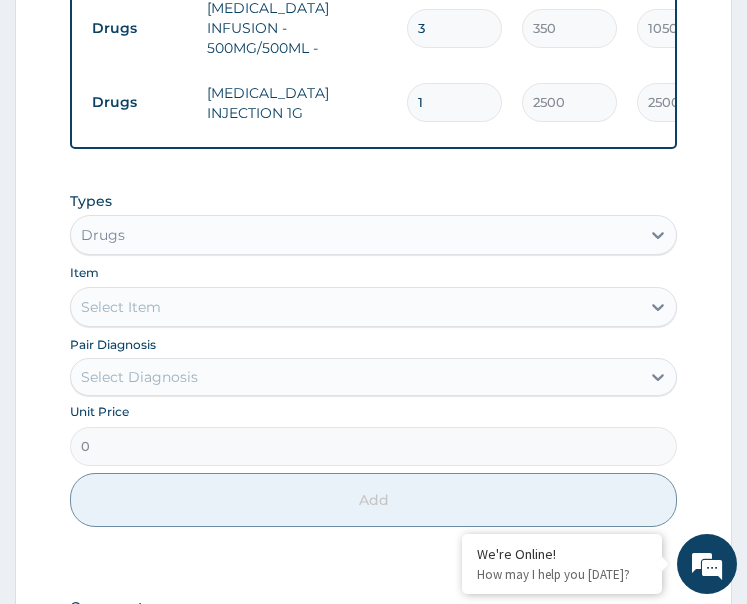 click on "Drugs CEFTRIAXONE INJECTION 1G 1 2500 2500.00 Urinary tract infectious disea... Delete" at bounding box center [572, 102] 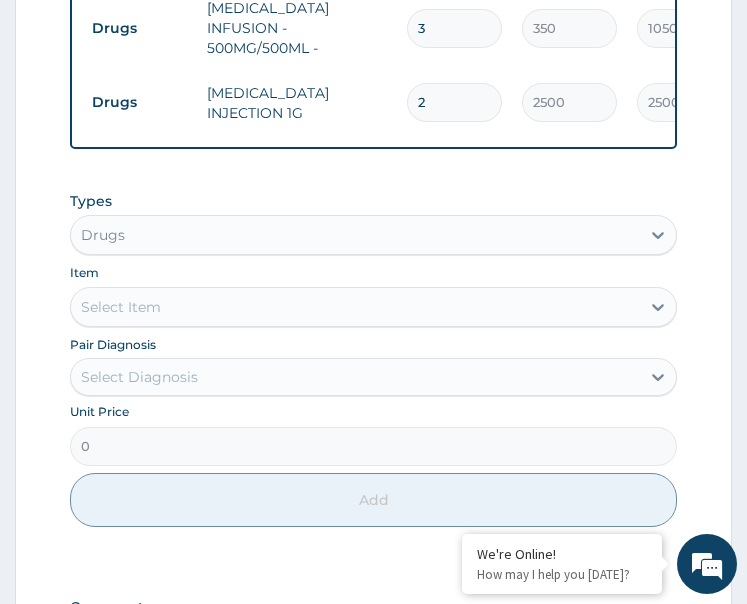 type on "5000.00" 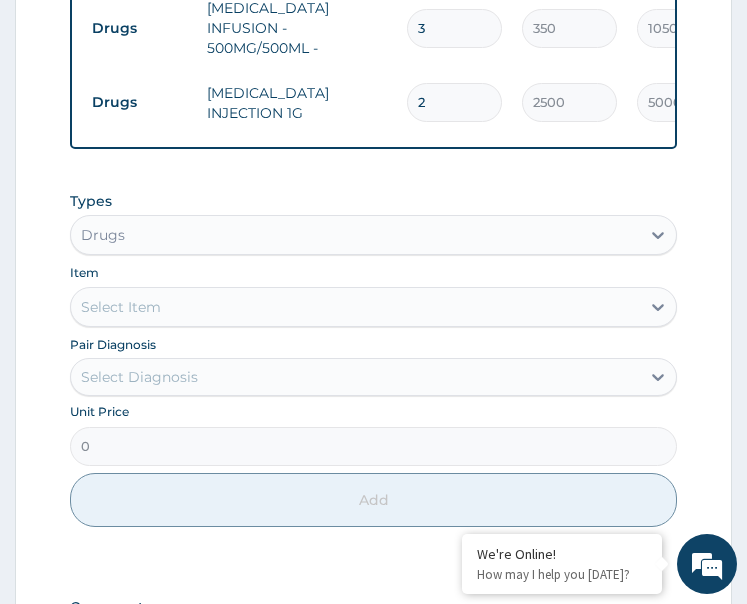 type on "2" 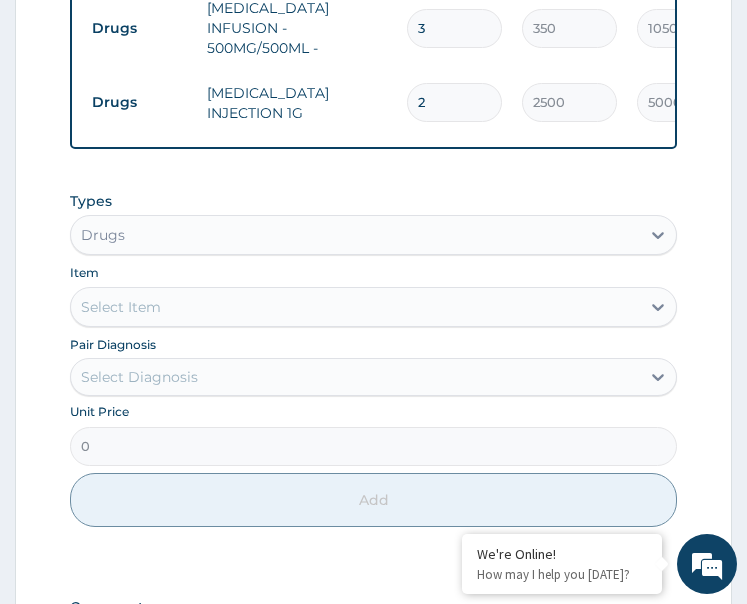click on "CEFTRIAXONE INJECTION 1G" at bounding box center (297, 103) 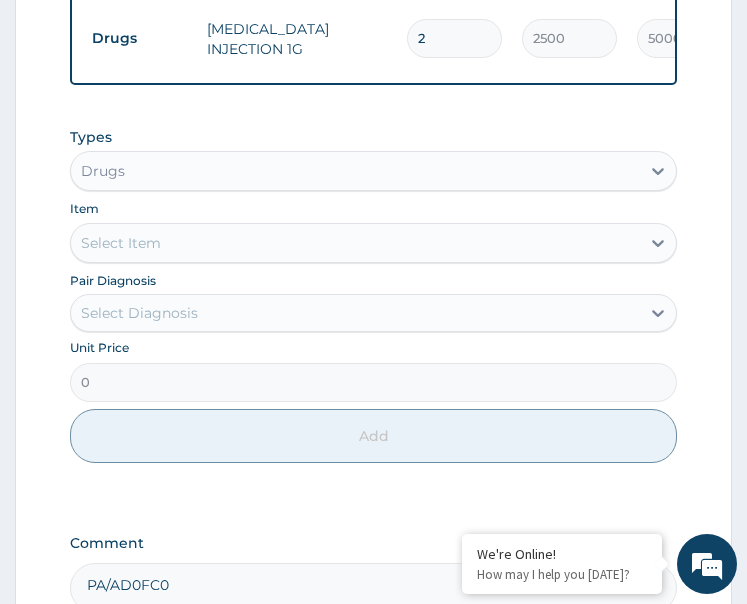 scroll, scrollTop: 1884, scrollLeft: 0, axis: vertical 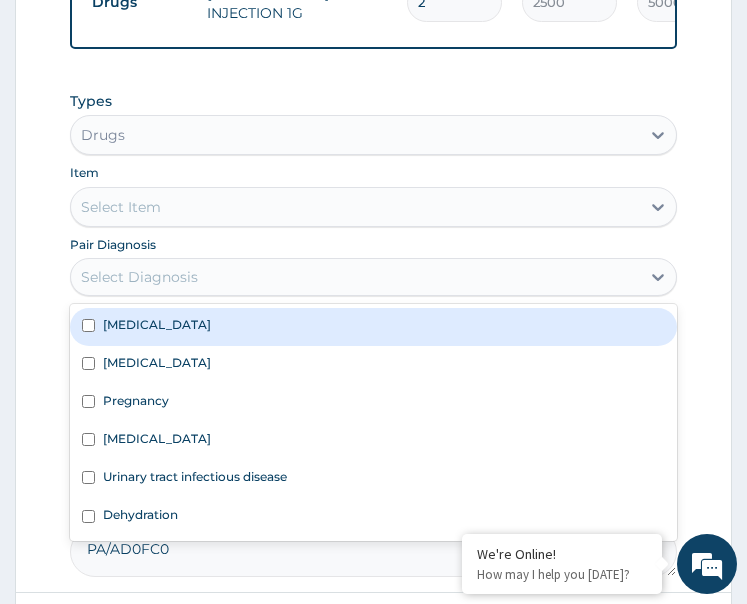click on "Select Diagnosis" at bounding box center [356, 277] 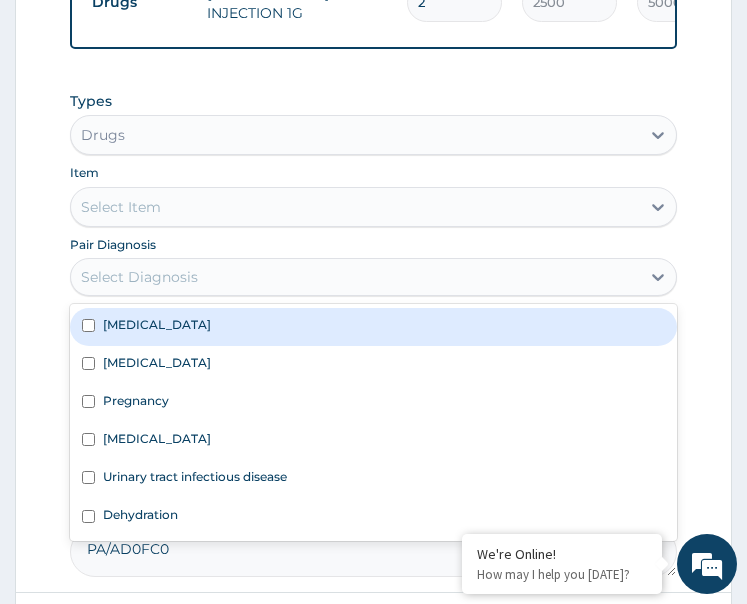 click on "Malaria" at bounding box center [374, 327] 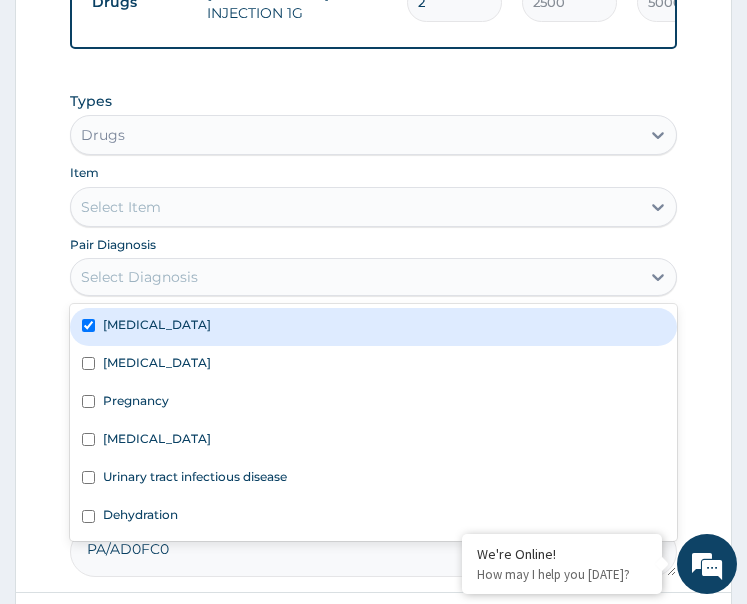 checkbox on "true" 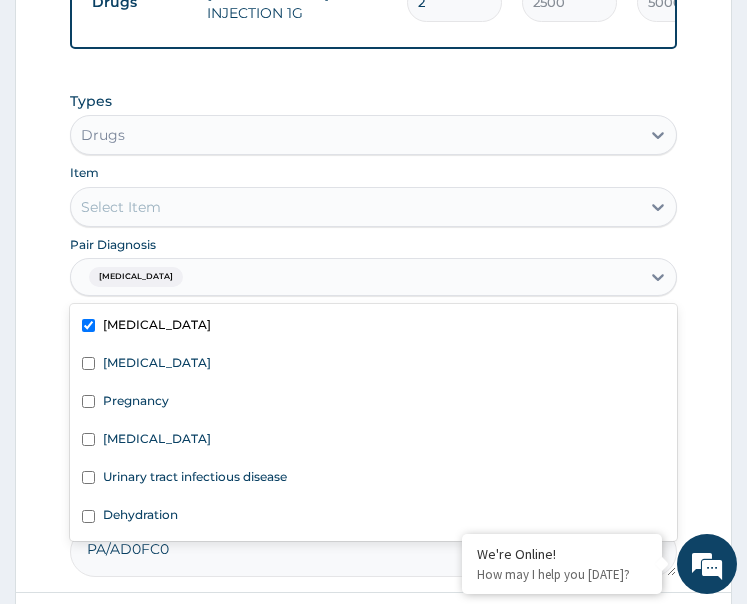 click on "Select Item" at bounding box center (356, 207) 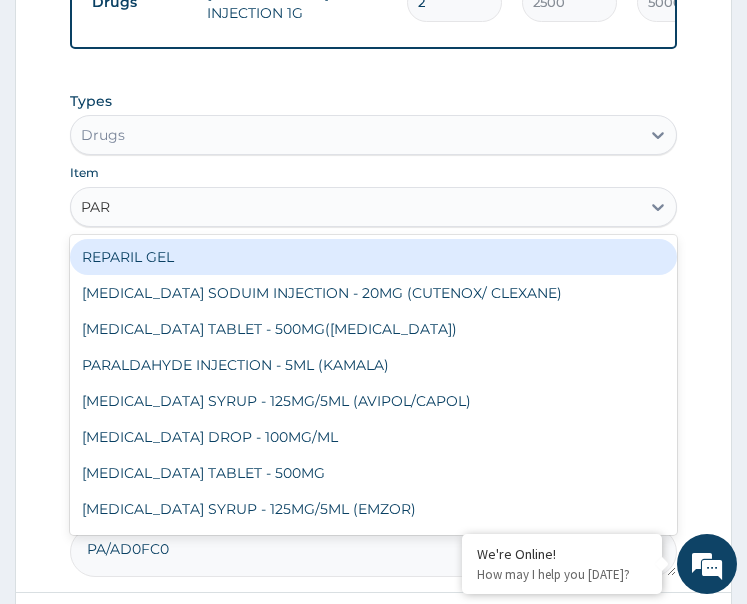 type on "PARA" 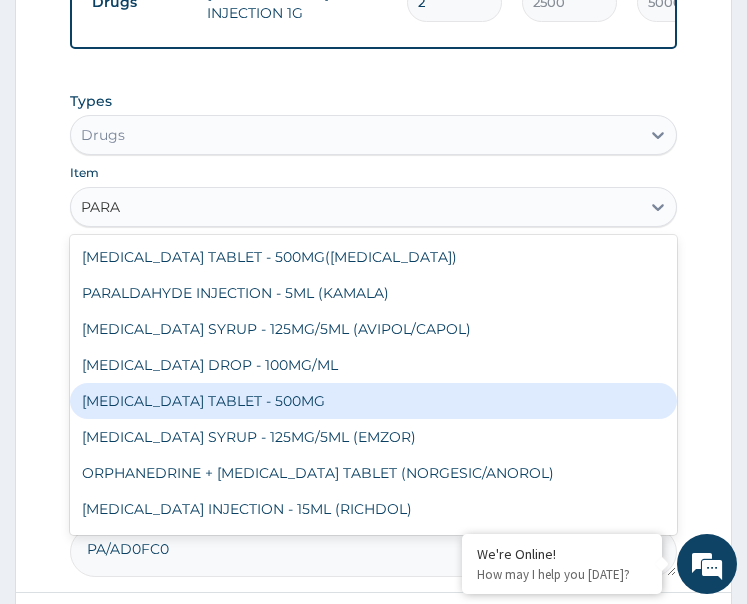 scroll, scrollTop: 104, scrollLeft: 0, axis: vertical 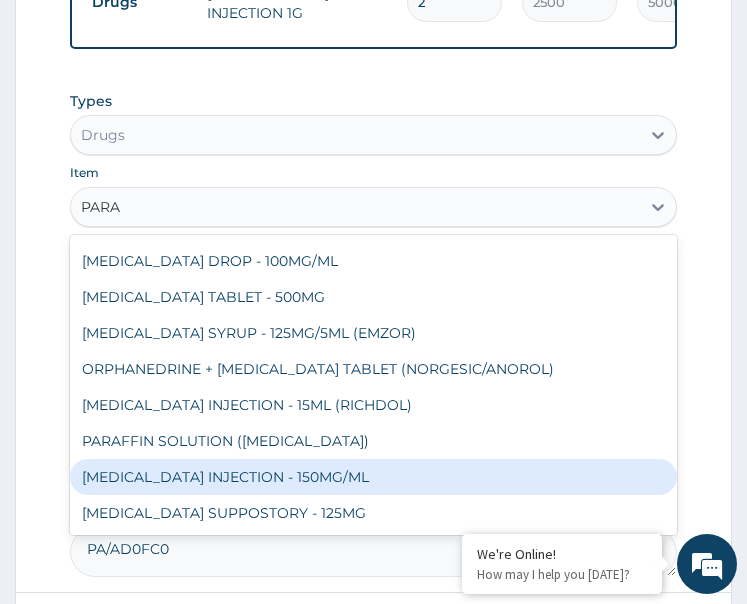 click on "PARACETAMOL INJECTION - 150MG/ML" at bounding box center (374, 477) 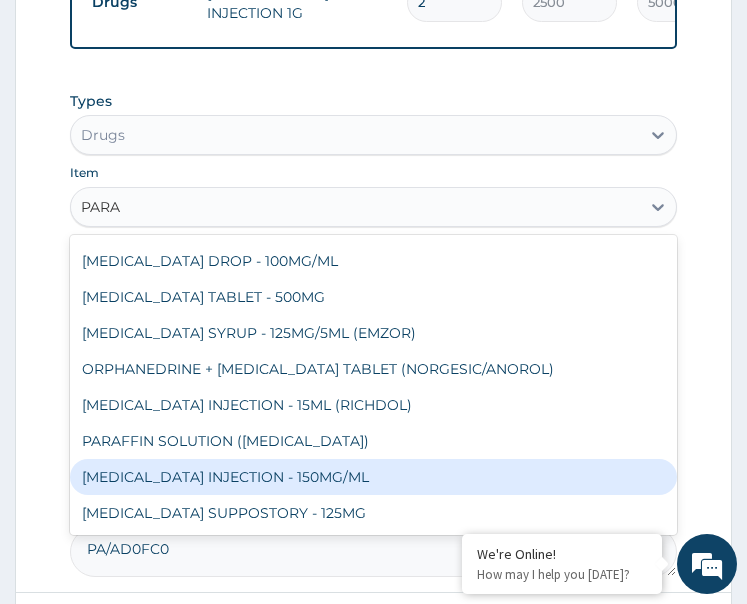 type 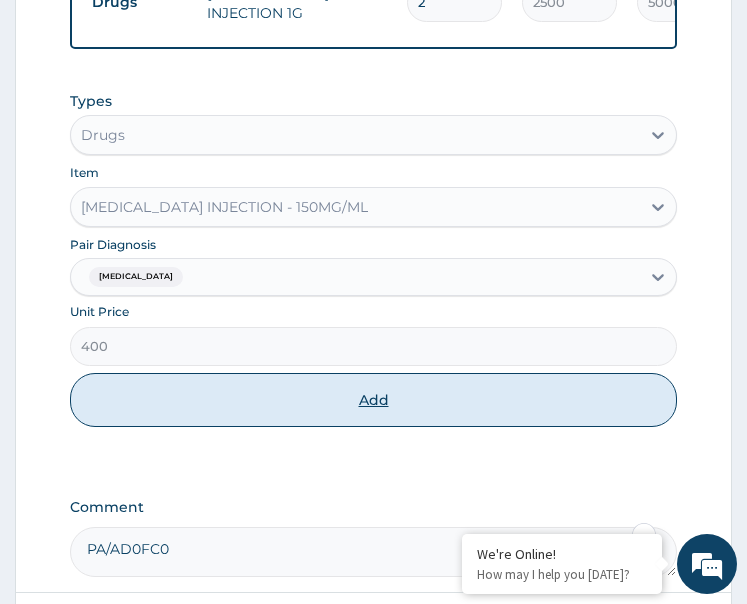 click on "Add" at bounding box center [374, 400] 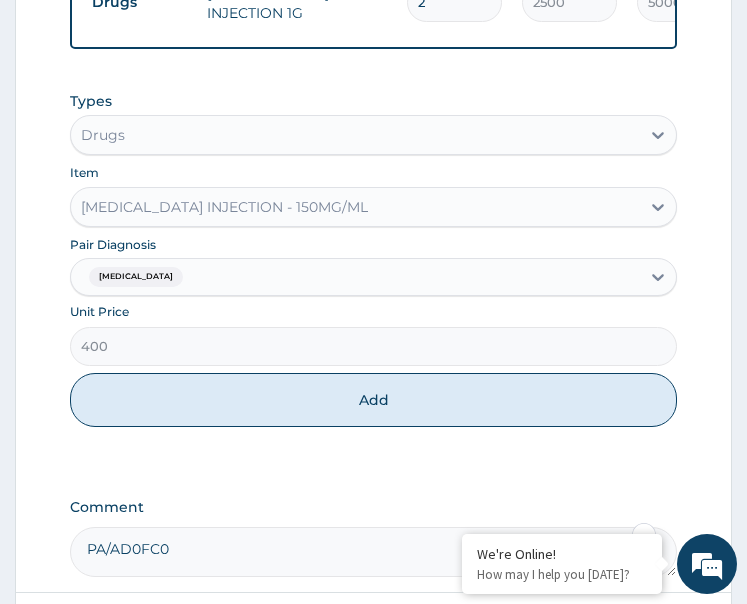 type on "0" 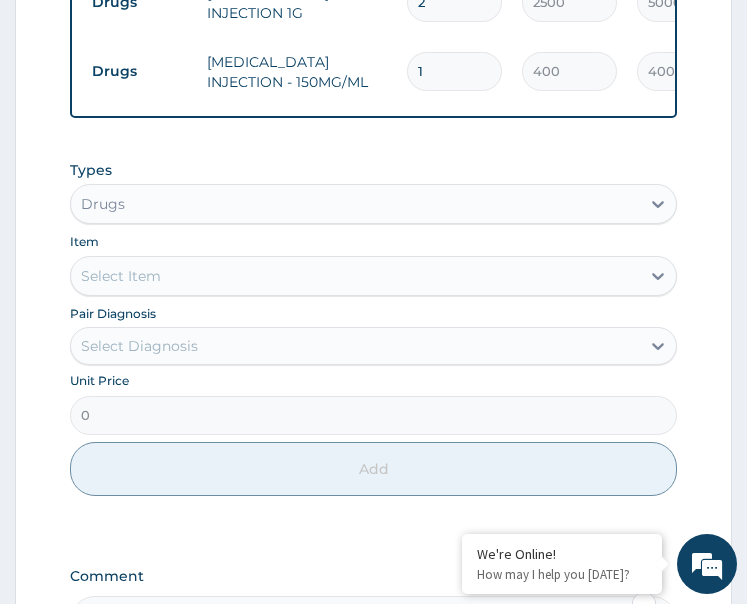 click on "1" at bounding box center [454, 71] 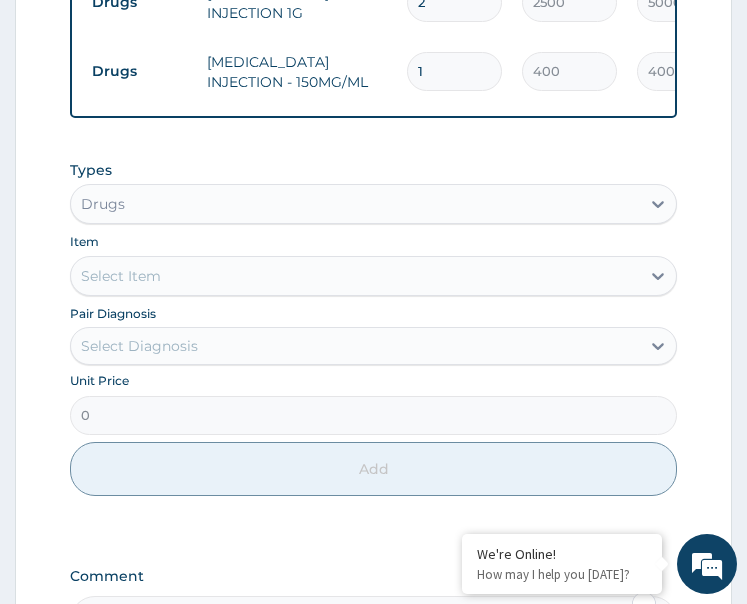 type on "12" 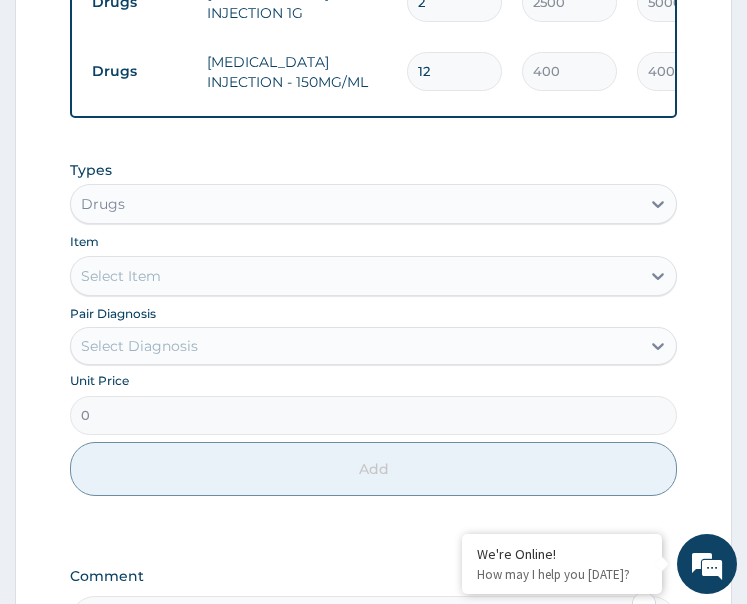 type on "4800.00" 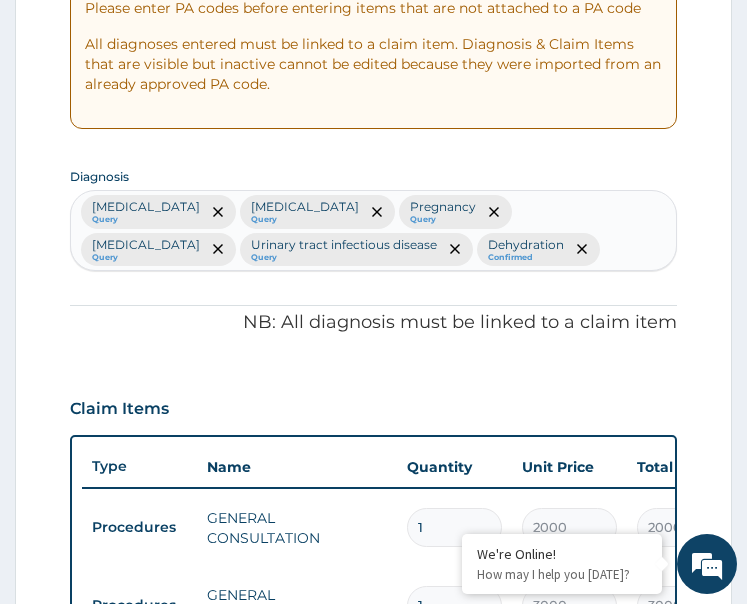 scroll, scrollTop: 383, scrollLeft: 0, axis: vertical 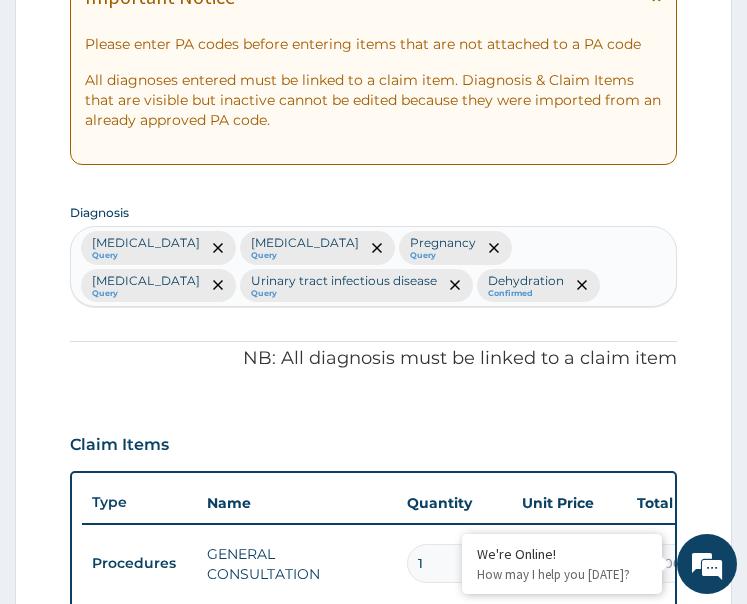 type on "12" 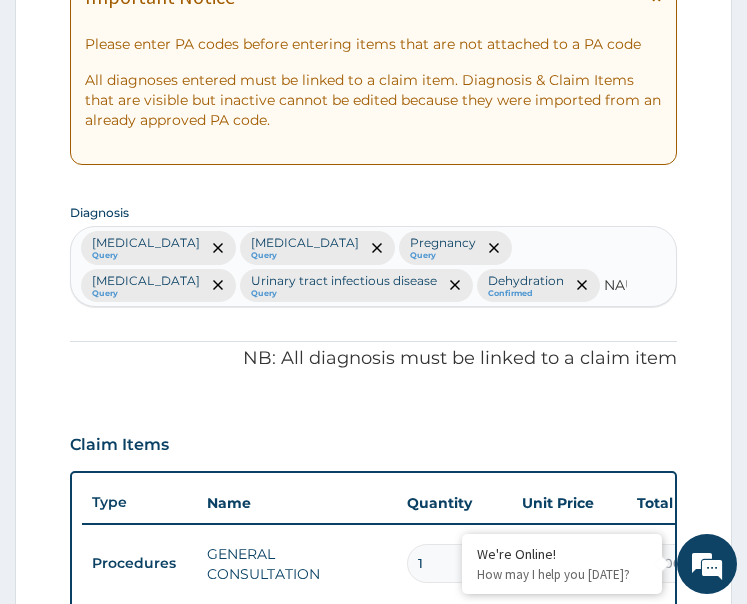 type on "NAUS" 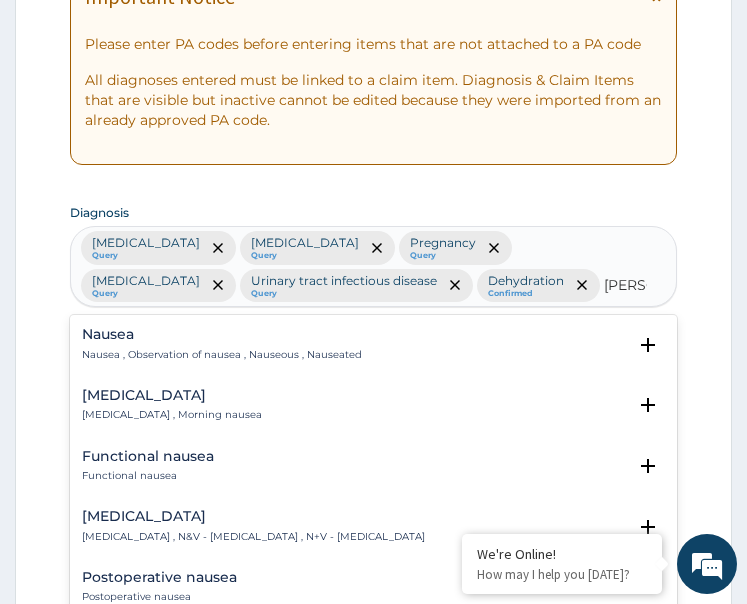 click on "Nausea" at bounding box center (222, 334) 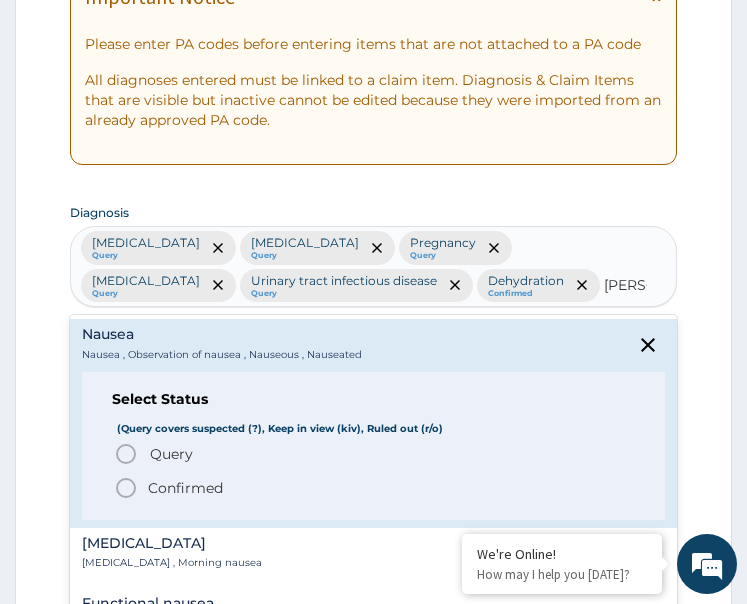 click on "Query Query covers suspected (?), Keep in view (kiv), Ruled out (r/o)" at bounding box center [375, 454] 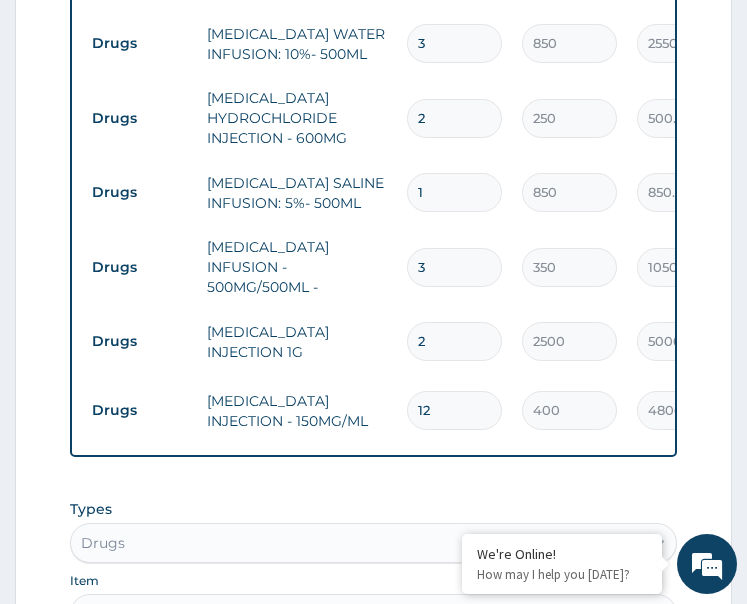 scroll, scrollTop: 1883, scrollLeft: 0, axis: vertical 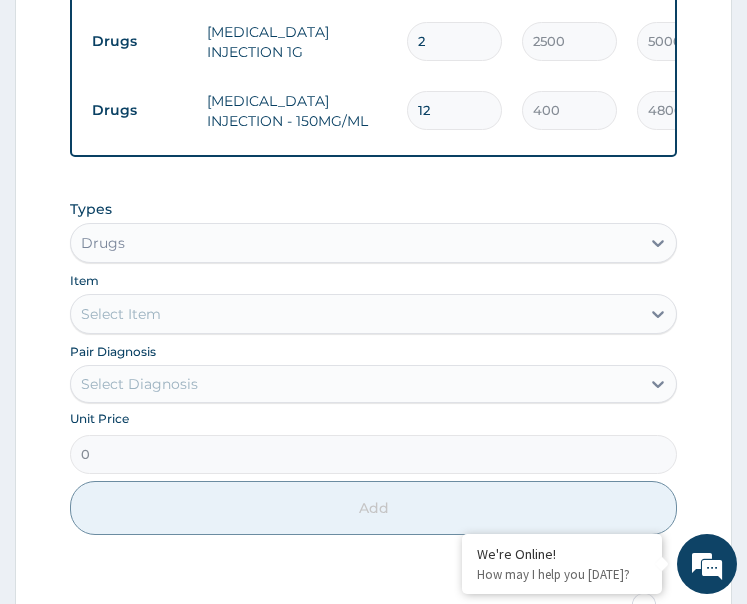 click on "Select Diagnosis" at bounding box center (139, 384) 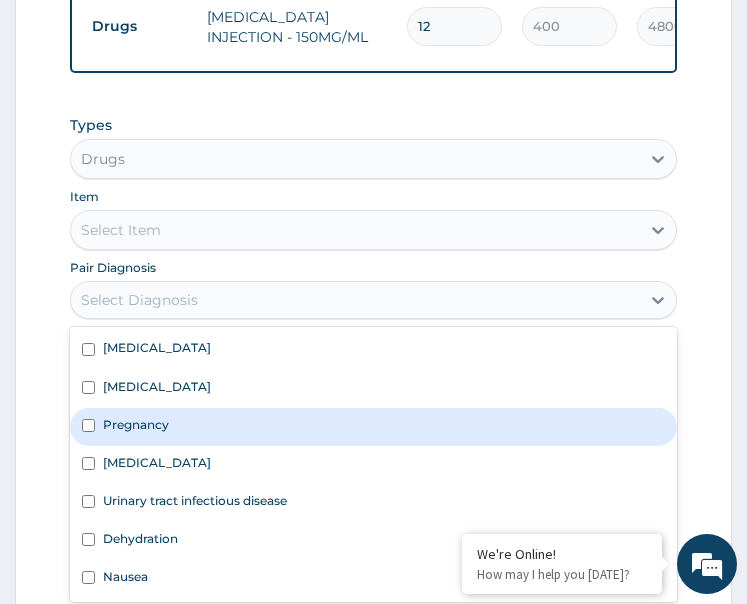 scroll, scrollTop: 2083, scrollLeft: 0, axis: vertical 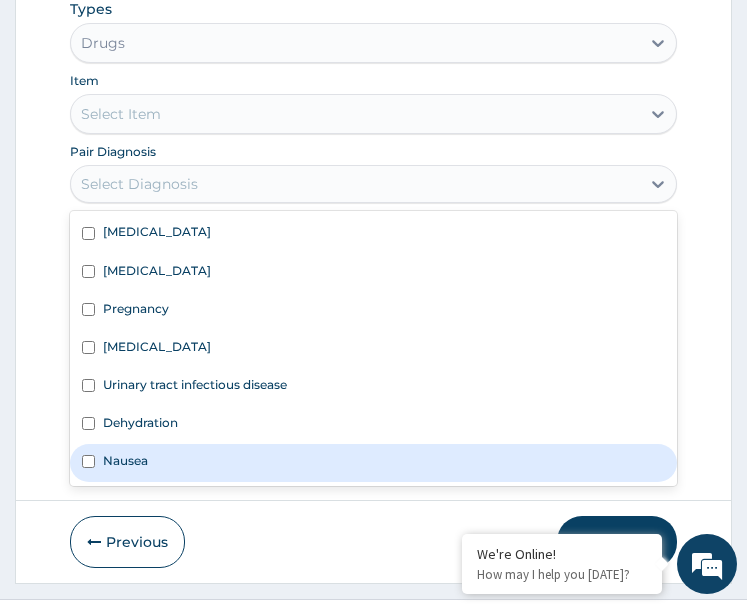 click on "Nausea" at bounding box center [374, 463] 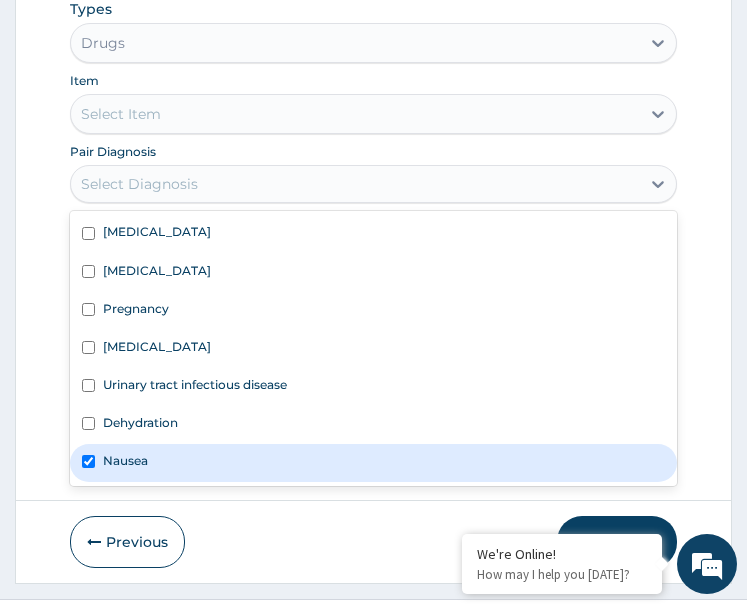 checkbox on "true" 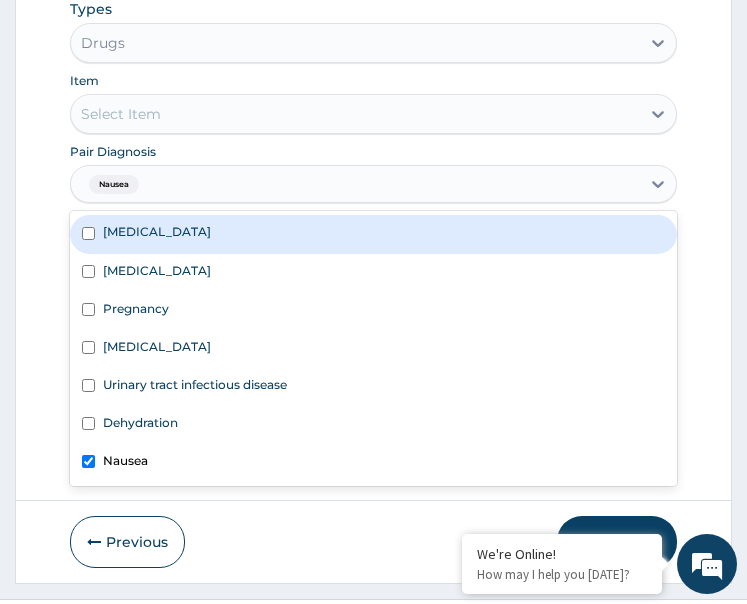 click on "Select Item" at bounding box center [356, 114] 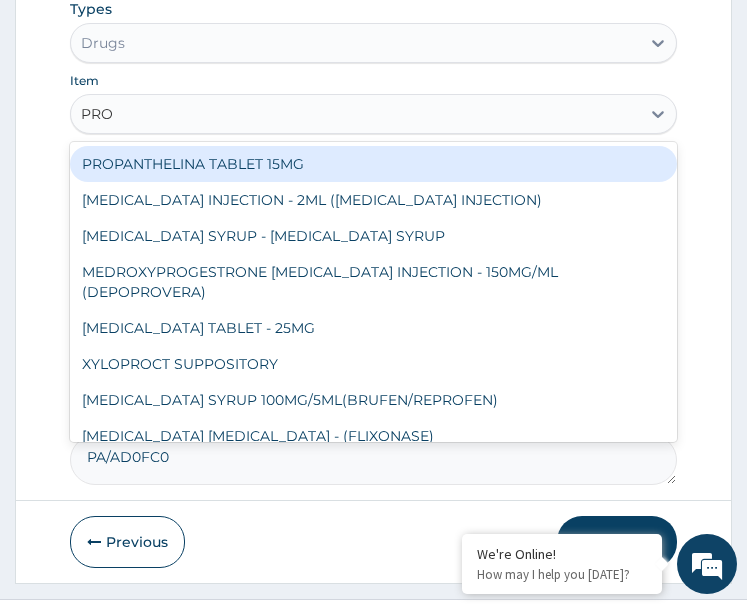 type on "PROM" 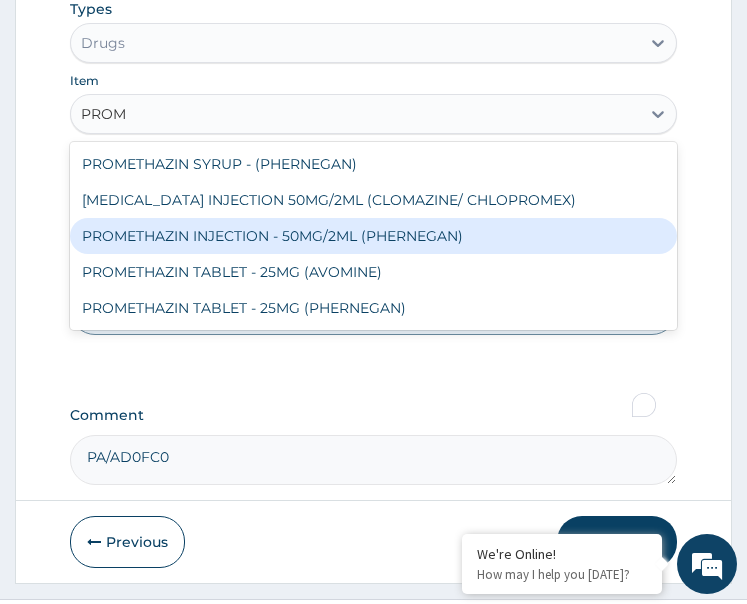 click on "PROMETHAZIN INJECTION - 50MG/2ML (PHERNEGAN)" at bounding box center [374, 236] 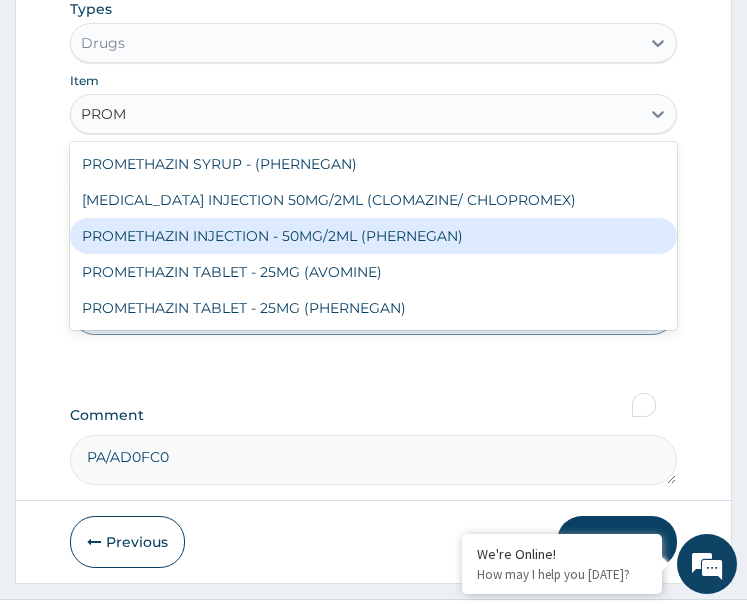 type 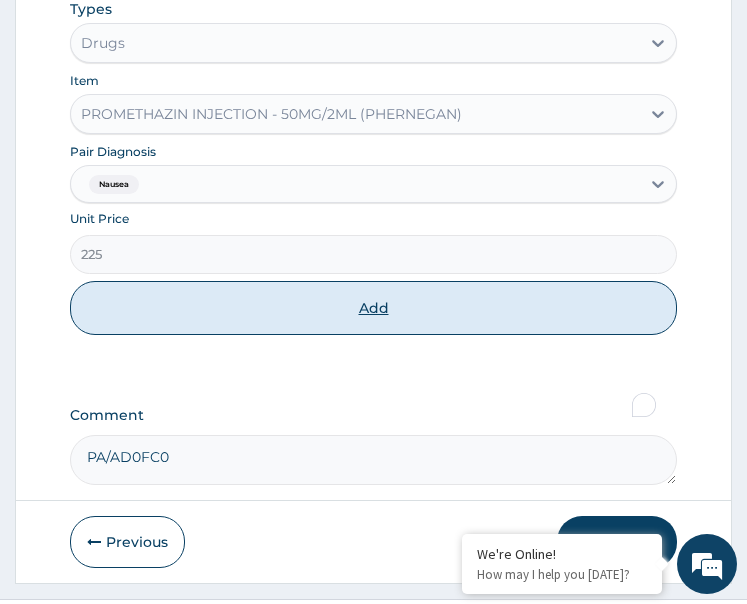 click on "Add" at bounding box center (374, 308) 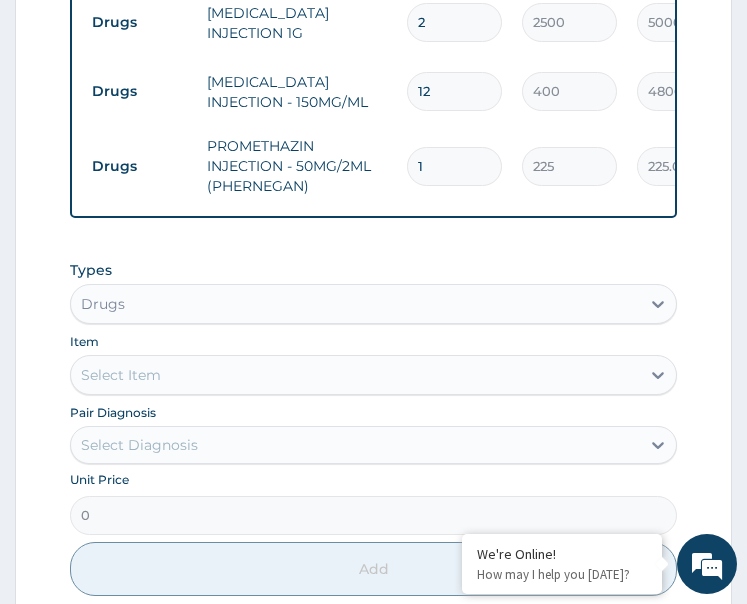 scroll, scrollTop: 2002, scrollLeft: 0, axis: vertical 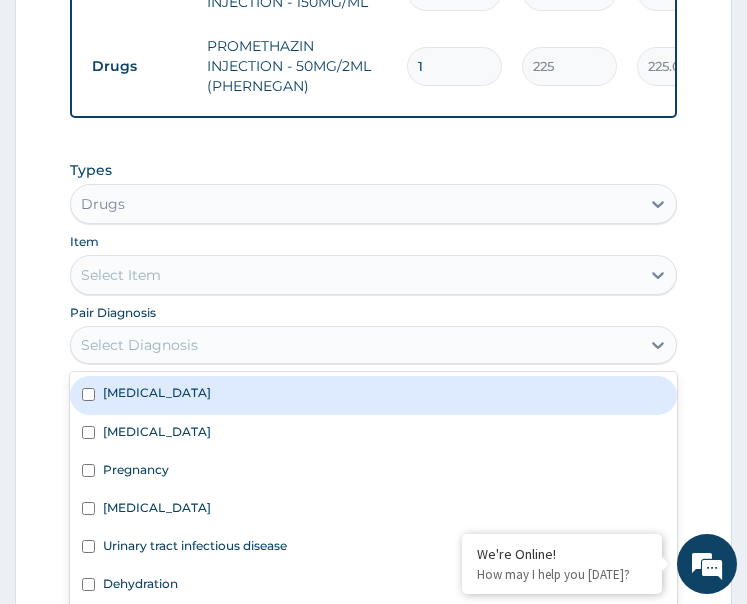 click on "Select Diagnosis" at bounding box center (356, 345) 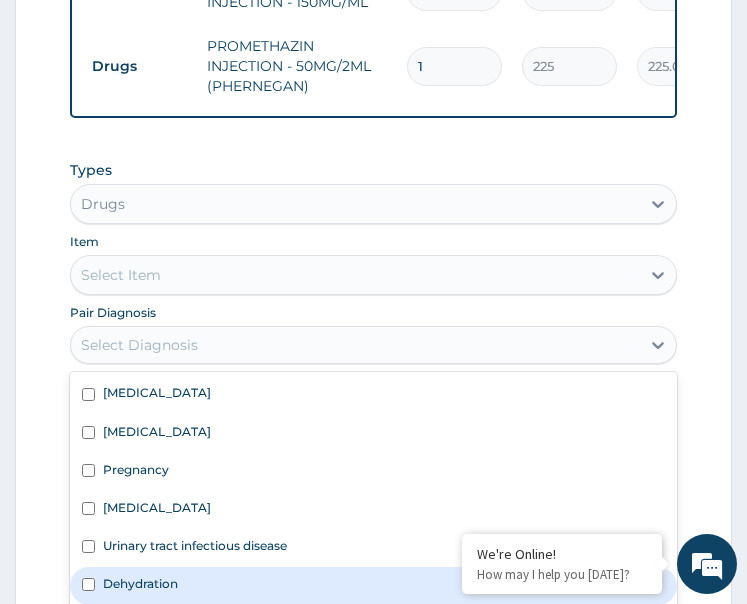 click on "Dehydration" at bounding box center [374, 586] 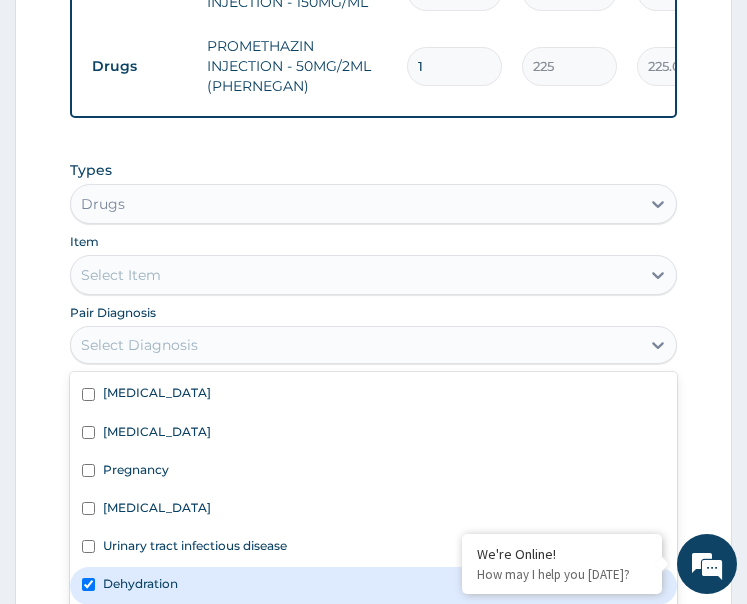 checkbox on "true" 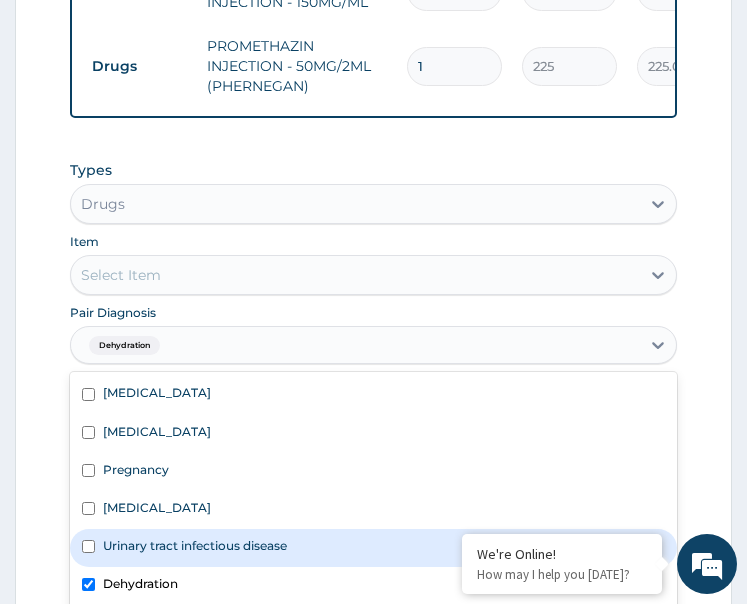 click on "Urinary tract infectious disease" at bounding box center (195, 545) 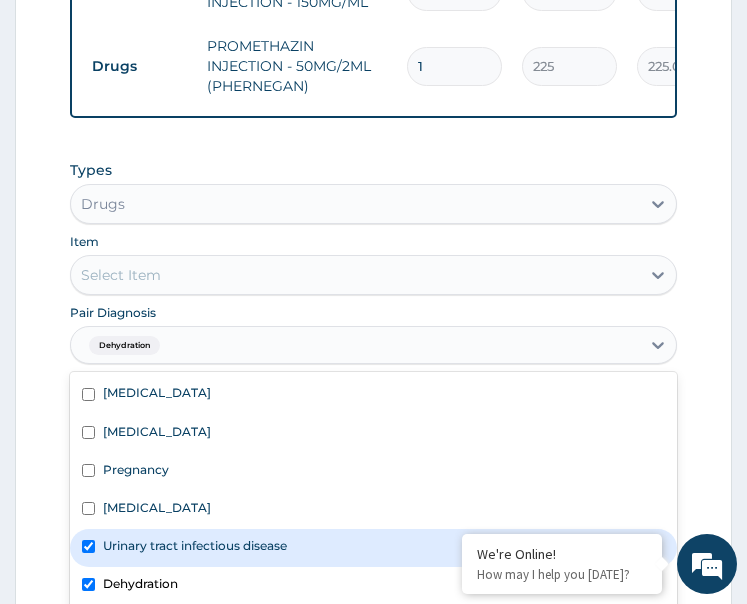 checkbox on "true" 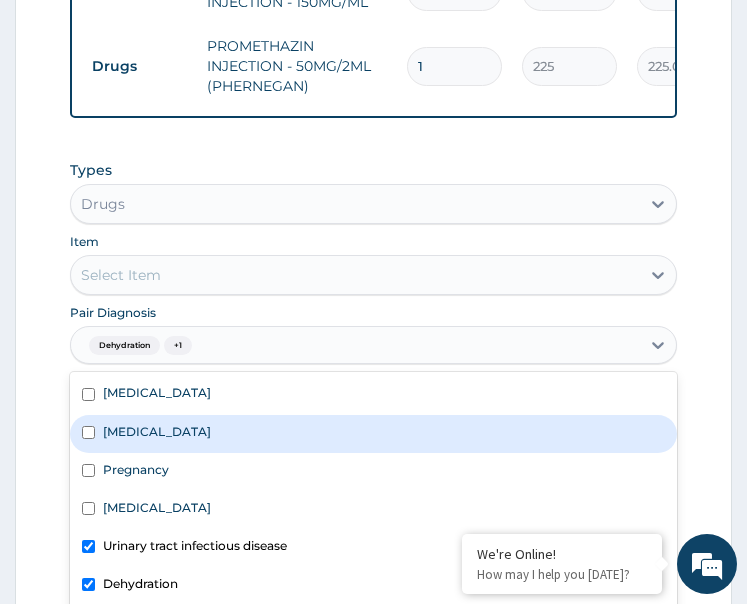 click on "Acute gastritis" at bounding box center [374, 434] 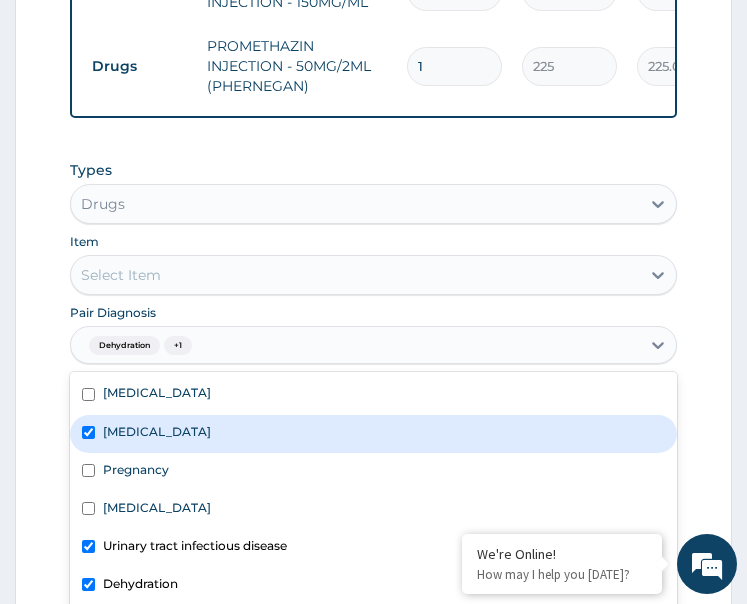 checkbox on "true" 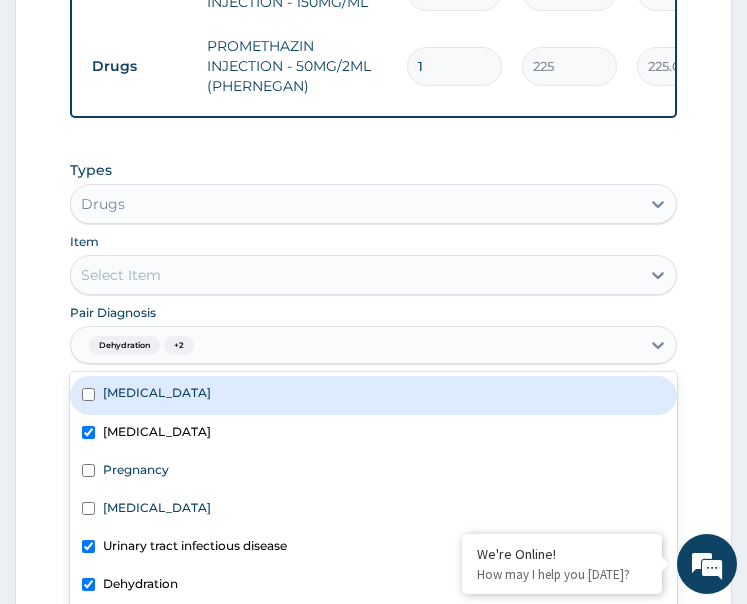 click on "Malaria" at bounding box center (374, 395) 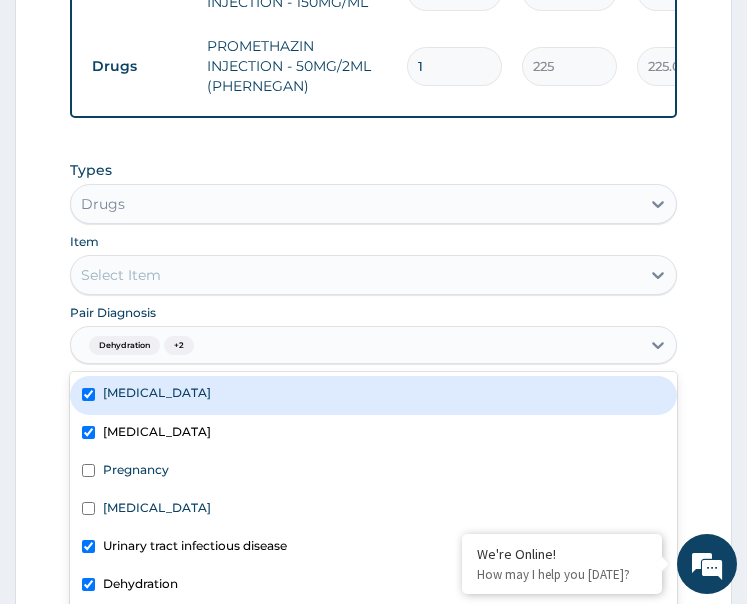 checkbox on "true" 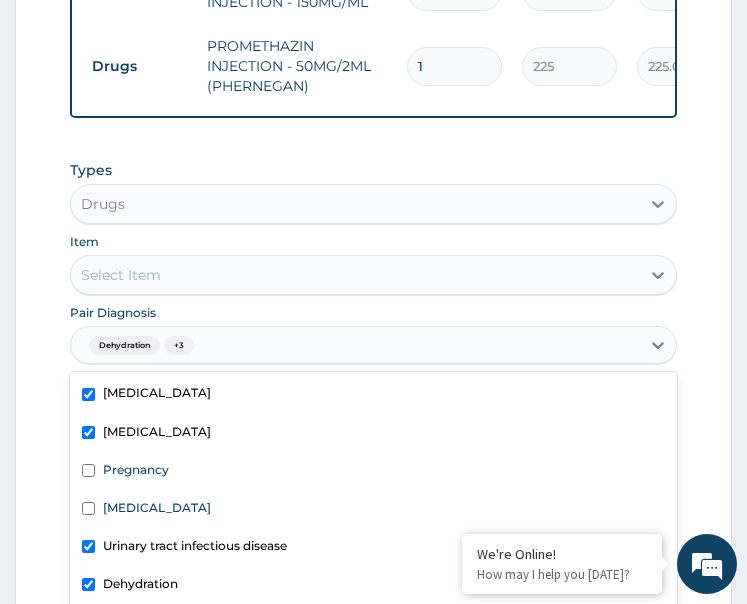 click on "Select Item" at bounding box center (356, 275) 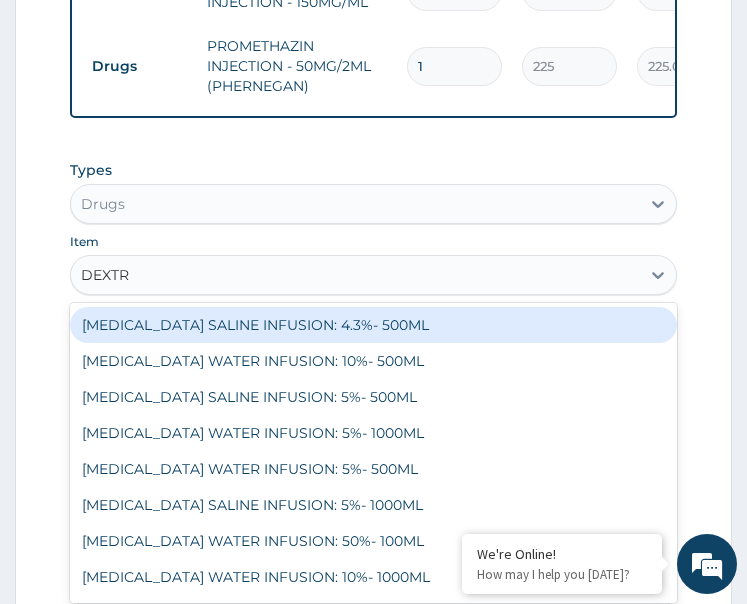 type on "DEXTRO" 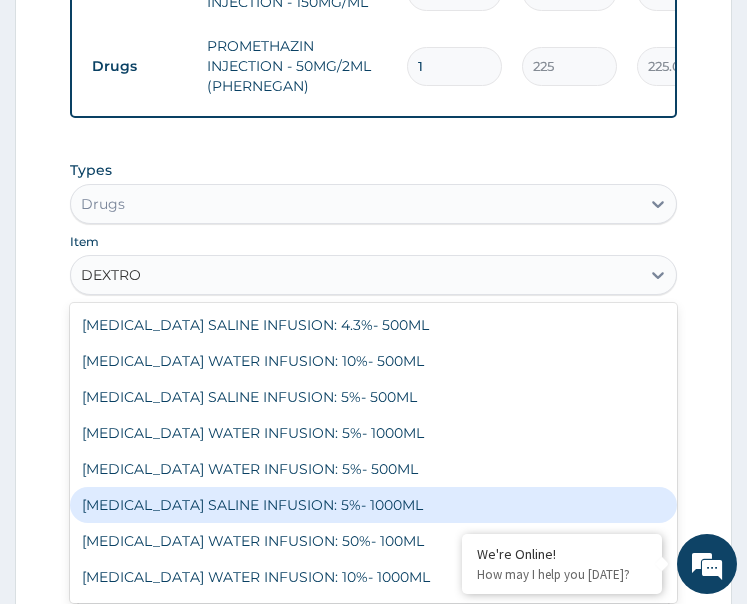 click on "DEXTROSE SALINE INFUSION: 5%- 1000ML" at bounding box center [374, 505] 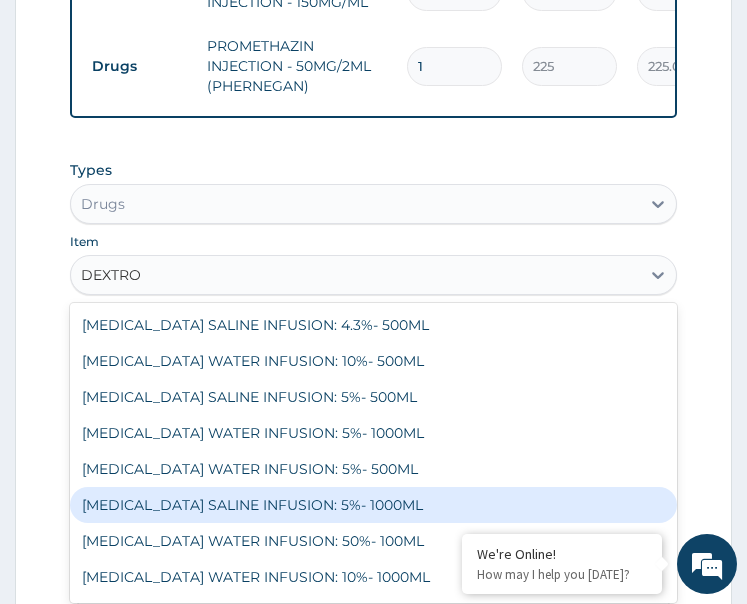 type 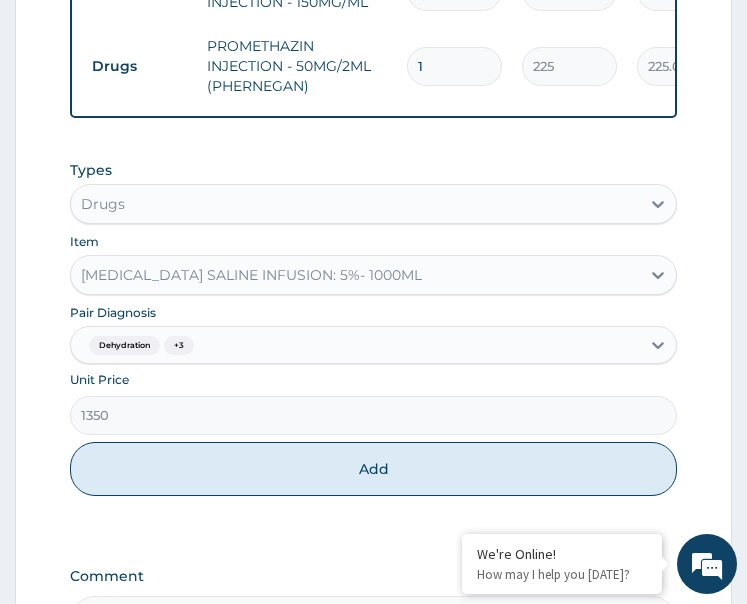 click on "Dehydration  + 3" at bounding box center (356, 346) 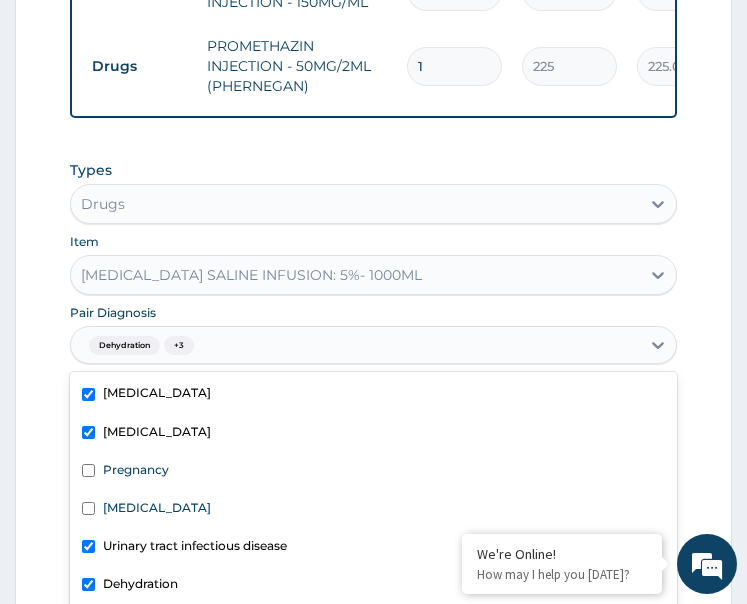 click on "Acute gastritis" at bounding box center (374, 434) 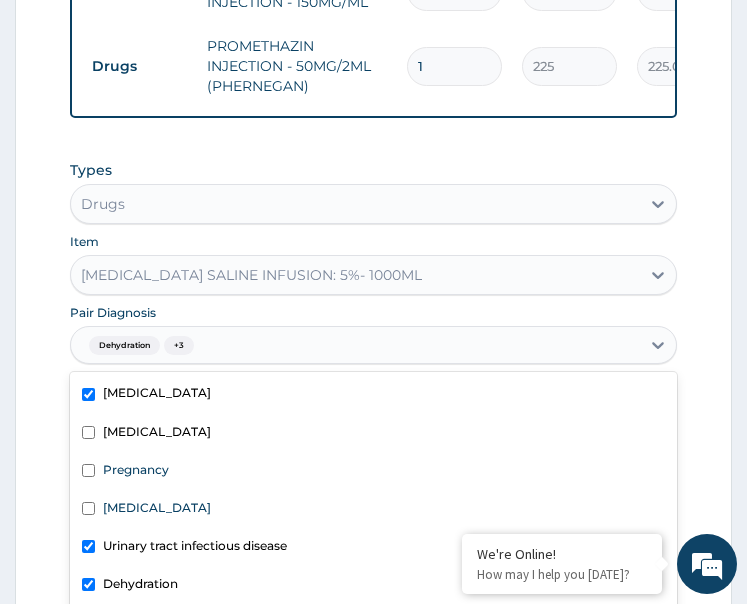 checkbox on "false" 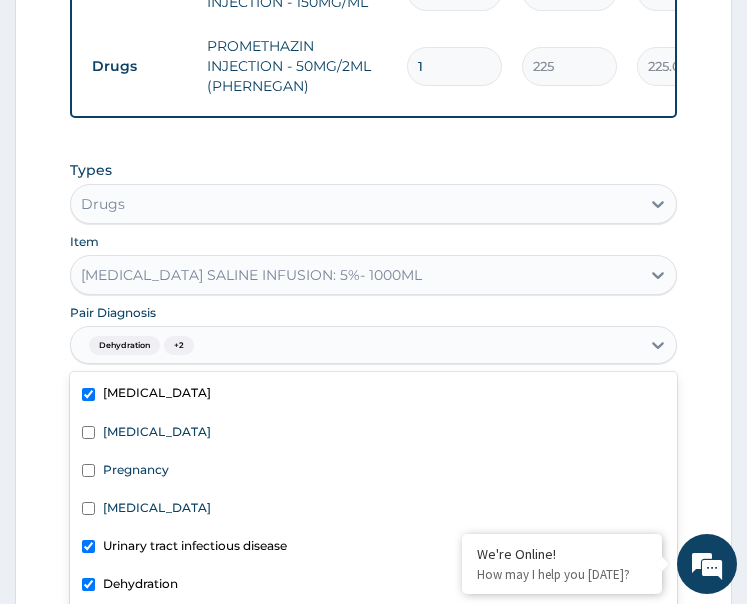 click on "Urinary tract infectious disease" at bounding box center [195, 545] 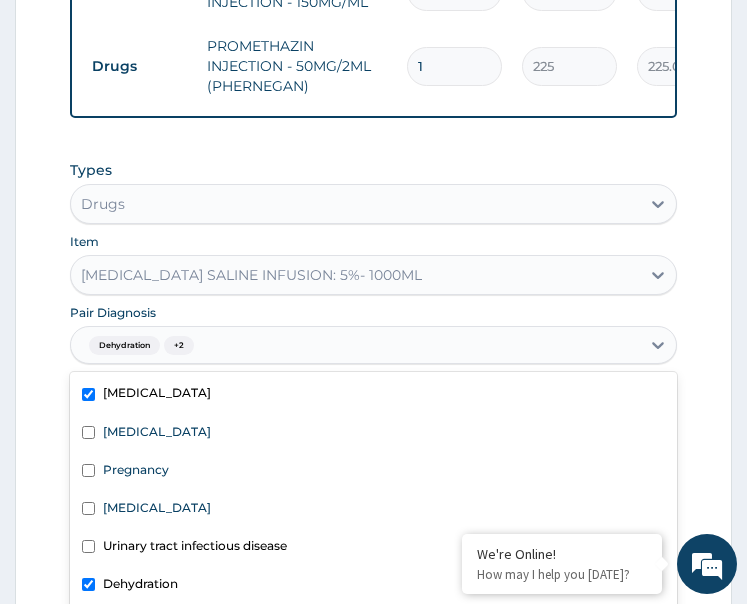 checkbox on "false" 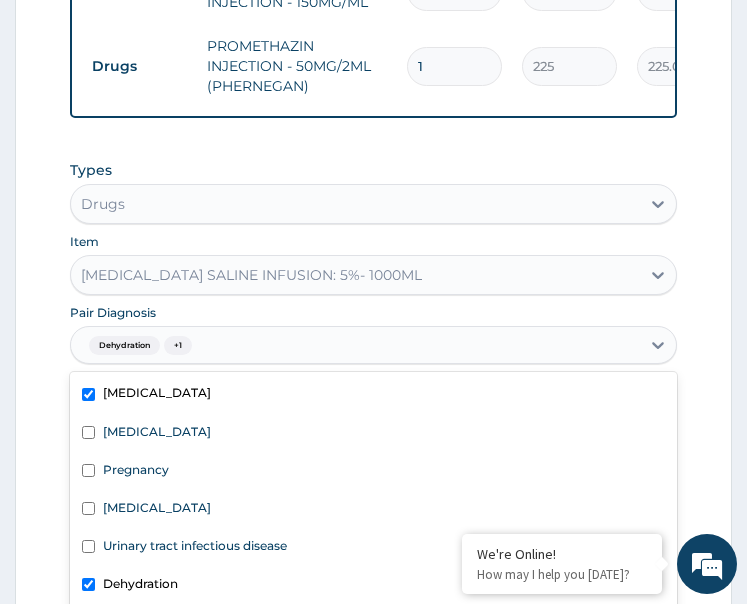 click on "Dehydration" at bounding box center [140, 583] 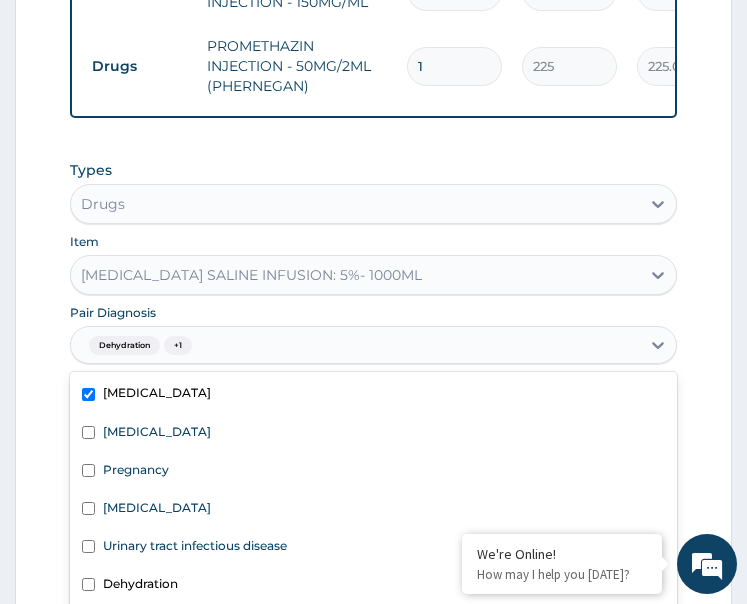 checkbox on "false" 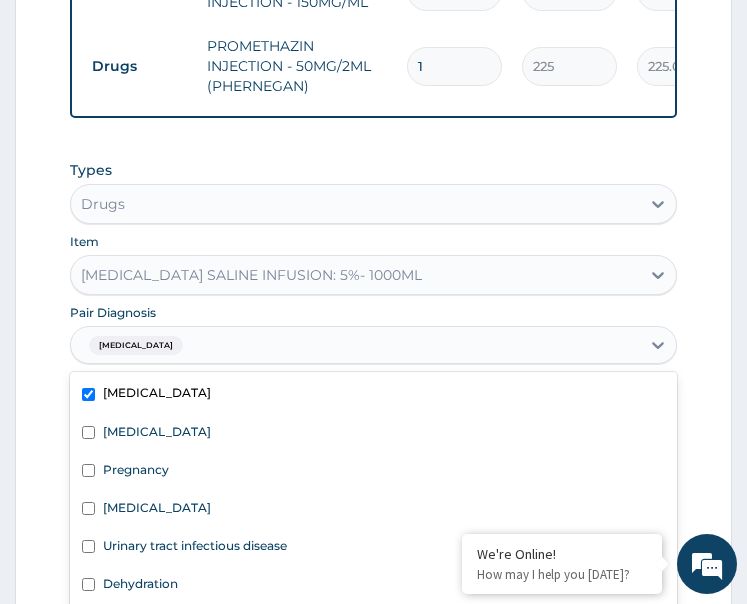 click on "DEXTROSE SALINE INFUSION: 5%- 1000ML" at bounding box center [251, 275] 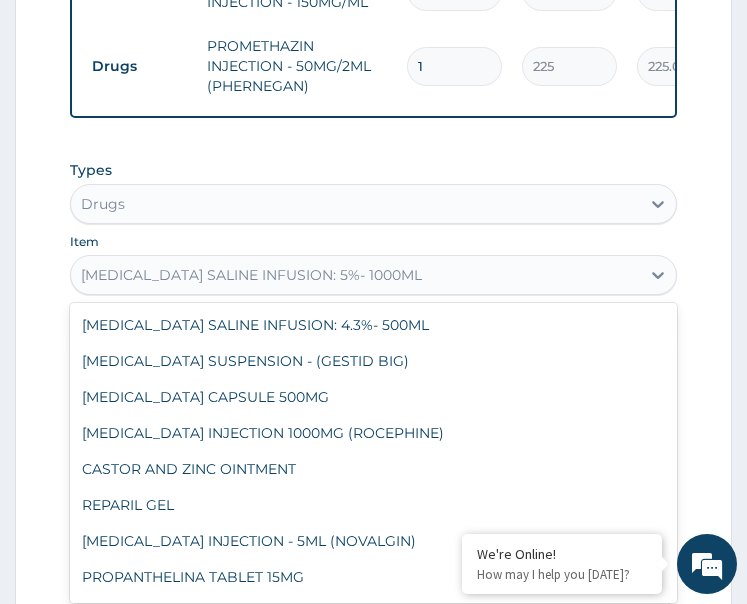 scroll, scrollTop: 16484, scrollLeft: 0, axis: vertical 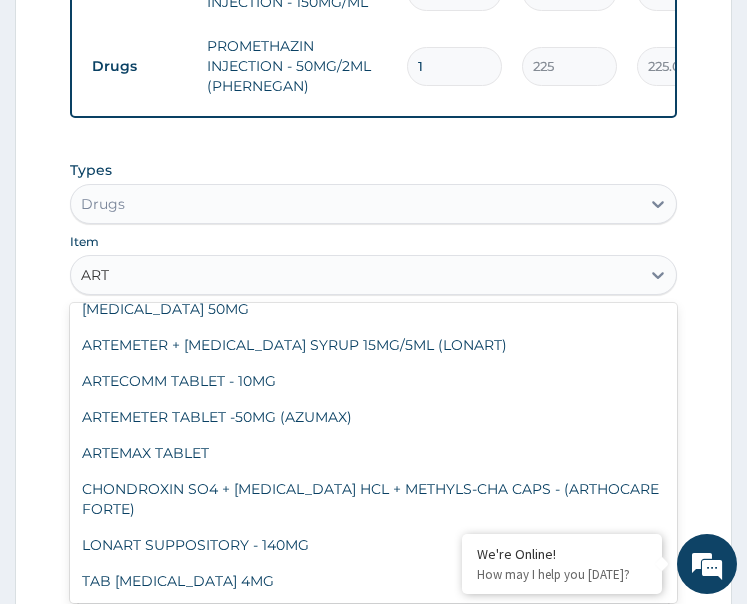 type on "ARTE" 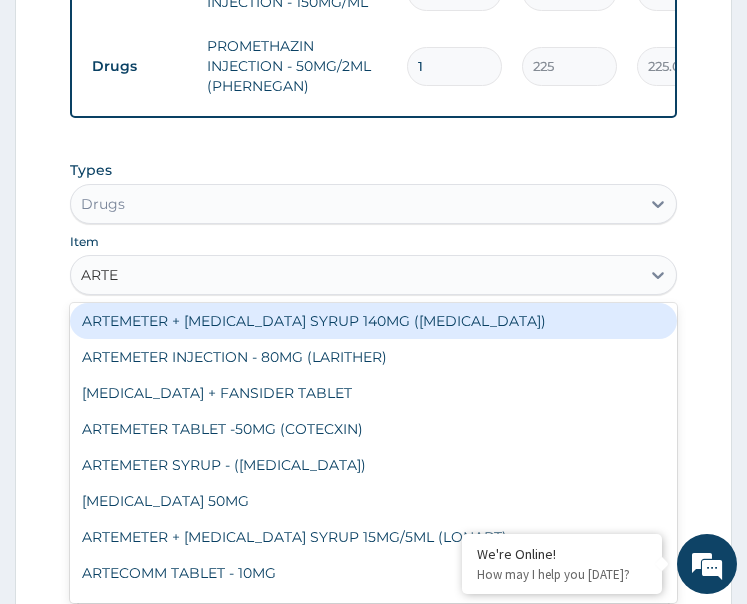 scroll, scrollTop: 0, scrollLeft: 0, axis: both 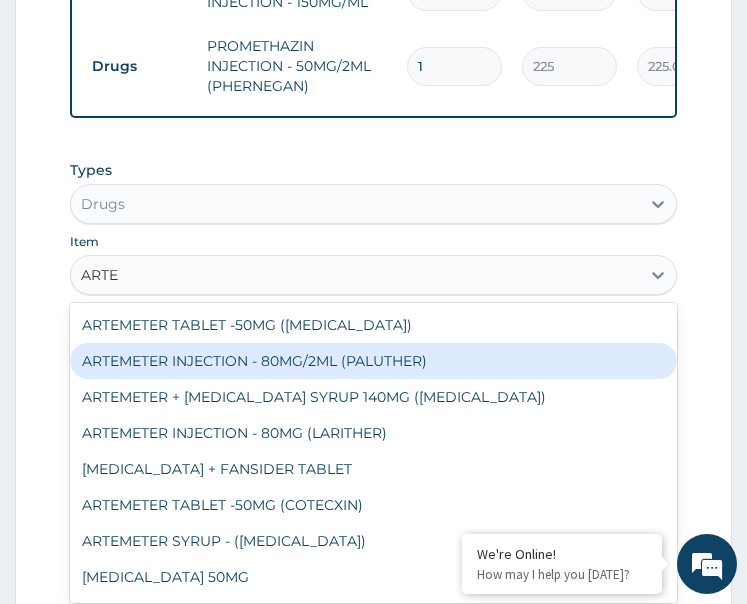 click on "ARTEMETER INJECTION - 80MG/2ML (PALUTHER)" at bounding box center (374, 361) 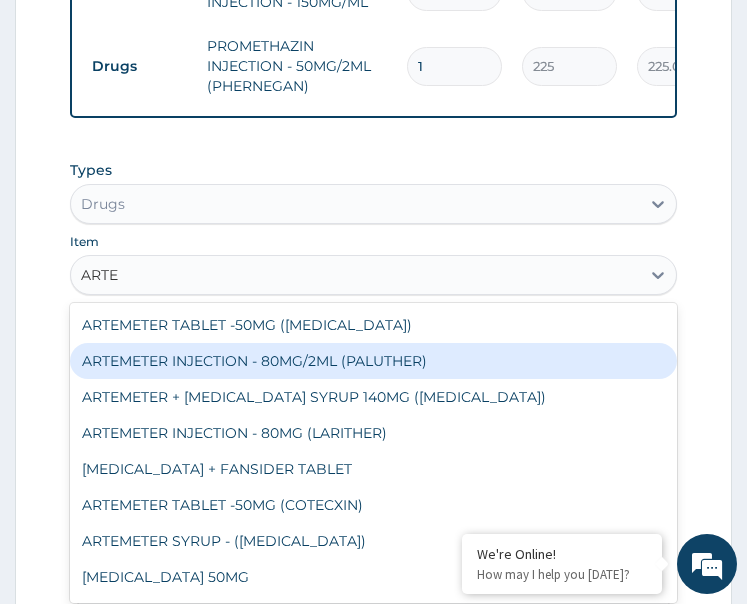 type 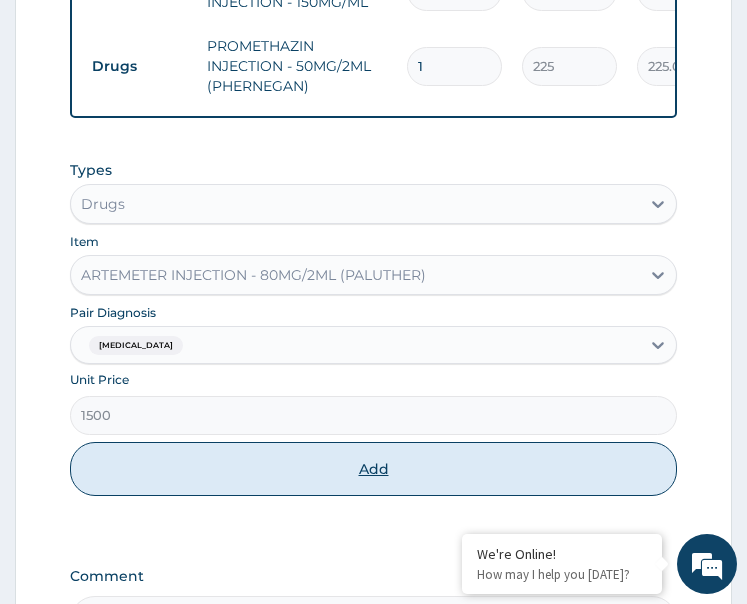 click on "Add" at bounding box center (374, 469) 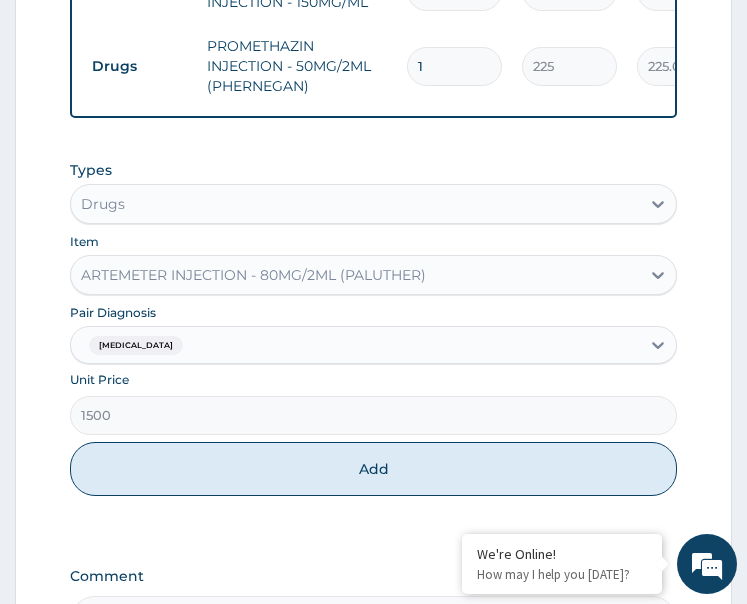 type on "0" 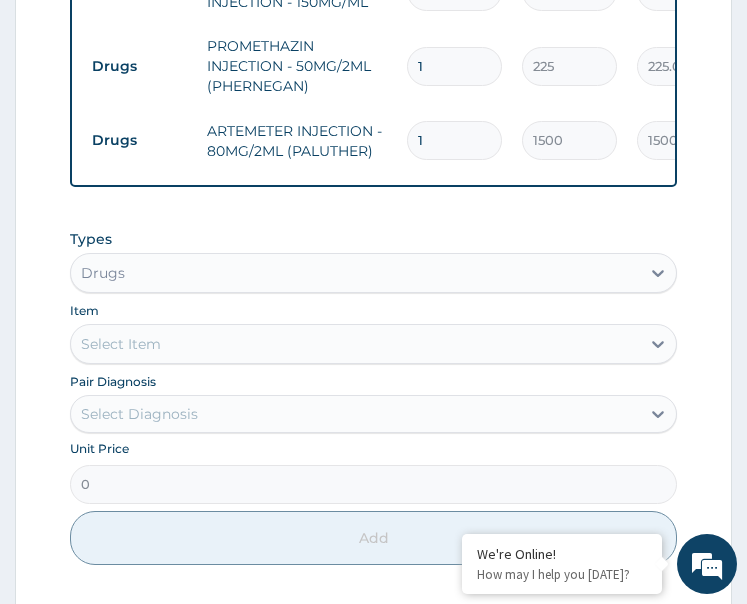 drag, startPoint x: 424, startPoint y: 69, endPoint x: 395, endPoint y: 84, distance: 32.649654 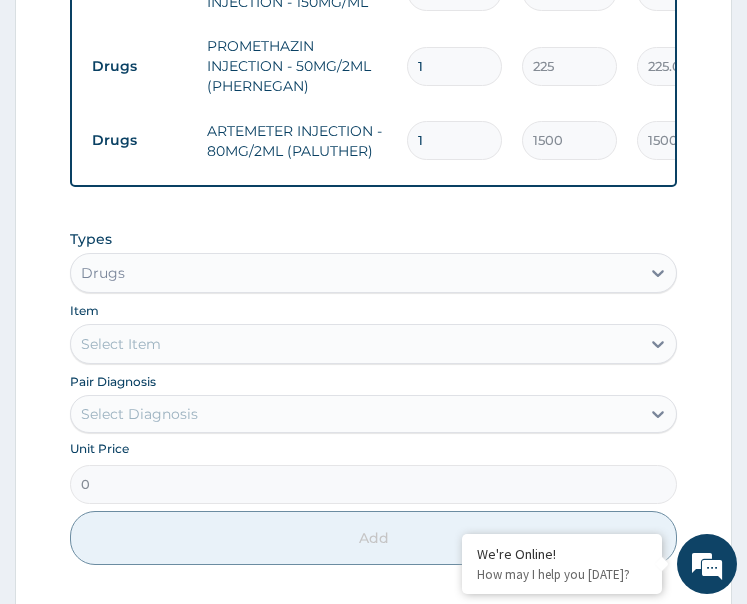 click on "Drugs ARTEMETER INJECTION - 80MG/2ML (PALUTHER) 1 1500 1500.00 Malaria Delete" at bounding box center [572, 140] 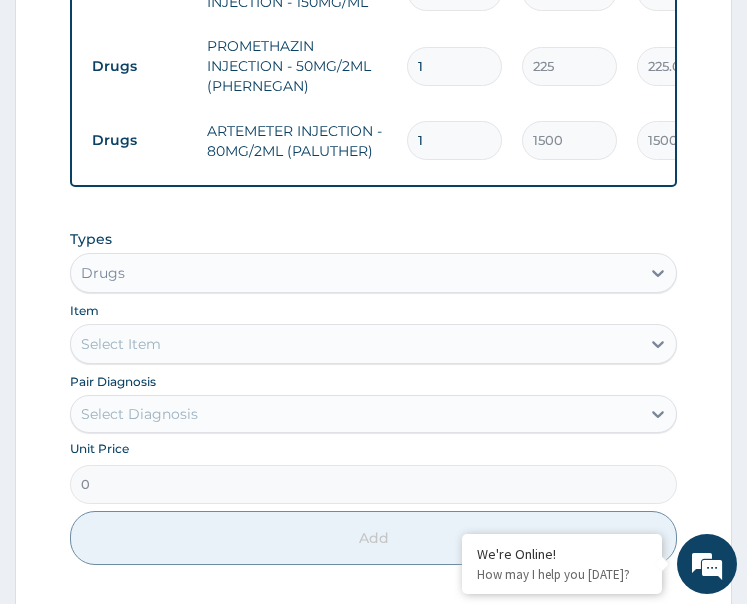 scroll, scrollTop: 0, scrollLeft: 396, axis: horizontal 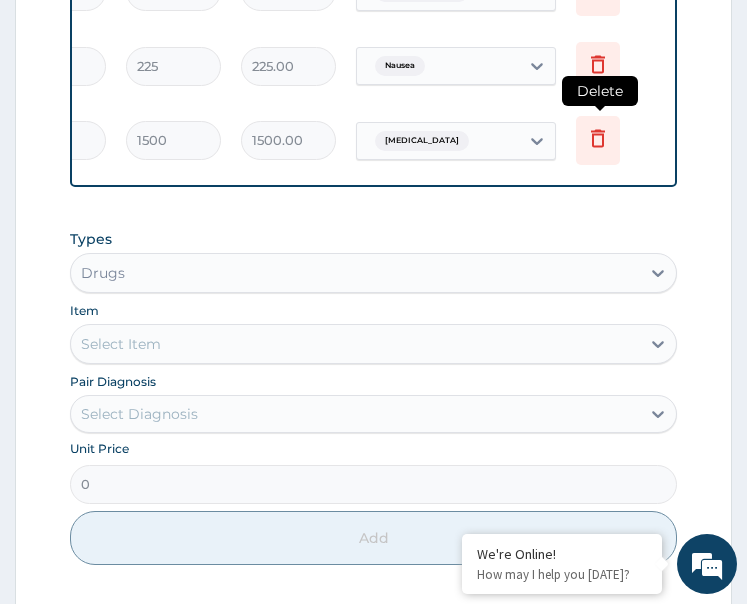click 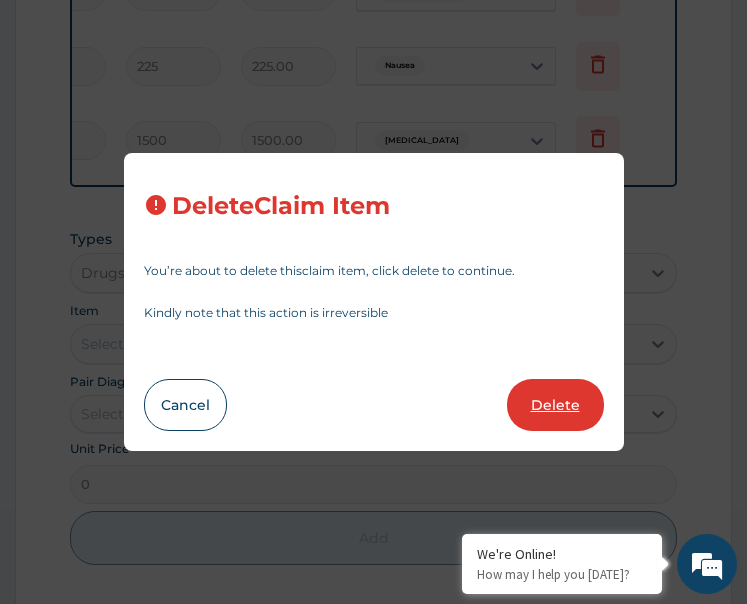 click on "Delete" at bounding box center (555, 405) 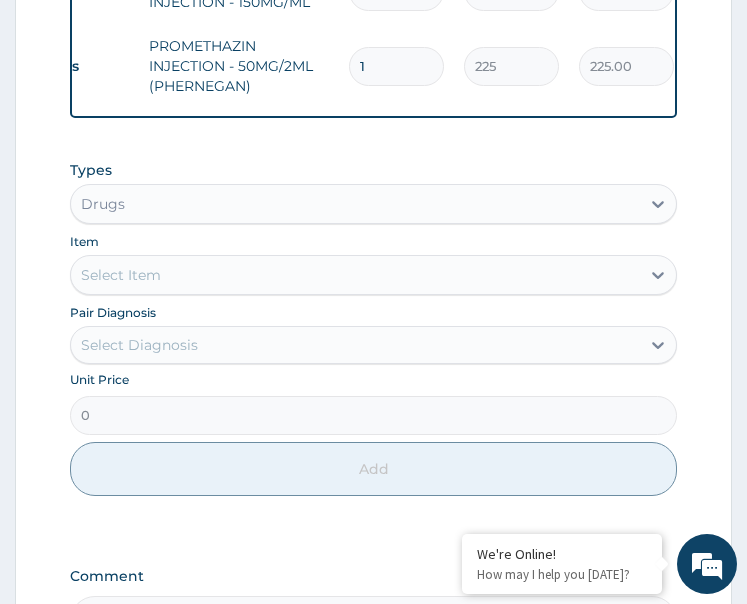 scroll, scrollTop: 0, scrollLeft: 0, axis: both 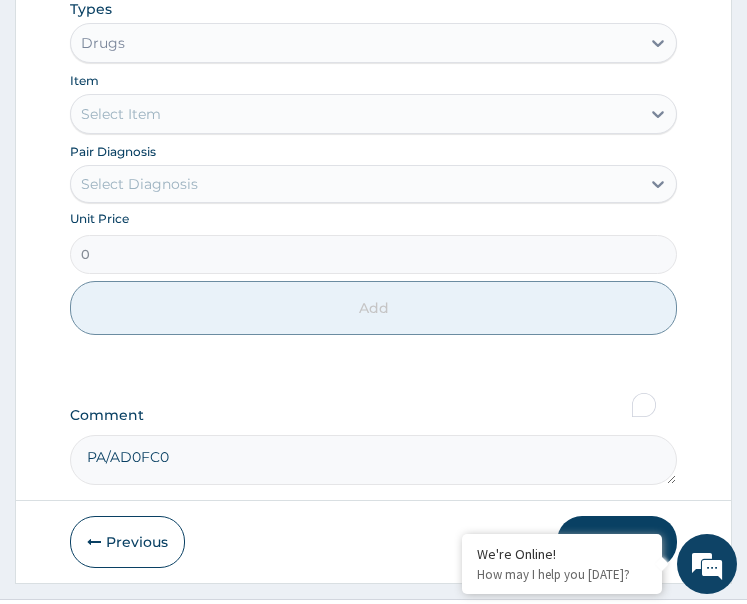 click on "Submit" at bounding box center [617, 542] 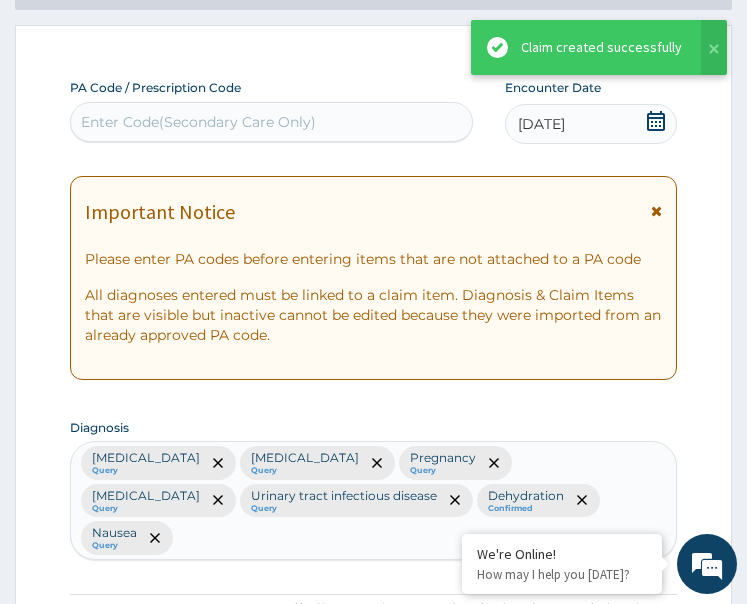 scroll, scrollTop: 2163, scrollLeft: 0, axis: vertical 